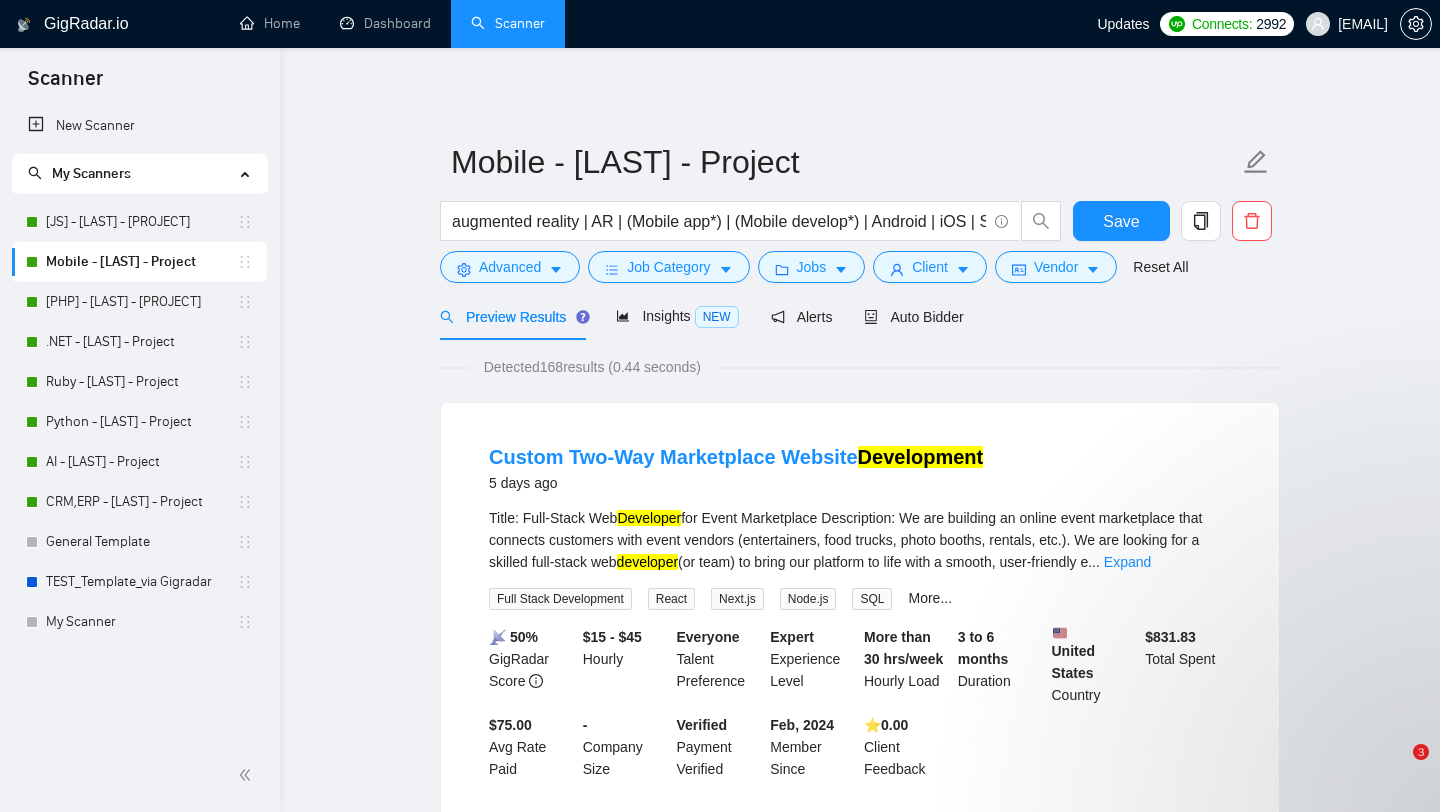 scroll, scrollTop: 0, scrollLeft: 0, axis: both 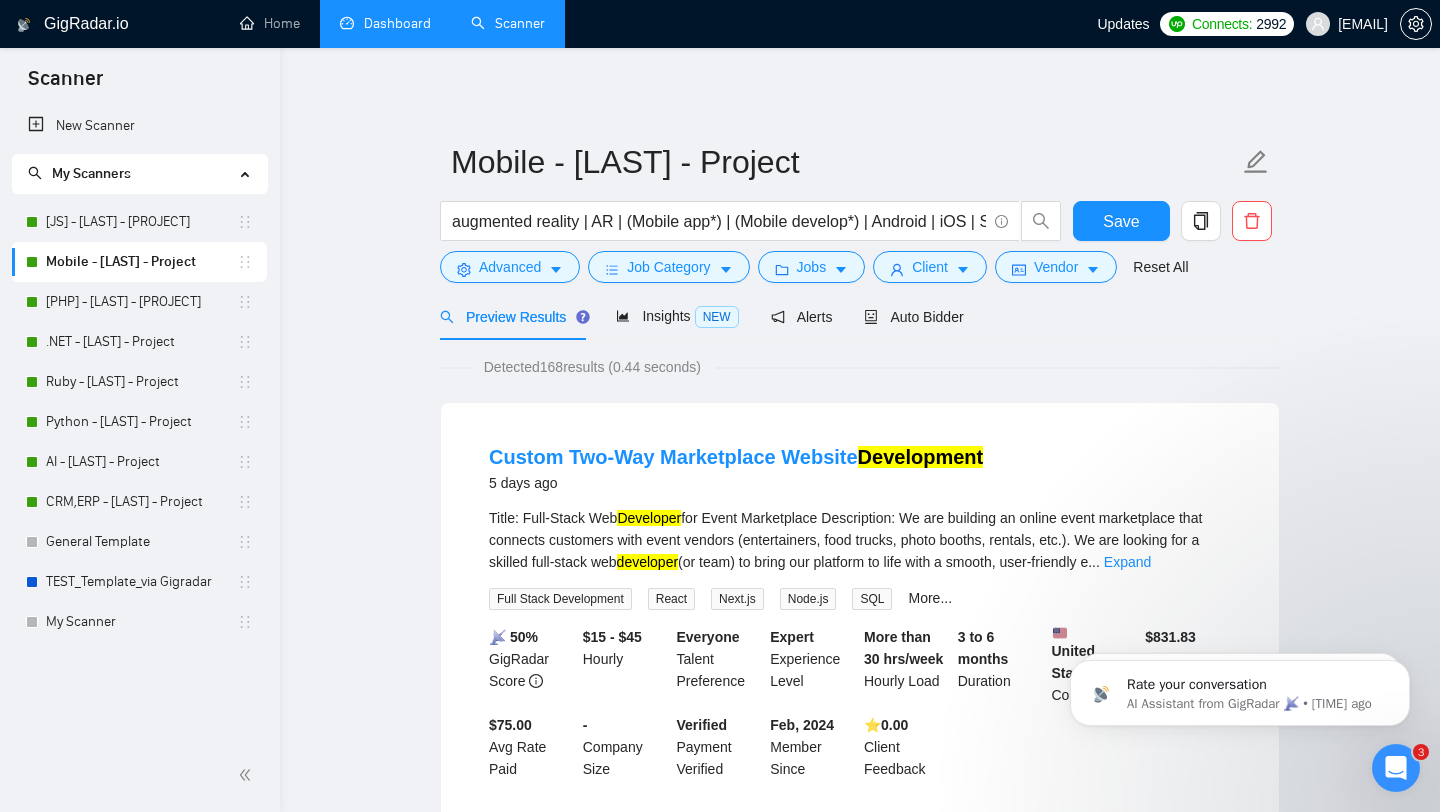 click on "Dashboard" at bounding box center [385, 23] 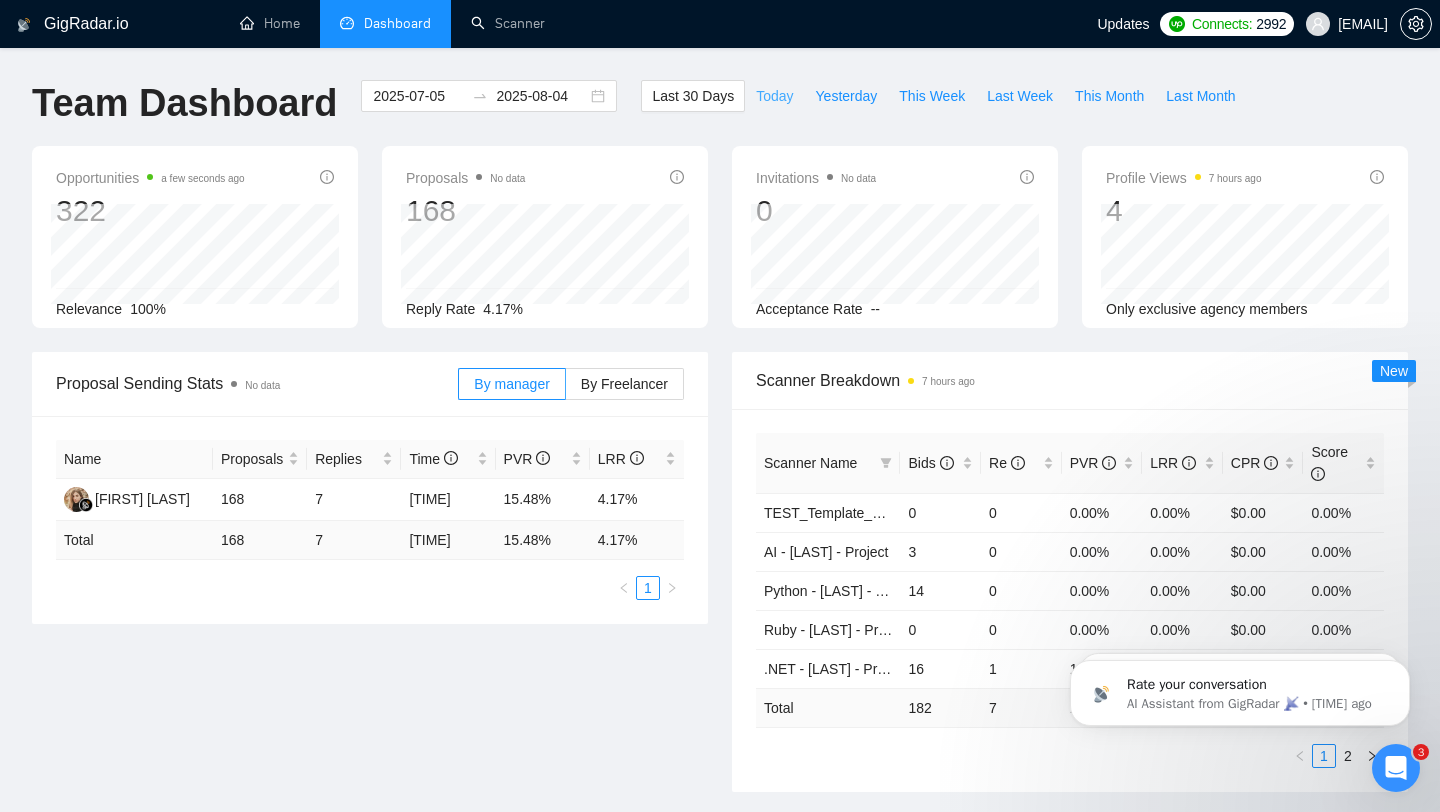 click on "Today" at bounding box center (774, 96) 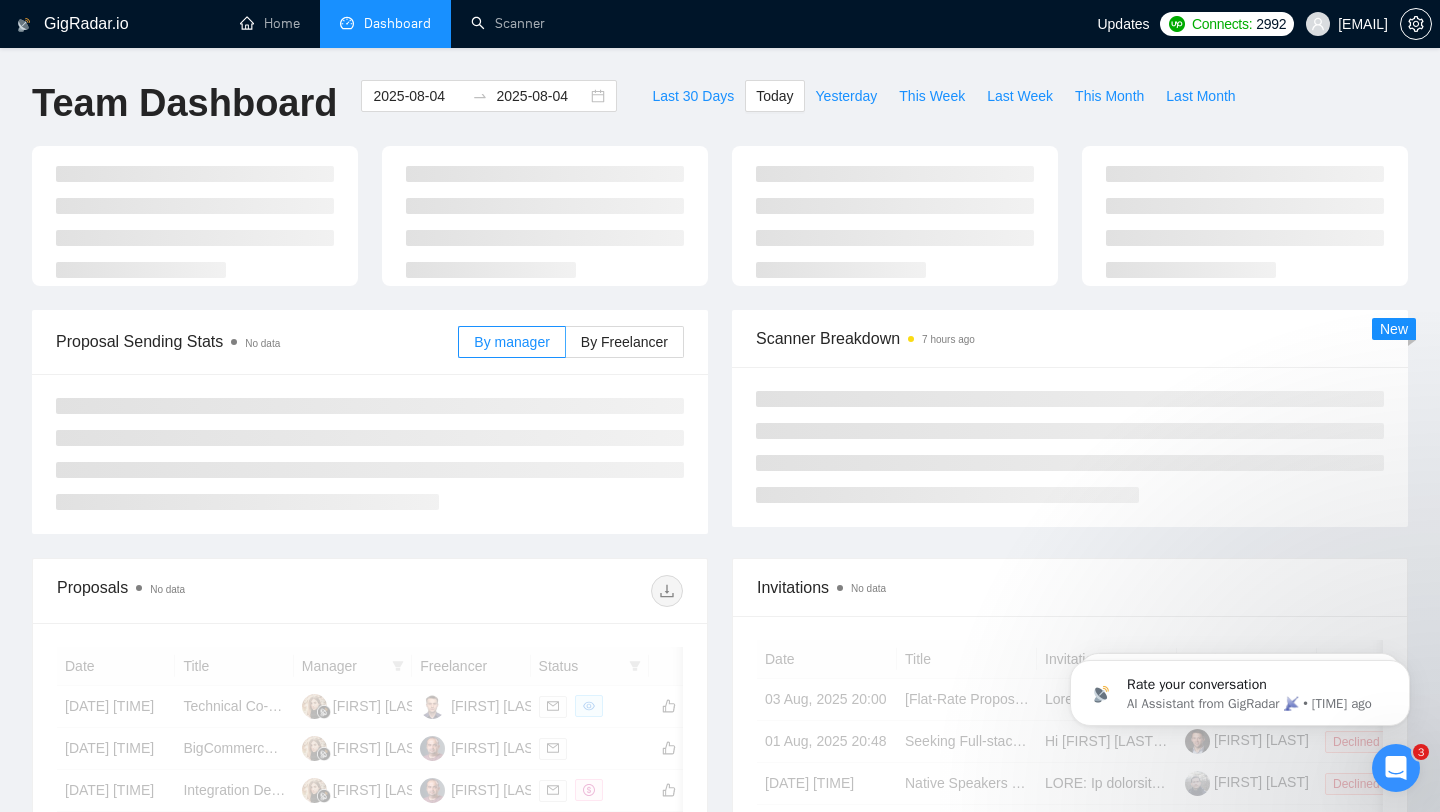 type on "2025-08-04" 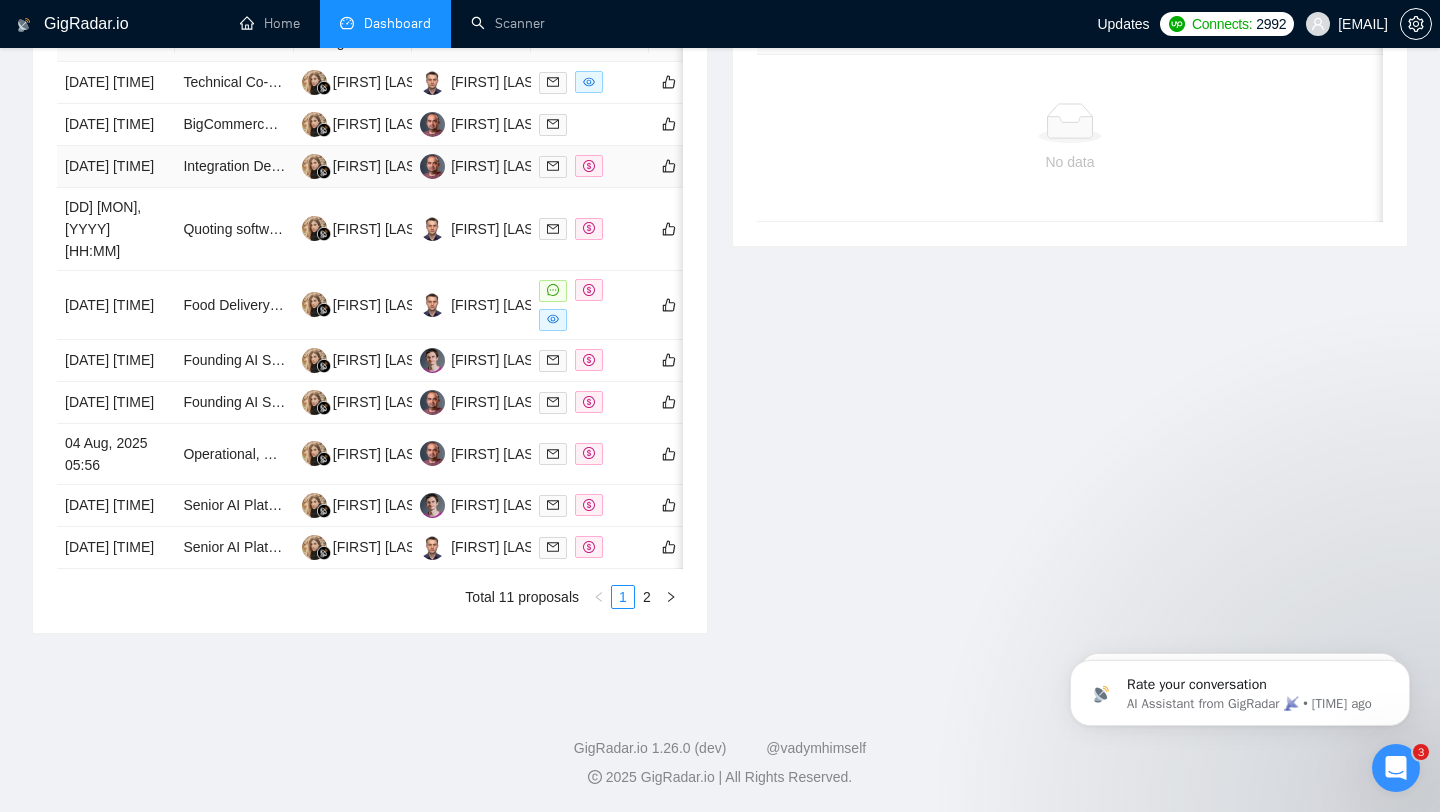 scroll, scrollTop: 992, scrollLeft: 0, axis: vertical 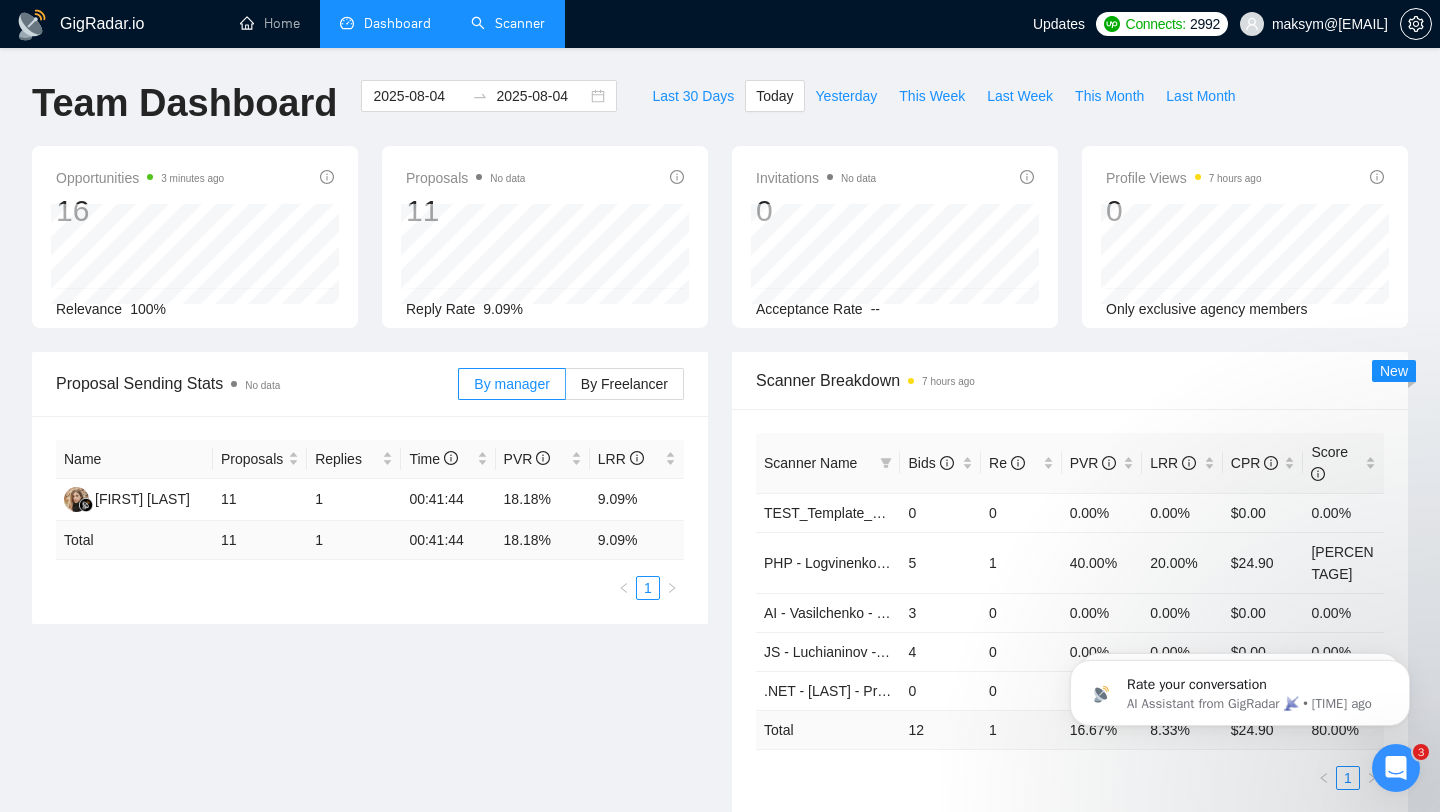 click on "Scanner" at bounding box center [508, 23] 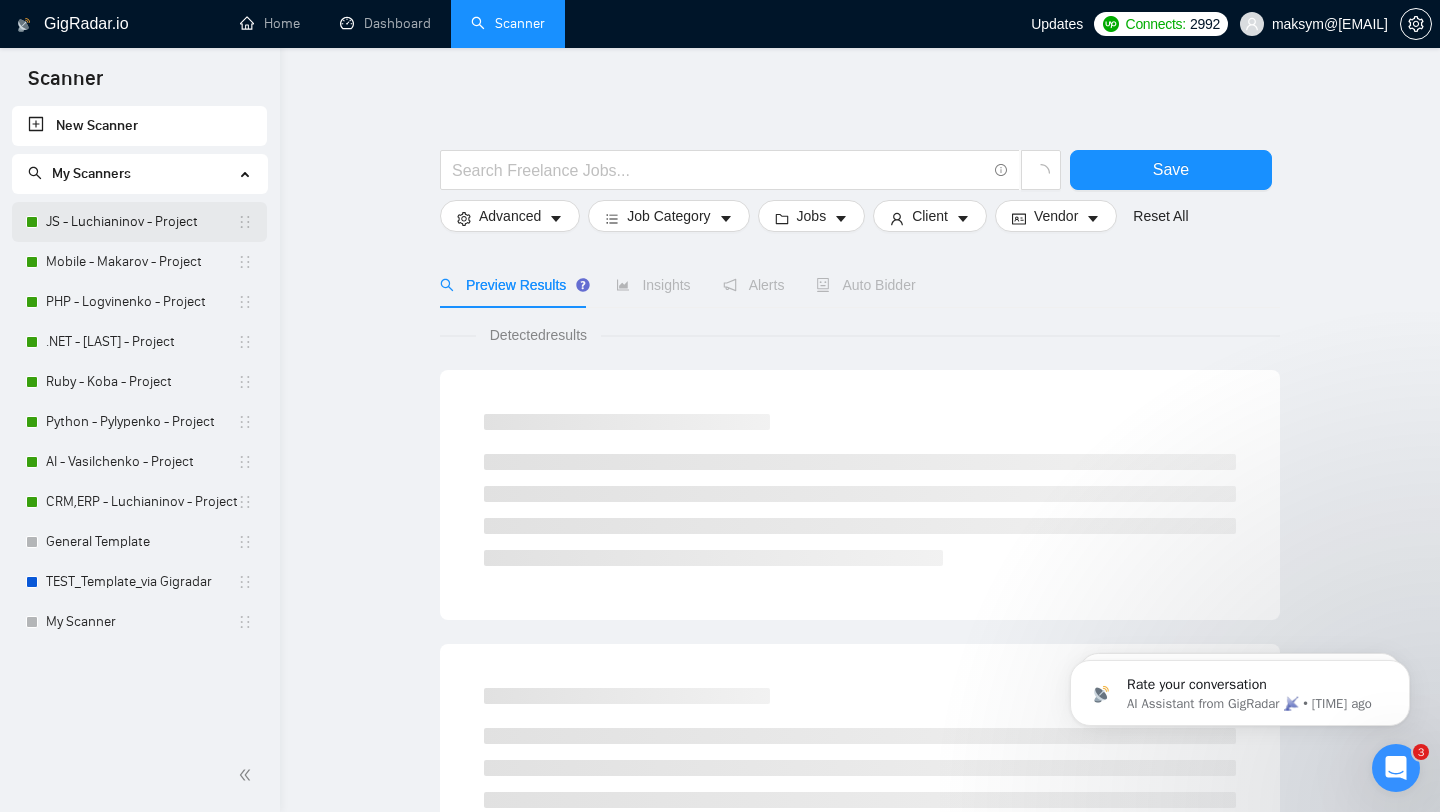 click on "JS - Luchianinov - Project" at bounding box center [141, 222] 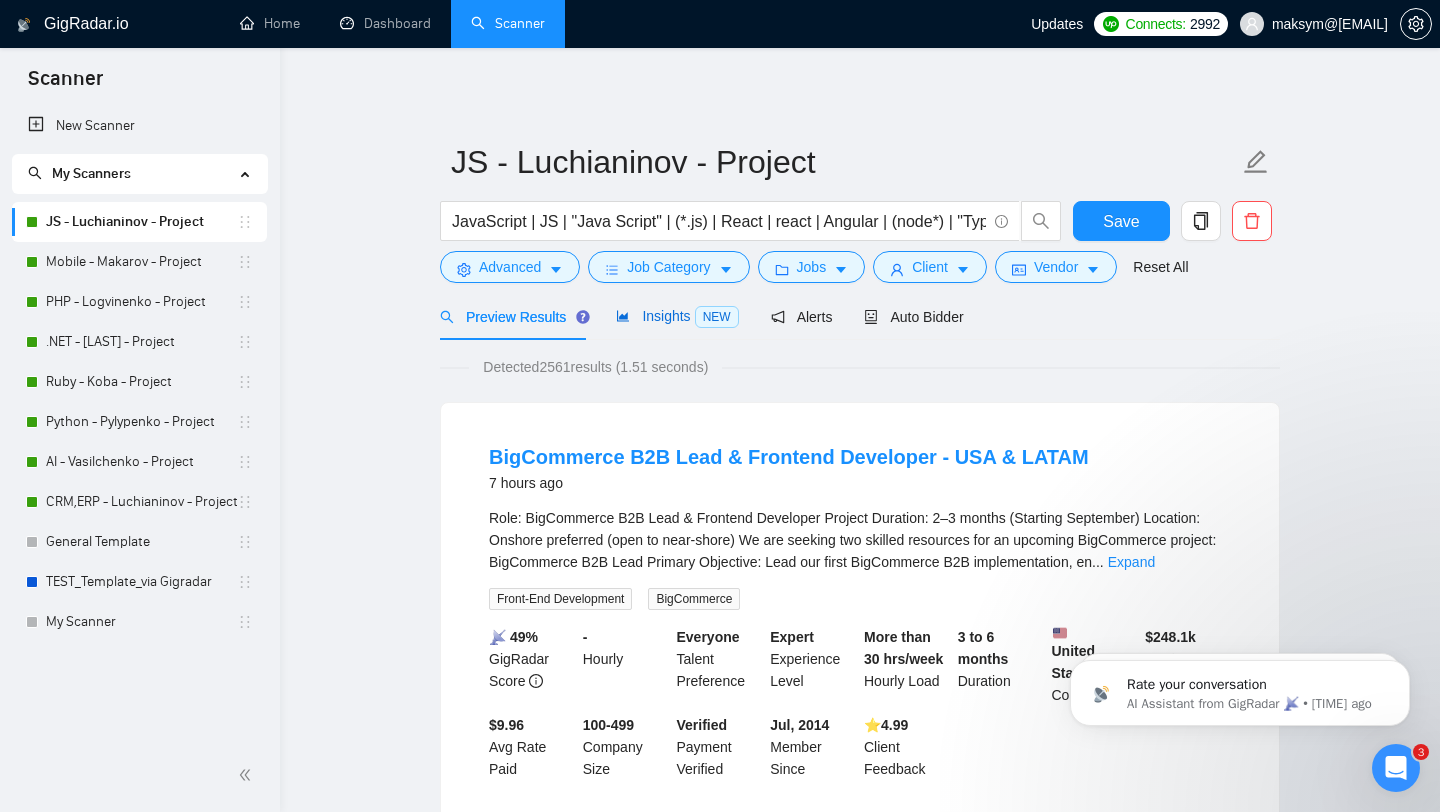 click on "Insights NEW" at bounding box center [677, 316] 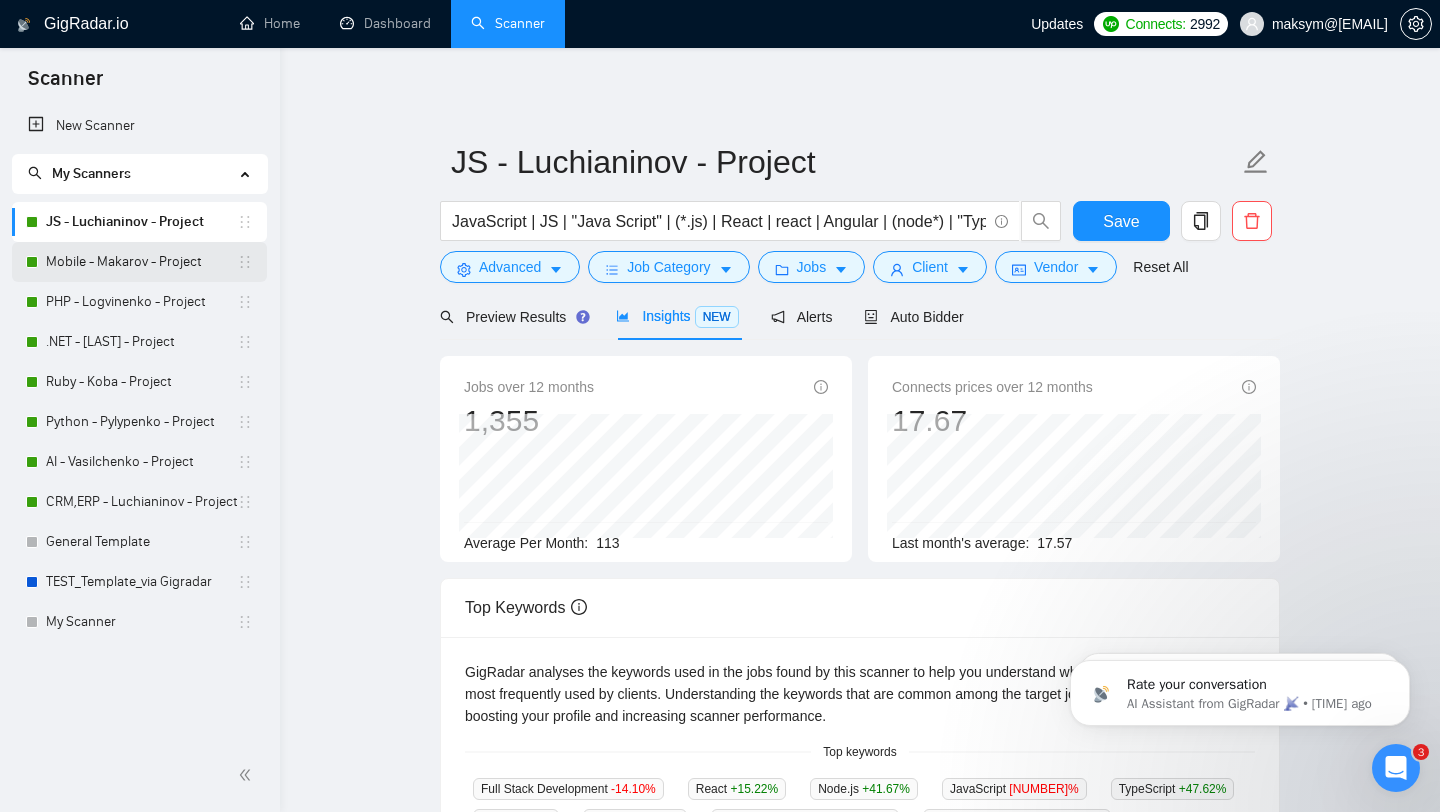 click on "Mobile - Makarov - Project" at bounding box center [141, 262] 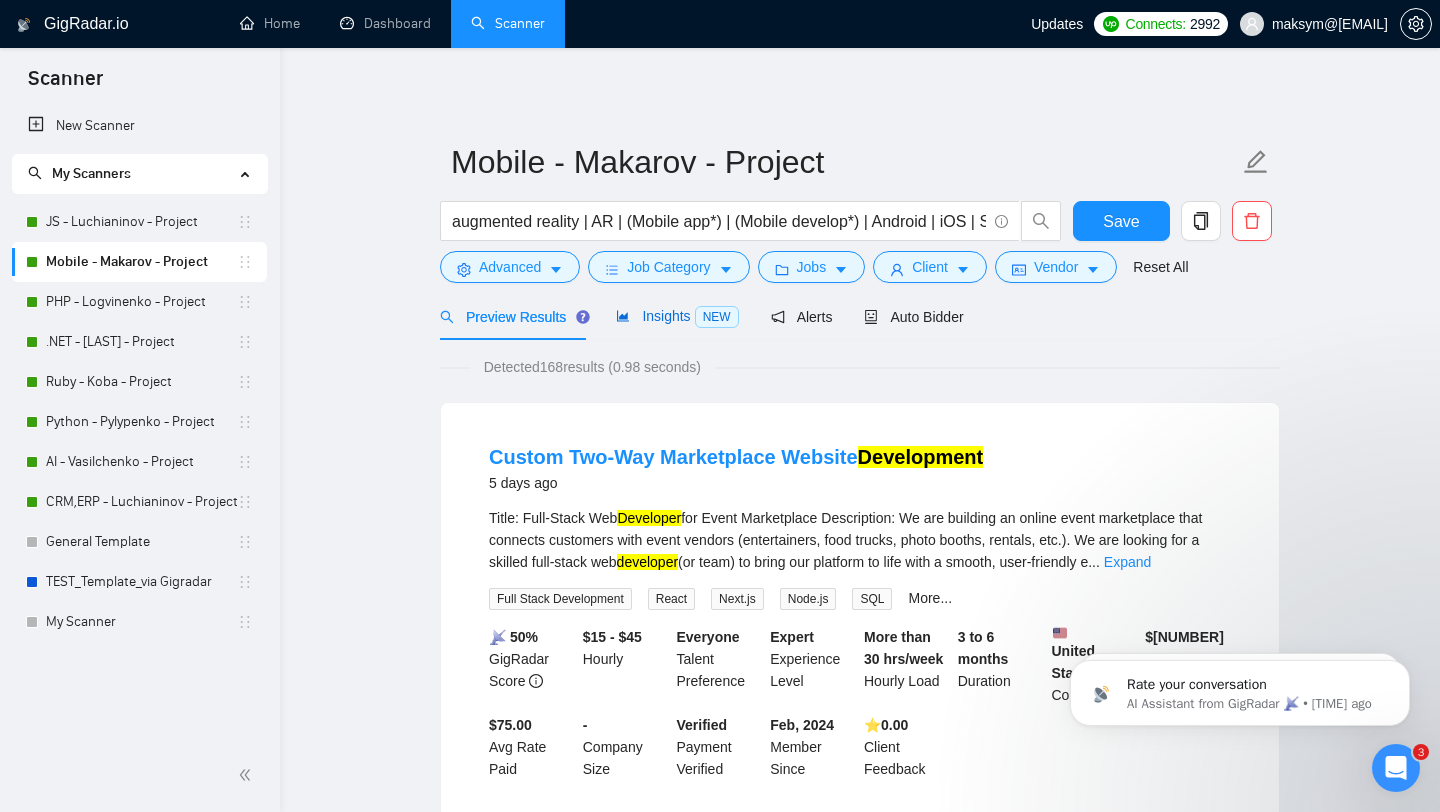 click on "Insights NEW" at bounding box center (677, 316) 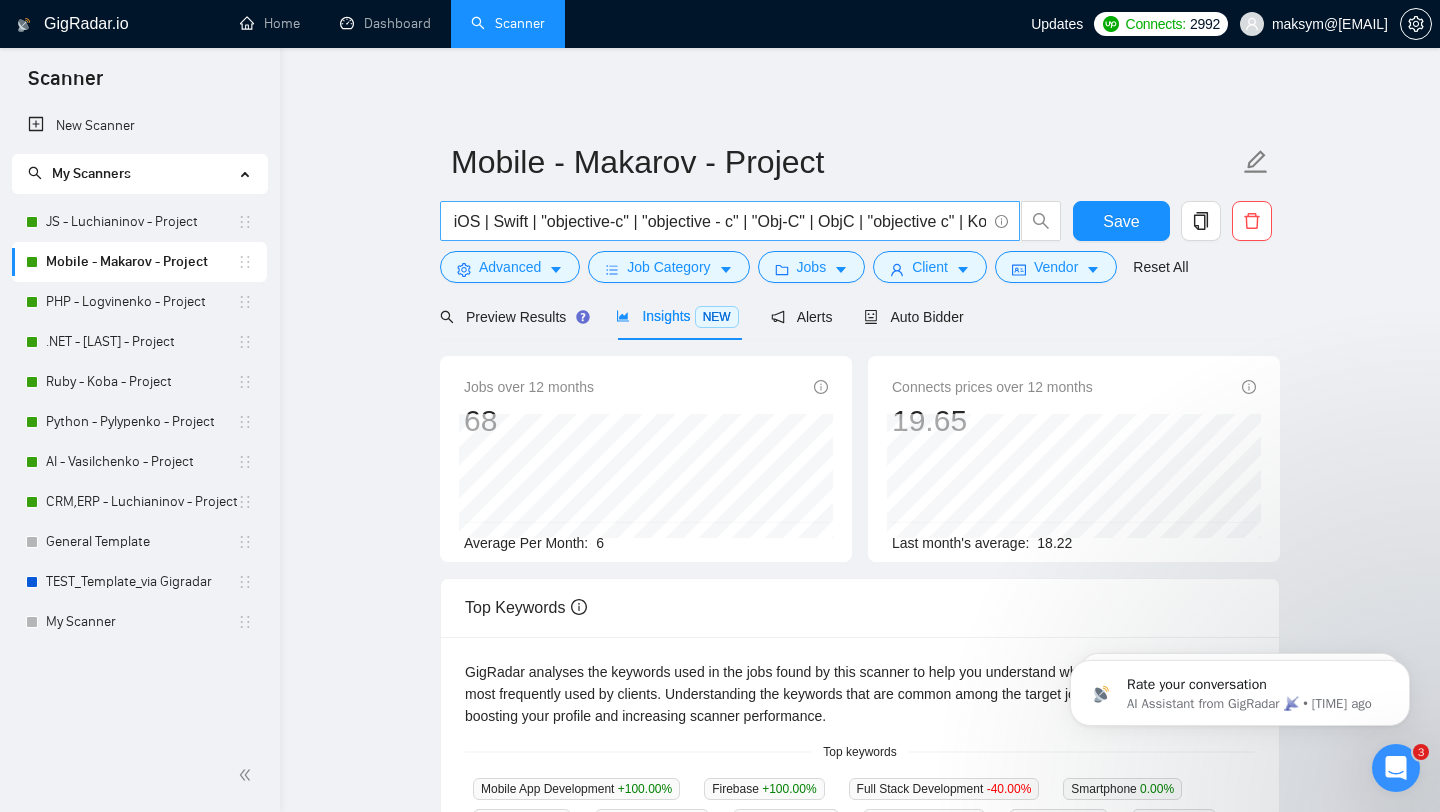 scroll, scrollTop: 0, scrollLeft: 503, axis: horizontal 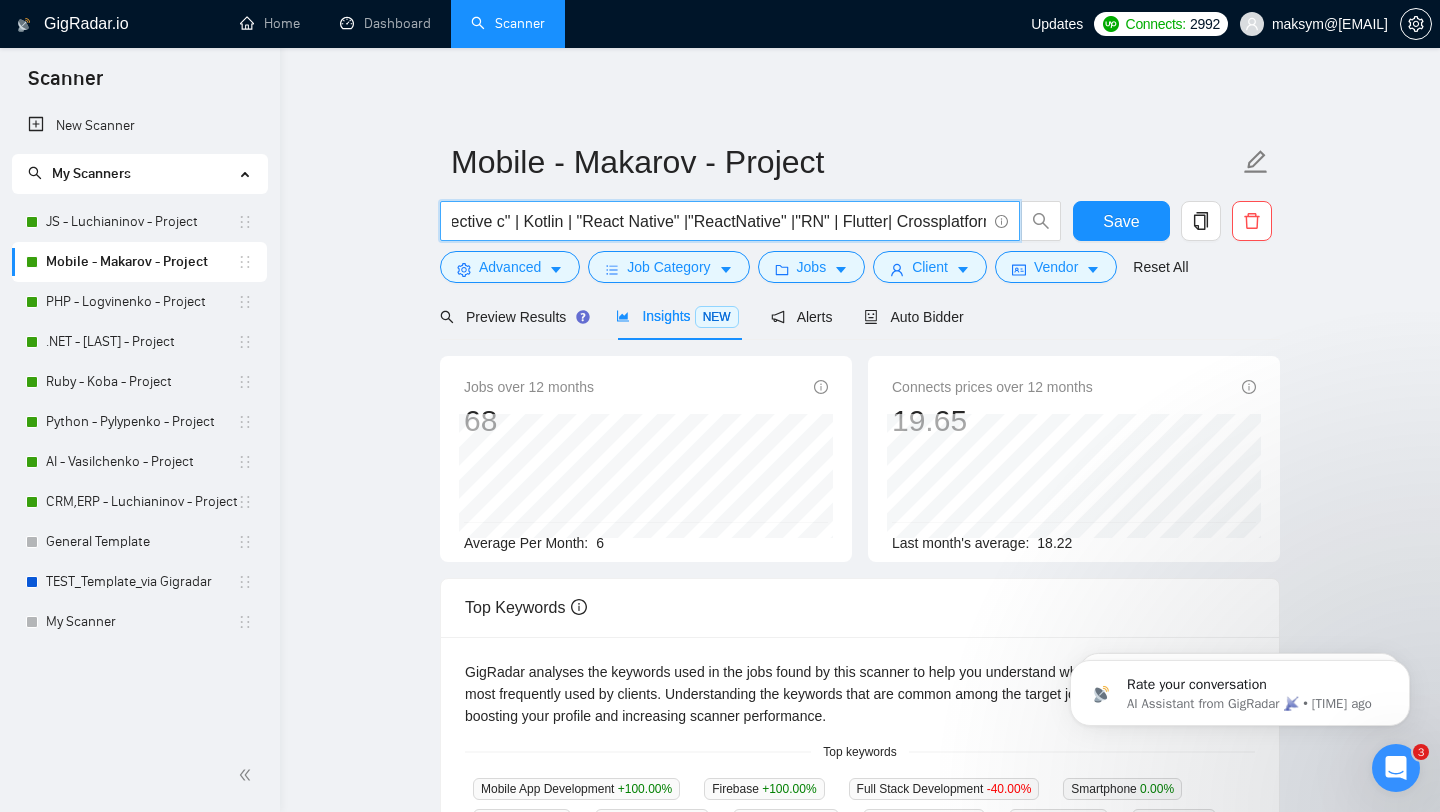 drag, startPoint x: 881, startPoint y: 219, endPoint x: 609, endPoint y: 210, distance: 272.14886 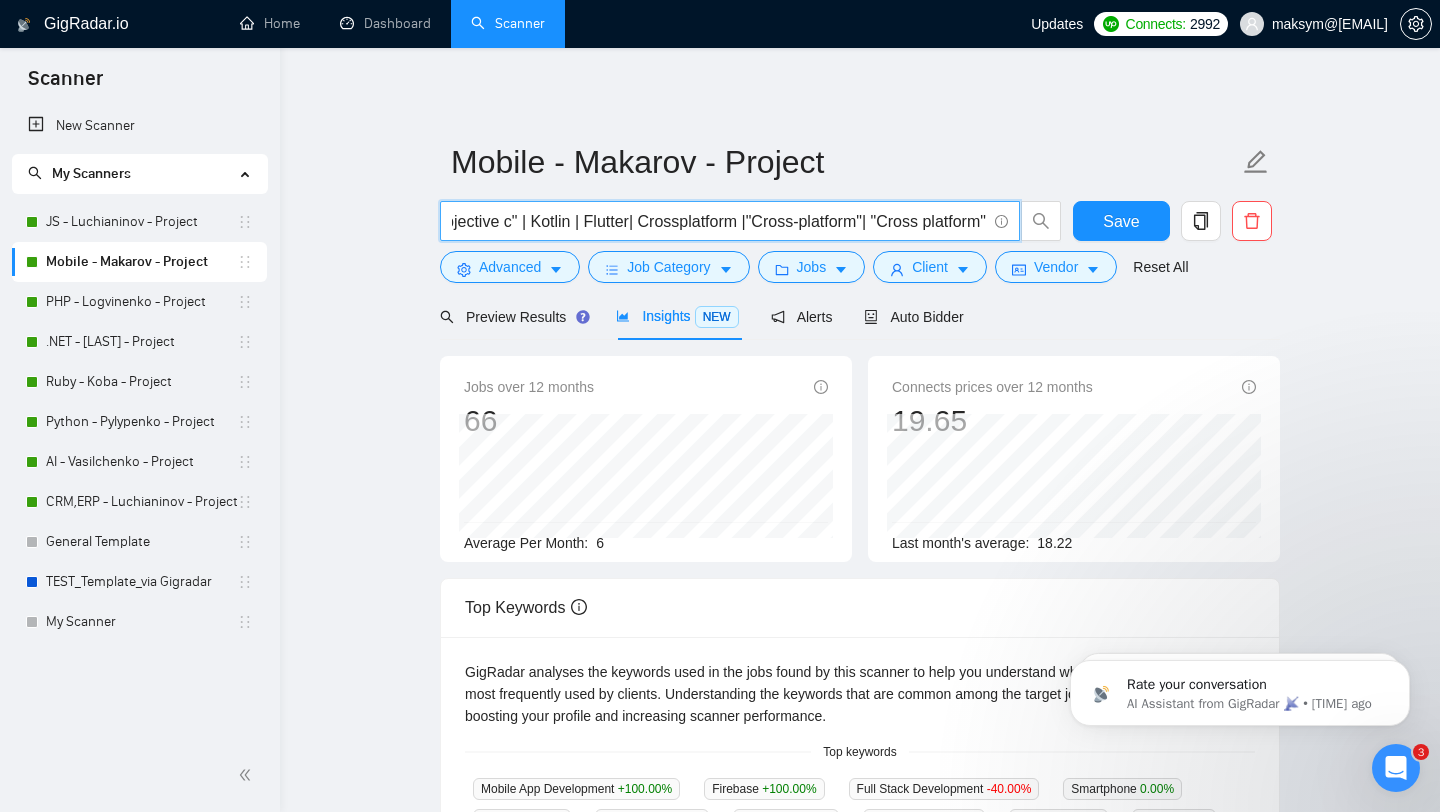 paste on ""React Native" |"ReactNative" |"RN" |" 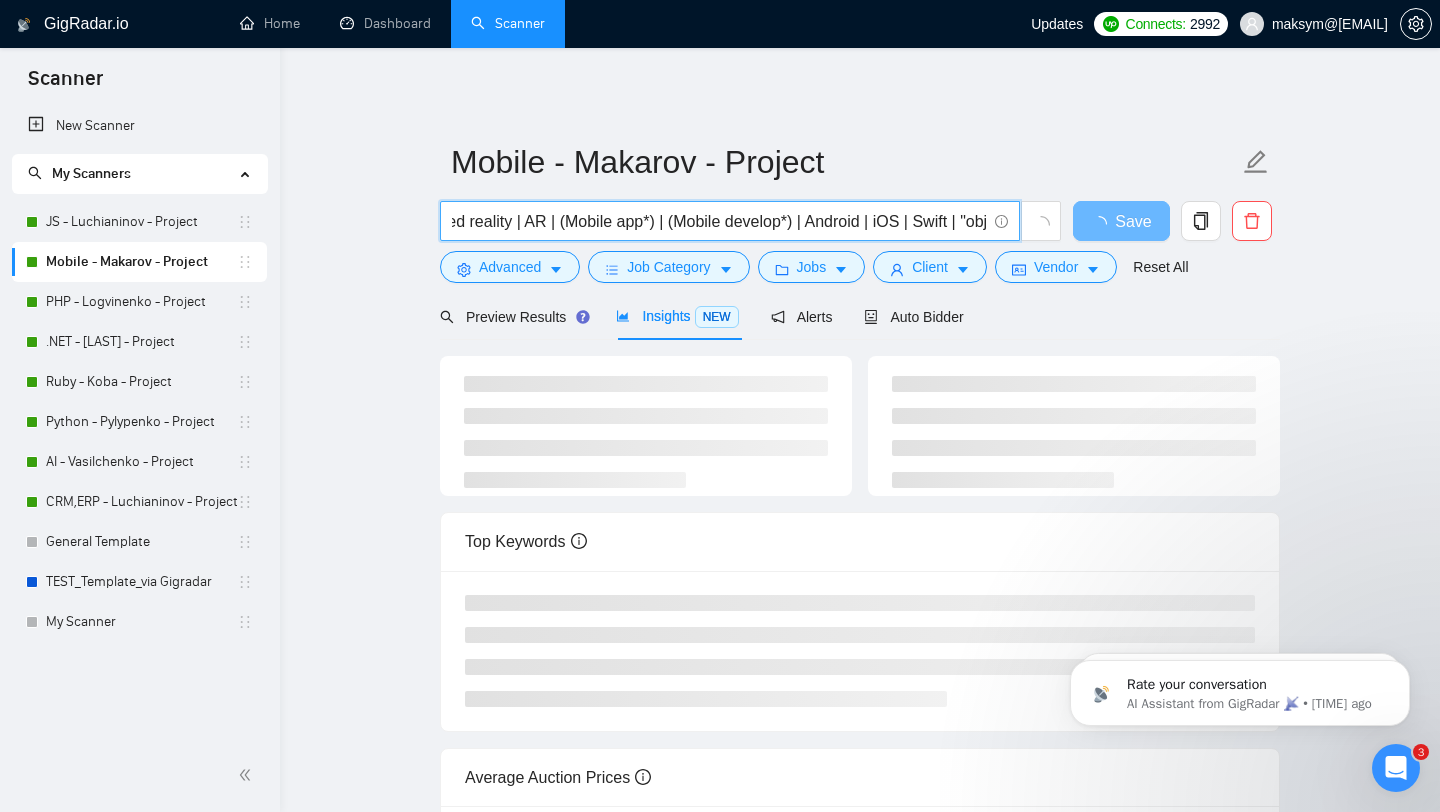 scroll, scrollTop: 0, scrollLeft: 0, axis: both 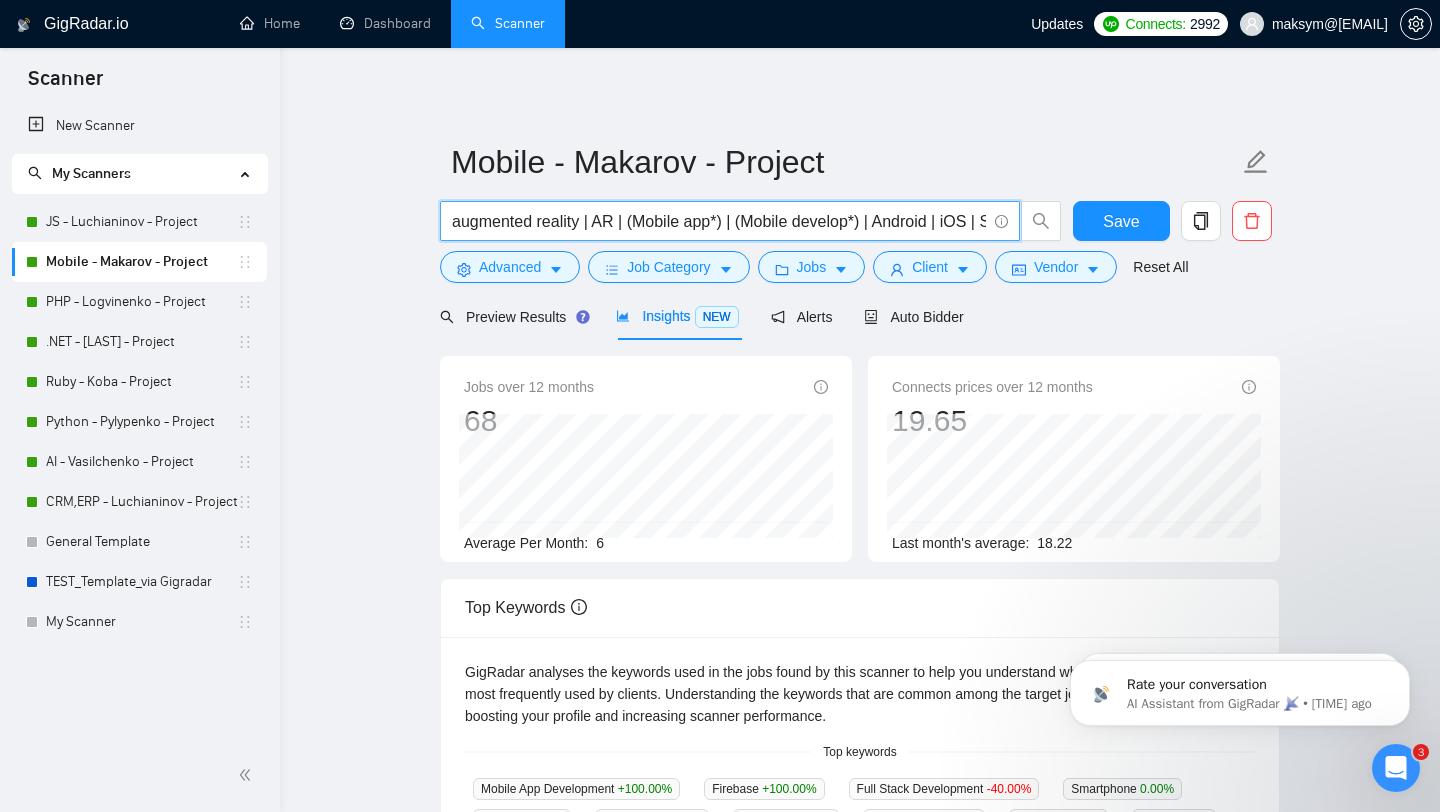 click 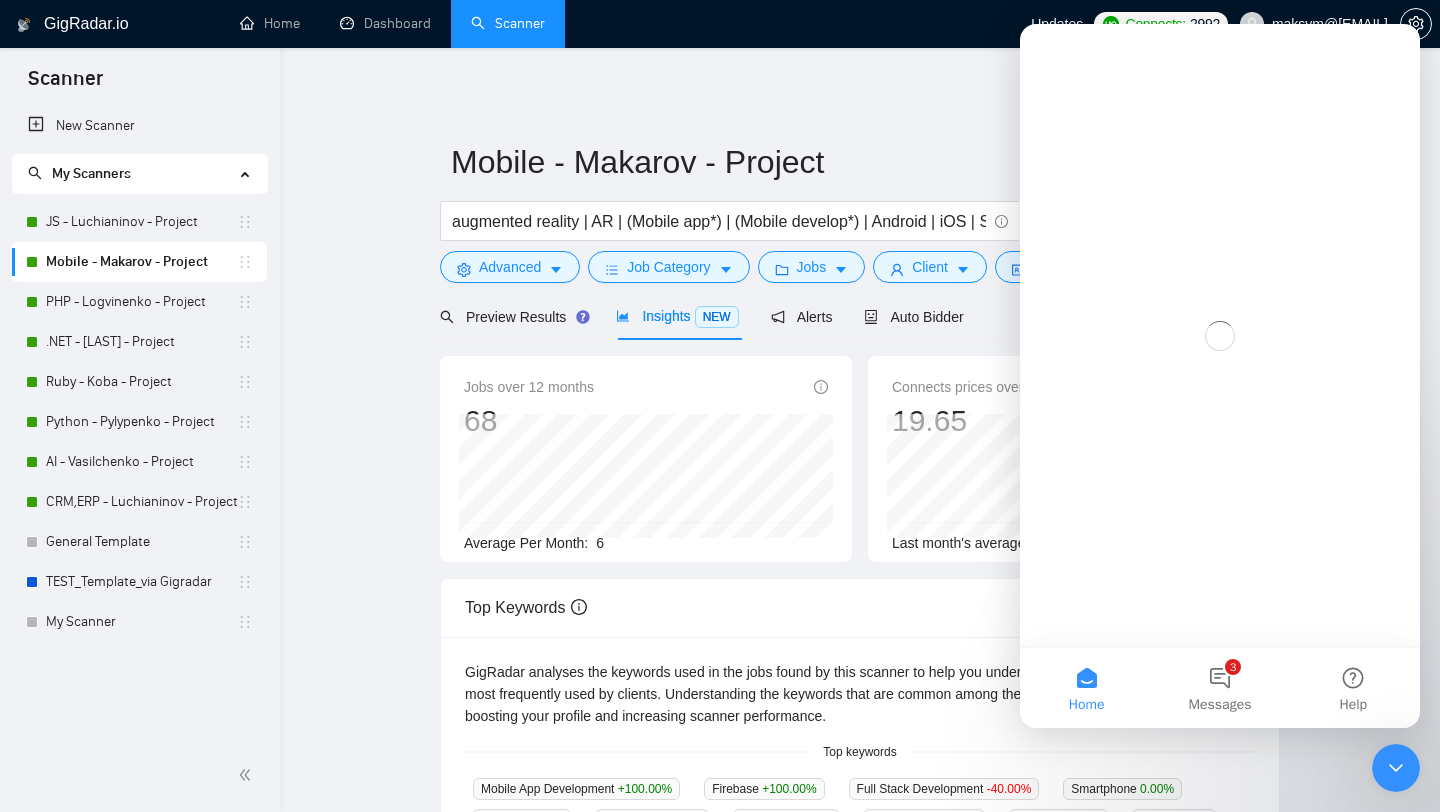scroll, scrollTop: 0, scrollLeft: 0, axis: both 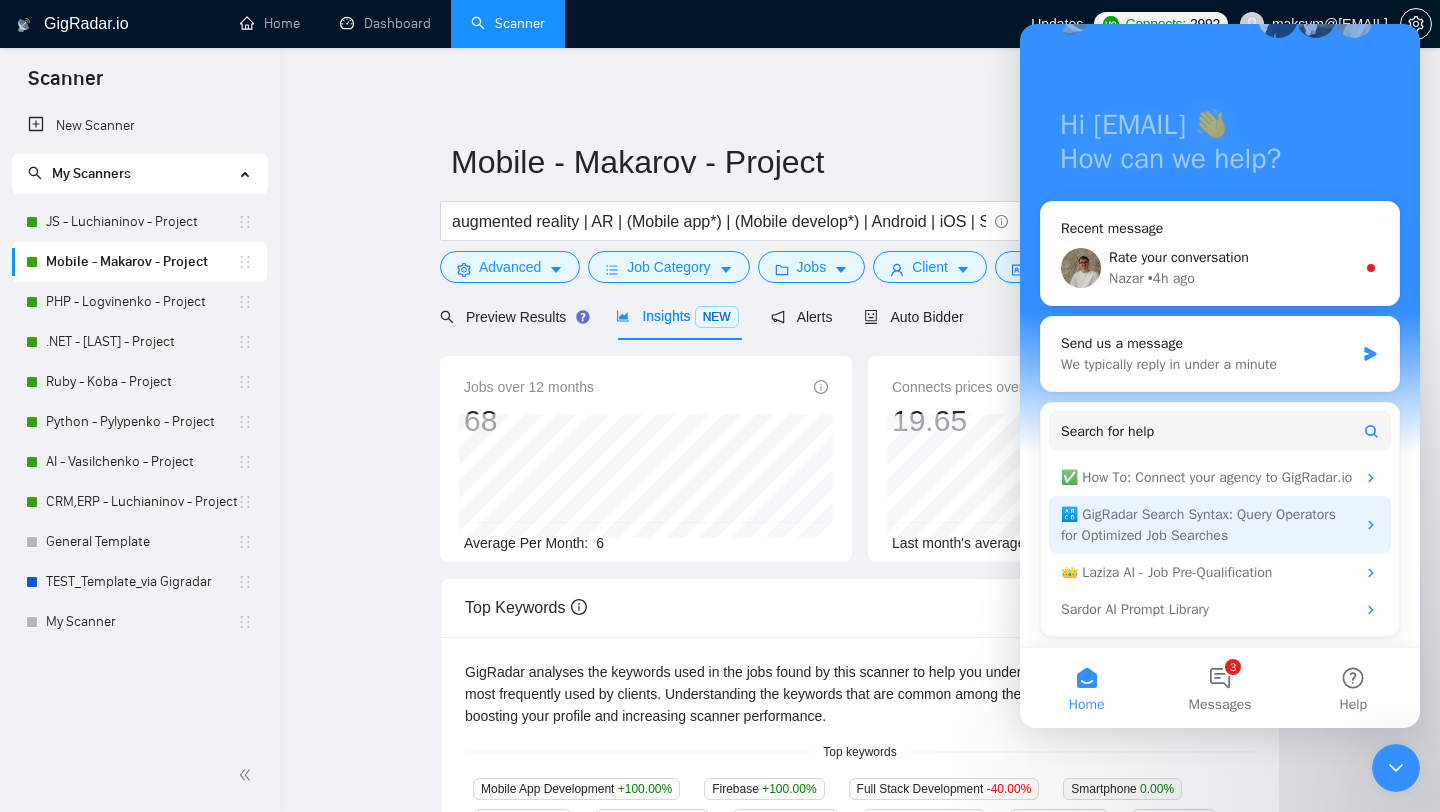 click on "🔠 GigRadar Search Syntax: Query Operators for Optimized Job Searches" at bounding box center (1208, 525) 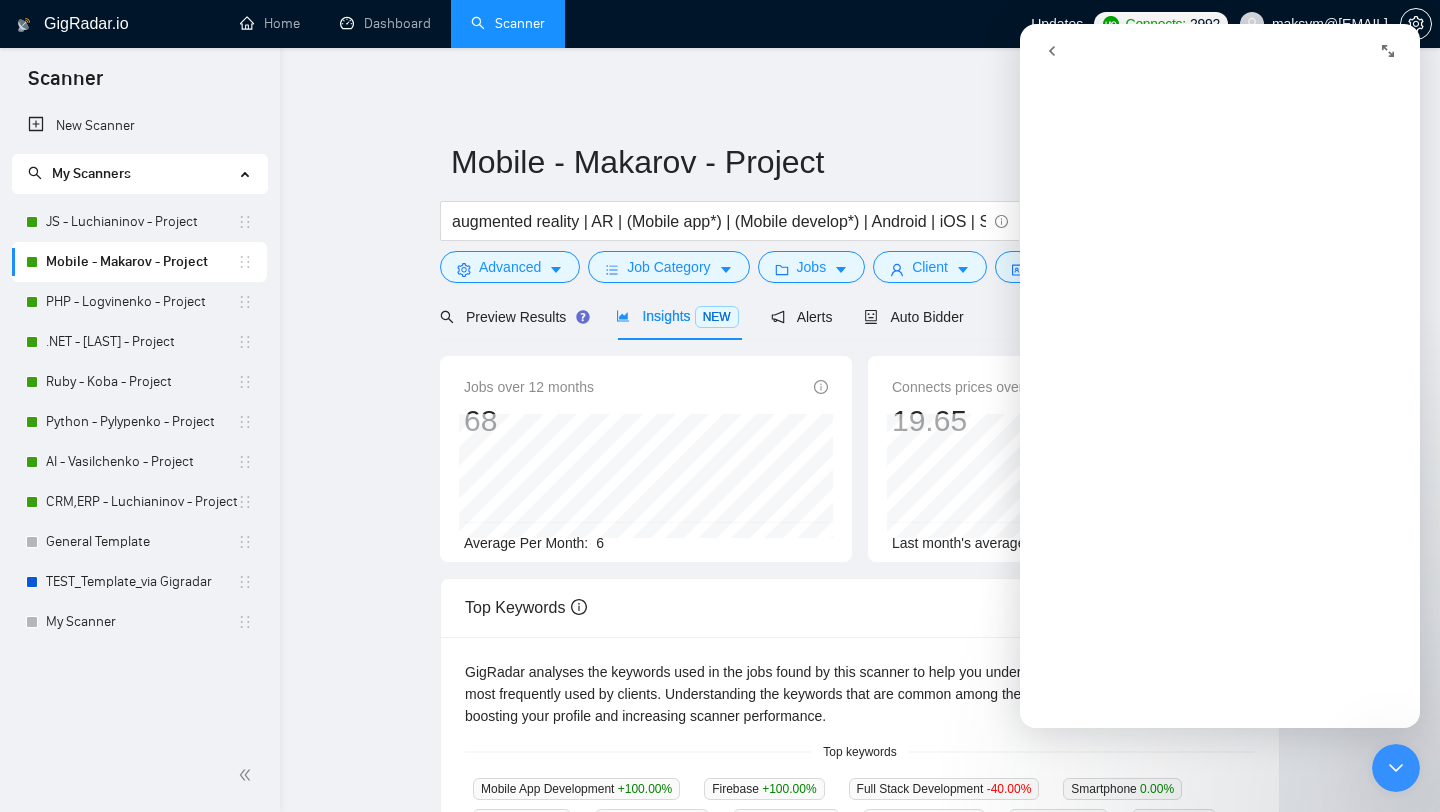 scroll, scrollTop: 0, scrollLeft: 0, axis: both 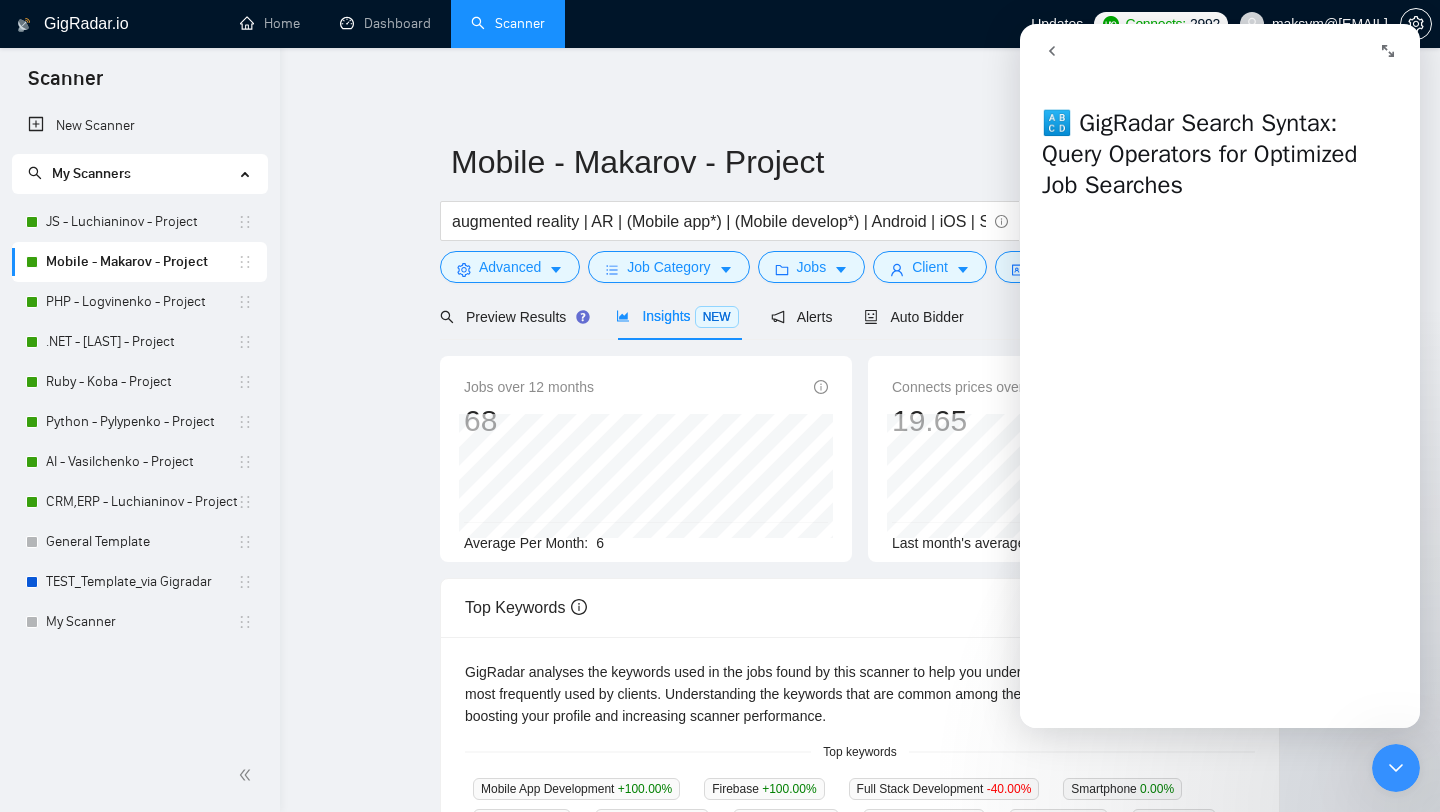 click 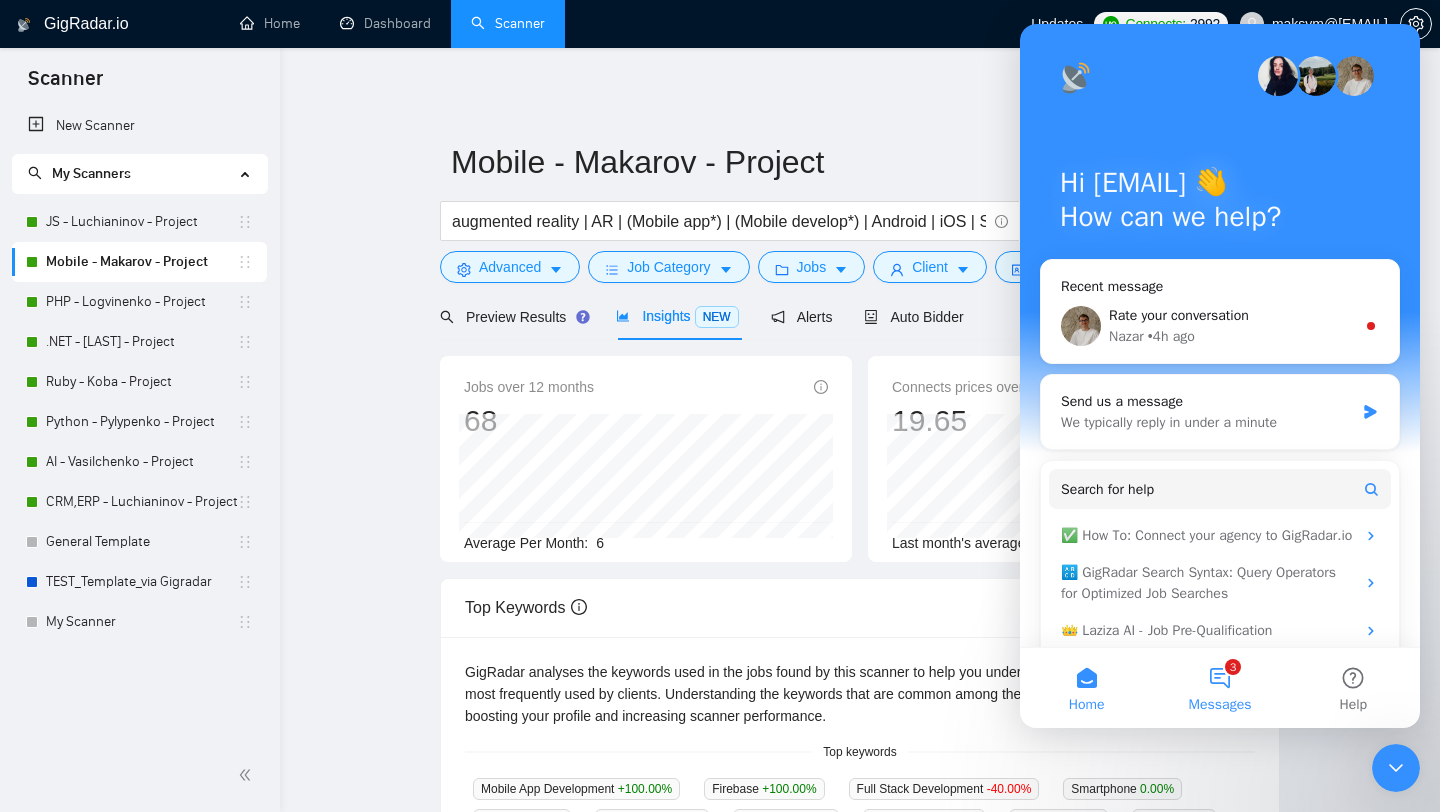 click on "3 Messages" at bounding box center (1219, 688) 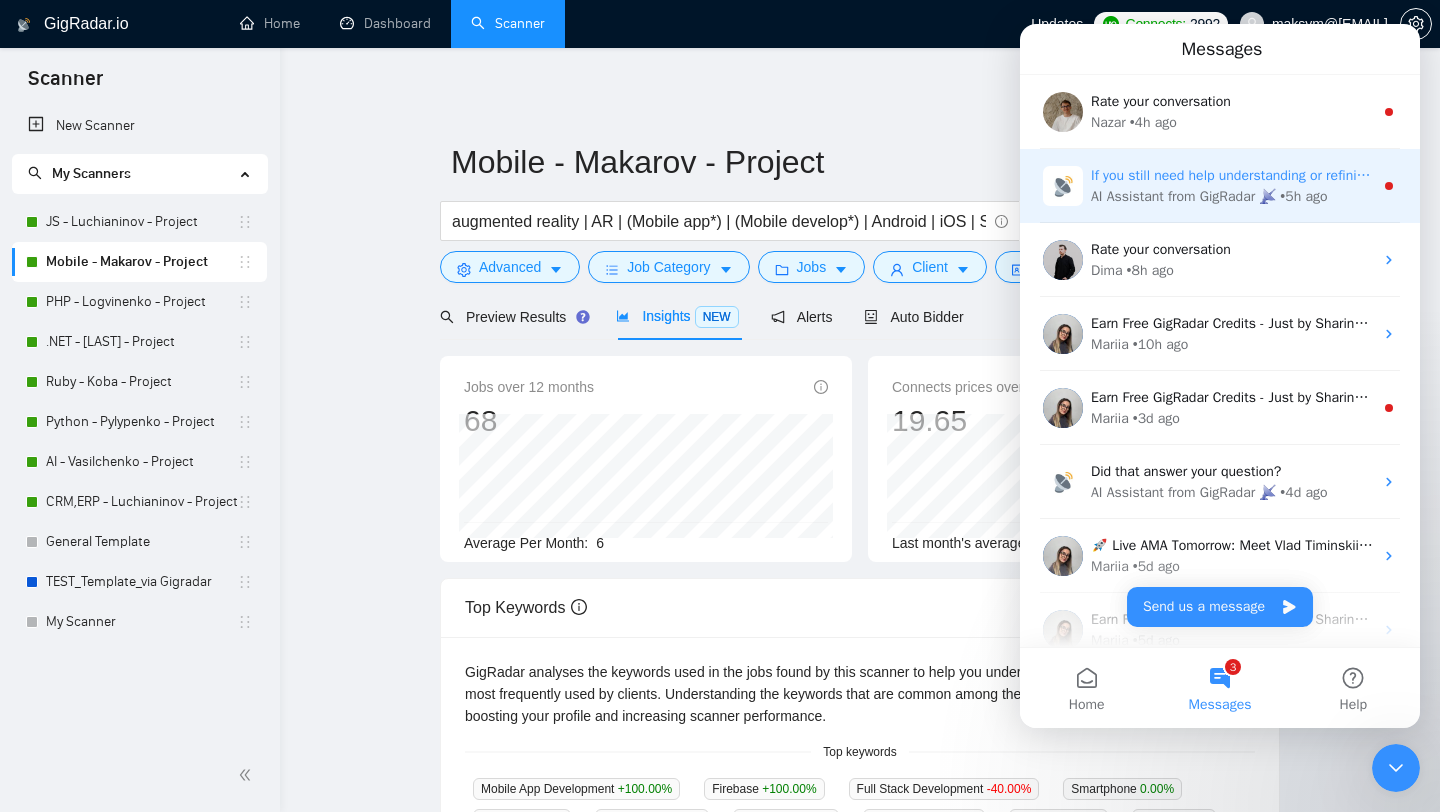 click on "If you still need help understanding or refining your search queries, I’m here to assist. Would you like to share more about the specific results or goals you’re aiming for?" at bounding box center (1607, 175) 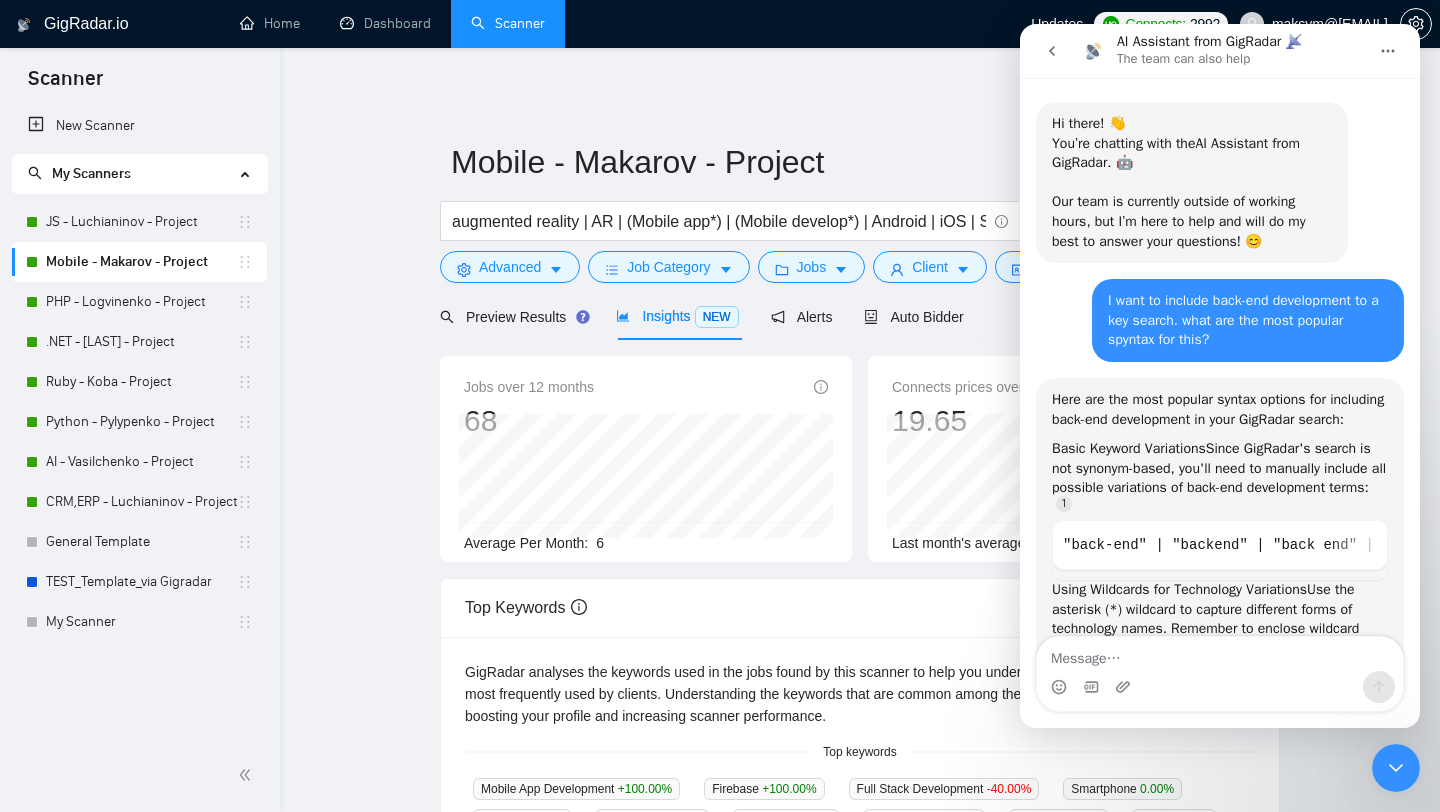 scroll, scrollTop: 3, scrollLeft: 0, axis: vertical 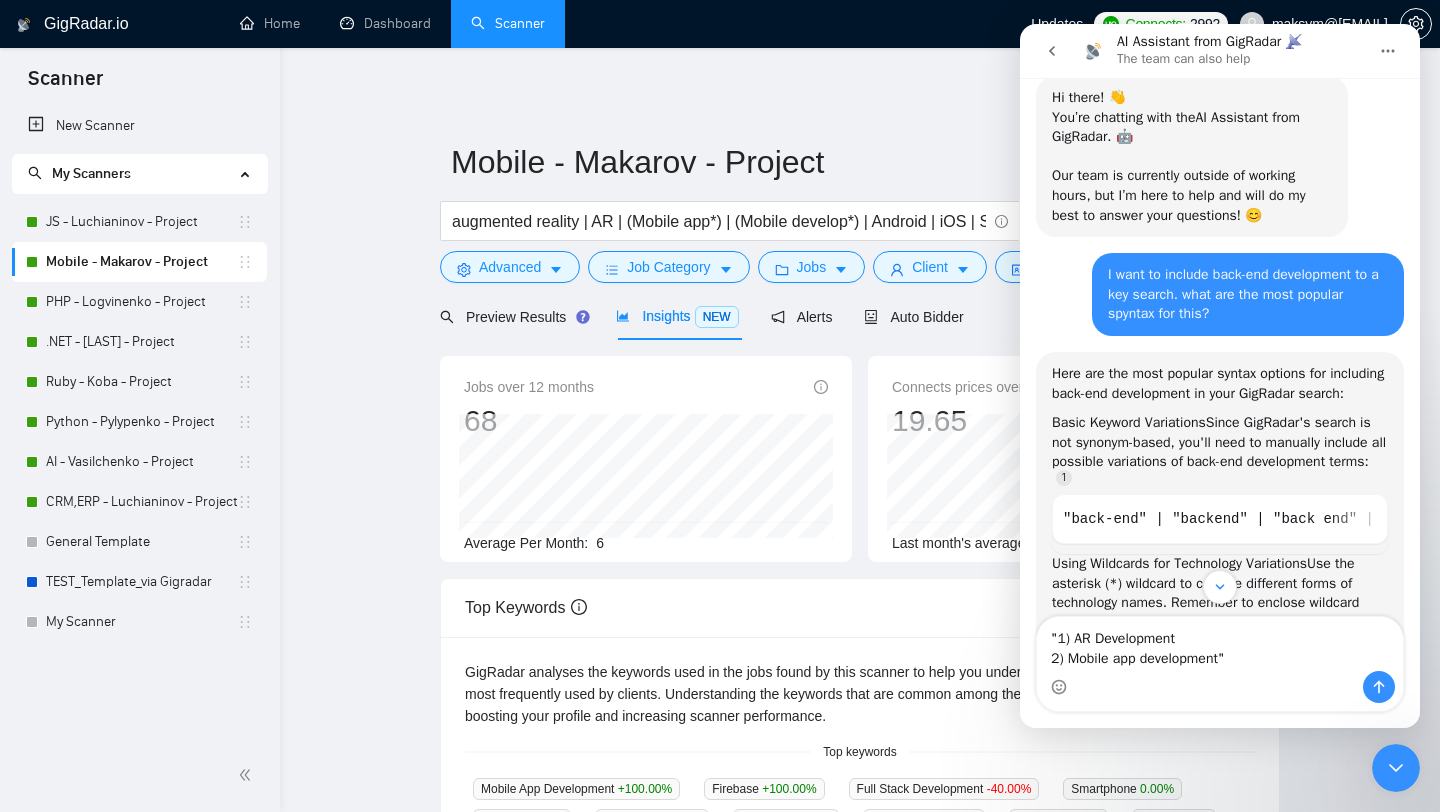 click on ""1) AR Development
2) Mobile app development"" at bounding box center [1220, 644] 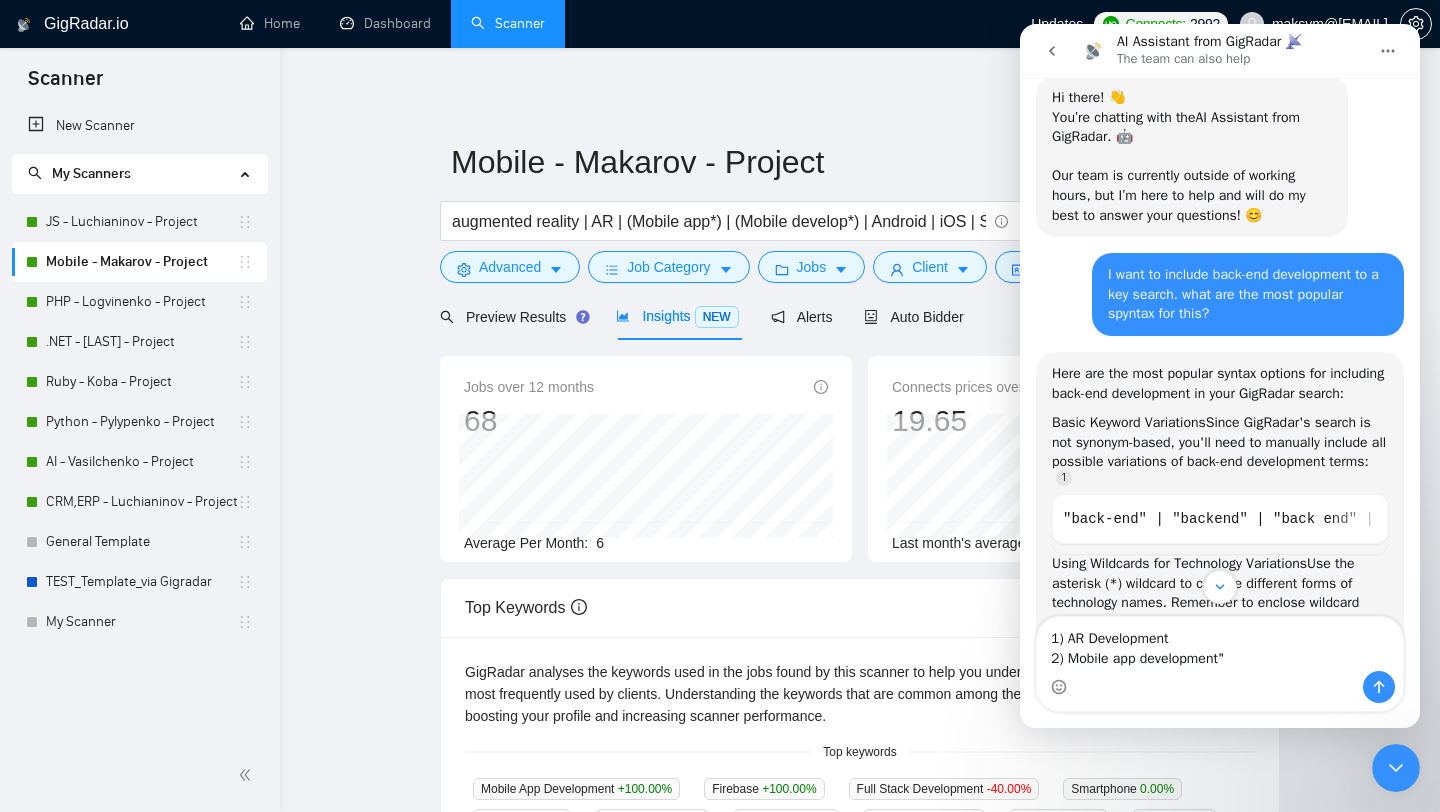 click on "1) AR Development
2) Mobile app development"" at bounding box center (1220, 644) 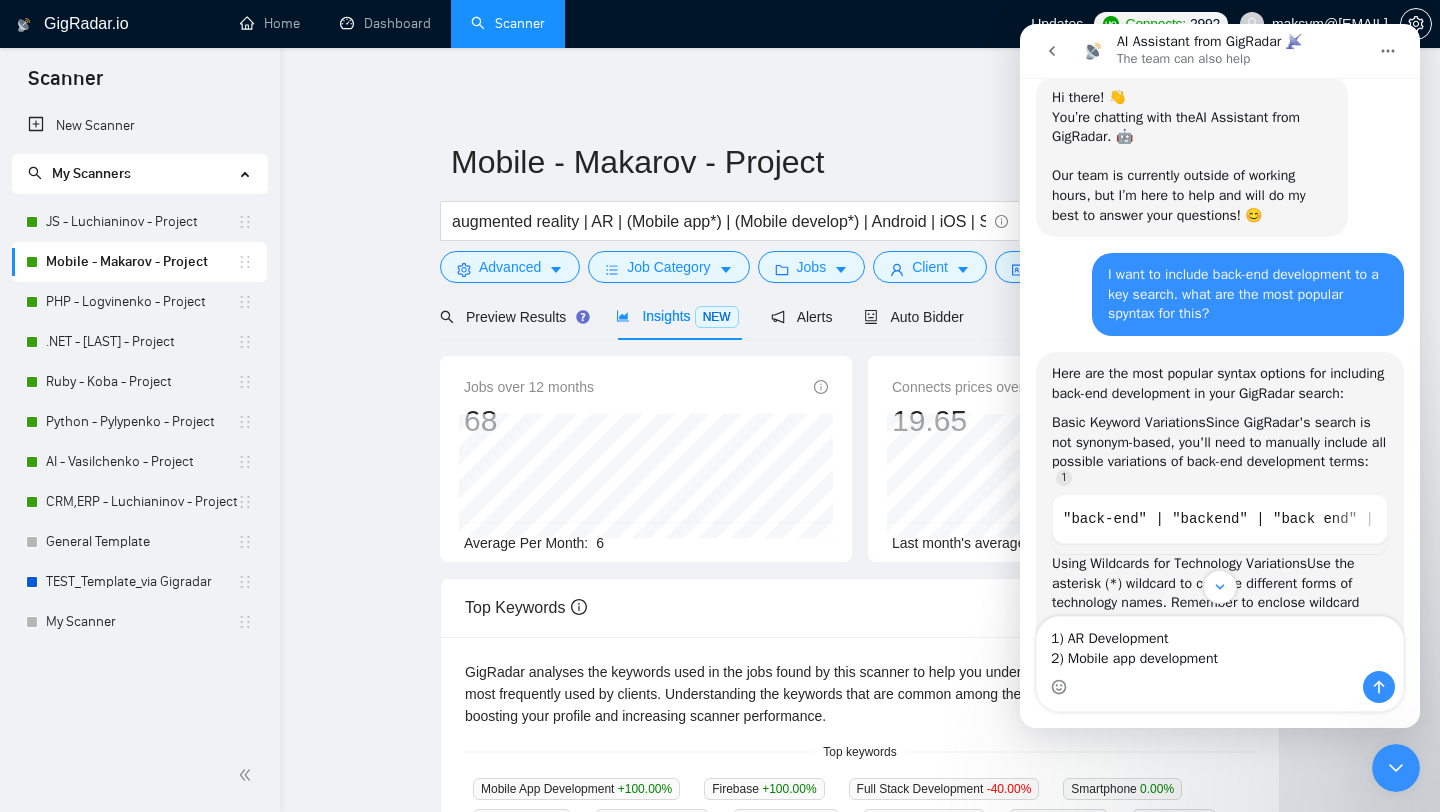 type on "1) AR Development
2) Mobile app development" 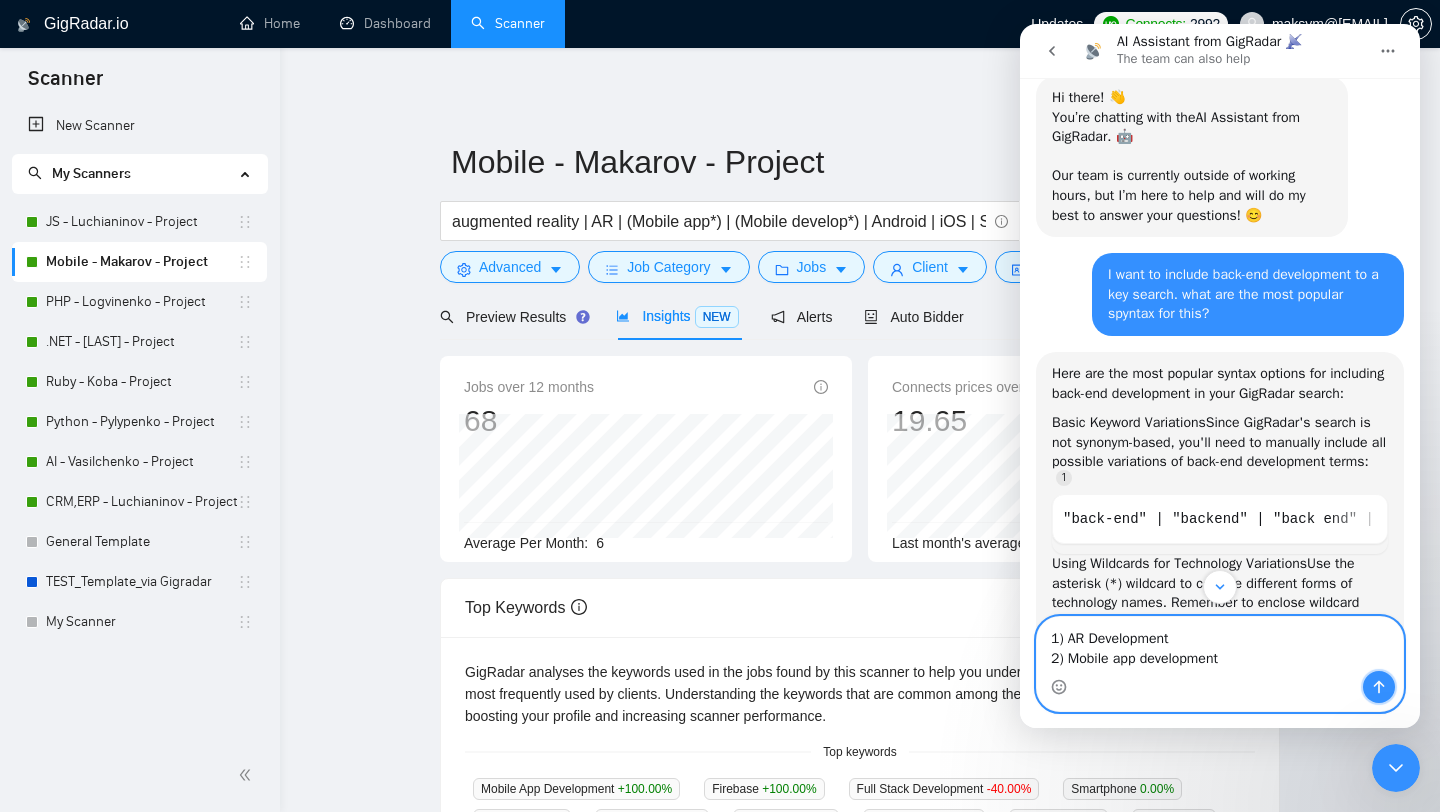 click 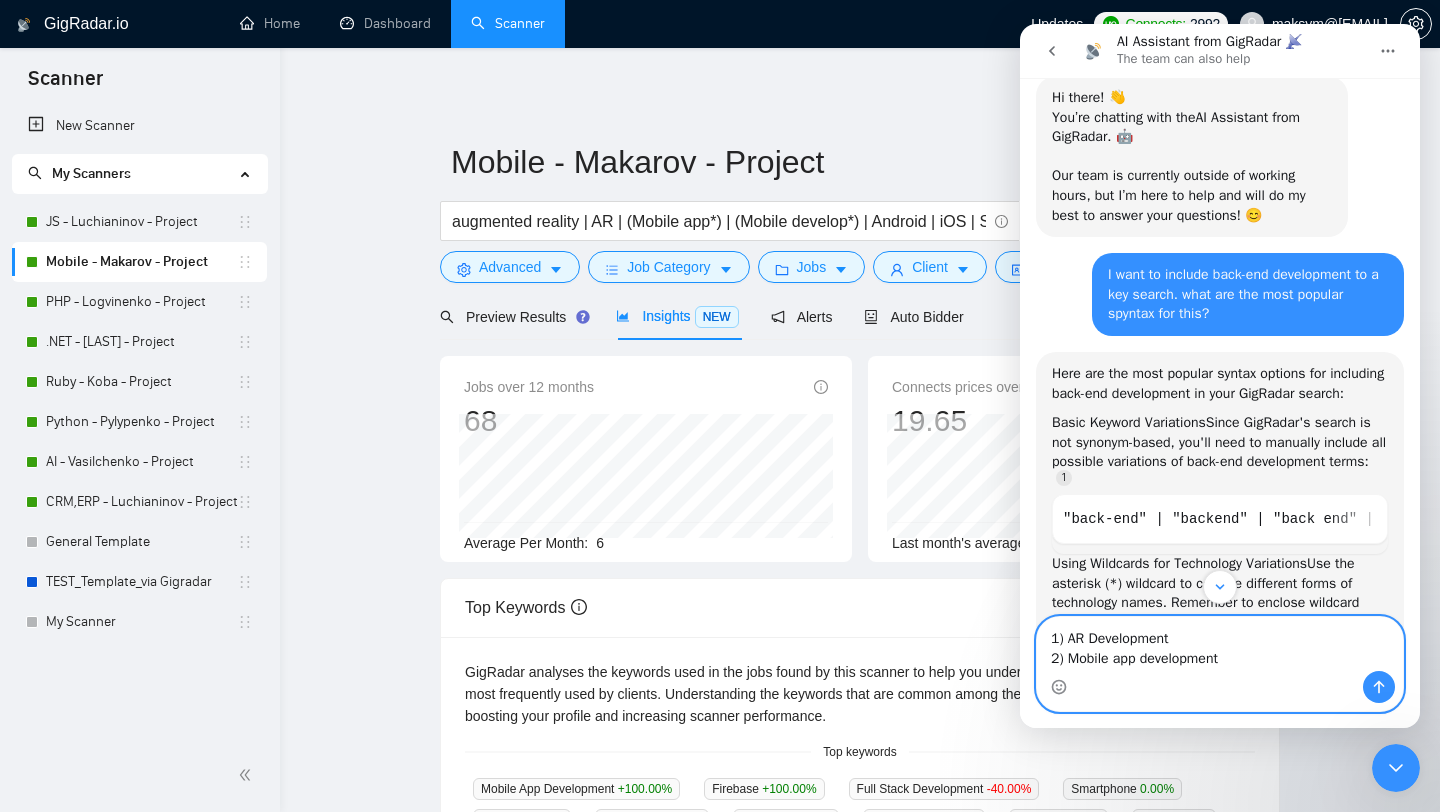 type 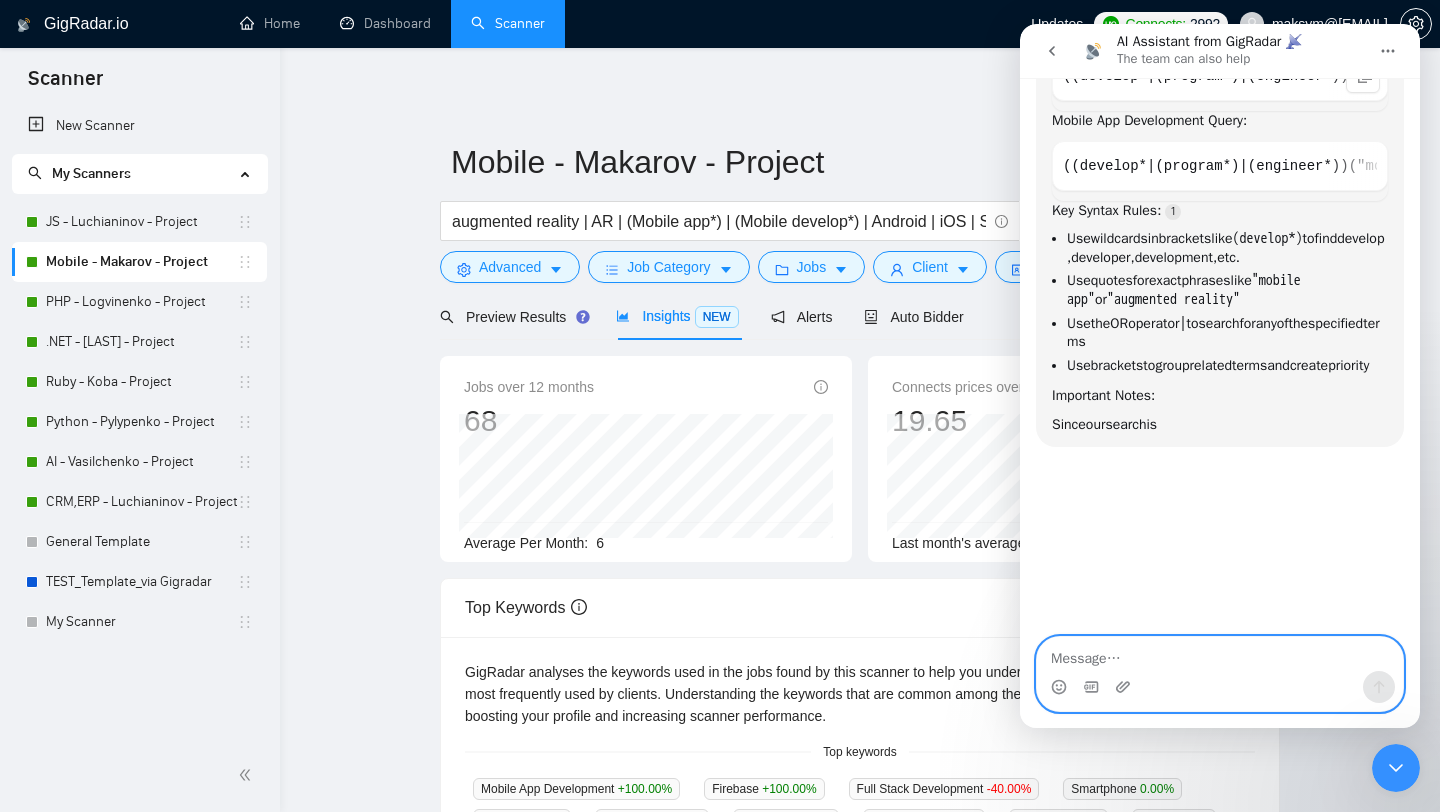 scroll, scrollTop: 6517, scrollLeft: 0, axis: vertical 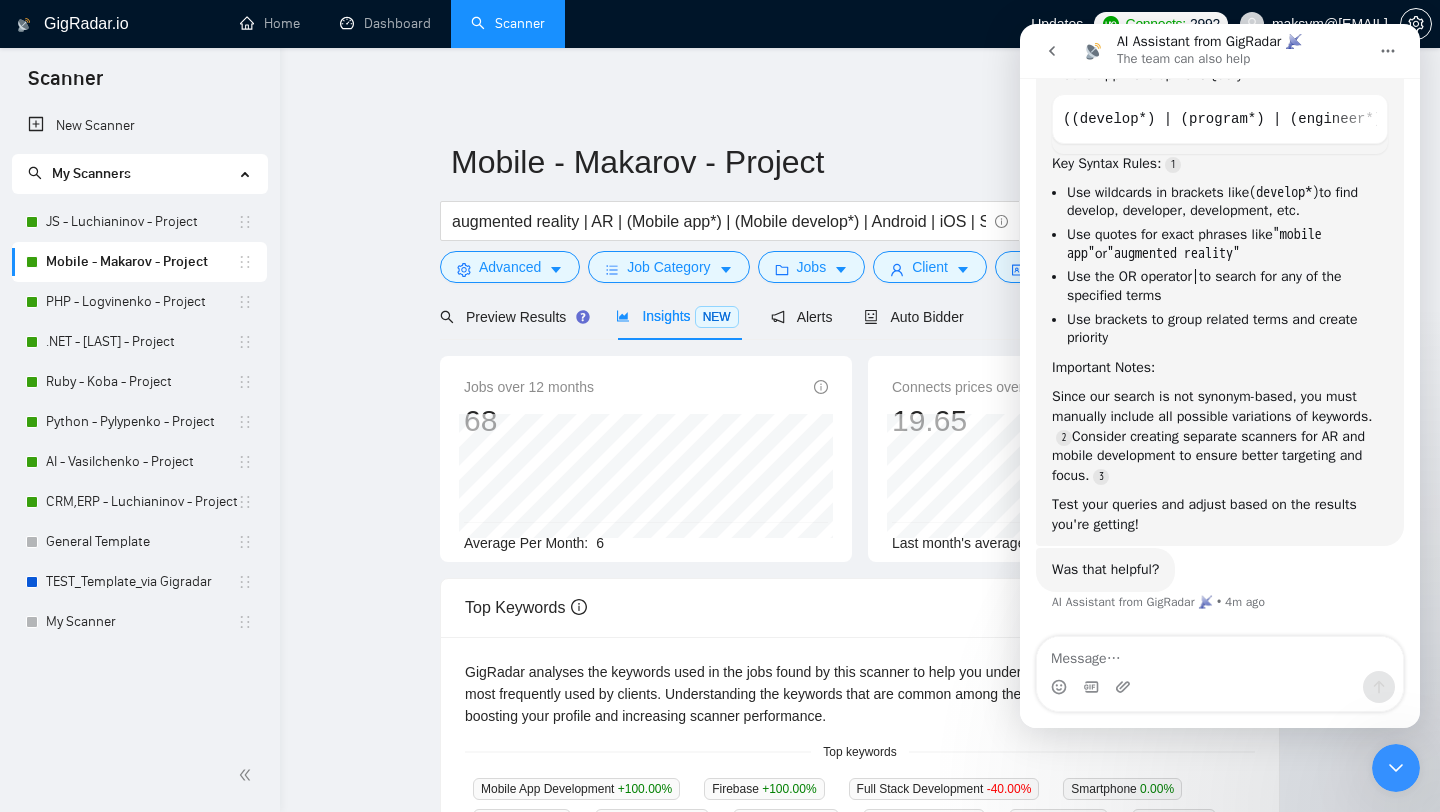 click 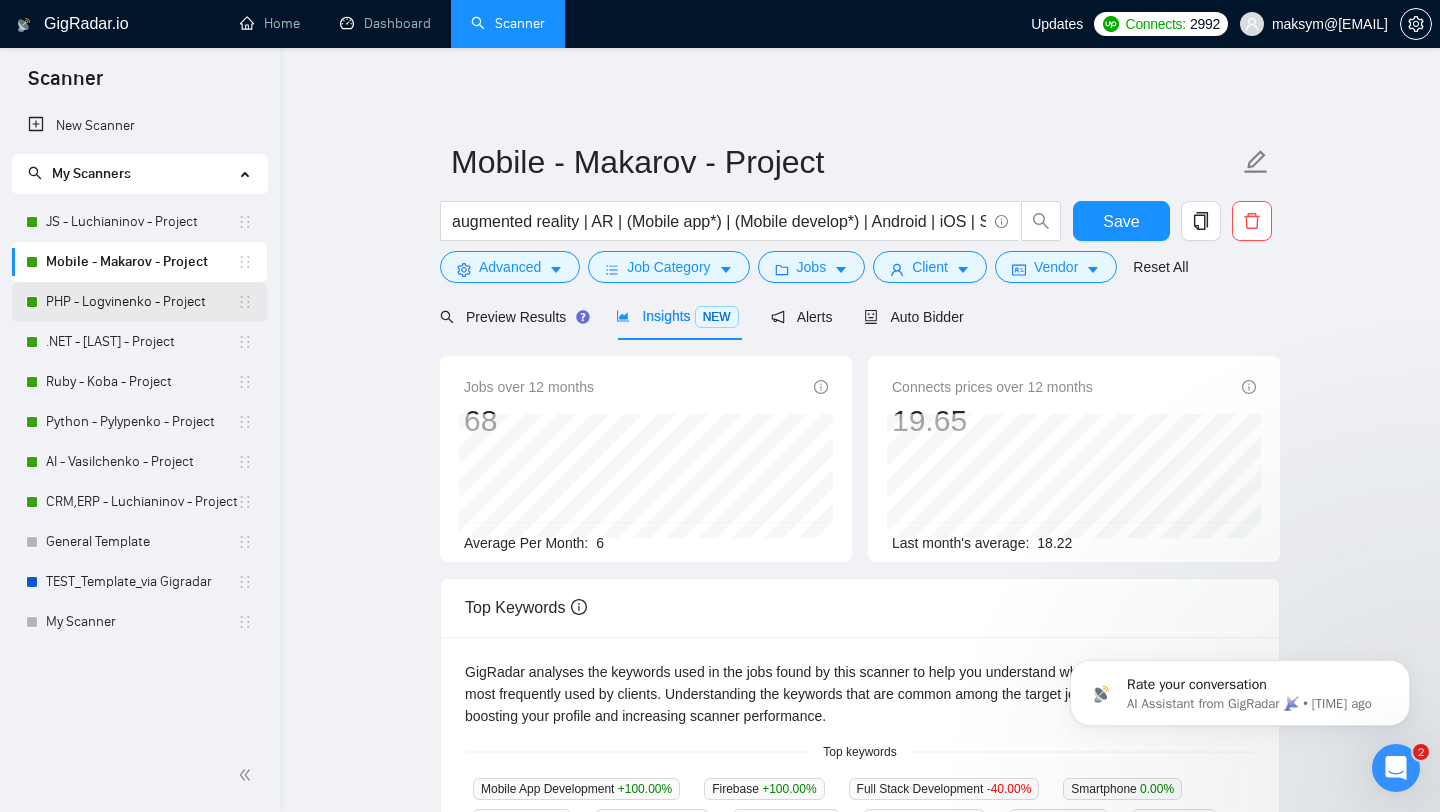 scroll, scrollTop: 0, scrollLeft: 0, axis: both 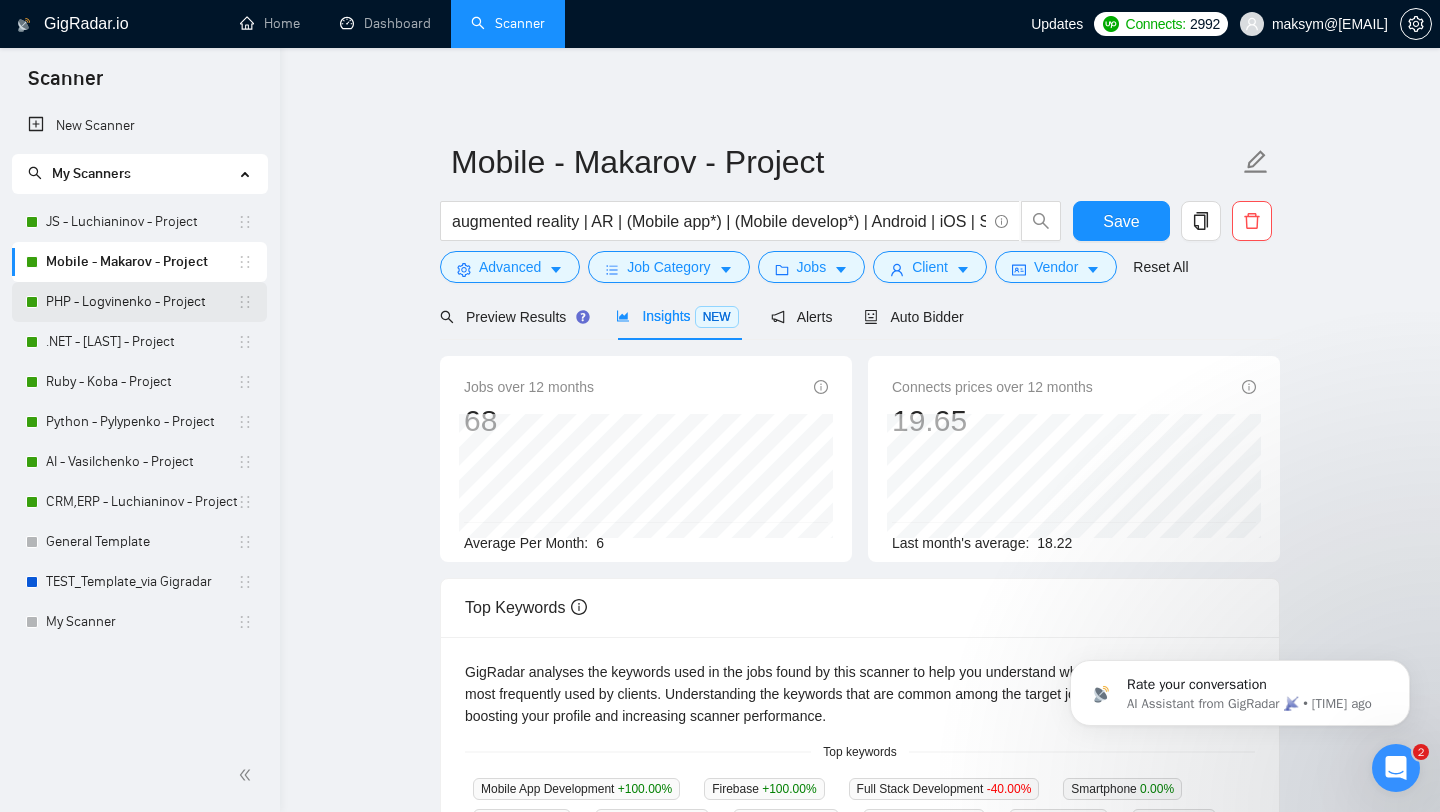 click on "PHP - Logvinenko - Project" at bounding box center [141, 302] 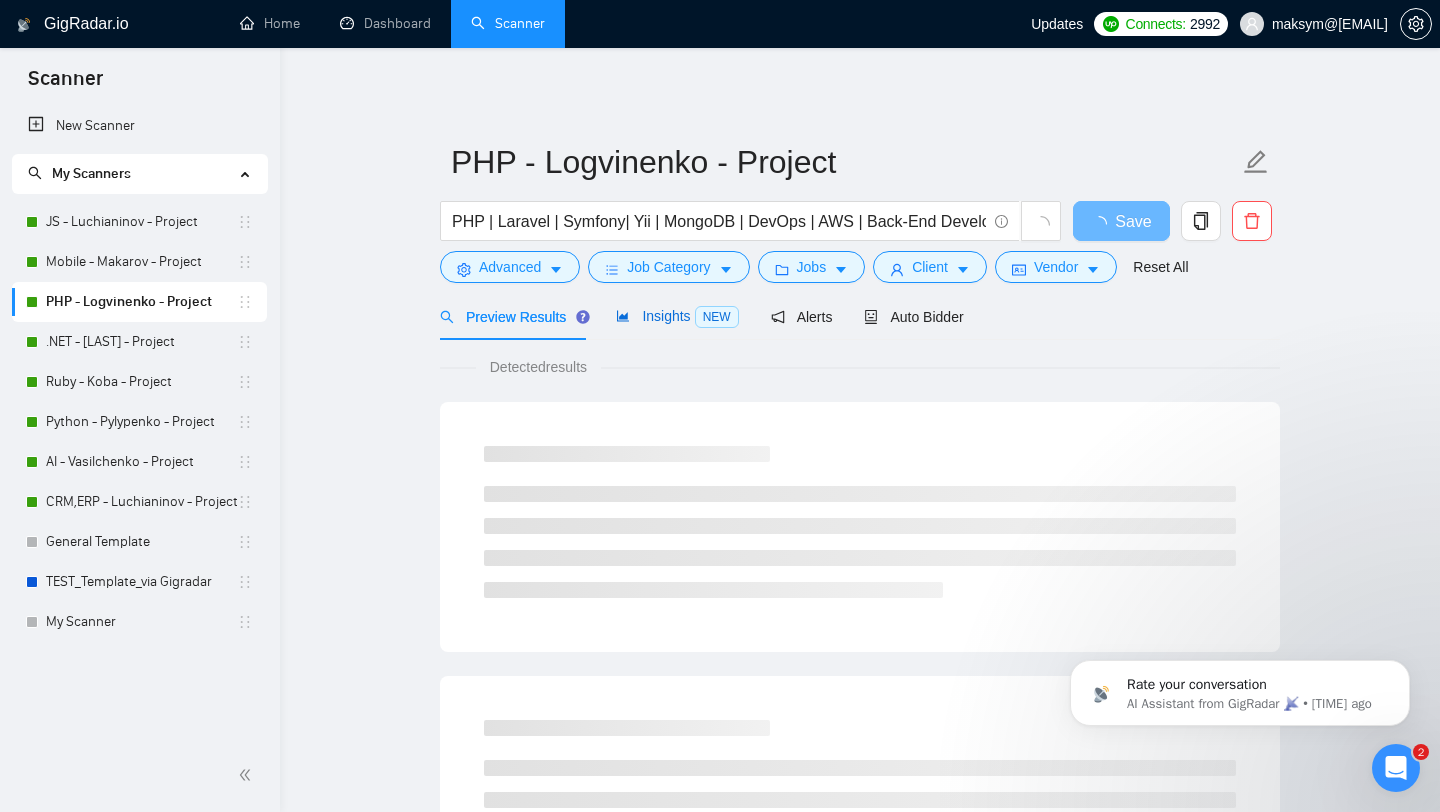 click on "Insights NEW" at bounding box center (677, 316) 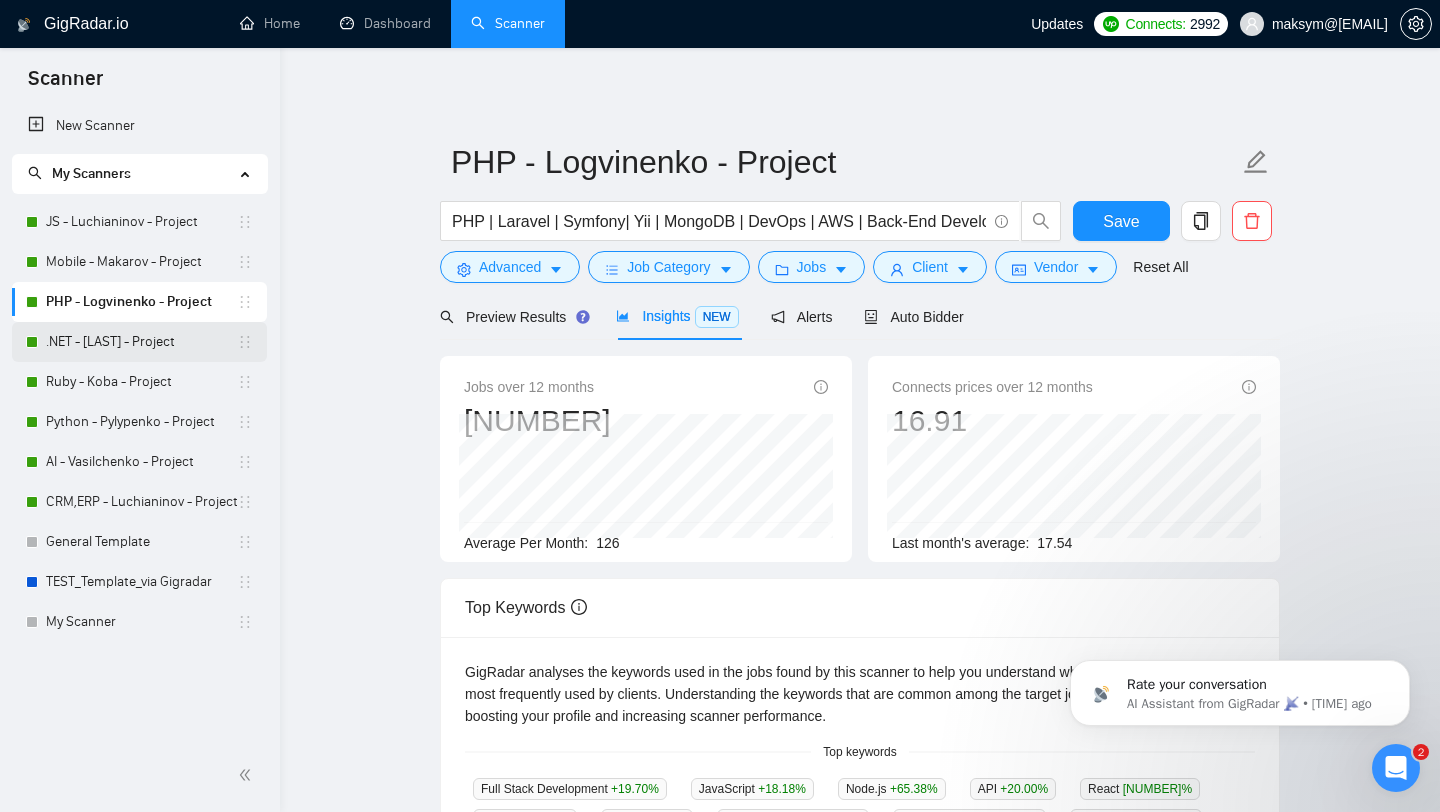 click on ".NET - [LAST] - Project" at bounding box center [141, 342] 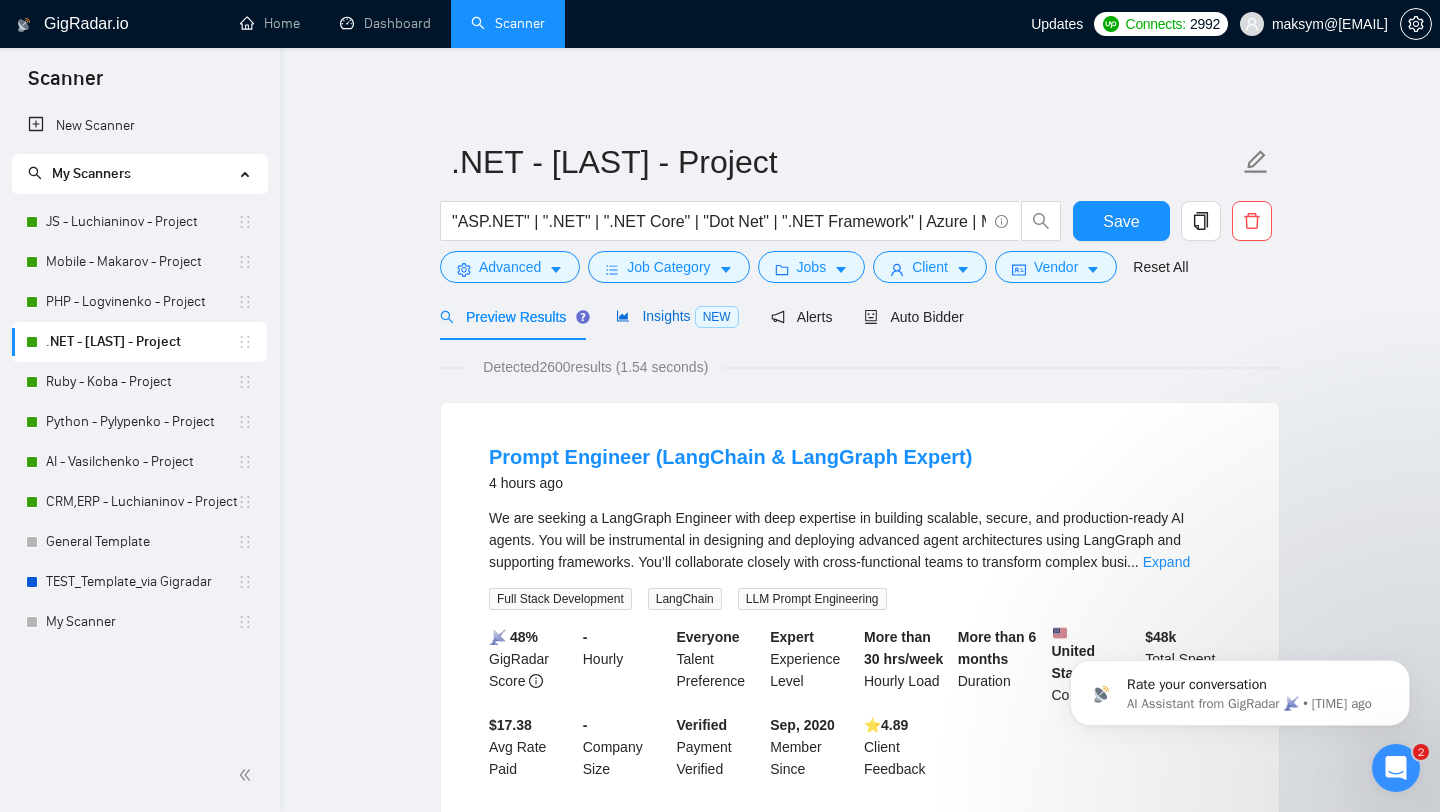 click on "Insights NEW" at bounding box center [677, 316] 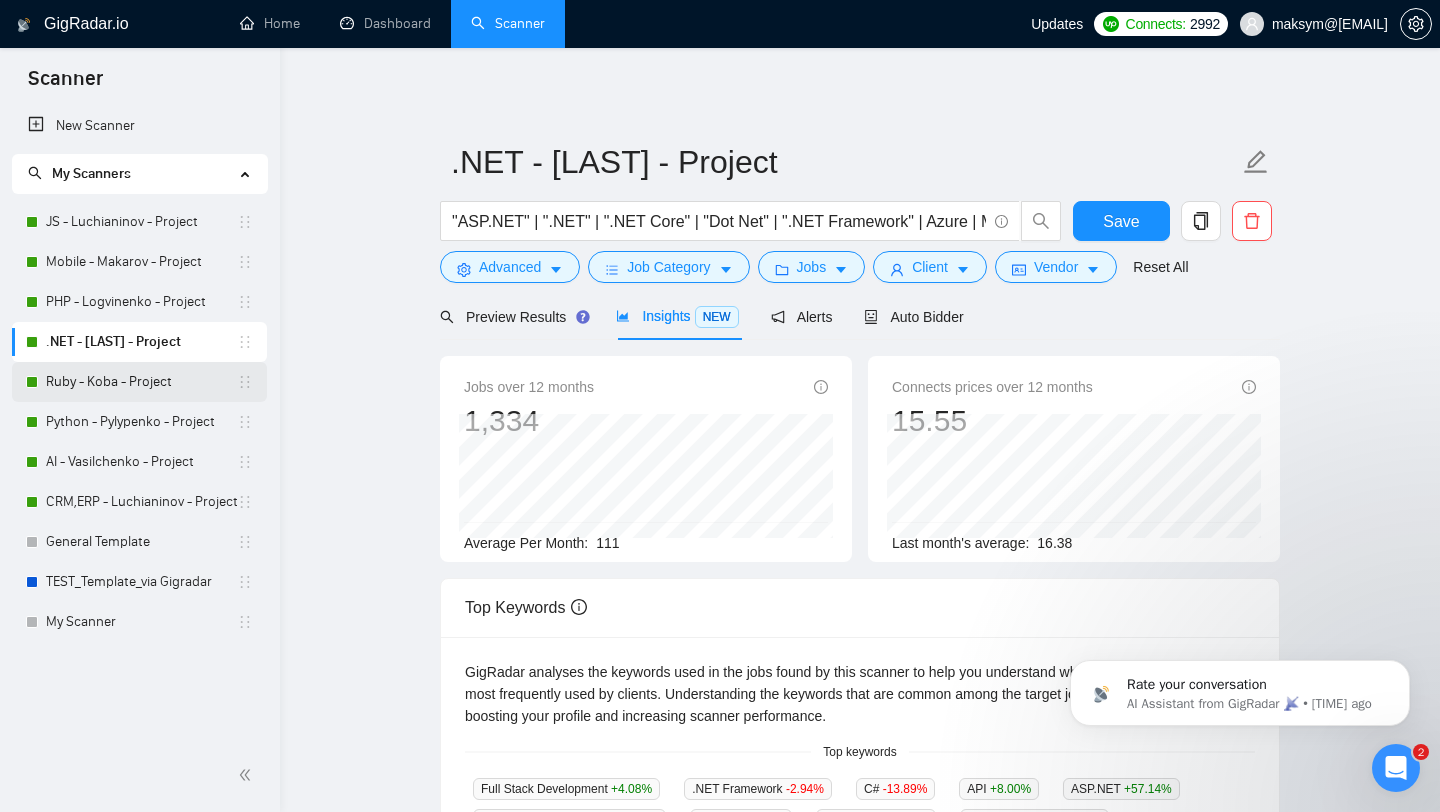 click on "Ruby - Koba - Project" at bounding box center [141, 382] 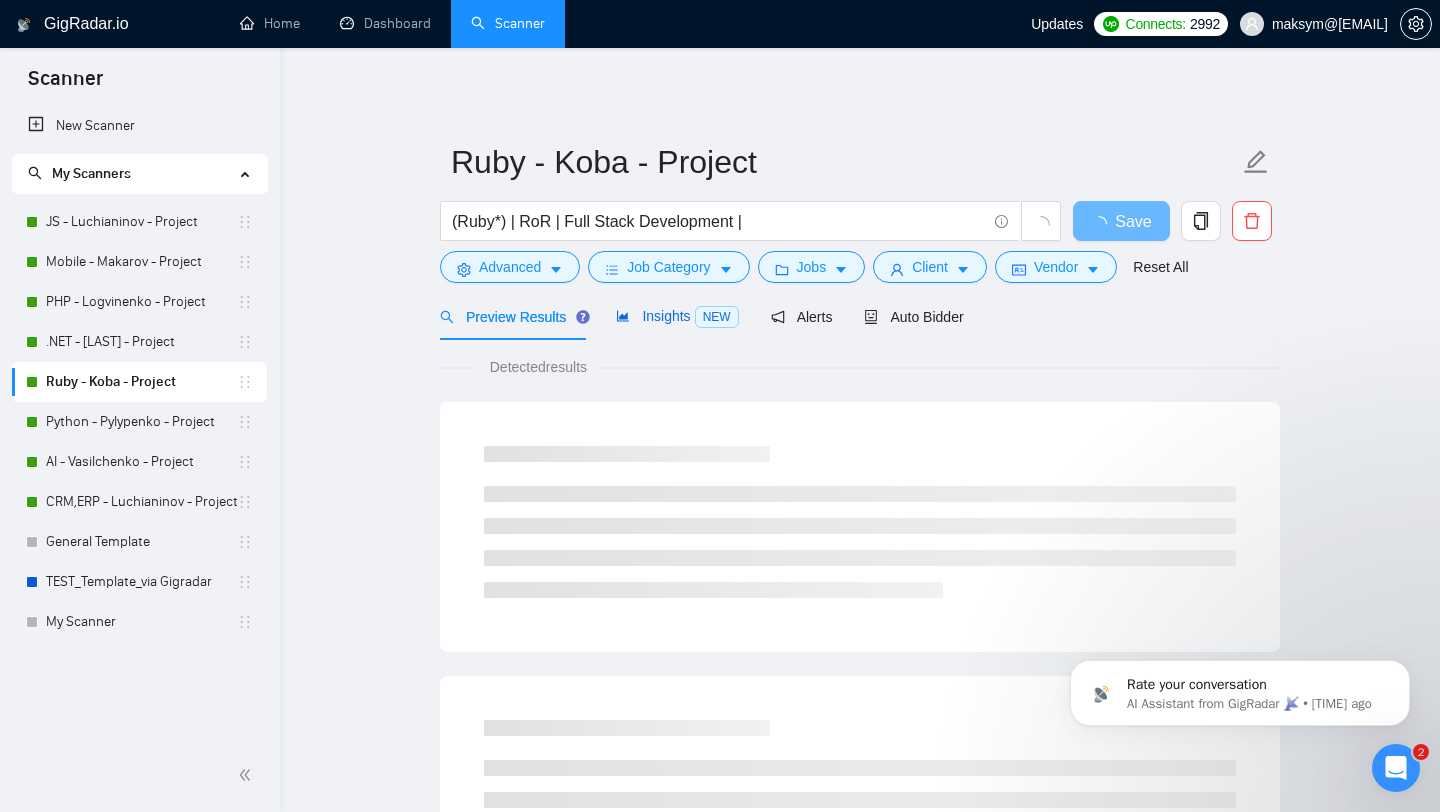 click on "Insights NEW" at bounding box center [677, 316] 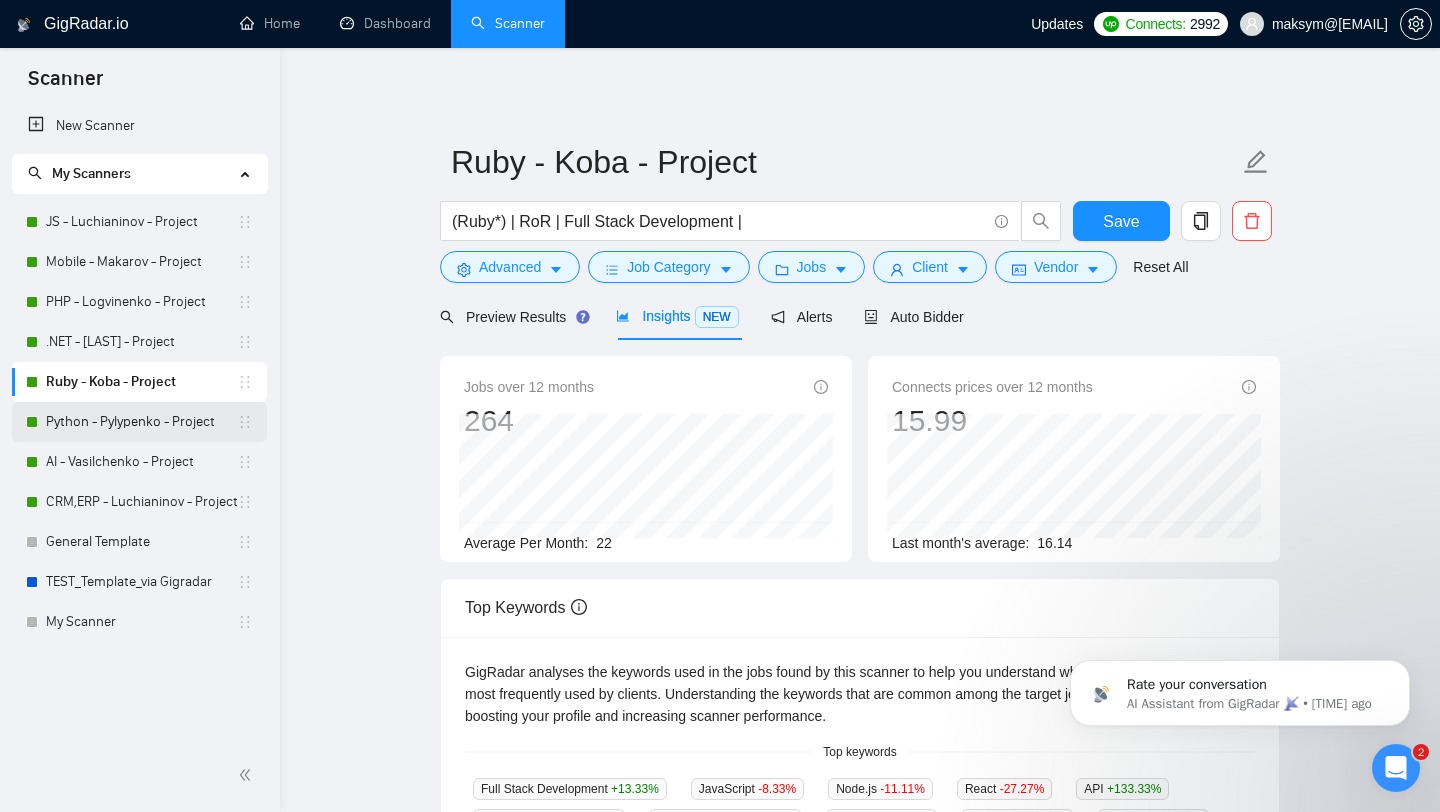 click on "Python - Pylypenko - Project" at bounding box center [141, 422] 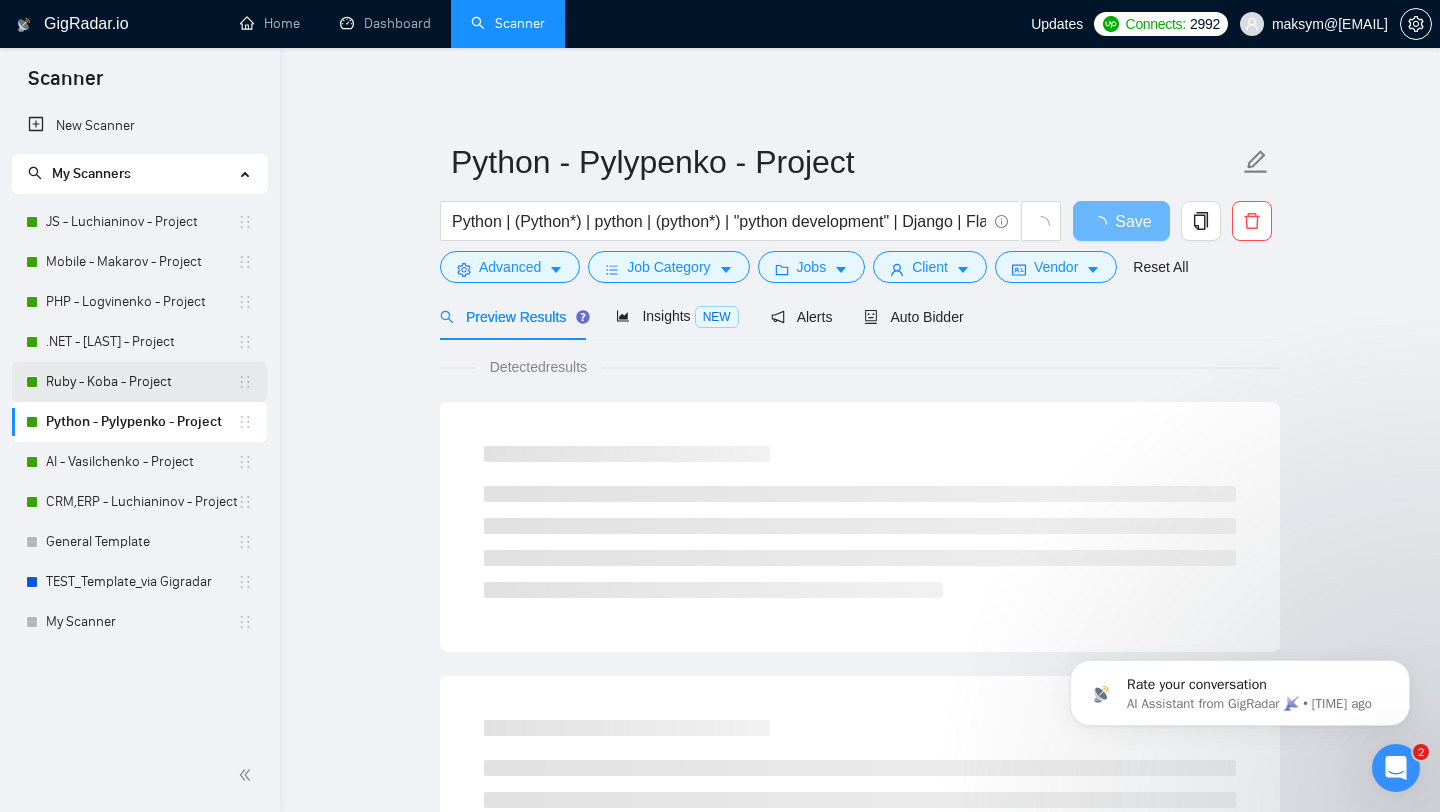 click on "Ruby - Koba - Project" at bounding box center [141, 382] 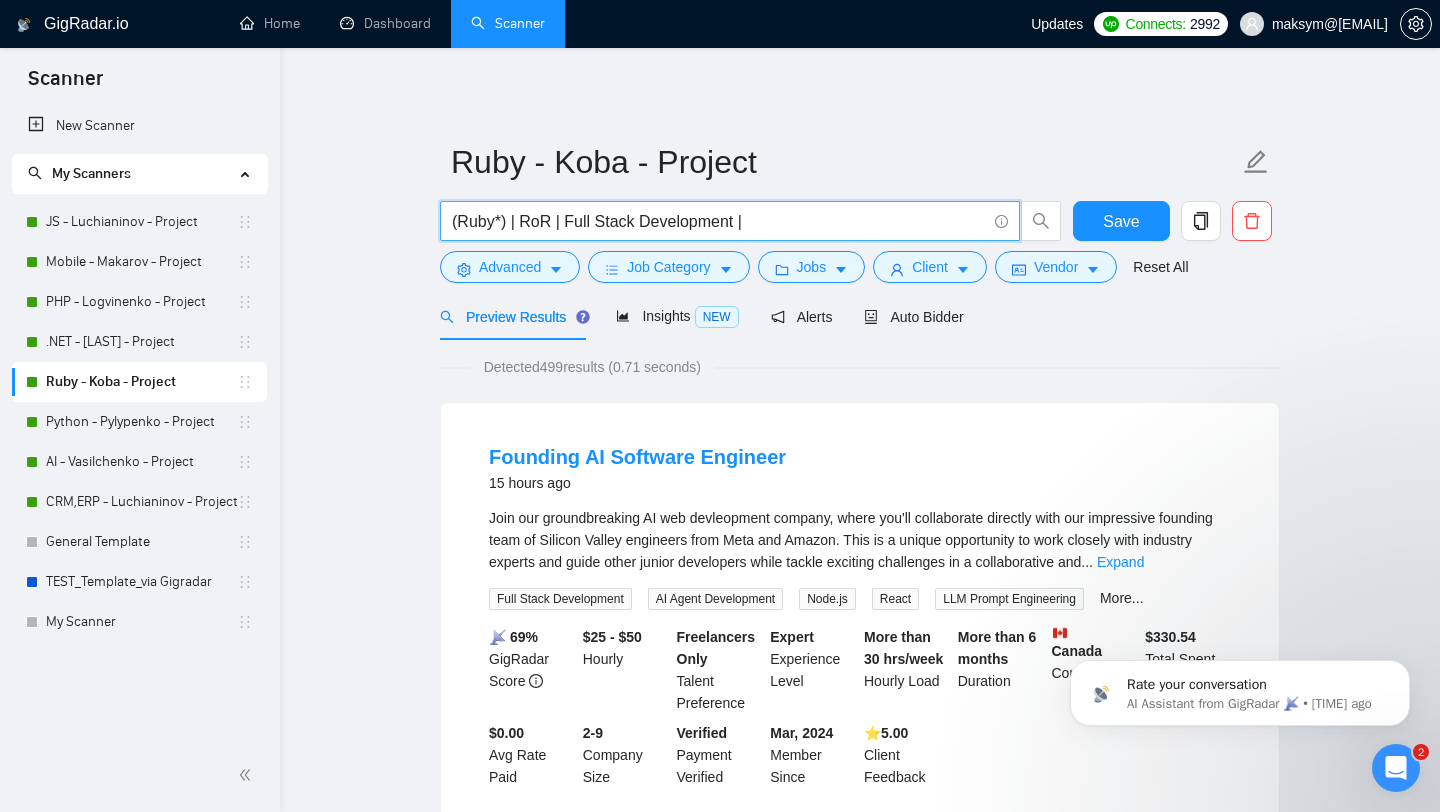 click on "(Ruby*) | RoR | Full Stack Development |" at bounding box center [719, 221] 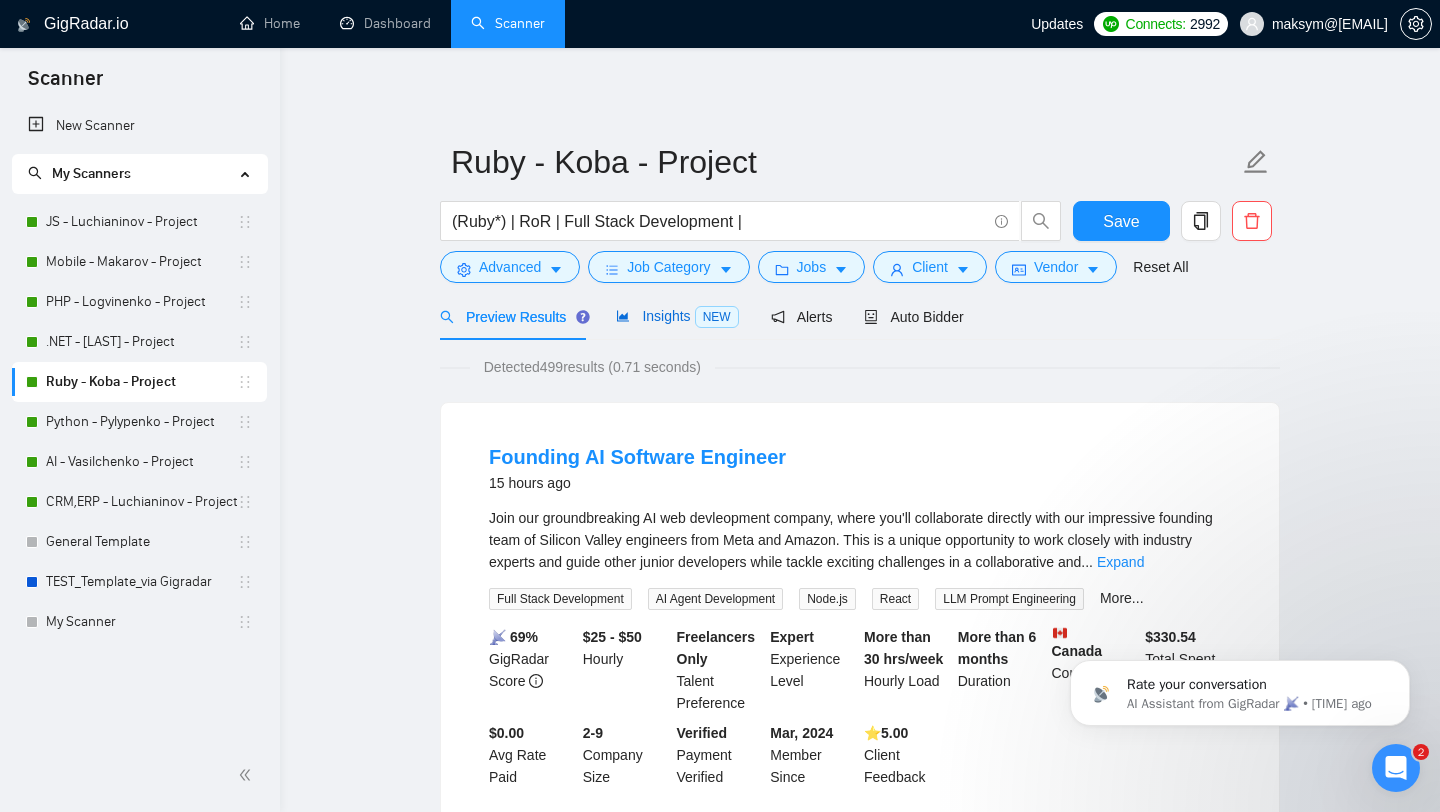 click on "Insights NEW" at bounding box center [677, 316] 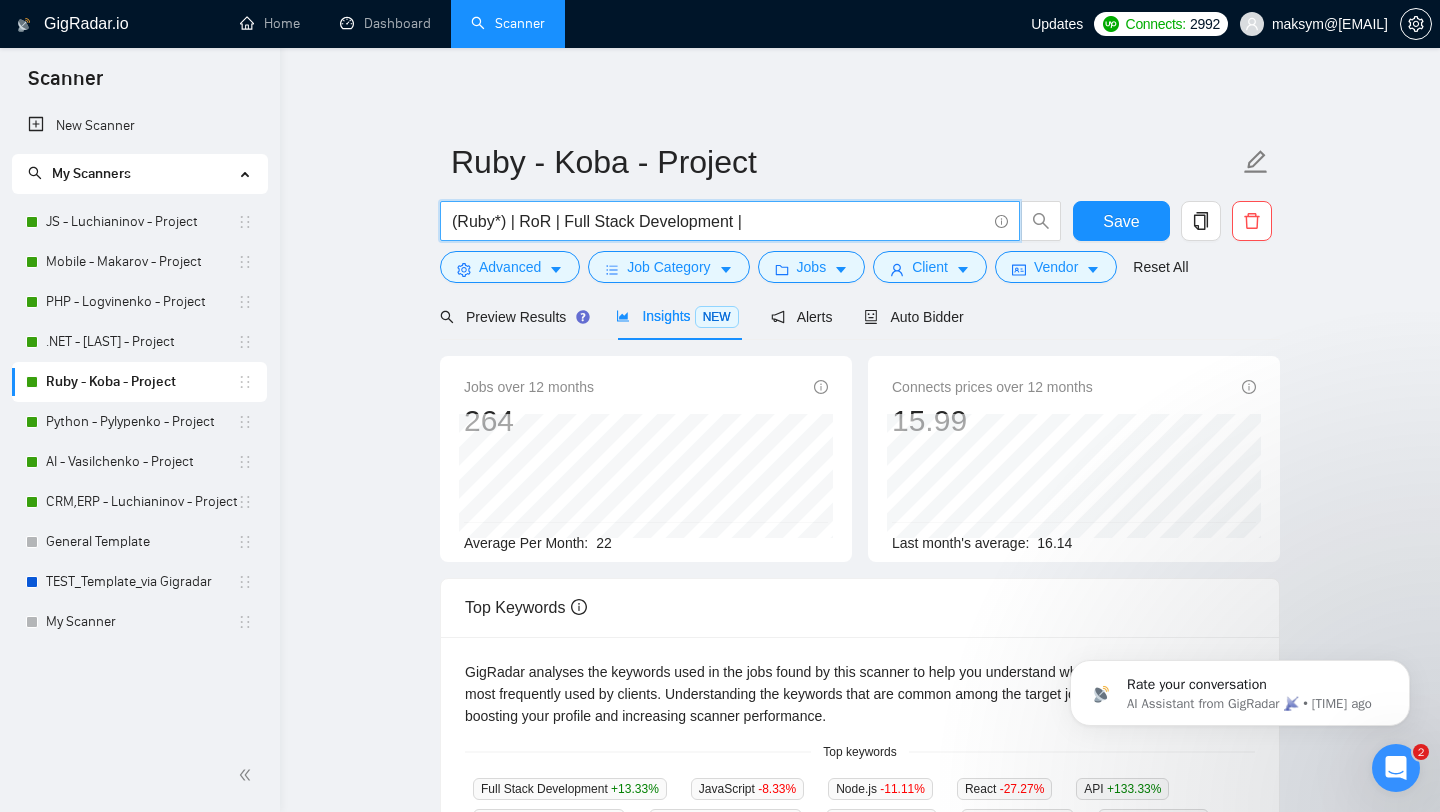 click on "(Ruby*) | RoR | Full Stack Development |" at bounding box center [719, 221] 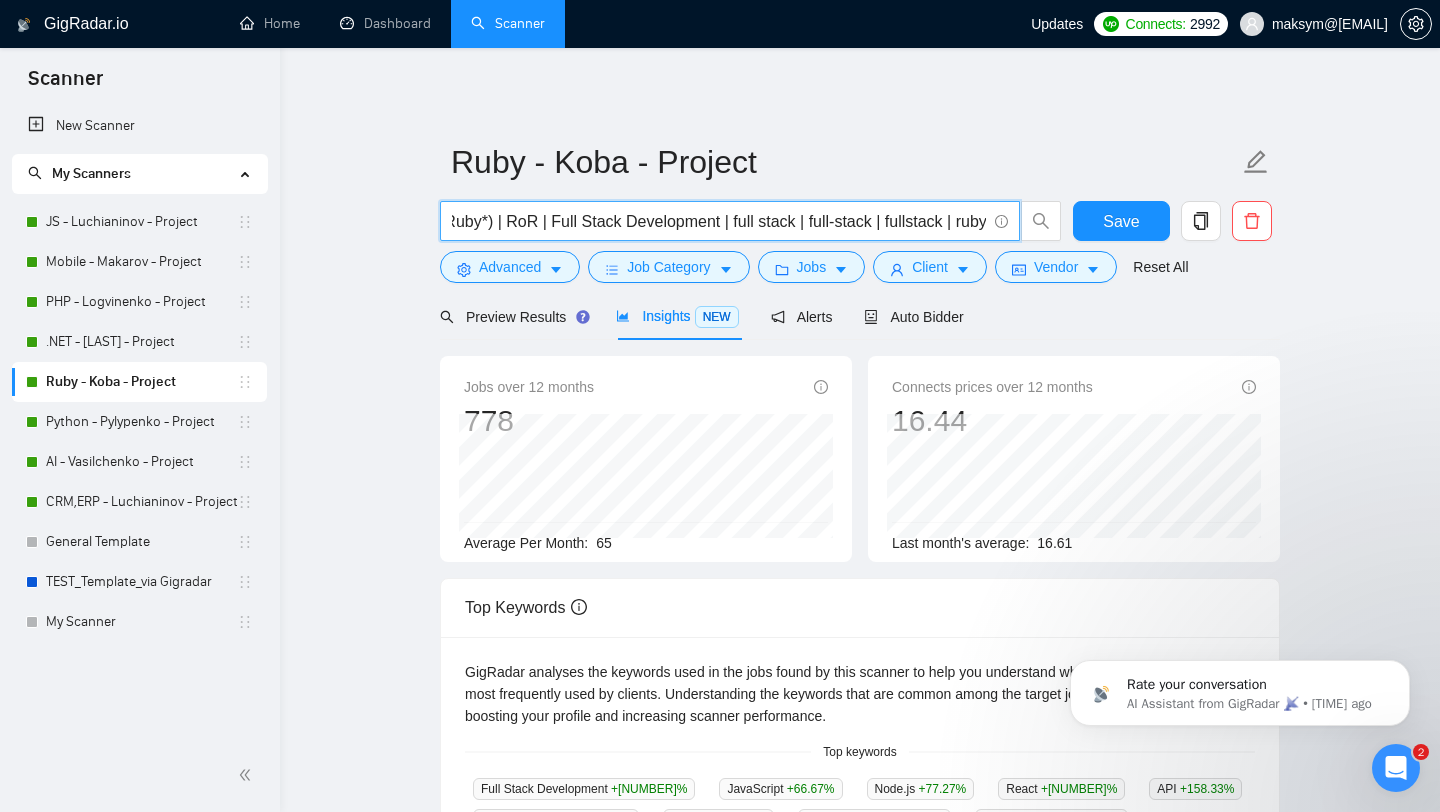 scroll, scrollTop: 0, scrollLeft: 21, axis: horizontal 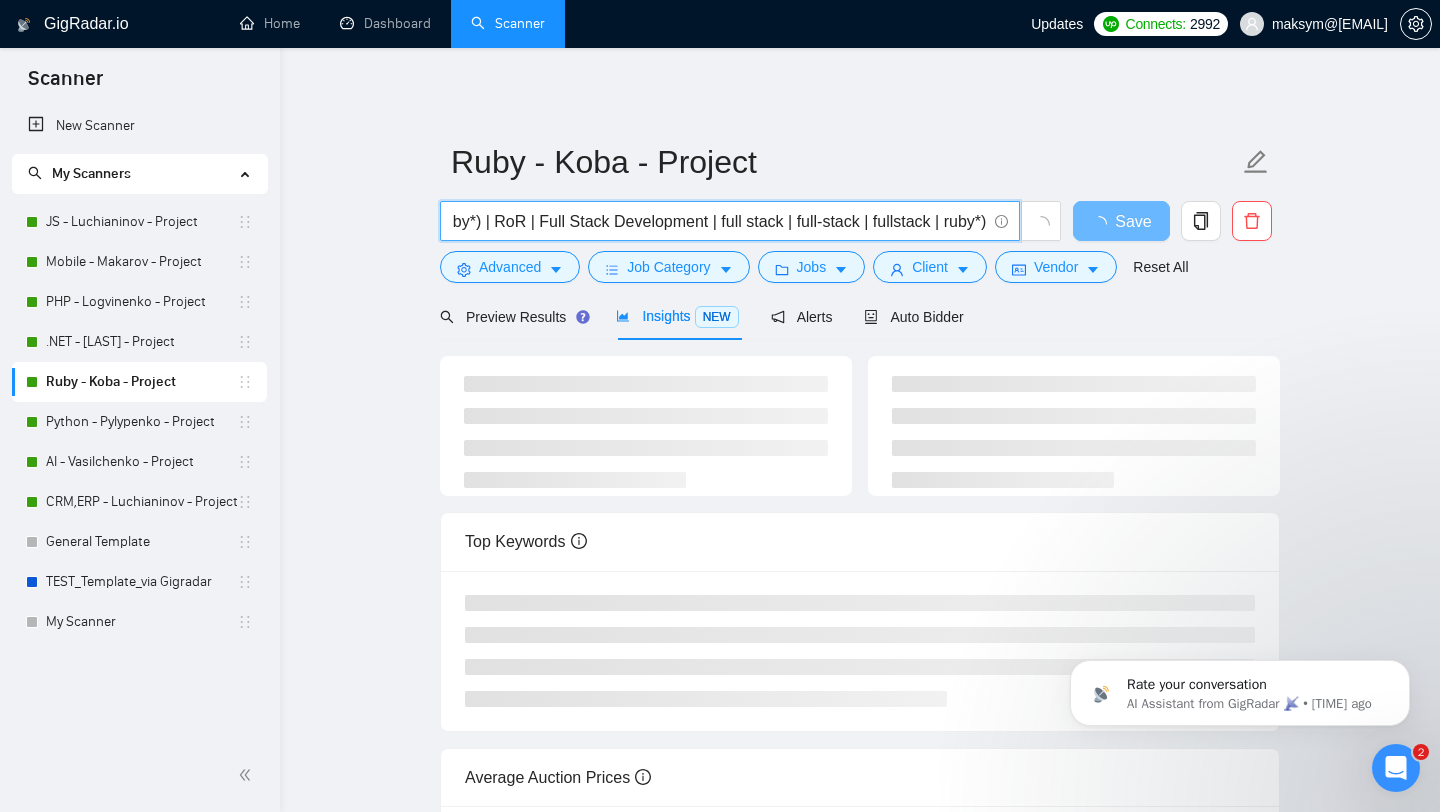 click on "(Ruby*) | RoR | Full Stack Development | full stack | full-stack | fullstack | ruby*)" at bounding box center [719, 221] 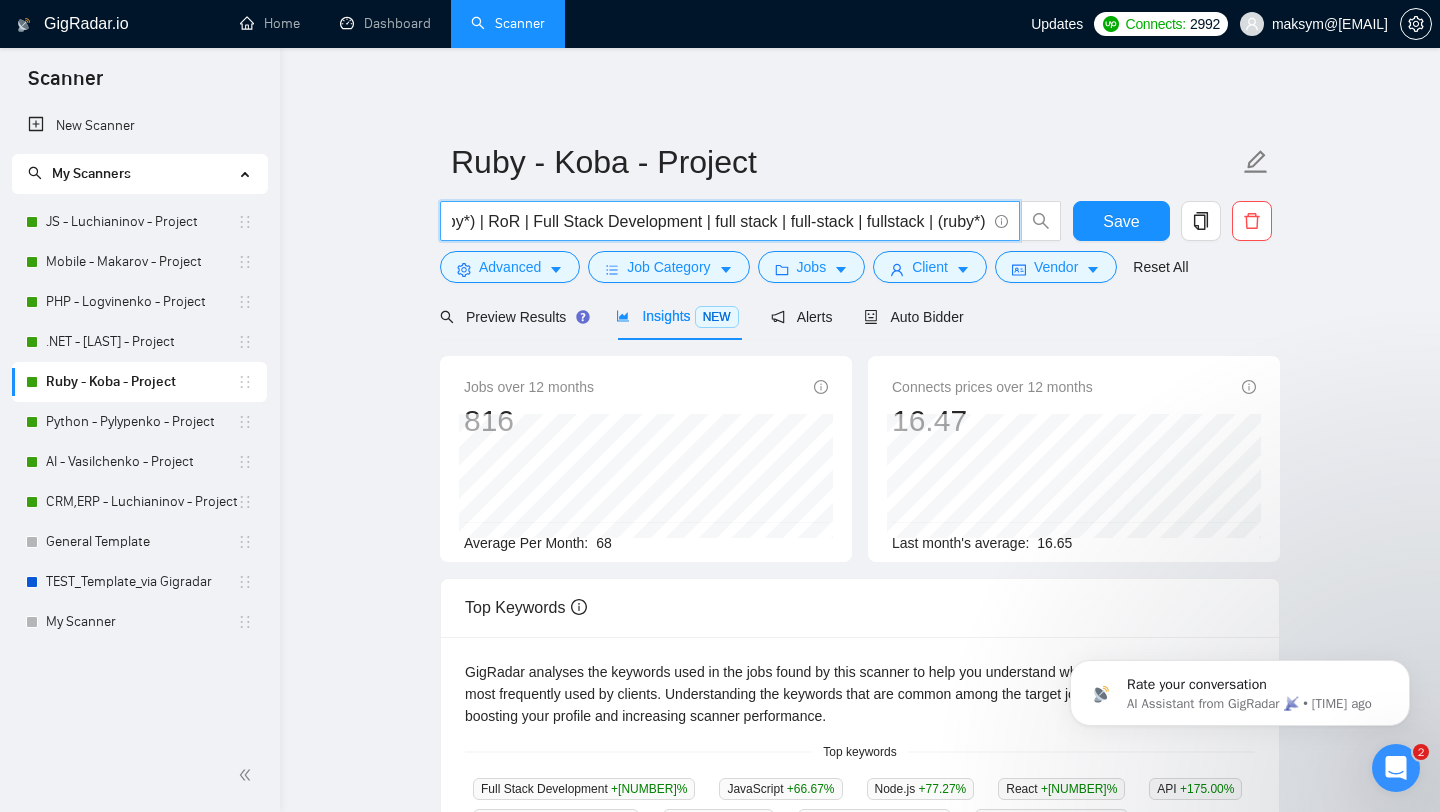 scroll, scrollTop: 0, scrollLeft: 40, axis: horizontal 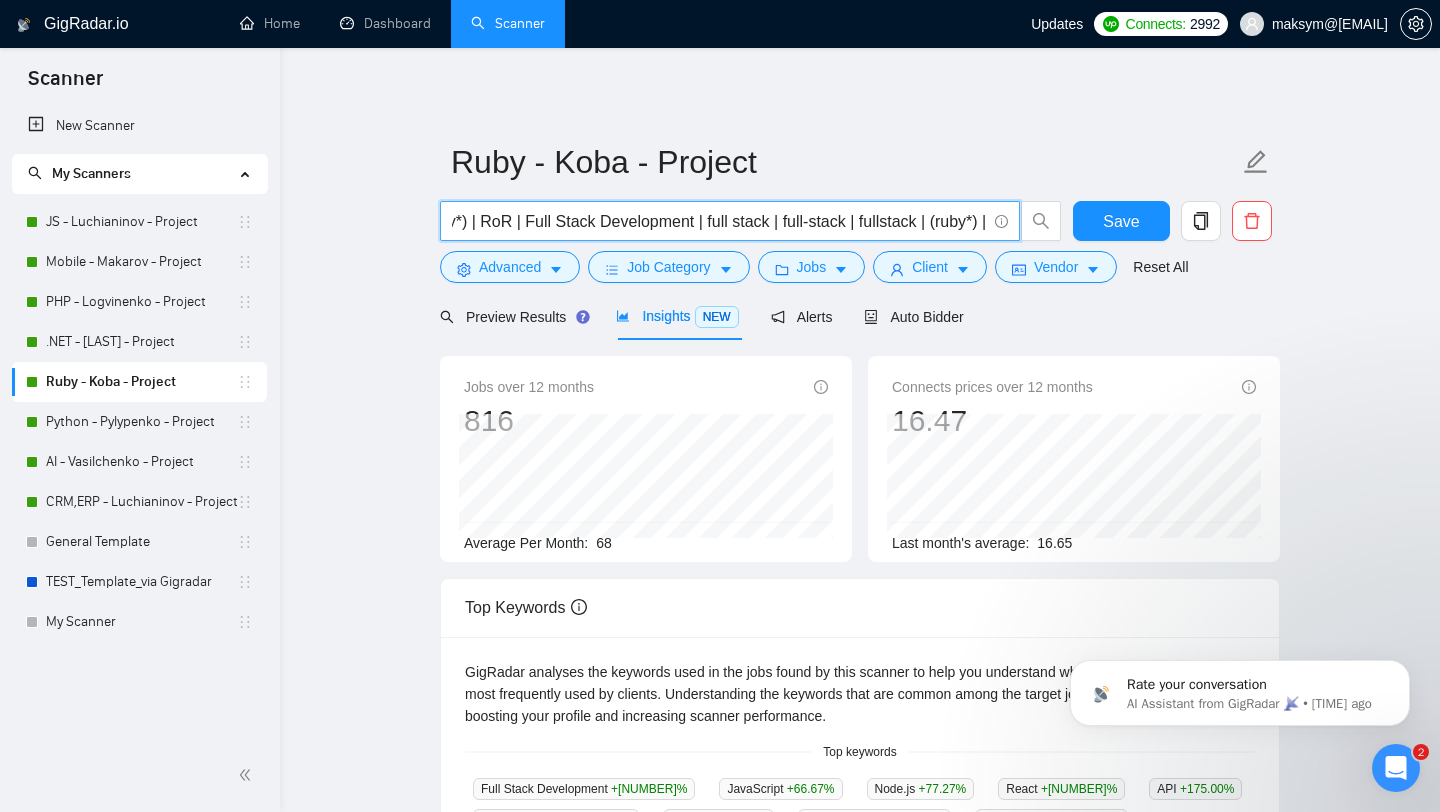 paste on "ruby" 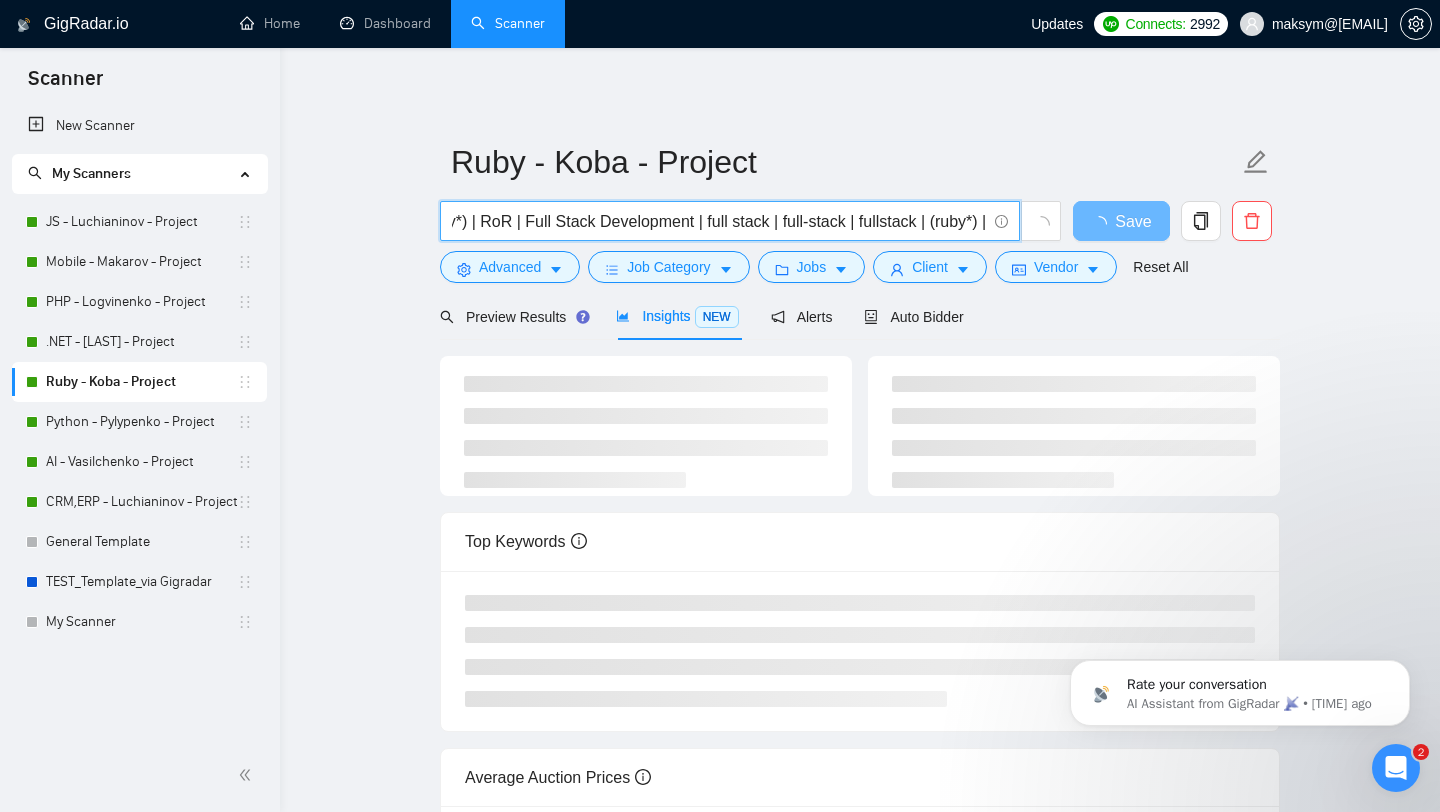 scroll, scrollTop: 0, scrollLeft: 52, axis: horizontal 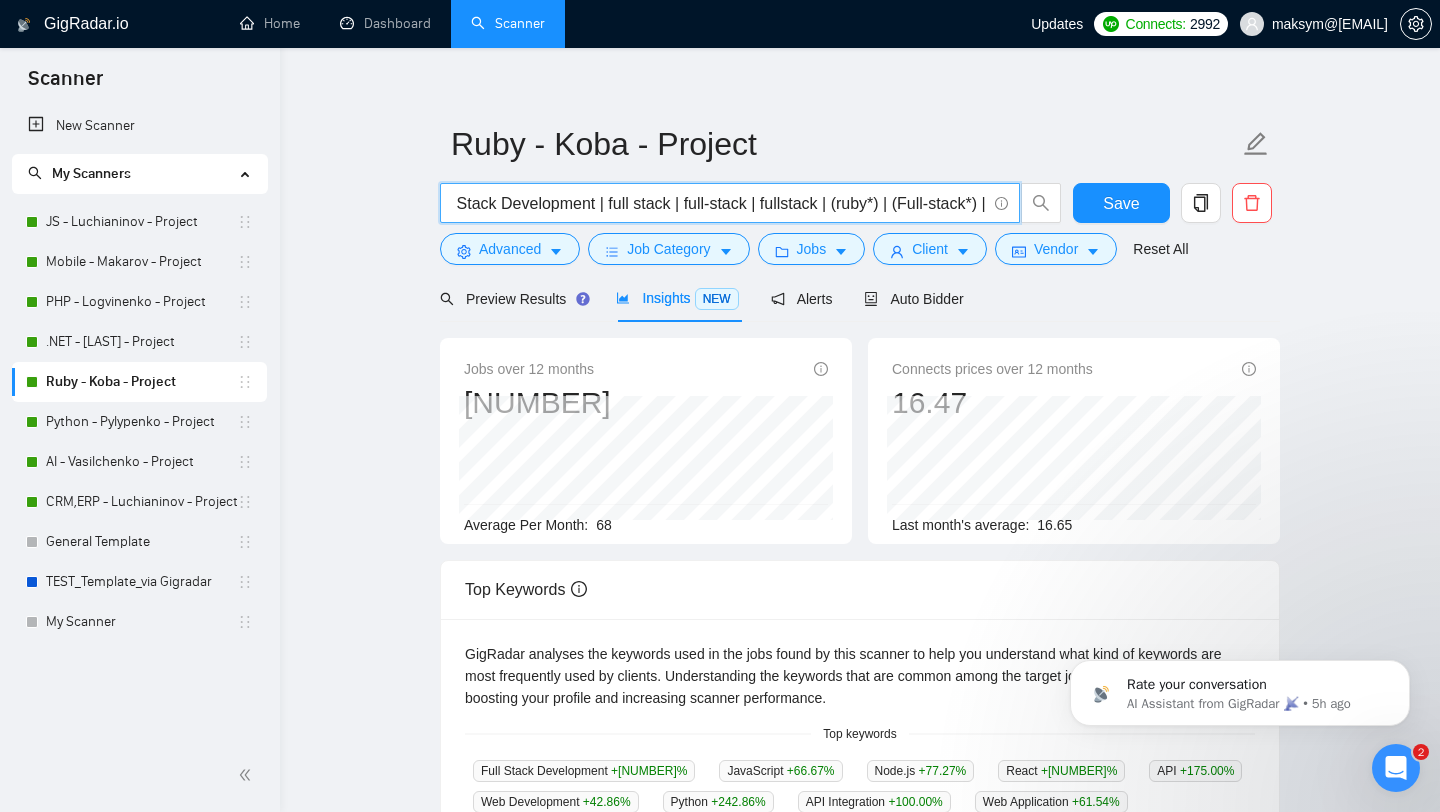click on "(Ruby*) | RoR | Full Stack Development | full stack | full-stack | fullstack | (ruby*) | (Full-stack*) |" at bounding box center [719, 203] 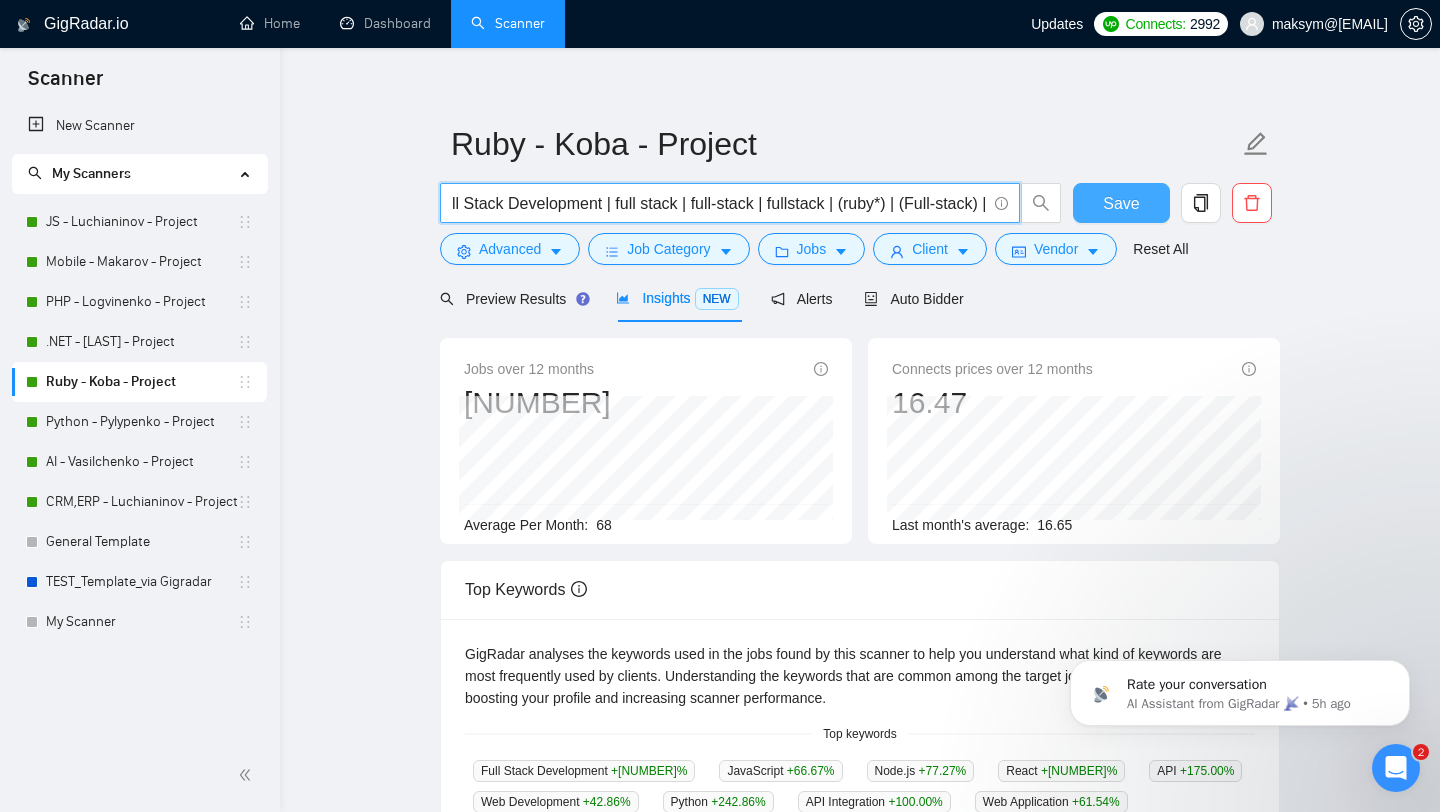 scroll, scrollTop: 0, scrollLeft: 143, axis: horizontal 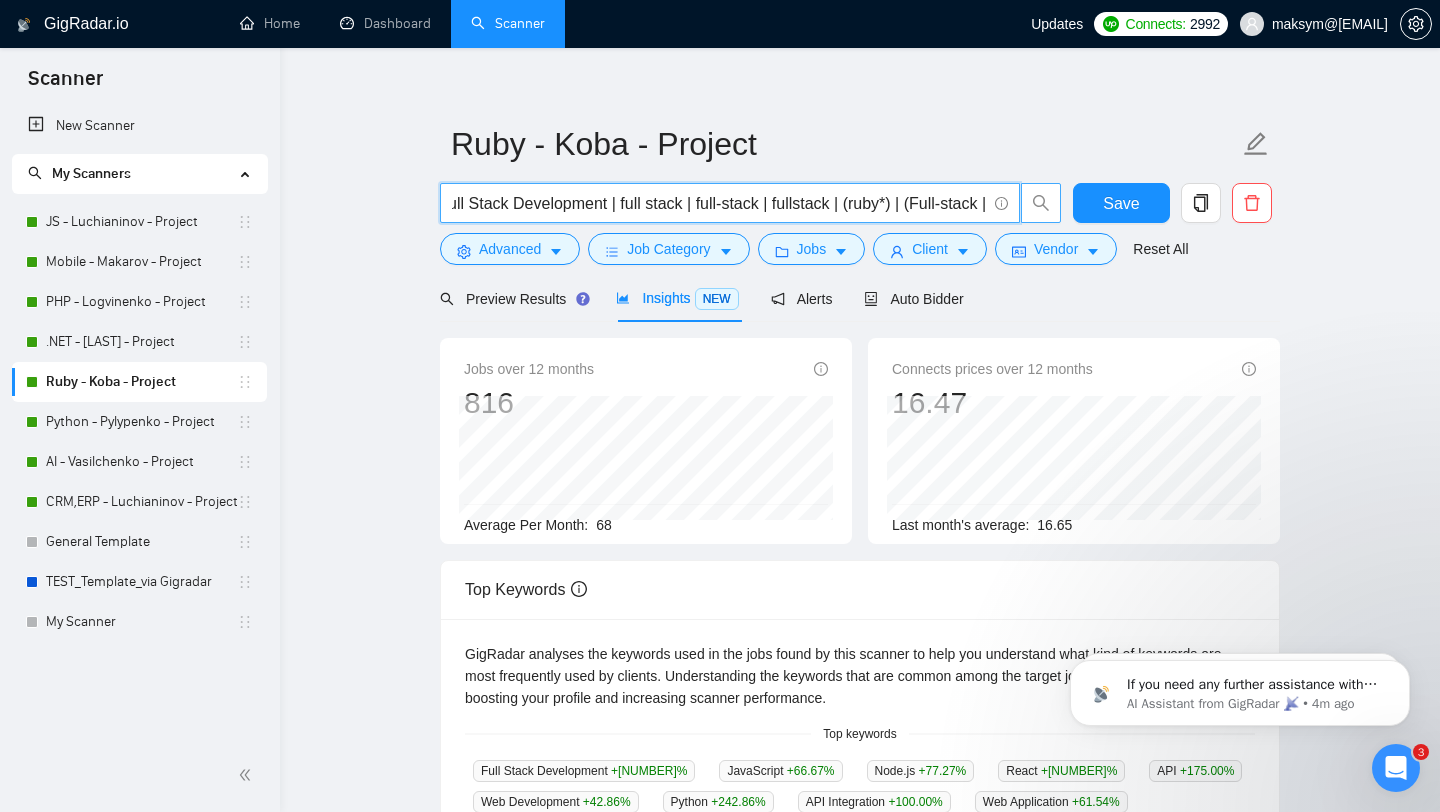 click on "(Ruby*) | RoR | Full Stack Development | full stack | full-stack | fullstack | (ruby*) | (Full-stack |" at bounding box center (719, 203) 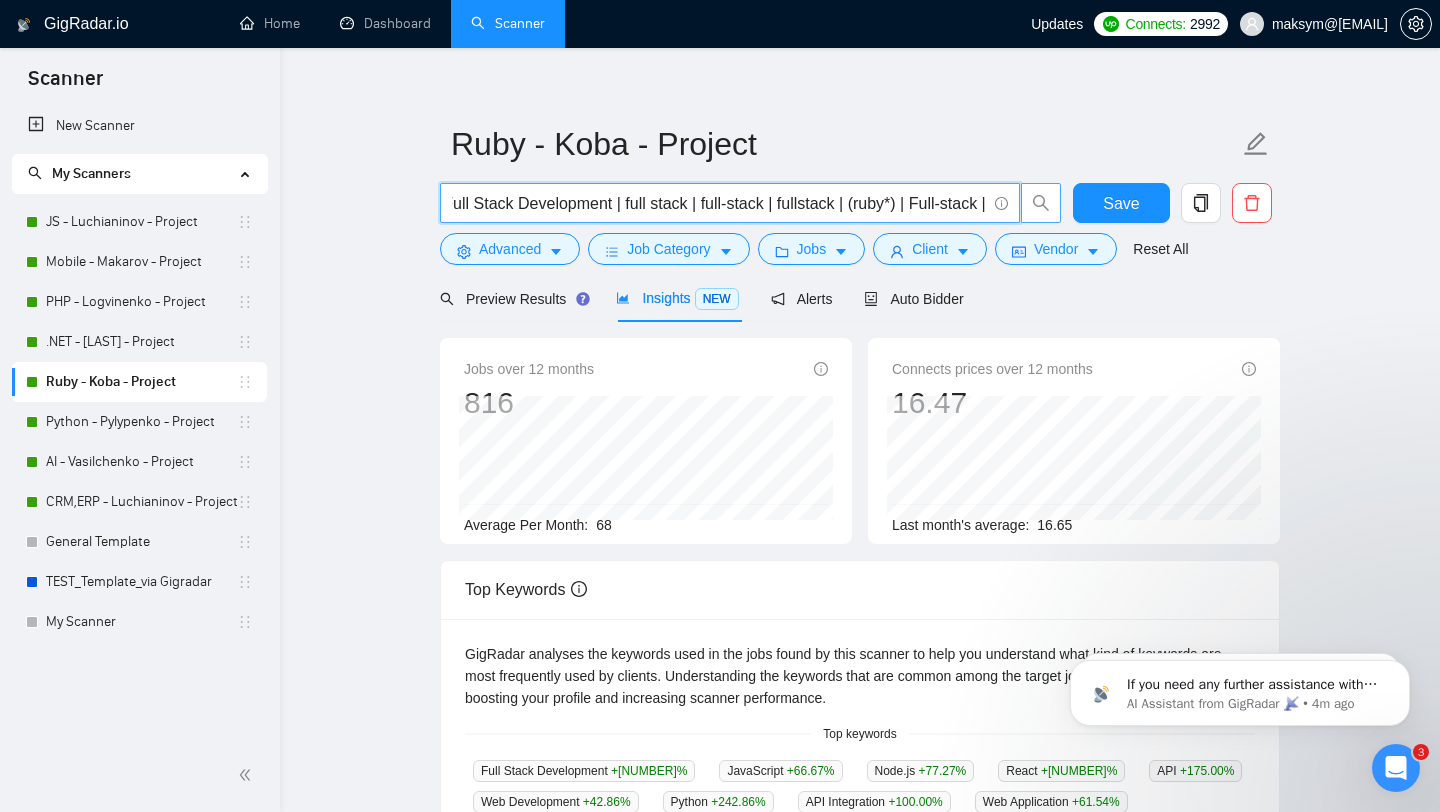 scroll, scrollTop: 0, scrollLeft: 132, axis: horizontal 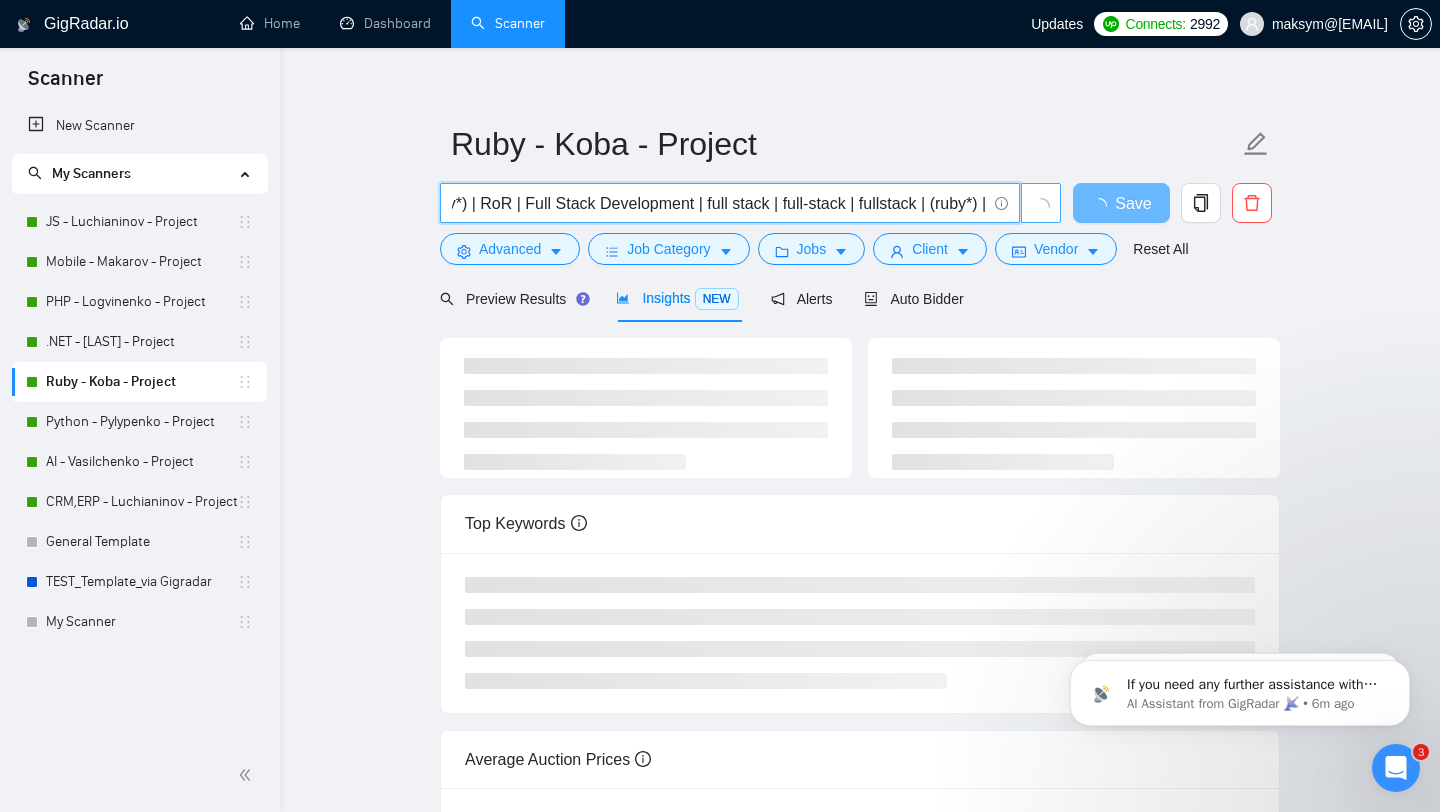 click on "(Ruby*) | RoR | Full Stack Development | full stack | full-stack | fullstack | (ruby*) |" at bounding box center [719, 203] 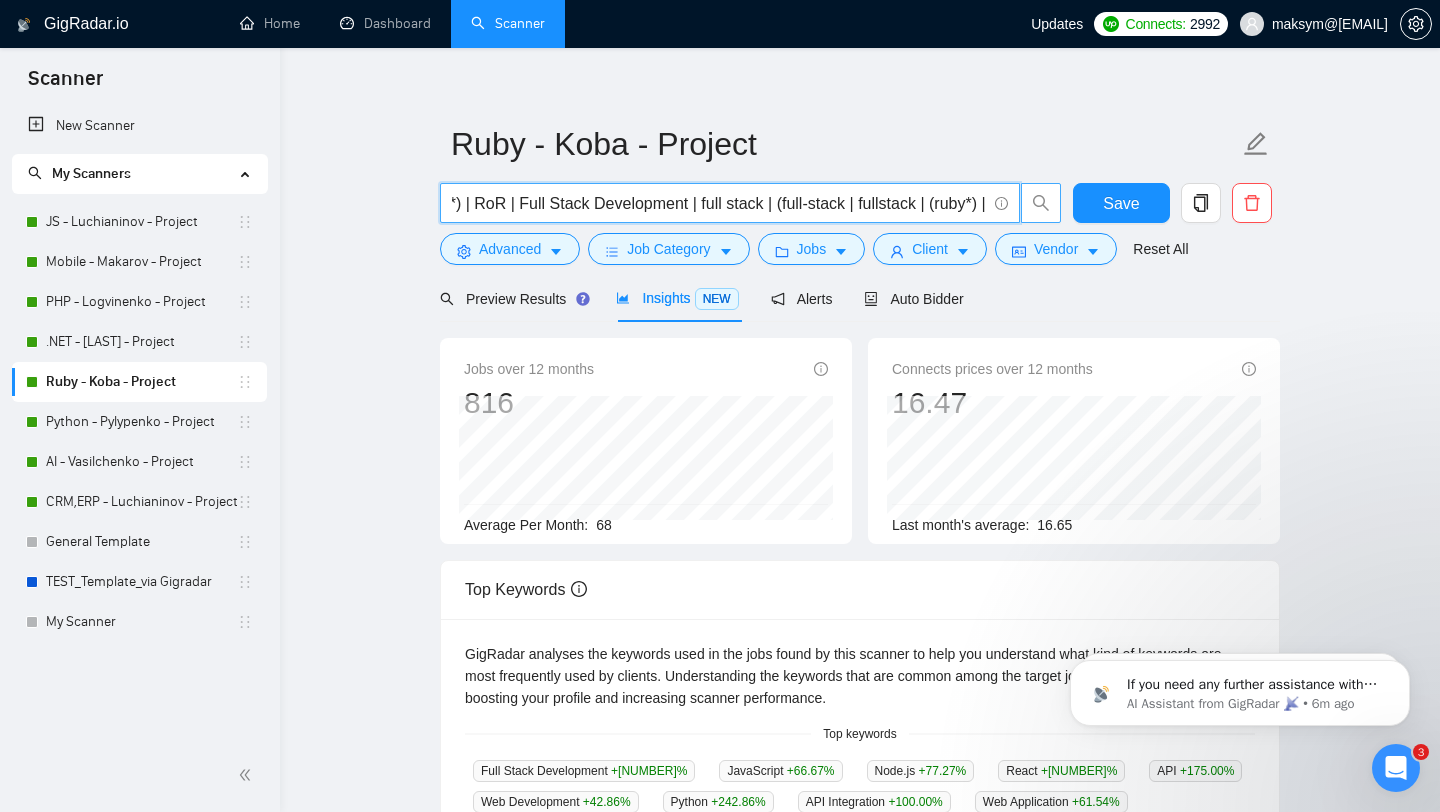 click on "(Ruby*) | RoR | Full Stack Development | full stack | (full-stack | fullstack | (ruby*) |" at bounding box center (719, 203) 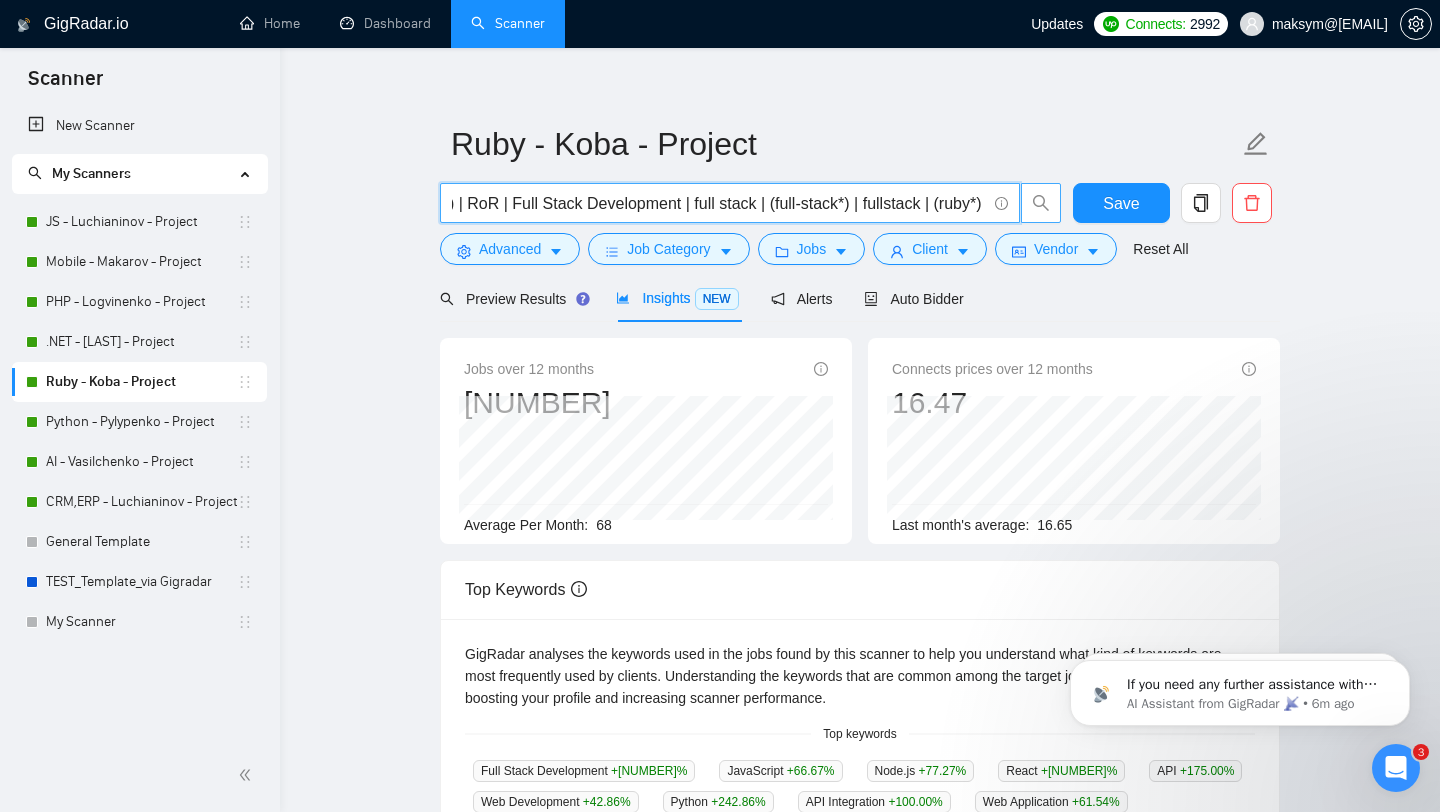 click on "(Ruby*) | RoR | Full Stack Development | full stack | (full-stack*) | fullstack | (ruby*) |" at bounding box center (719, 203) 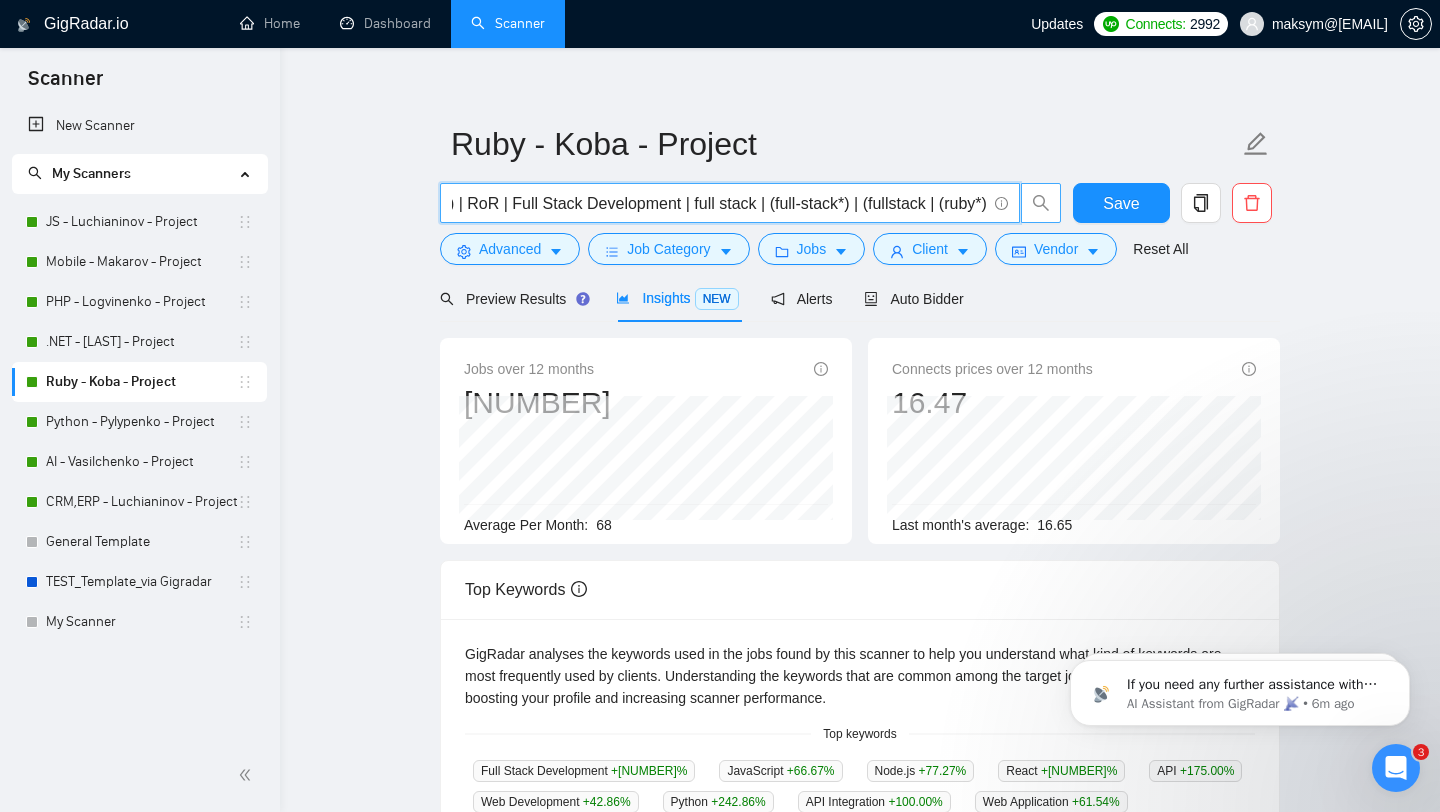 click on "(Ruby*) | RoR | Full Stack Development | full stack | (full-stack*) | (fullstack | (ruby*) |" at bounding box center (719, 203) 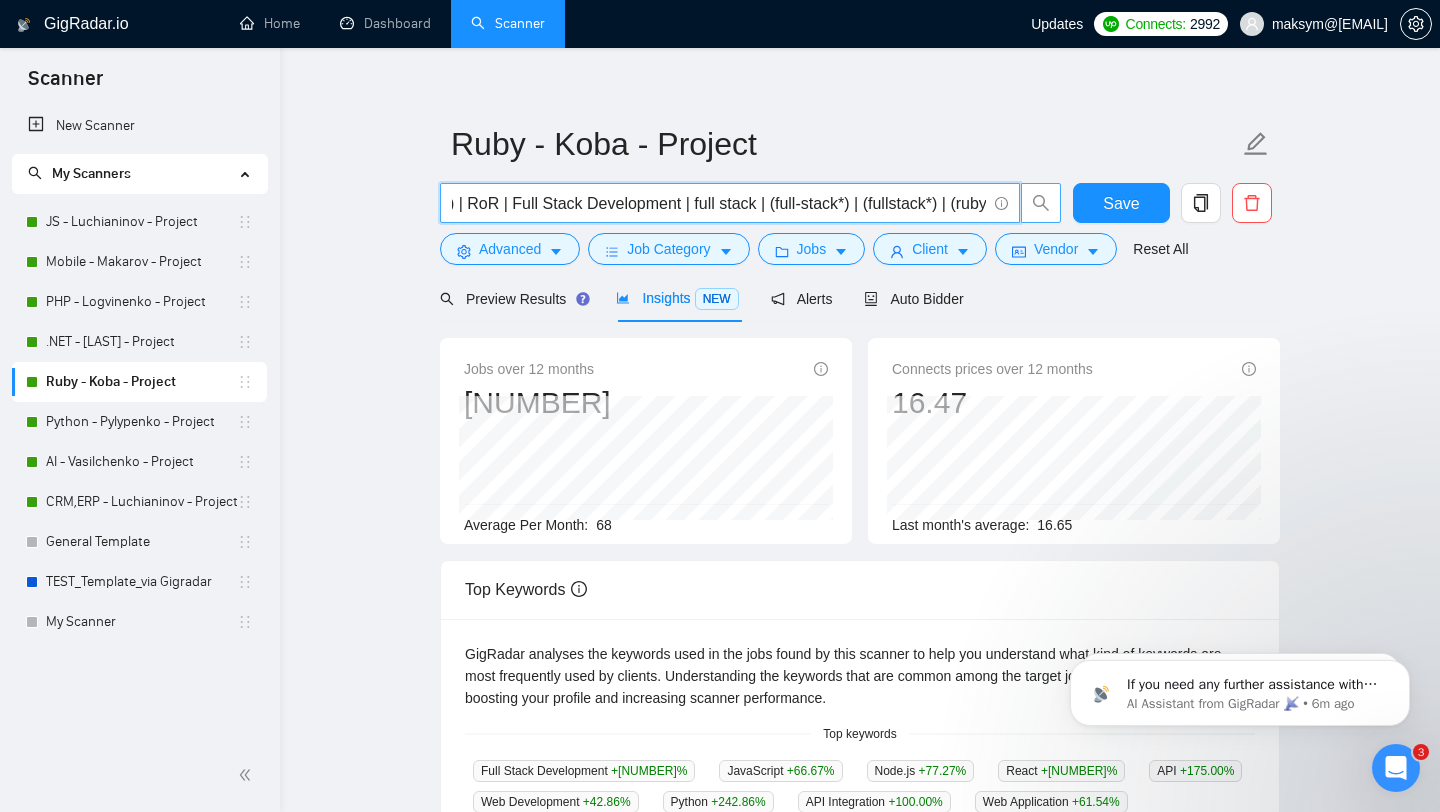 click on "(Ruby*) | RoR | Full Stack Development | full stack | (full-stack*) | (fullstack*) | (ruby*) |" at bounding box center [719, 203] 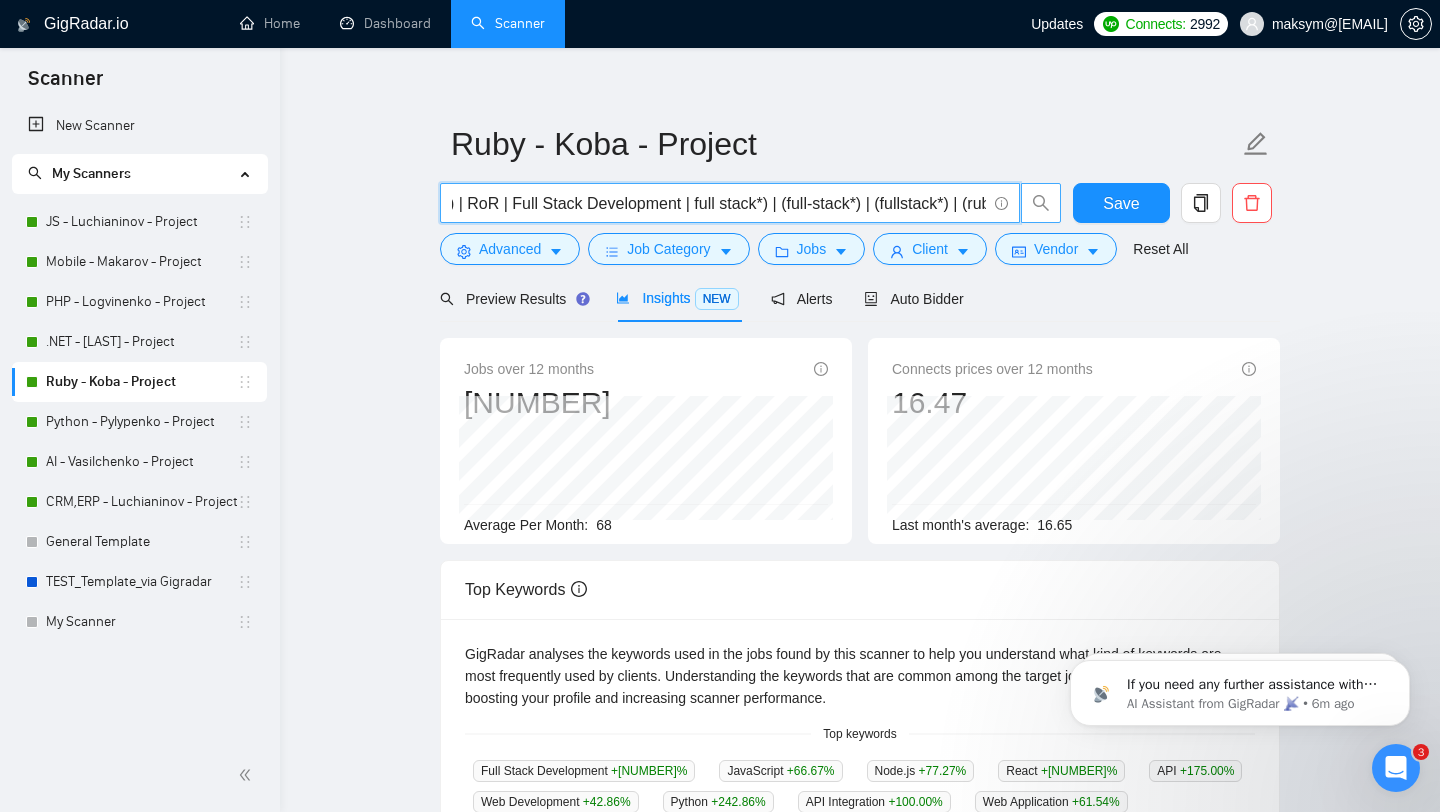 click on "(Ruby*) | RoR | Full Stack Development | full stack*) | (full-stack*) | (fullstack*) | (ruby*) |" at bounding box center (719, 203) 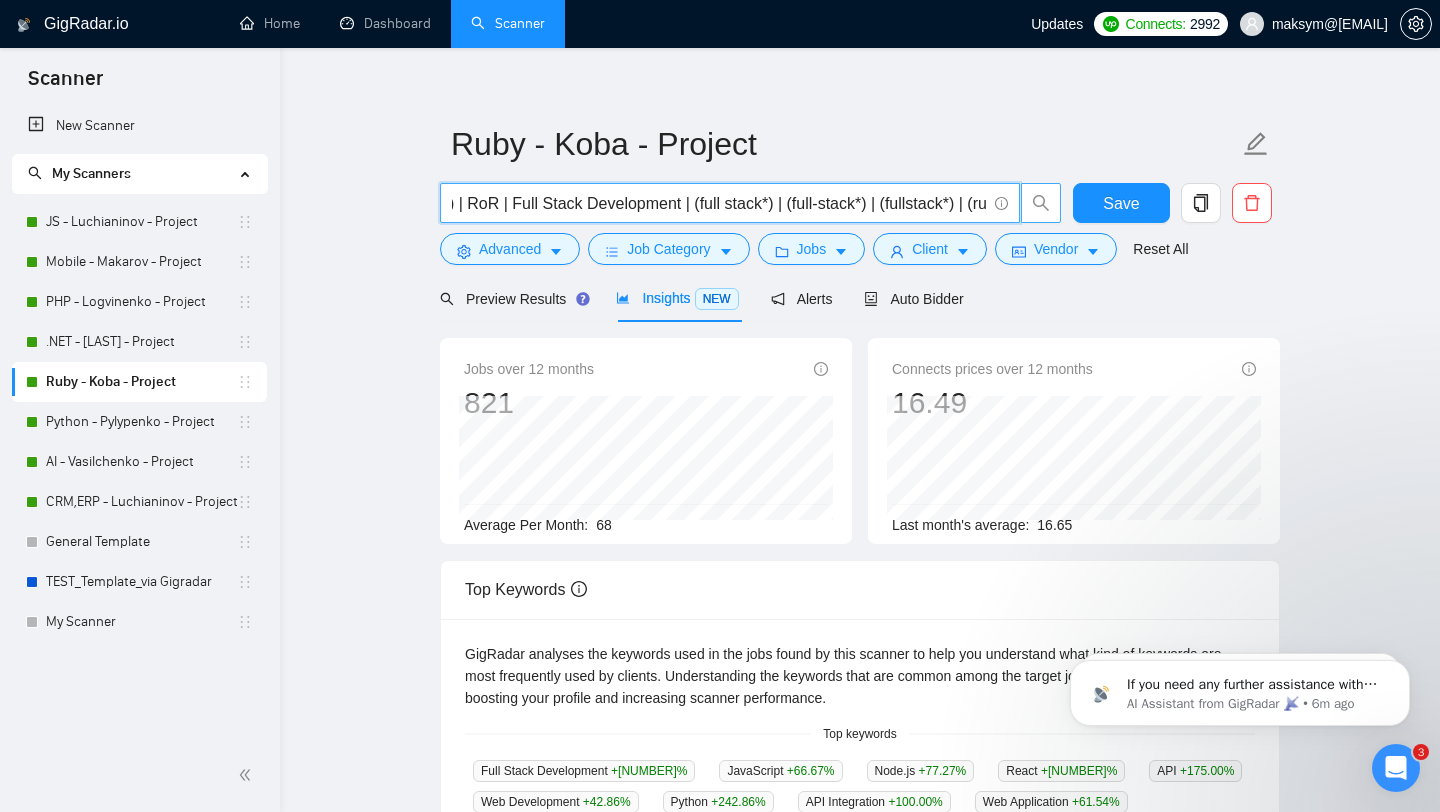 click on "(Ruby*) | RoR | Full Stack Development | (full stack*) | (full-stack*) | (fullstack*) | (ruby*) |" at bounding box center [719, 203] 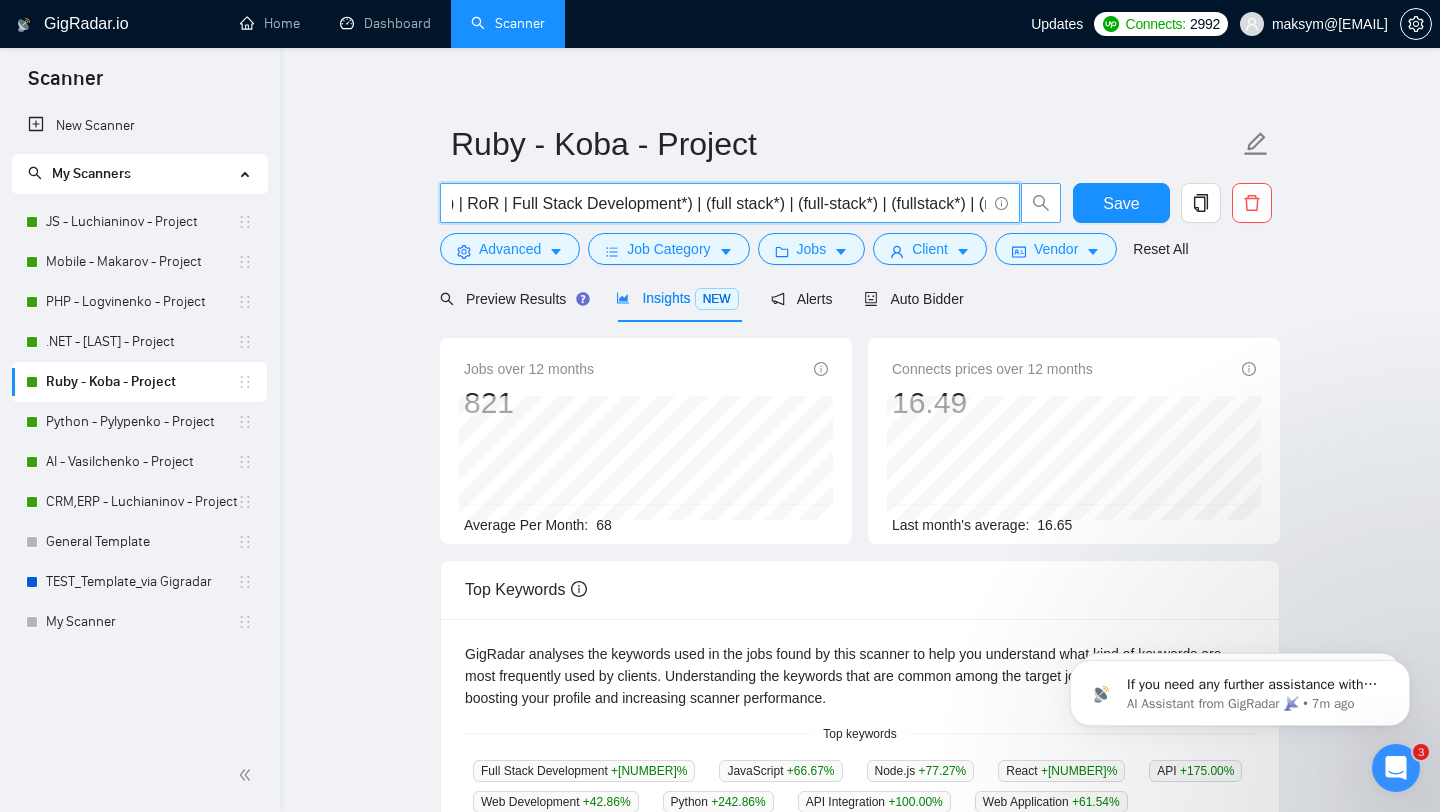 click on "(Ruby*) | RoR | Full Stack Development*) | (full stack*) | (full-stack*) | (fullstack*) | (ruby*) |" at bounding box center [719, 203] 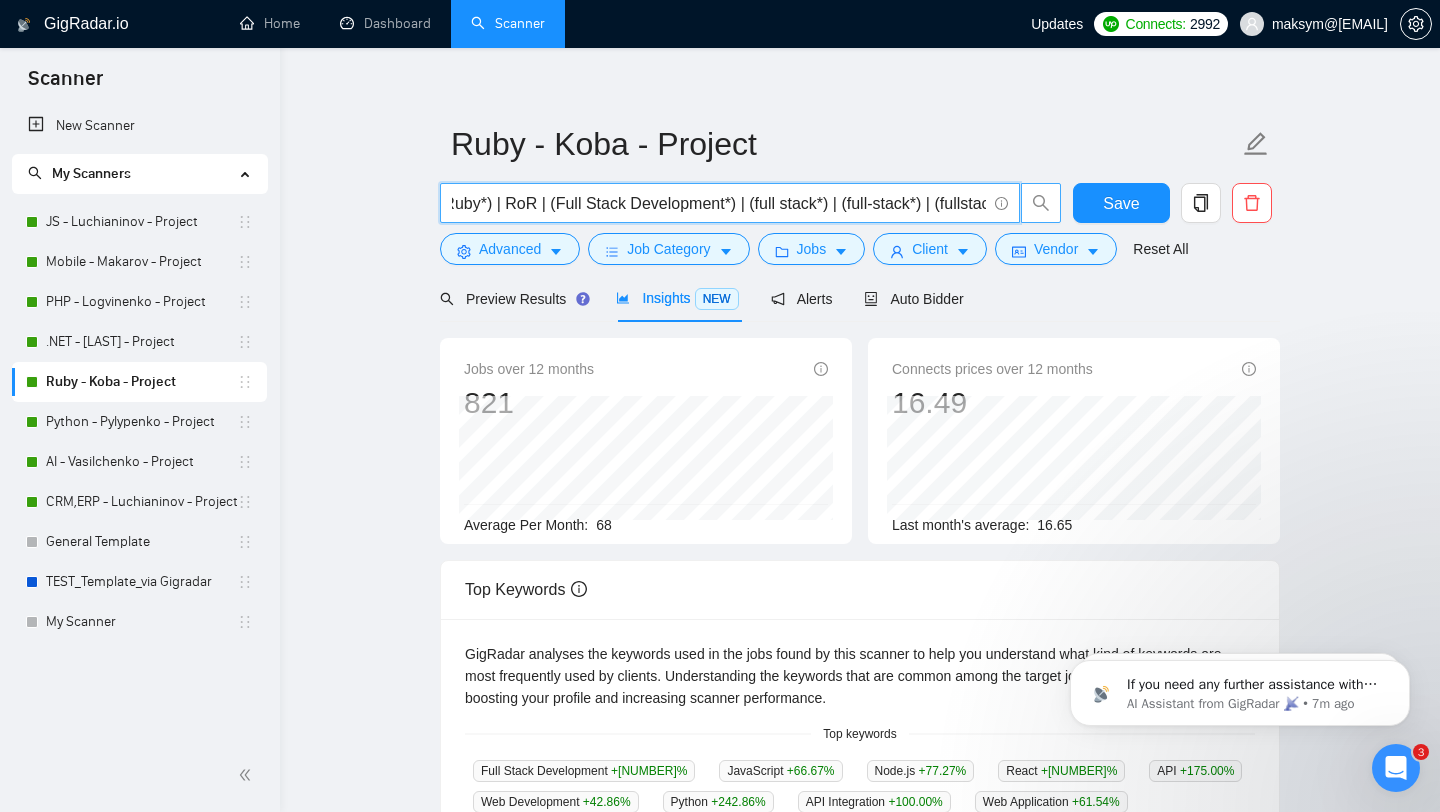 scroll, scrollTop: 0, scrollLeft: 0, axis: both 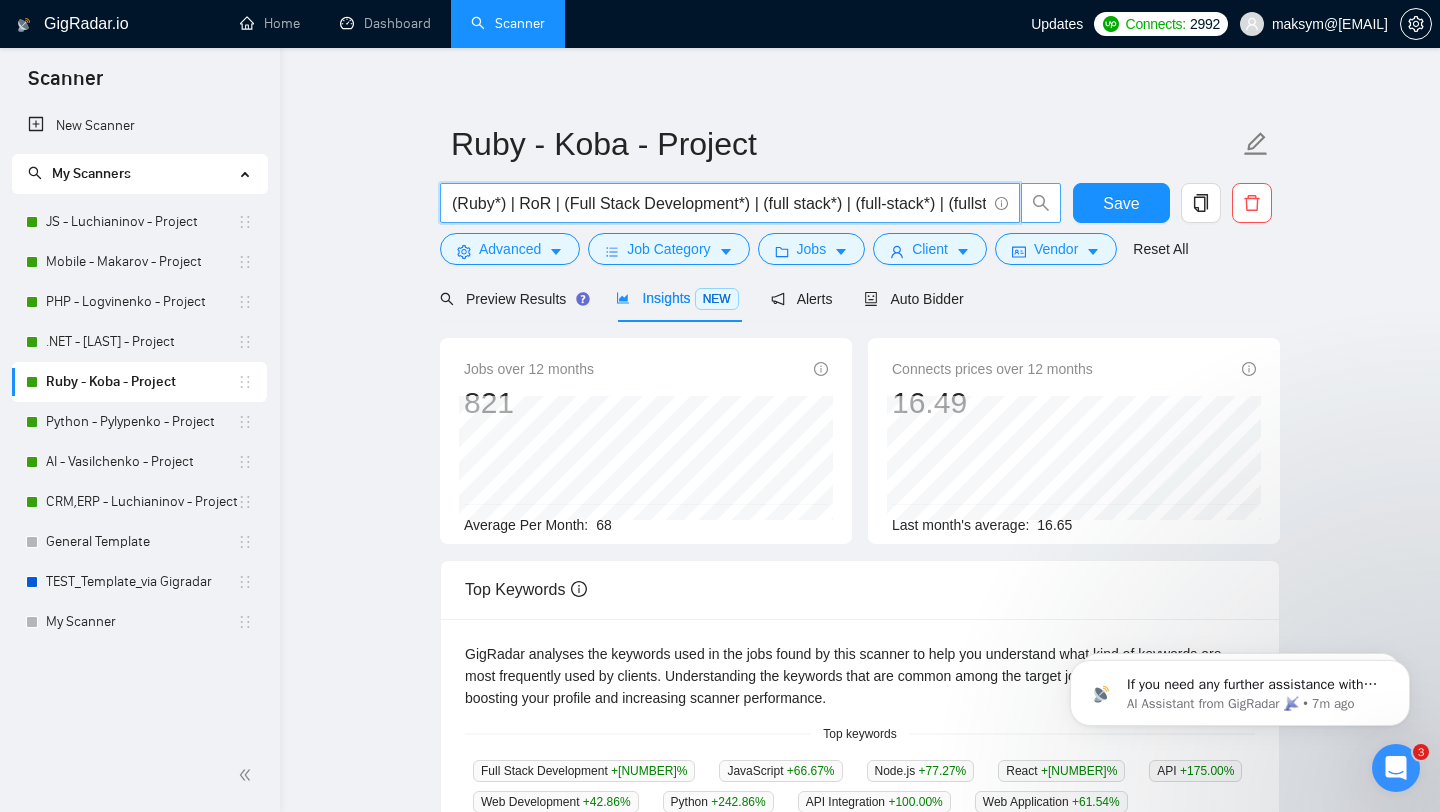 click on "(Ruby*) | RoR | (Full Stack Development*) | (full stack*) | (full-stack*) | (fullstack*) | (ruby*) |" at bounding box center (719, 203) 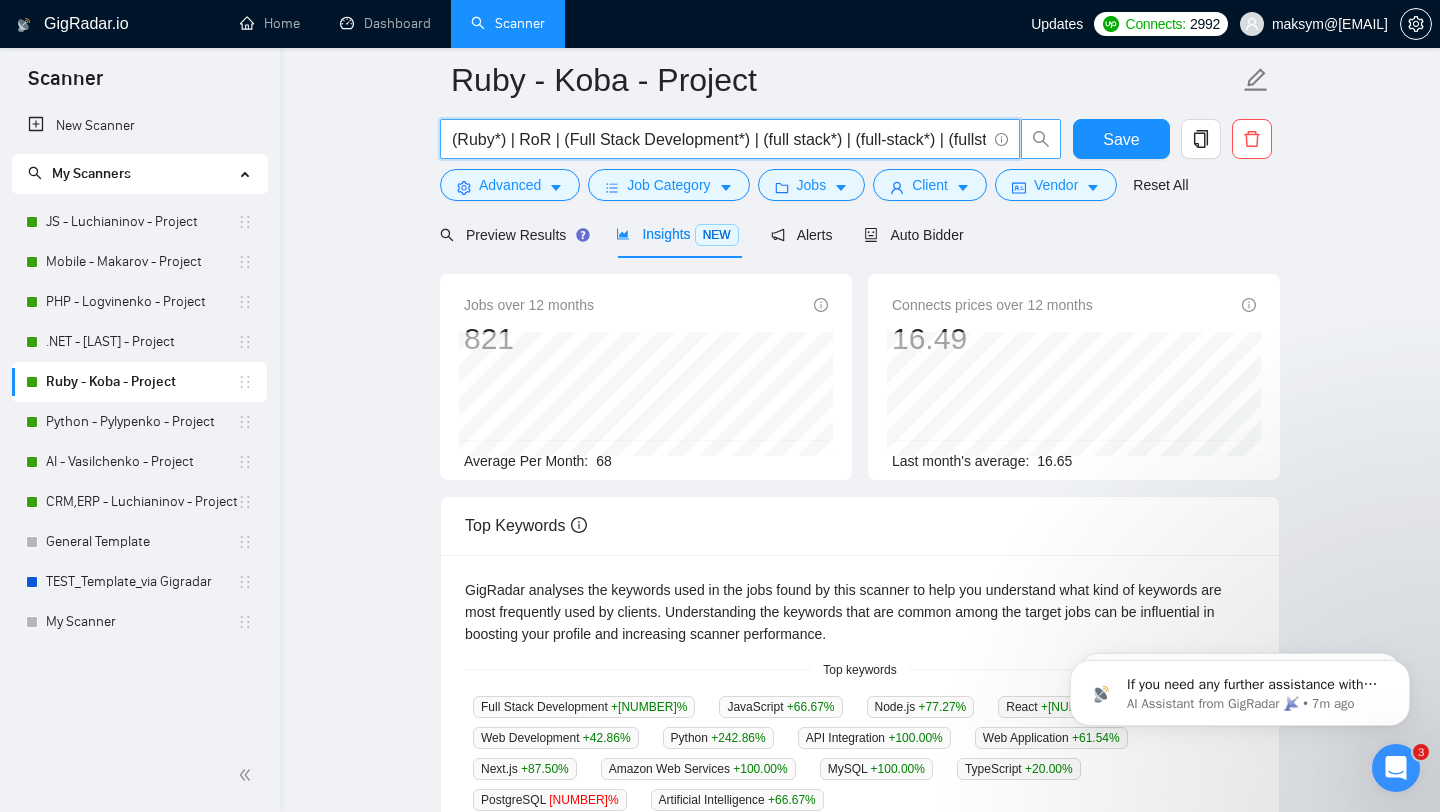 scroll, scrollTop: 0, scrollLeft: 0, axis: both 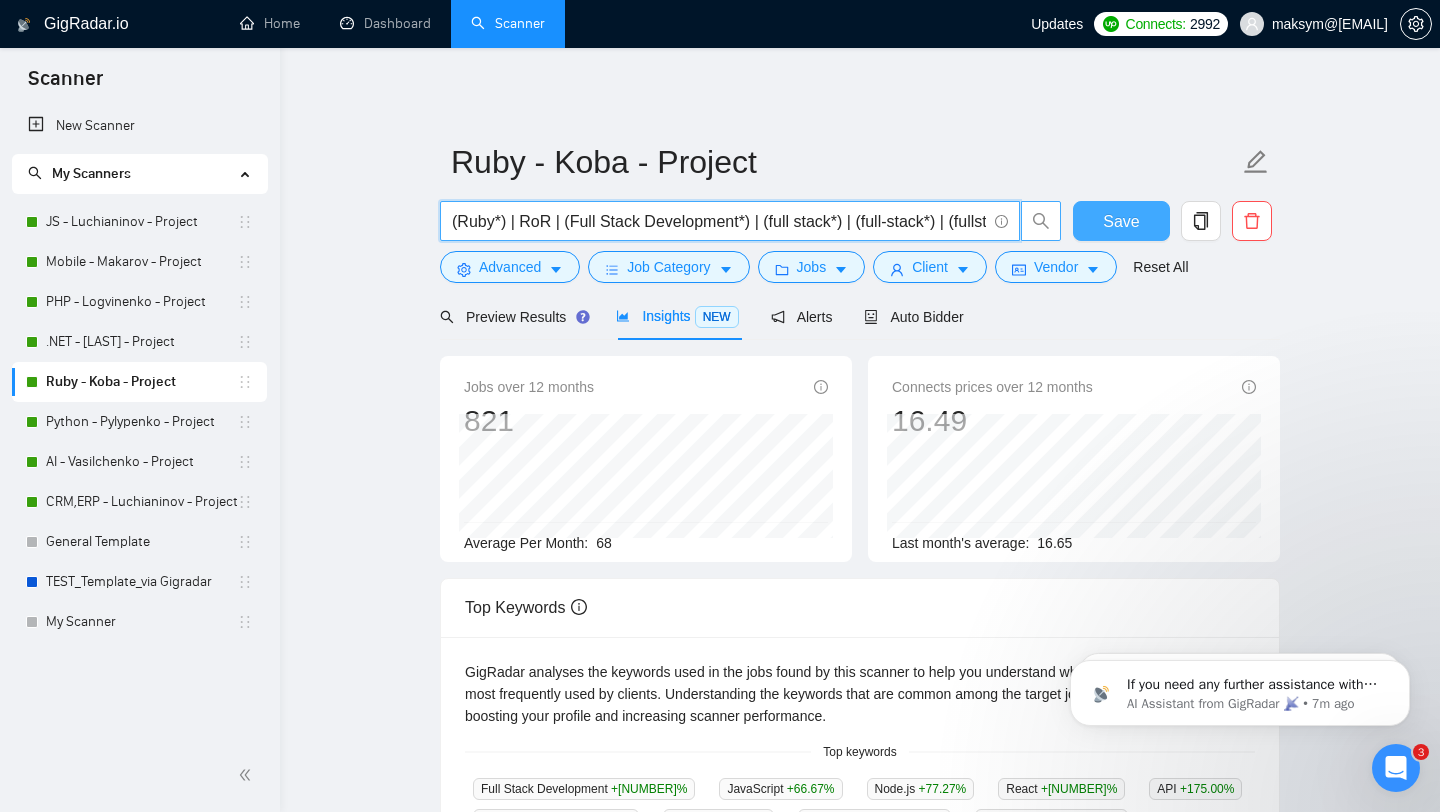 type on "(Ruby*) | RoR | (Full Stack Development*) | (full stack*) | (full-stack*) | (fullstack*) | (ruby*) |" 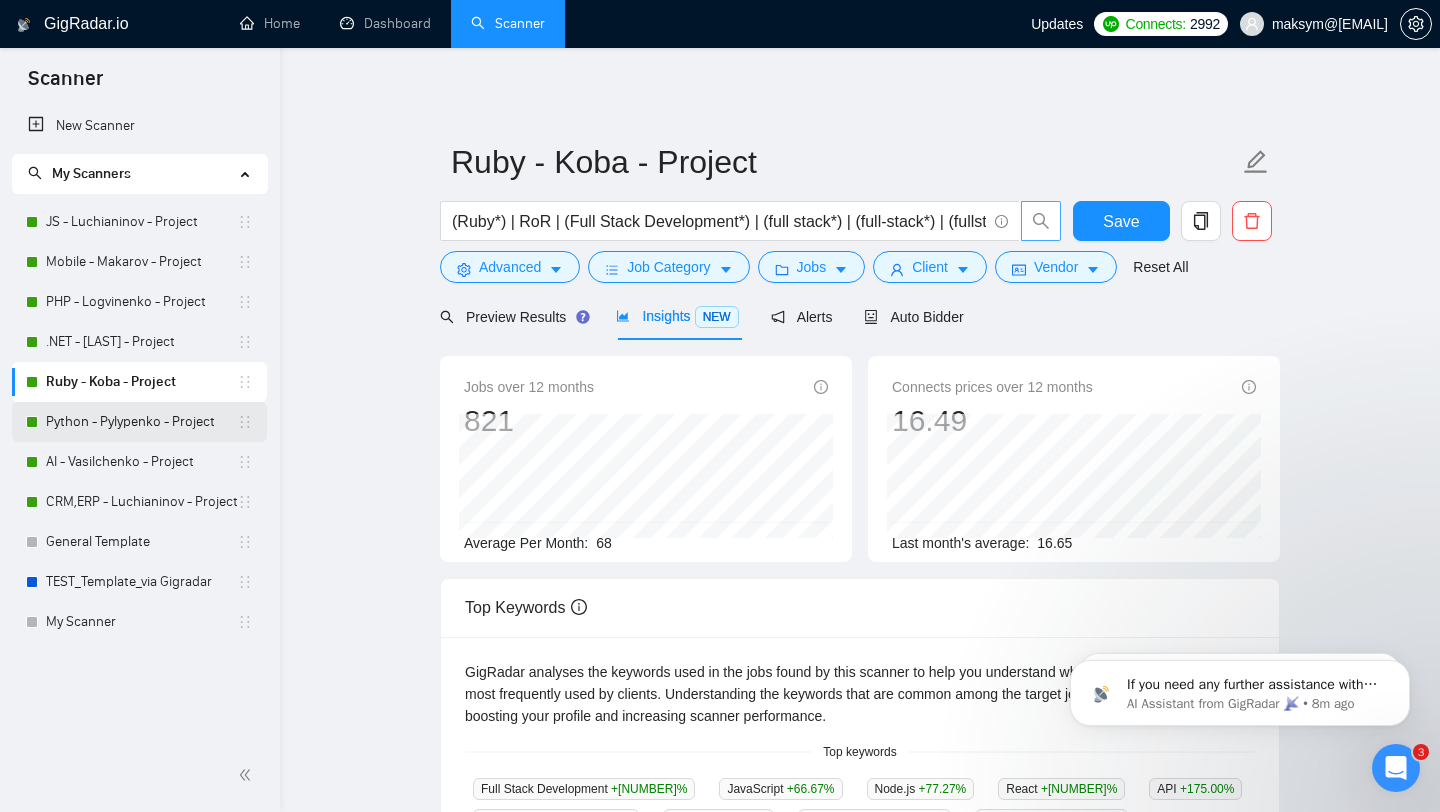 click on "Python - Pylypenko - Project" at bounding box center [141, 422] 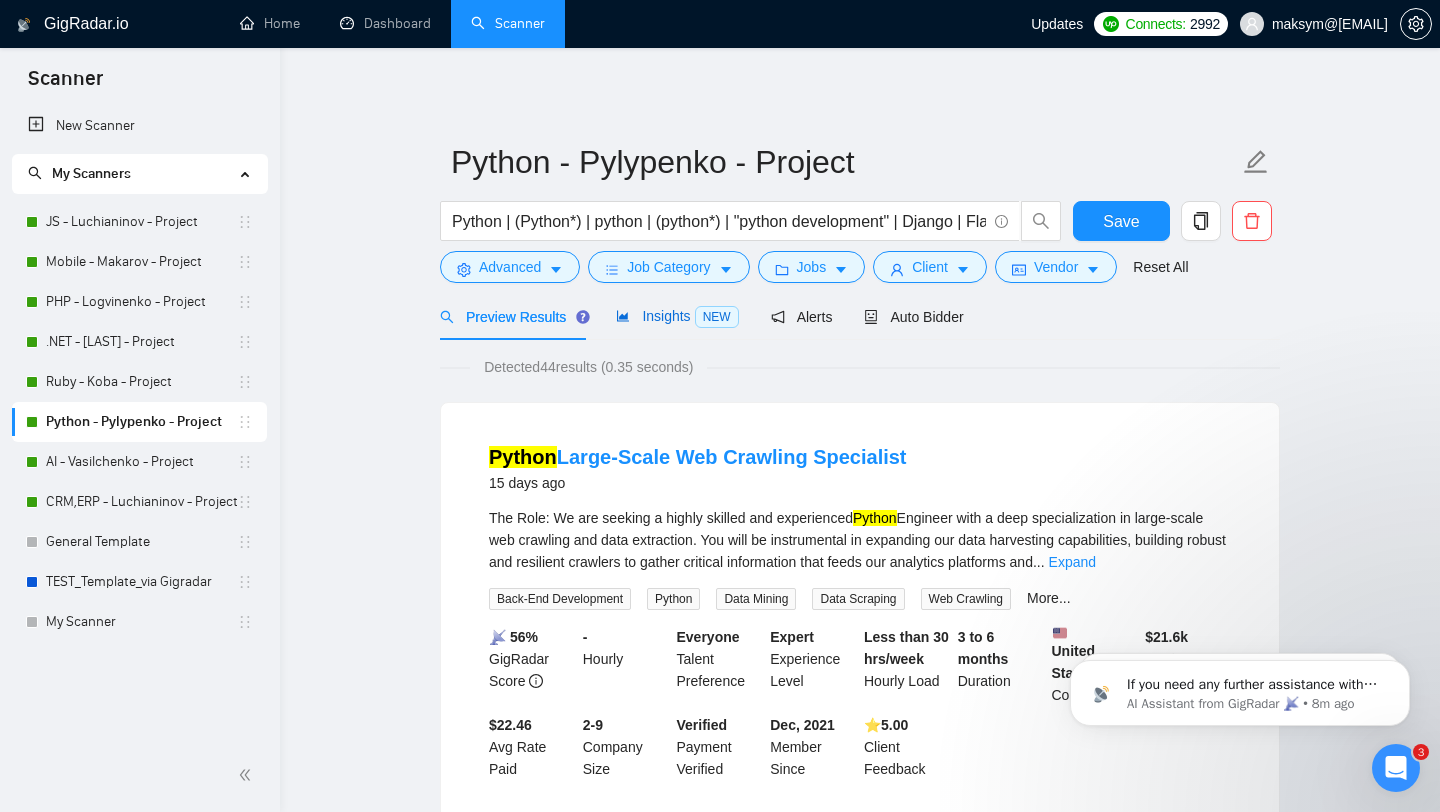 click on "Insights NEW" at bounding box center [677, 316] 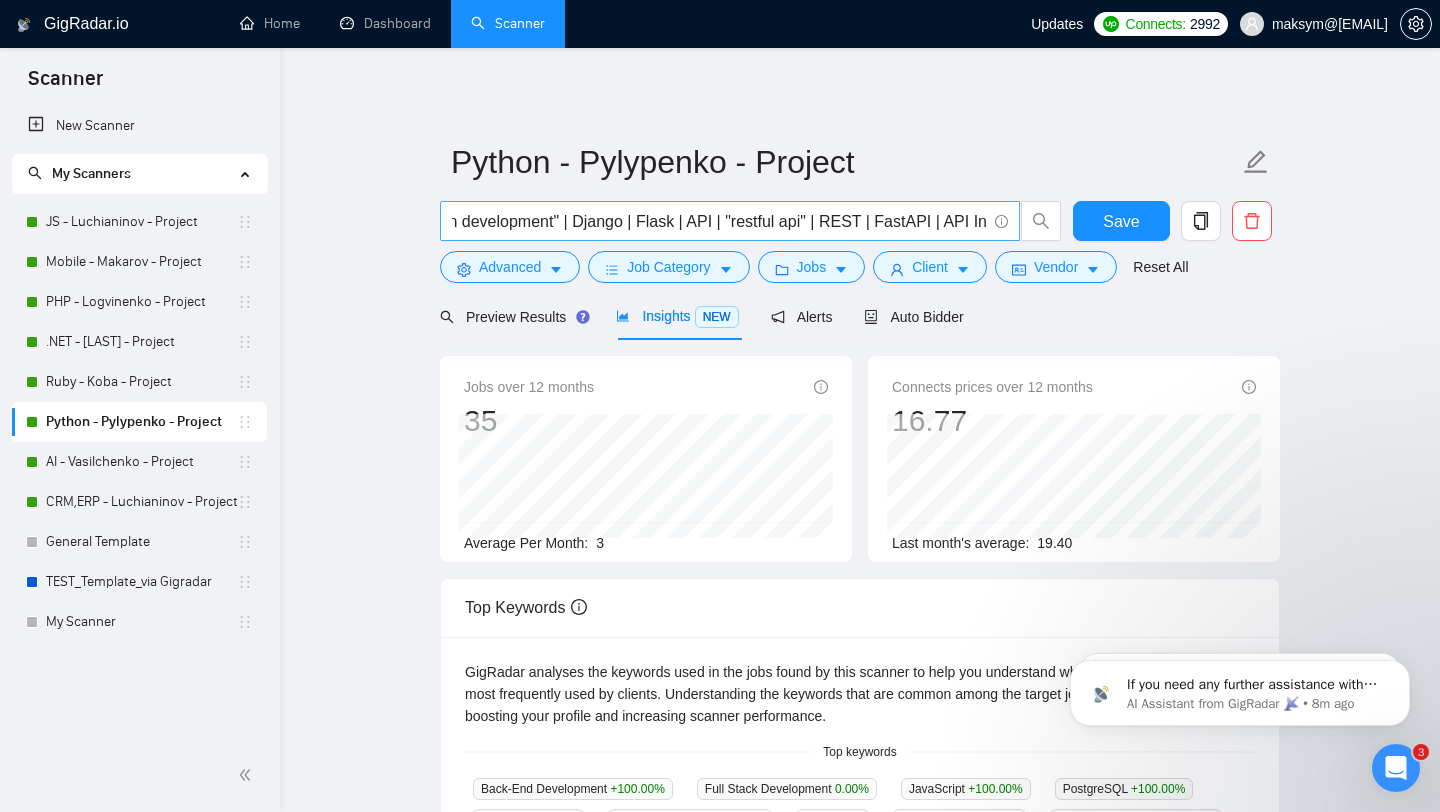 scroll, scrollTop: 0, scrollLeft: 342, axis: horizontal 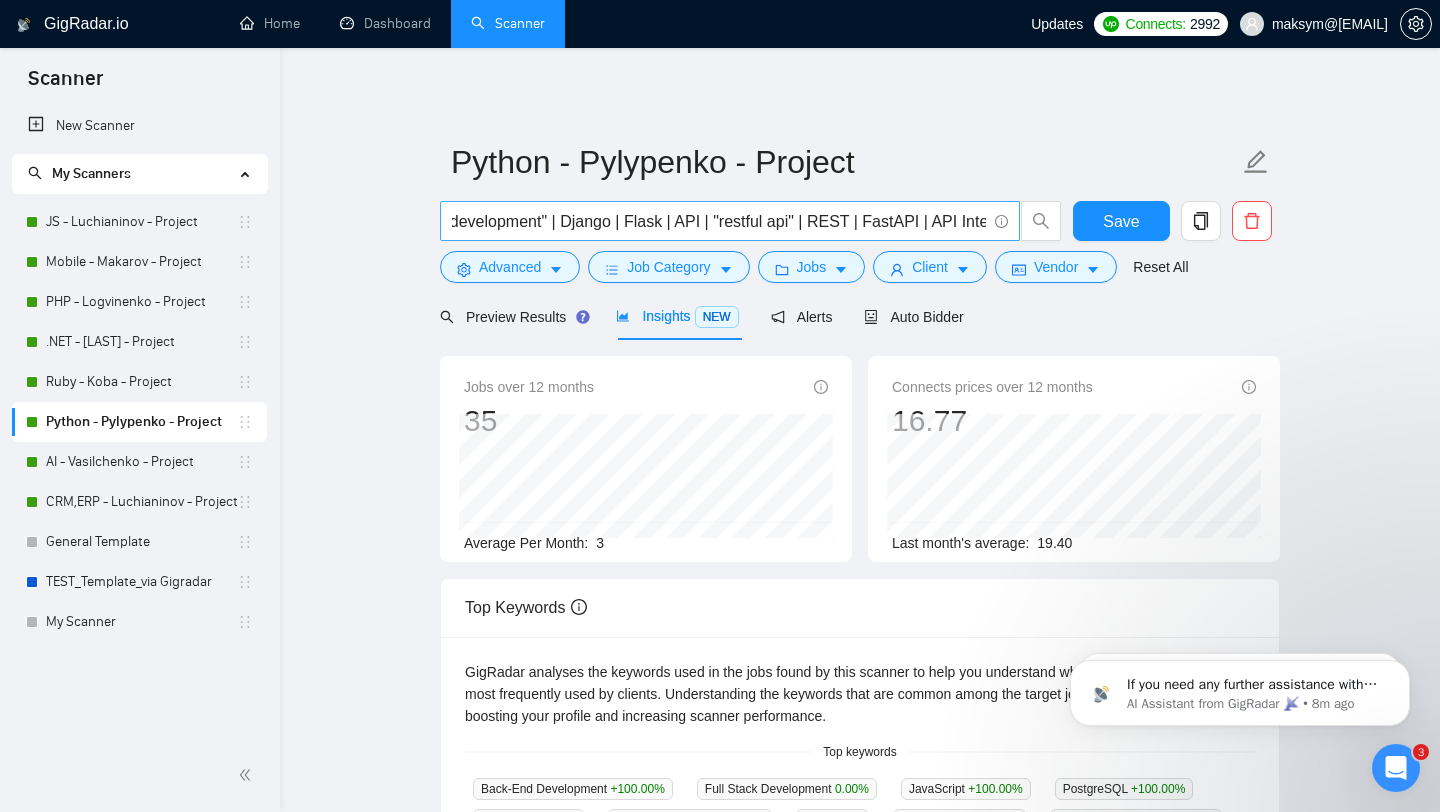 click on "Python | (Python*) | python | (python*) | "python development" | Django | Flask | API | "restful api" | REST | FastAPI | API Integration | API development | "Back-End Development" | "back-end" | "backend" | "back end" | MongoDB | PostgreSQL | pandas | NumPy | SciPy | | AWS | "amazon web services" | "data scraping" | "web scraping" | GCP | "google cloud platform" | "google cloud" | IoT | "internet of things" | | postgresql | postgres | flask | elasticsearch | redis |" at bounding box center [719, 221] 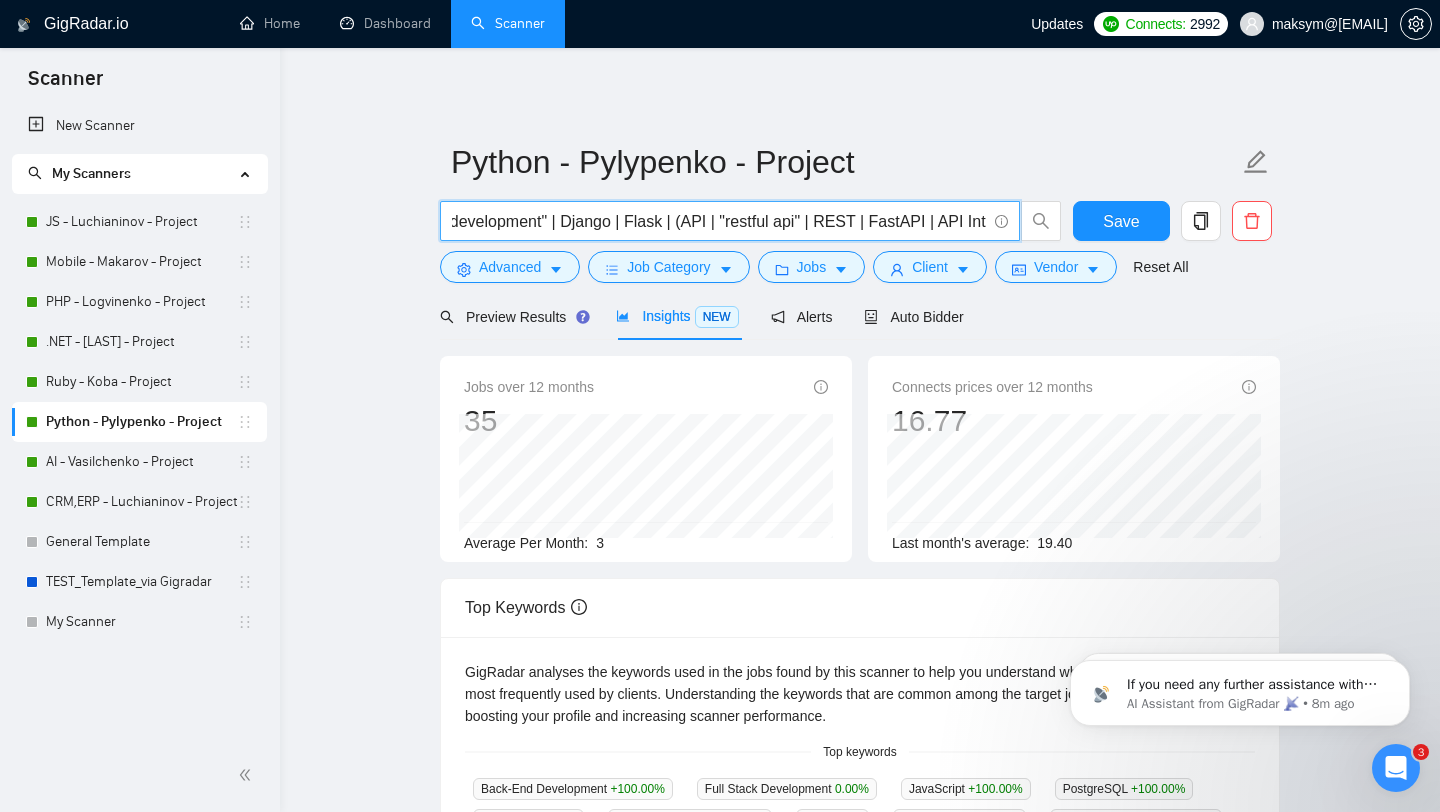 click on "Python | (Python*) | python | (python*) | "python development" | Django | Flask | (API | "restful api" | REST | FastAPI | API Integration | API development | "Back-End Development" | "back-end" | "backend" | "back end" | MongoDB | PostgreSQL | pandas | NumPy | SciPy | | AWS | "amazon web services" | "data scraping" | "web scraping" | GCP | "google cloud platform" | "google cloud" | IoT | "internet of things" | | postgresql | postgres | flask | elasticsearch | redis |" at bounding box center [719, 221] 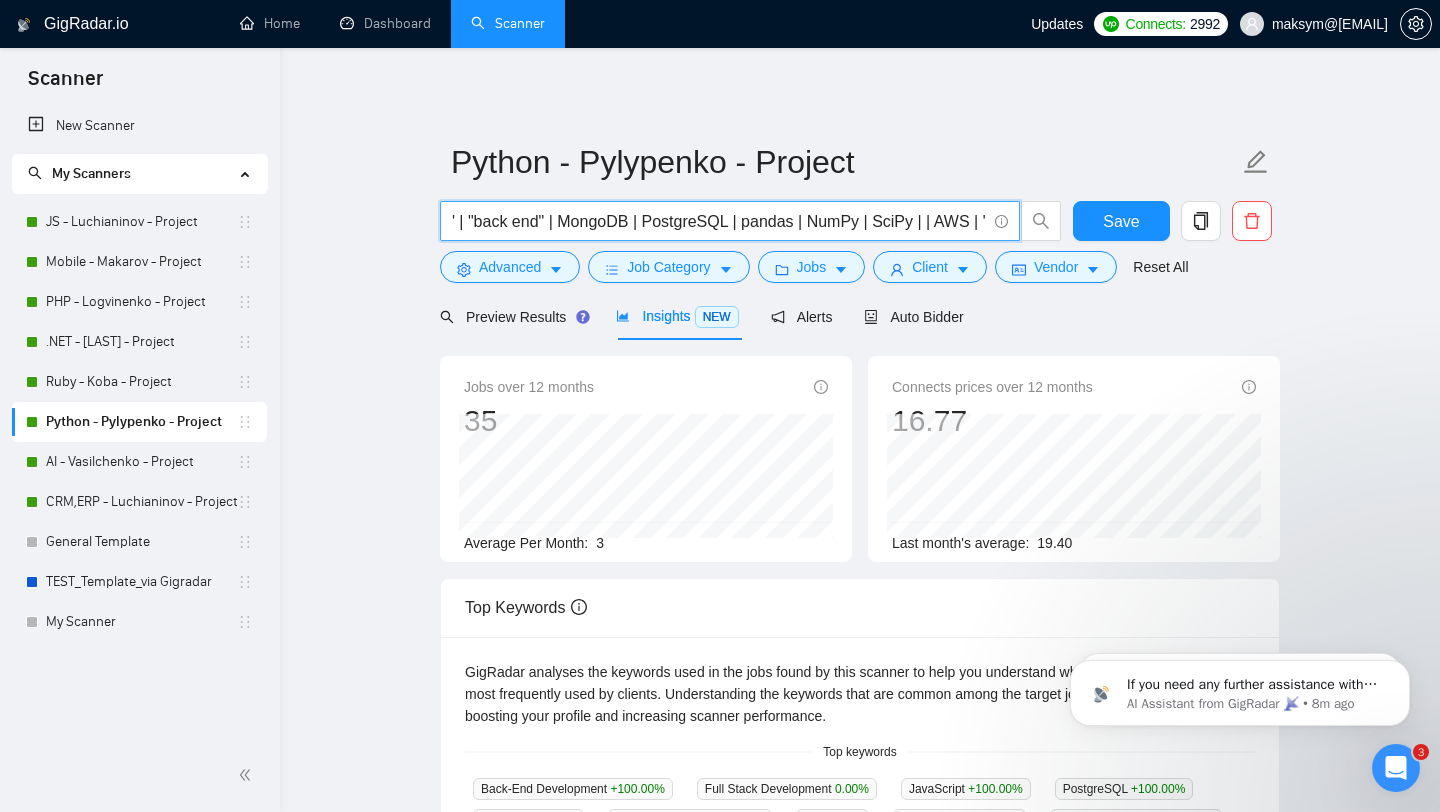 scroll, scrollTop: 0, scrollLeft: 1434, axis: horizontal 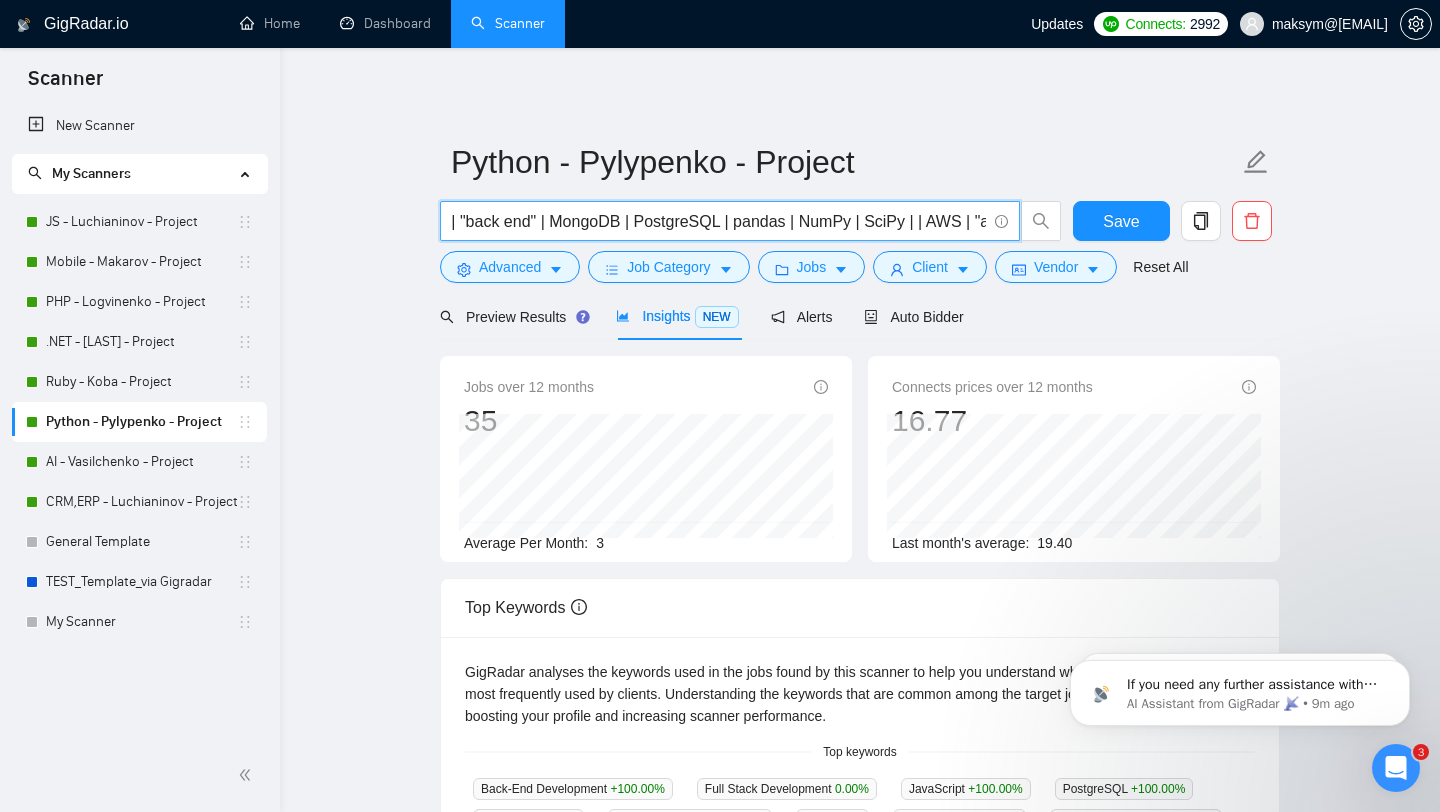 click on "Python | (Python*) | python | (python*) | "python development" | Django | Flask | API | "restful api" | REST | FastAPI | API Integration | API development | "Back-End Development" | "back-end" | "backend" | "back end" | MongoDB | PostgreSQL | pandas | NumPy | SciPy | | AWS | "amazon web services" | "data scraping" | "web scraping" | GCP | "google cloud platform" | "google cloud" | IoT | "internet of things" | | postgresql | postgres | flask | elasticsearch | redis |" at bounding box center (719, 221) 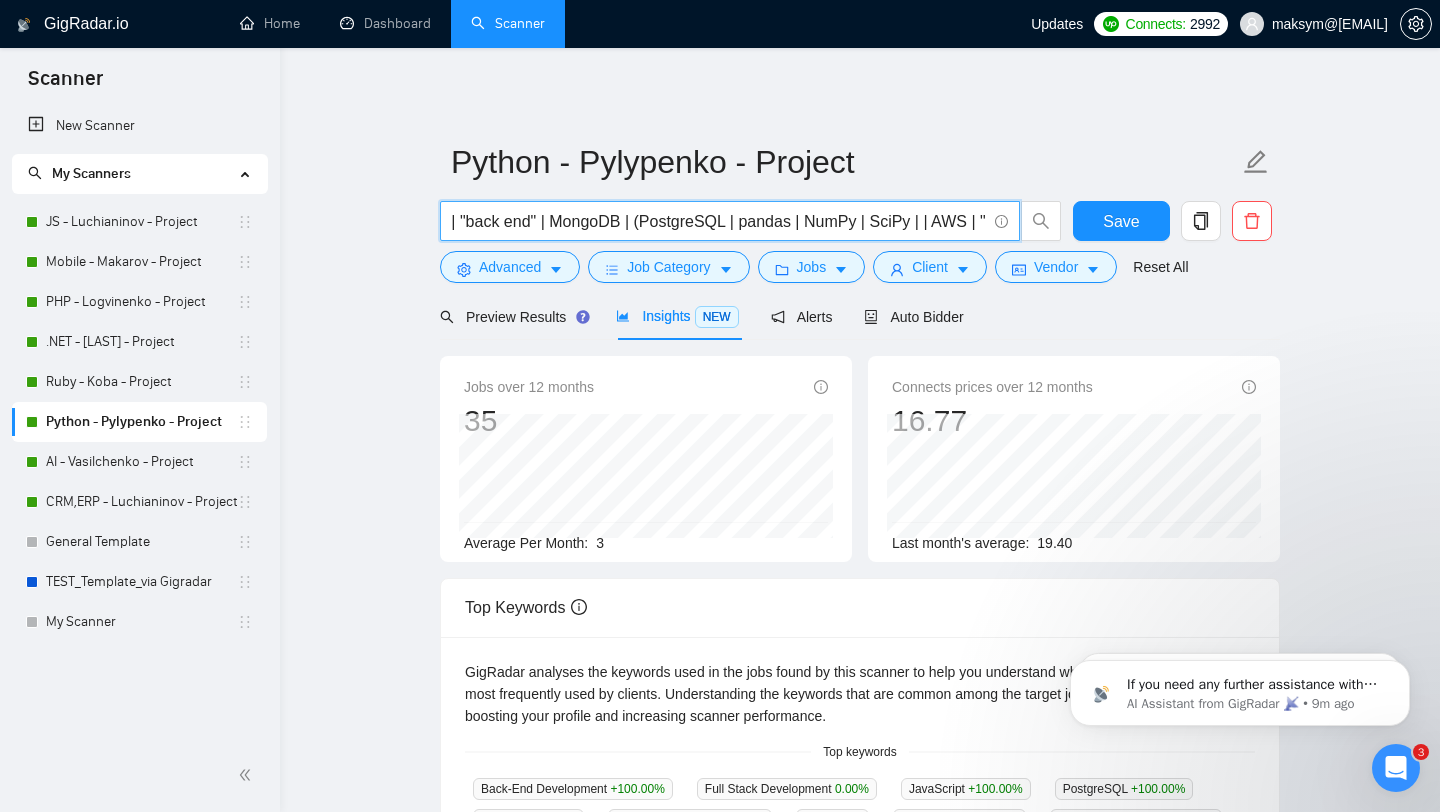 click on "Python | (Python*) | python | (python*) | "python development" | Django | Flask | API | "restful api" | REST | FastAPI | API Integration | API development | "Back-End Development" | "back-end" | "backend" | "back end" | MongoDB | (PostgreSQL | pandas | NumPy | SciPy | | AWS | "amazon web services" | "data scraping" | "web scraping" | GCP | "google cloud platform" | "google cloud" | IoT | "internet of things" | | postgresql | postgres | flask | elasticsearch | redis |" at bounding box center [719, 221] 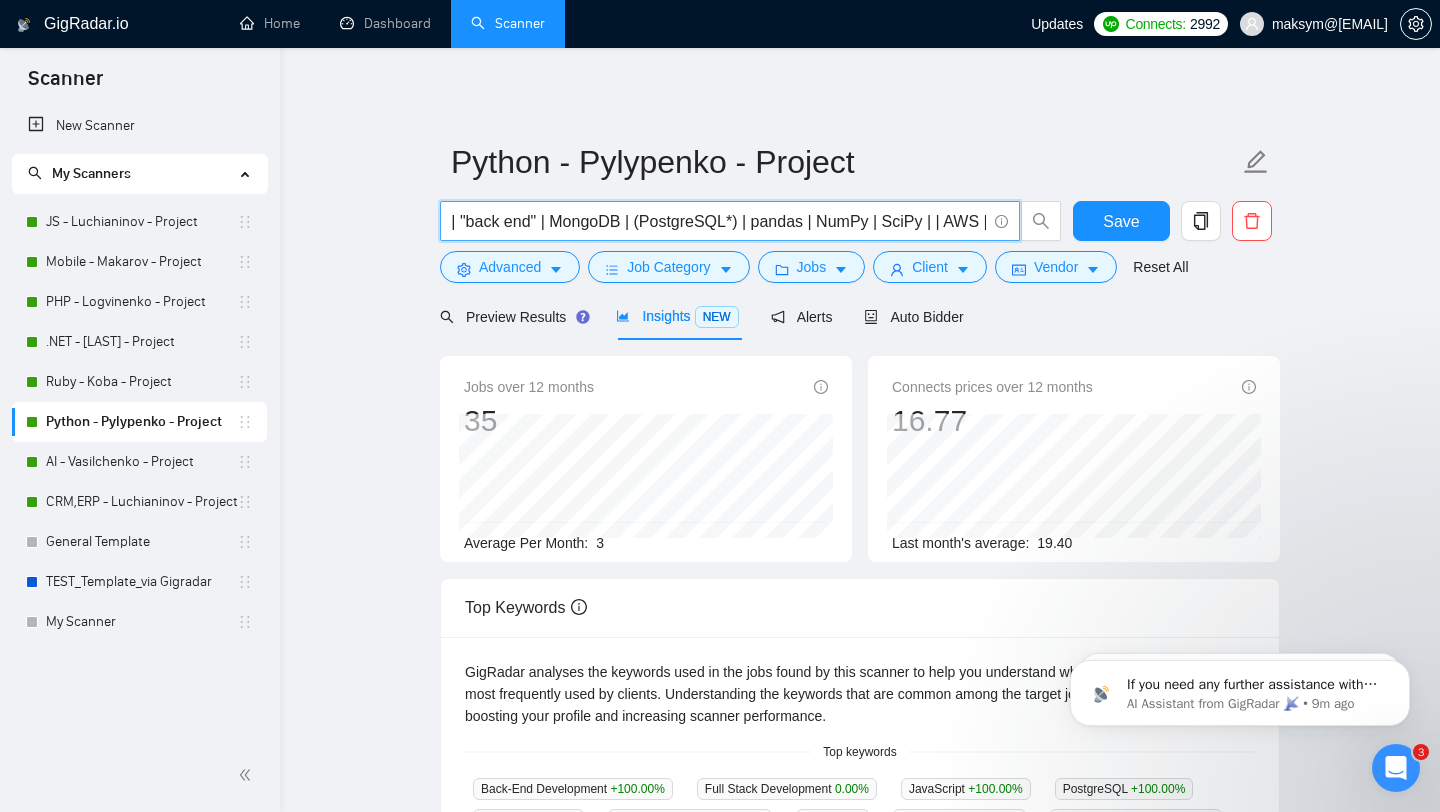click on "Python | (Python*) | python | (python*) | "python development" | Django | Flask | API | "restful api" | REST | FastAPI | API Integration | API development | "Back-End Development" | "back-end" | "backend" | "back end" | MongoDB | (PostgreSQL*) | pandas | NumPy | SciPy | | AWS | "amazon web services" | "data scraping" | "web scraping" | GCP | "google cloud platform" | "google cloud" | IoT | "internet of things" | | postgresql | postgres | flask | elasticsearch | redis |" at bounding box center [719, 221] 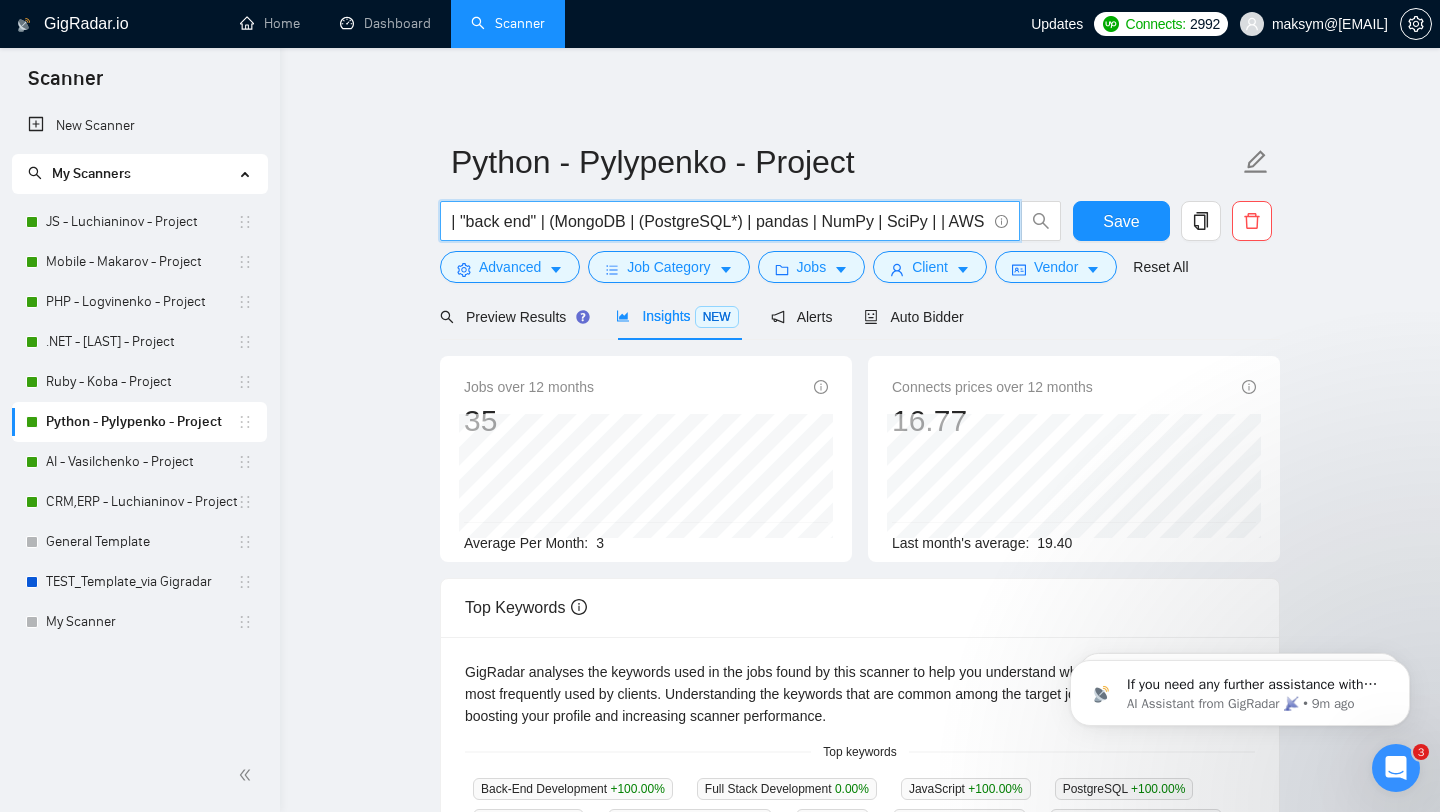 click on "Python | (Python*) | python | (python*) | "python development" | Django | Flask | API | "restful api" | REST | FastAPI | API Integration | API development | "Back-End Development" | "back-end" | "backend" | "back end" | (MongoDB | (PostgreSQL*) | pandas | NumPy | SciPy | | AWS | "amazon web services" | "data scraping" | "web scraping" | GCP | "google cloud platform" | "google cloud" | IoT | "internet of things" | | postgresql | postgres | flask | elasticsearch | redis |" at bounding box center [719, 221] 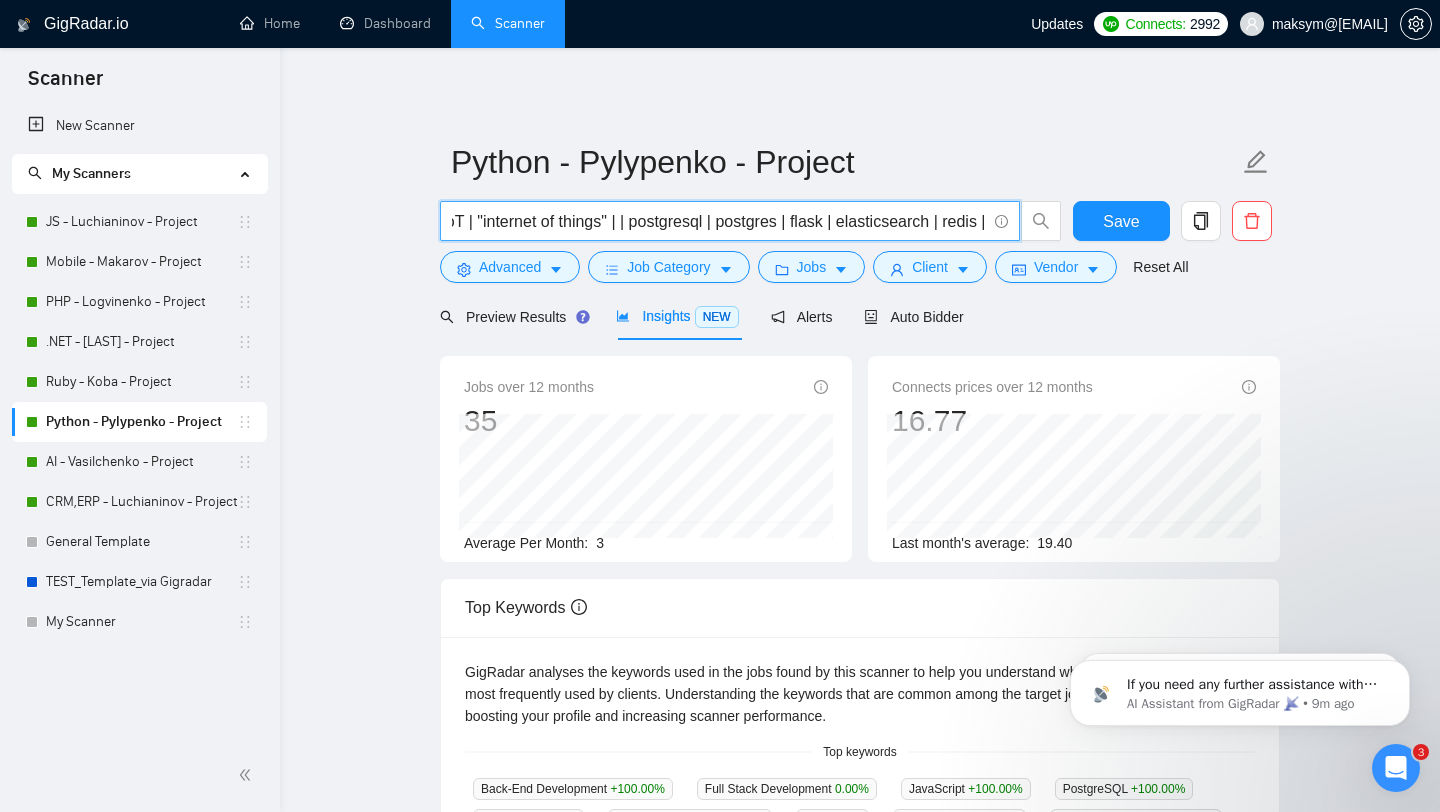 scroll, scrollTop: 0, scrollLeft: 2830, axis: horizontal 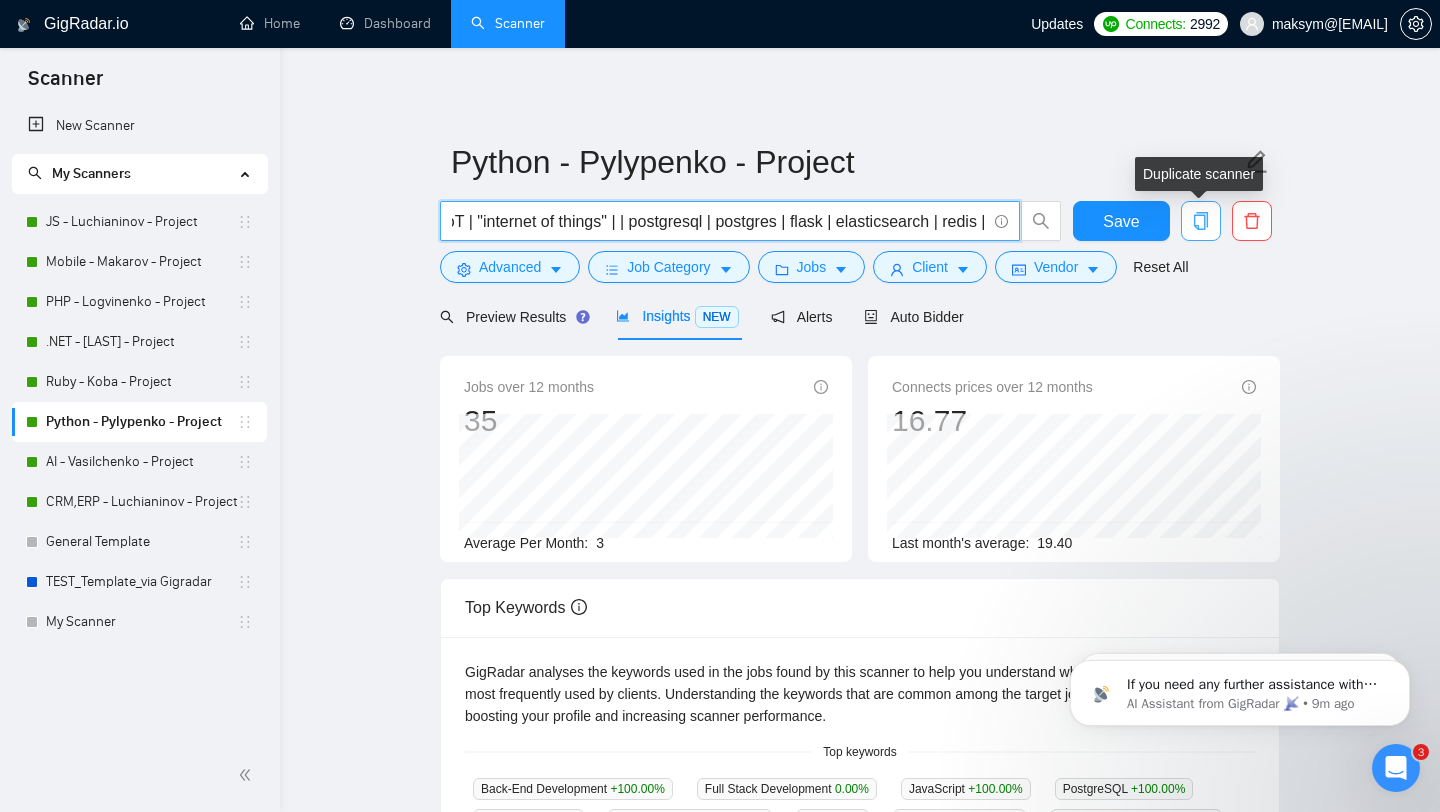 type on "Python | (Python*) | python | (python*) | "python development" | Django | Flask | API | "restful api" | REST | FastAPI | API Integration | API development | "Back-End Development" | "back-end" | "backend" | "back end" | (MongoDB*) | (PostgreSQL*) | pandas | NumPy | SciPy | | AWS | "amazon web services" | "data scraping" | "web scraping" | GCP | "google cloud platform" | "google cloud" | IoT | "internet of things" | | postgresql | postgres | flask | elasticsearch | redis |" 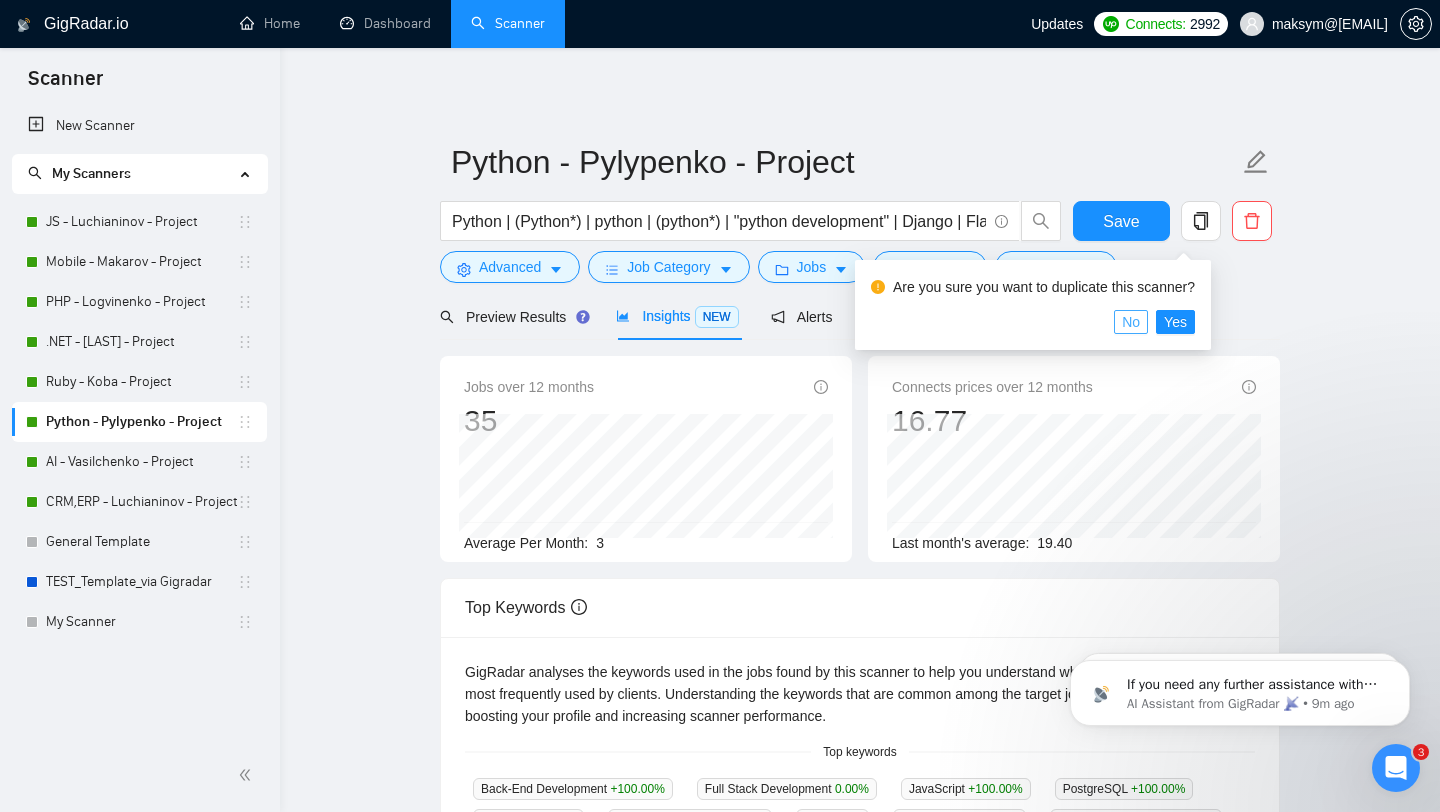 click on "No" at bounding box center (1131, 322) 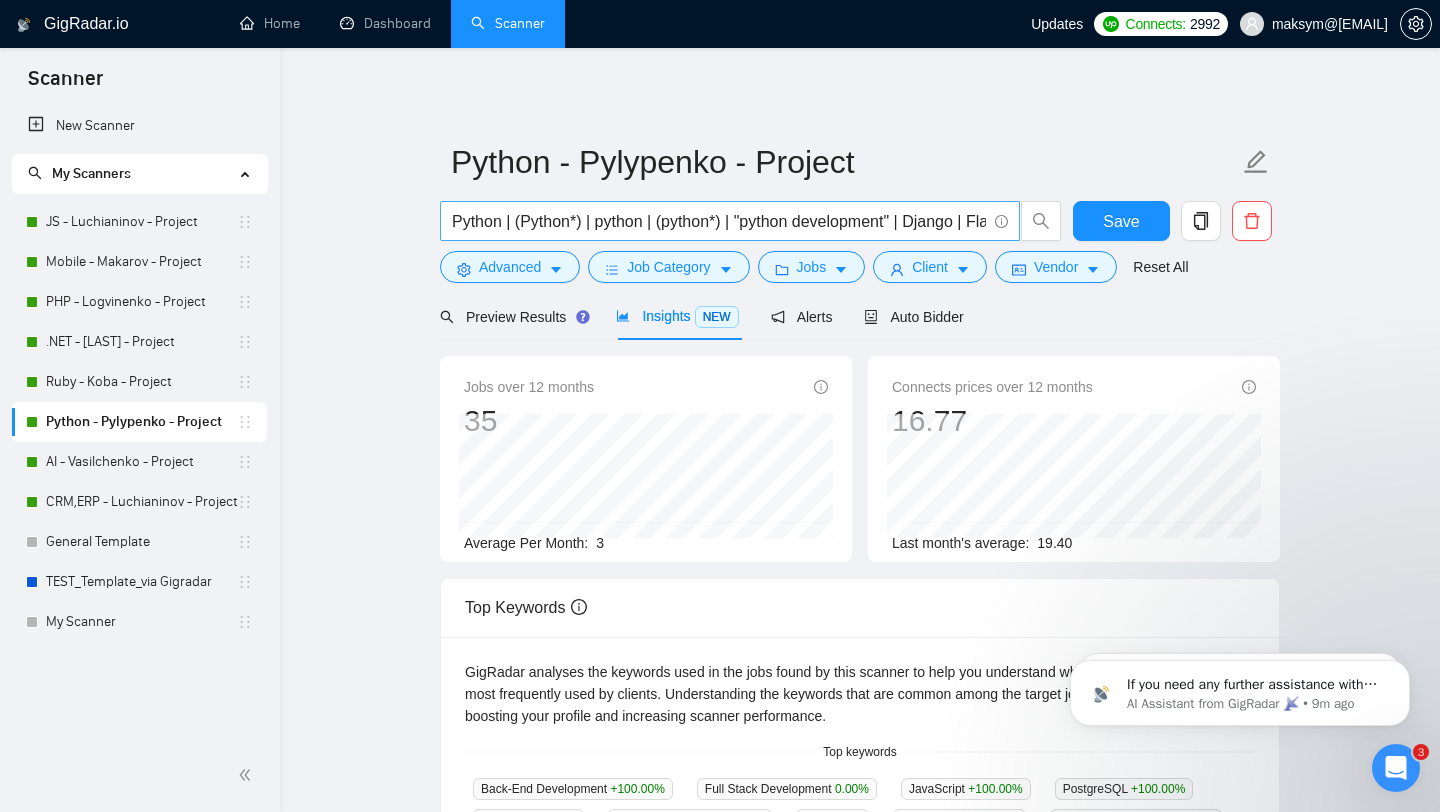 click on "Python | (Python*) | python | (python*) | "python development" | Django | Flask | API | "restful api" | REST | FastAPI | API Integration | API development | "Back-End Development" | "back-end" | "backend" | "back end" | (MongoDB*) | (PostgreSQL*) | pandas | NumPy | SciPy | | AWS | "amazon web services" | "data scraping" | "web scraping" | GCP | "google cloud platform" | "google cloud" | IoT | "internet of things" | | postgresql | postgres | flask | elasticsearch | redis |" at bounding box center (719, 221) 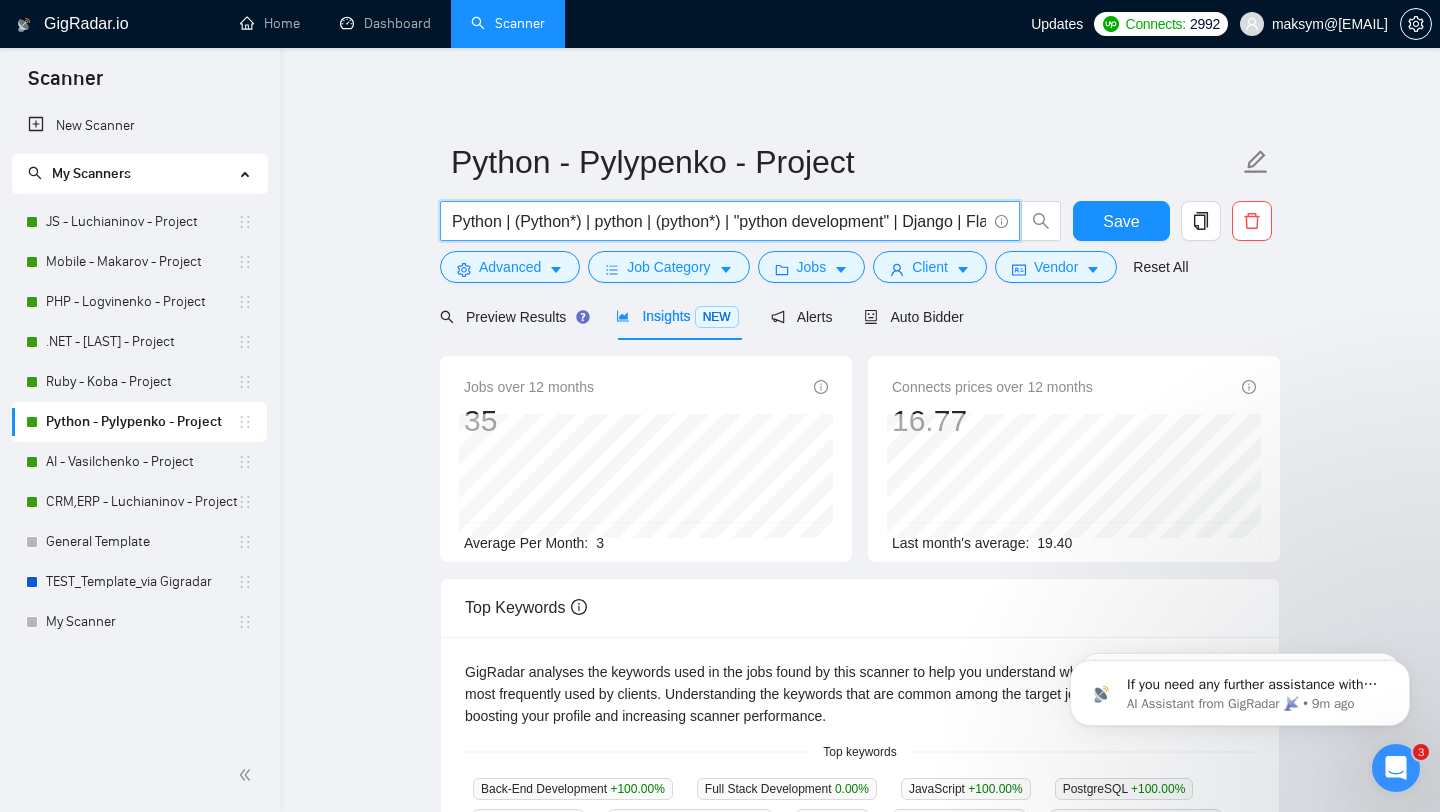 click on "Python | (Python*) | python | (python*) | "python development" | Django | Flask | API | "restful api" | REST | FastAPI | API Integration | API development | "Back-End Development" | "back-end" | "backend" | "back end" | (MongoDB*) | (PostgreSQL*) | pandas | NumPy | SciPy | | AWS | "amazon web services" | "data scraping" | "web scraping" | GCP | "google cloud platform" | "google cloud" | IoT | "internet of things" | | postgresql | postgres | flask | elasticsearch | redis |" at bounding box center [719, 221] 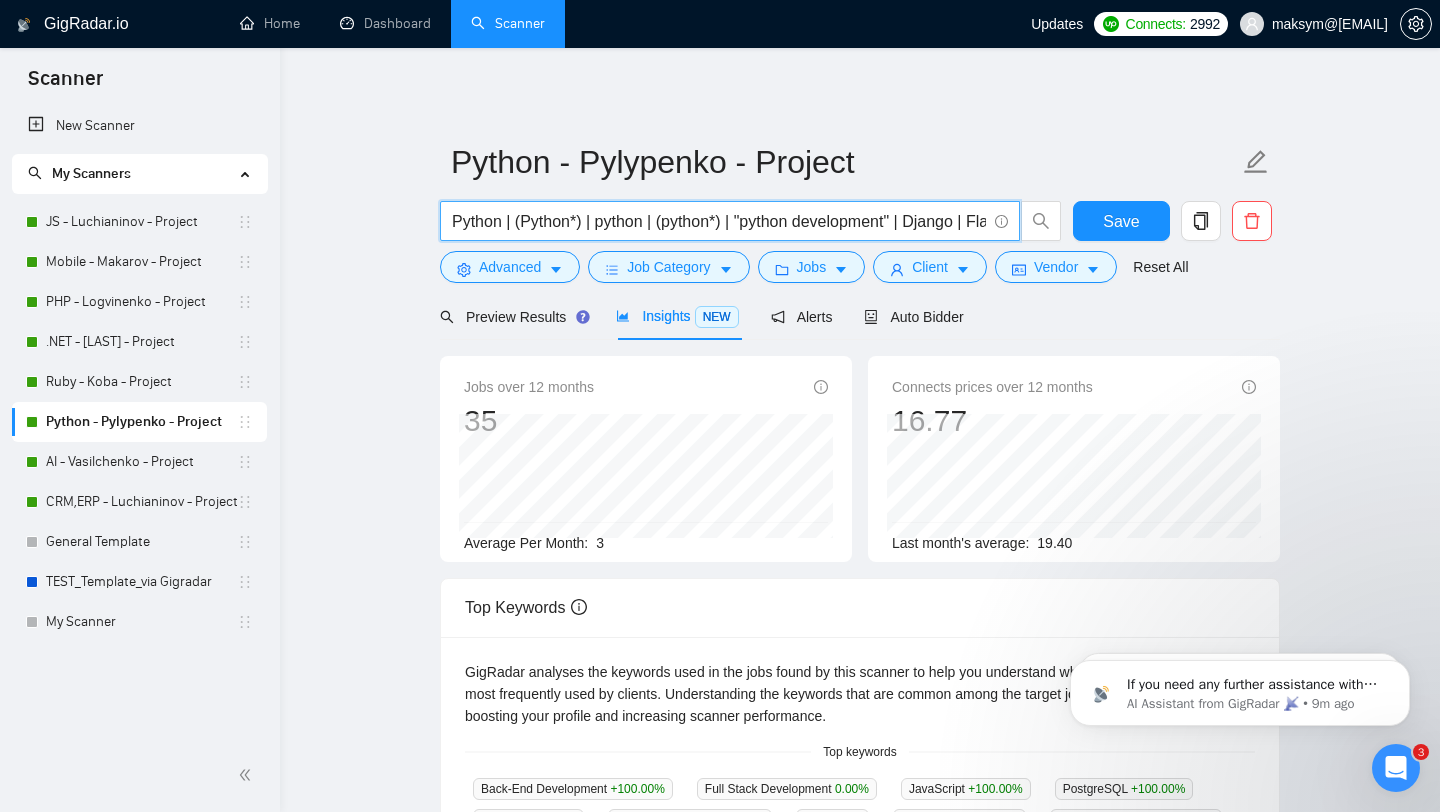 click 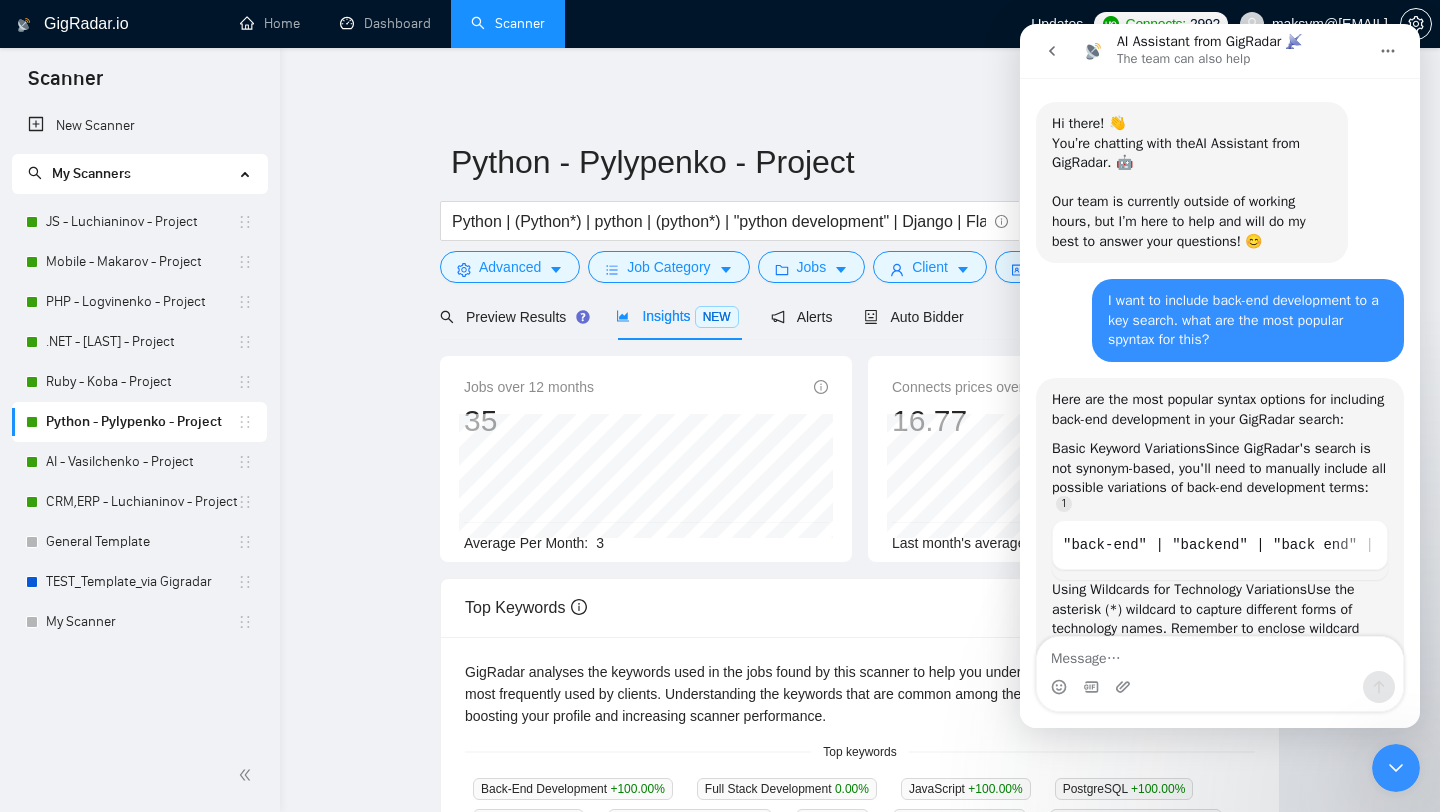 scroll, scrollTop: 1614, scrollLeft: 0, axis: vertical 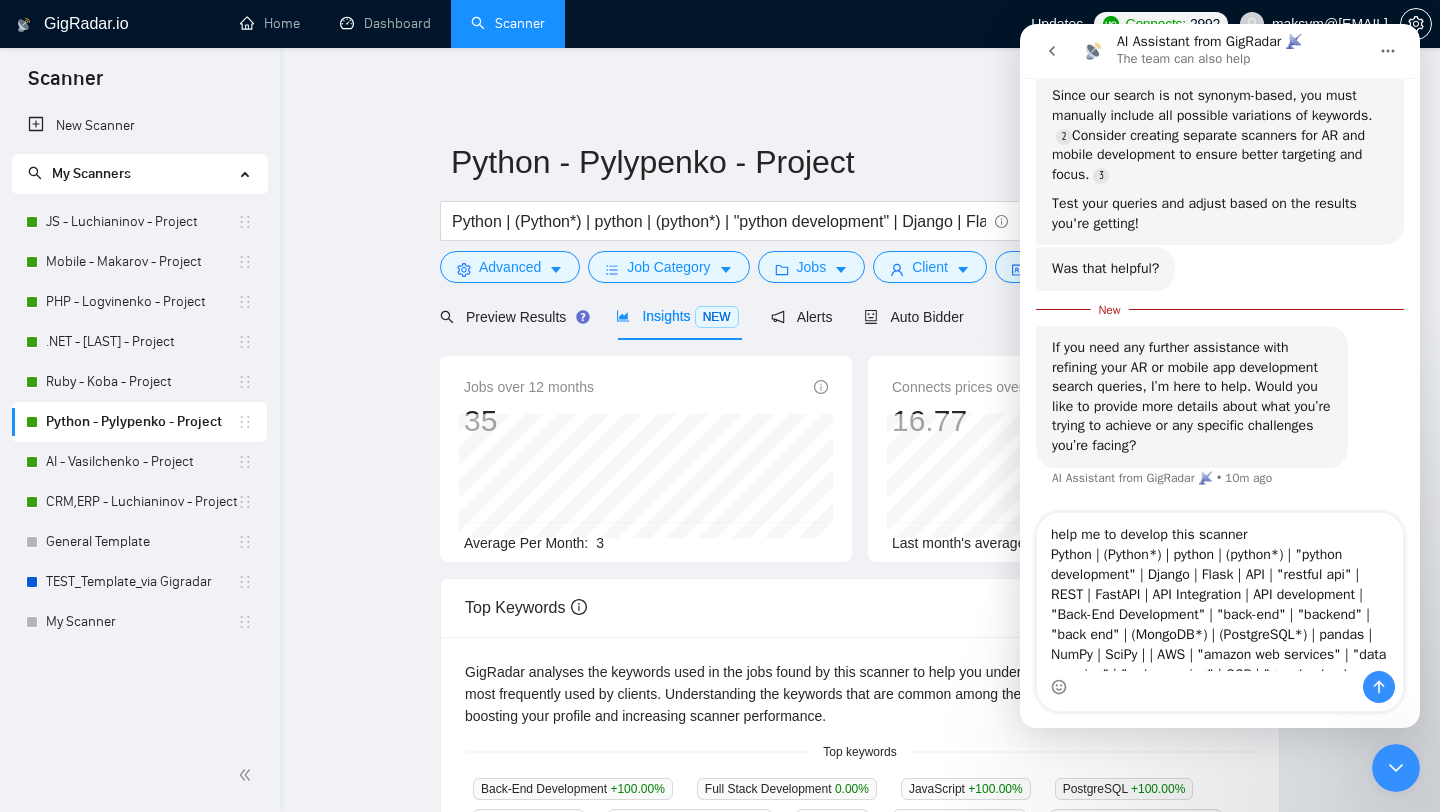 click on "help me to develop this scanner
Python | (Python*) | python | (python*) | "python development" | Django | Flask | API | "restful api" | REST | FastAPI | API Integration | API development | "Back-End Development" | "back-end" | "backend" | "back end" | (MongoDB*) | (PostgreSQL*) | pandas | NumPy | SciPy | | AWS | "amazon web services" | "data scraping" | "web scraping" | GCP | "google cloud platform" | "google cloud" | IoT | "internet of things" | | postgresql | postgres | flask | elasticsearch | redis |" at bounding box center (1220, 592) 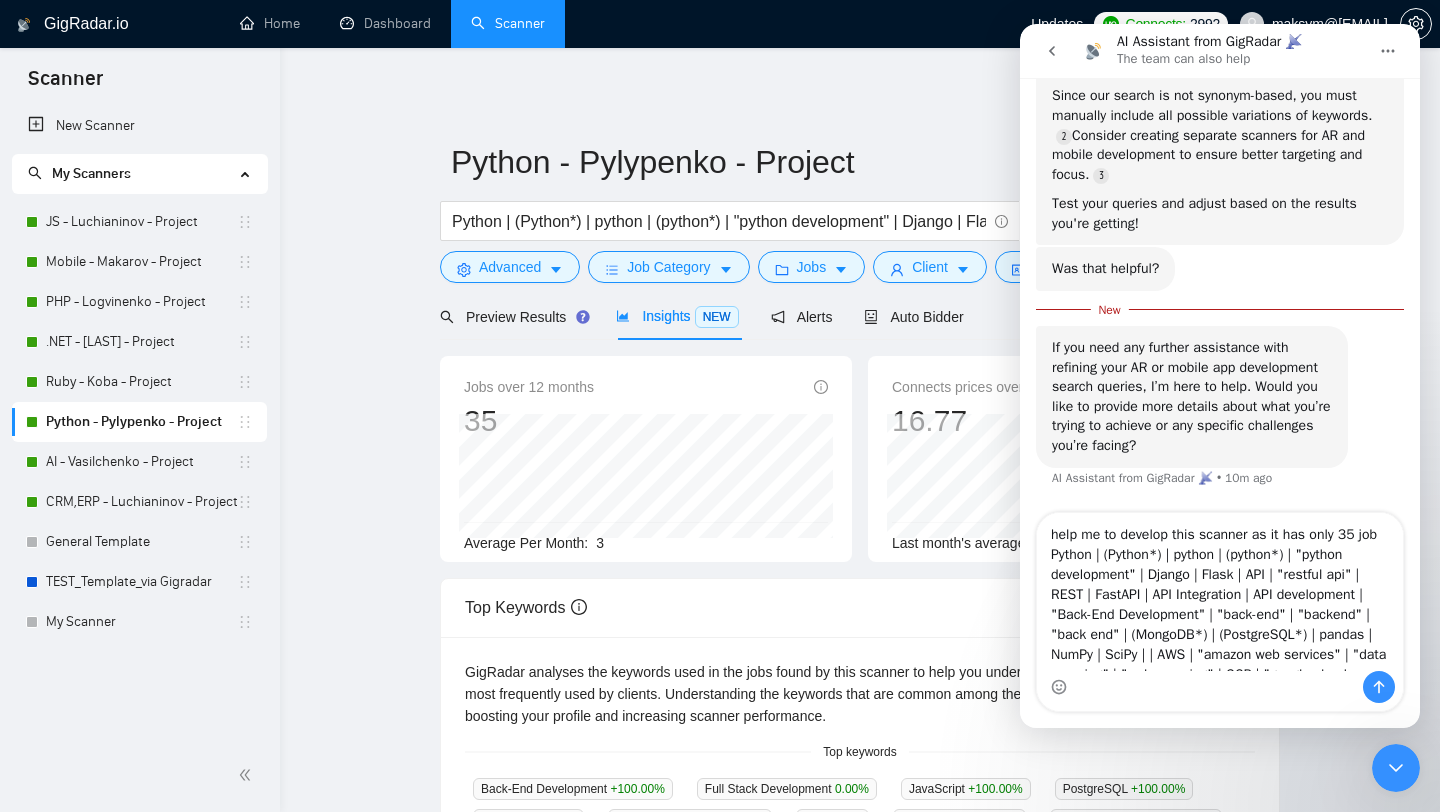 type on "help me to develop this scanner as it has only 35 jobs
Python | (Python*) | python | (python*) | "python development" | Django | Flask | API | "restful api" | REST | FastAPI | API Integration | API development | "Back-End Development" | "back-end" | "backend" | "back end" | (MongoDB*) | (PostgreSQL*) | pandas | NumPy | SciPy | | AWS | "amazon web services" | "data scraping" | "web scraping" | GCP | "google cloud platform" | "google cloud" | IoT | "internet of things" | | postgresql | postgres | flask | elasticsearch | redis |" 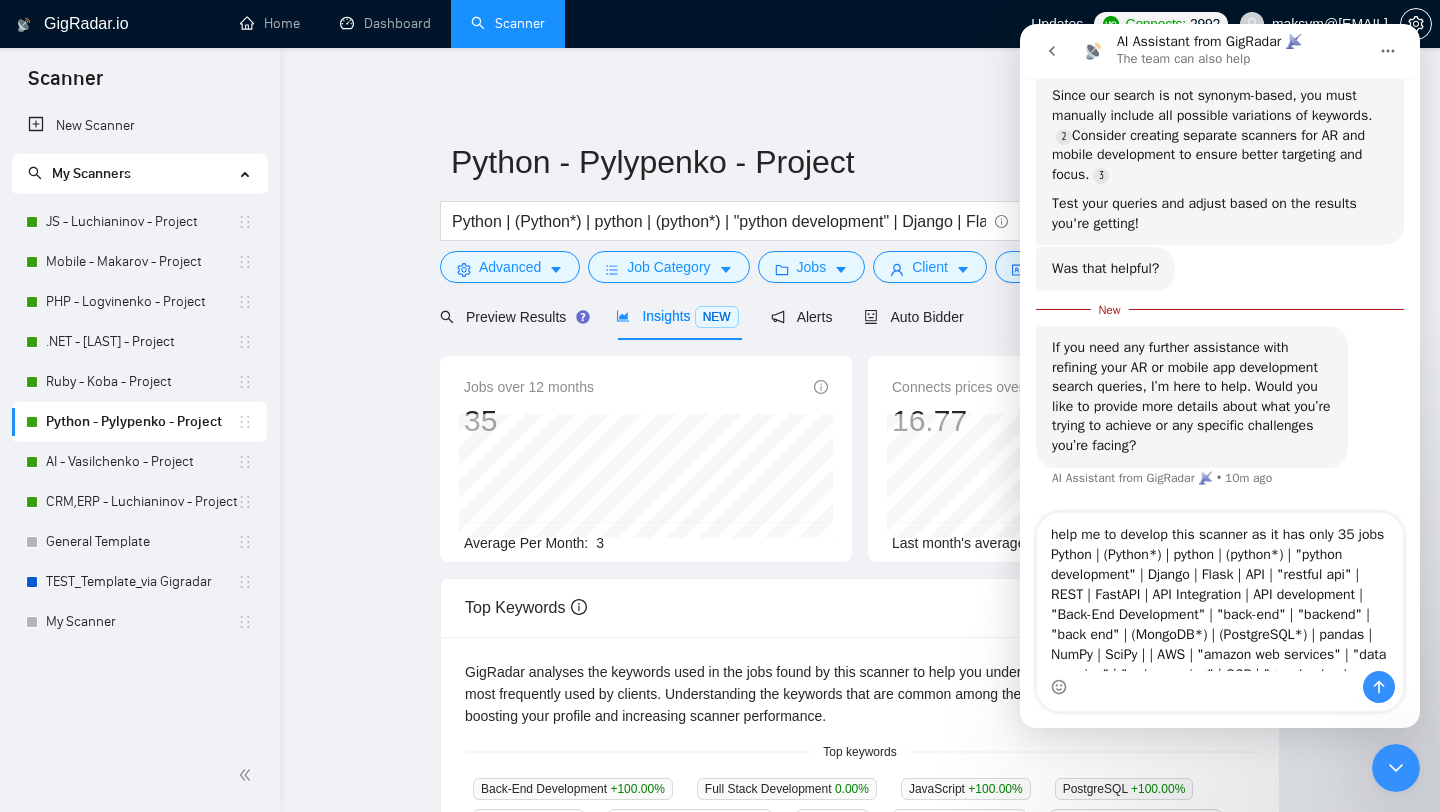 type 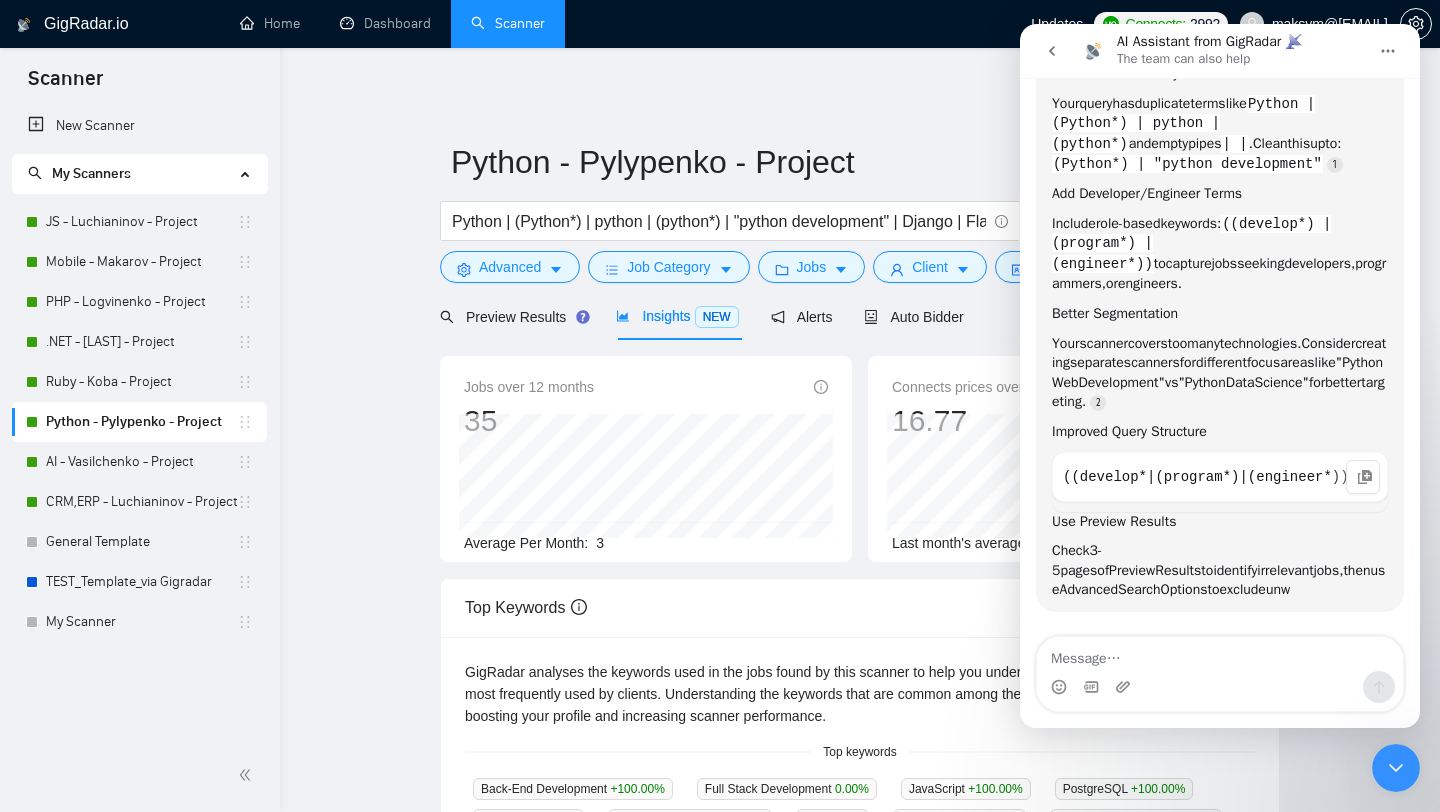 scroll, scrollTop: 7691, scrollLeft: 0, axis: vertical 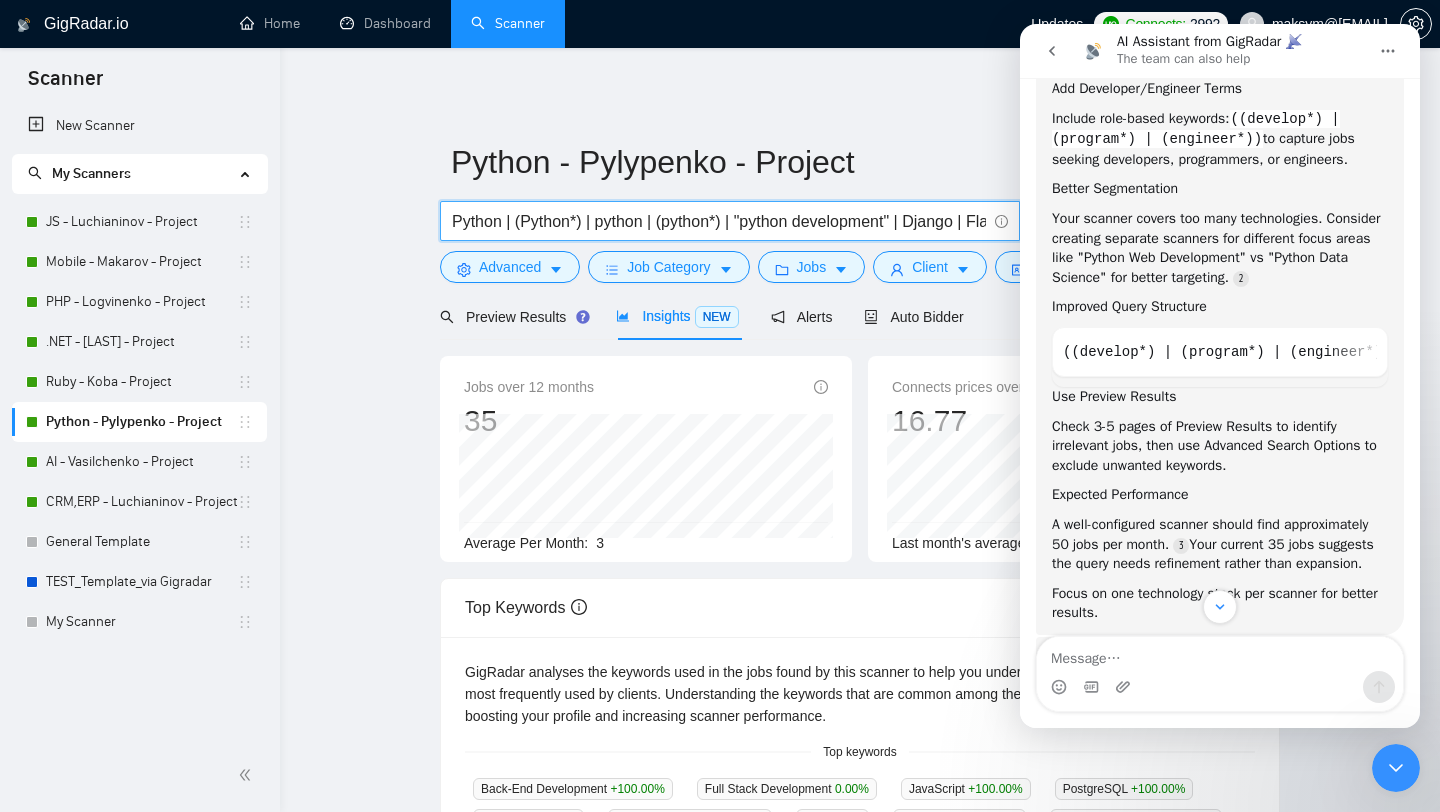 drag, startPoint x: 512, startPoint y: 222, endPoint x: 400, endPoint y: 221, distance: 112.00446 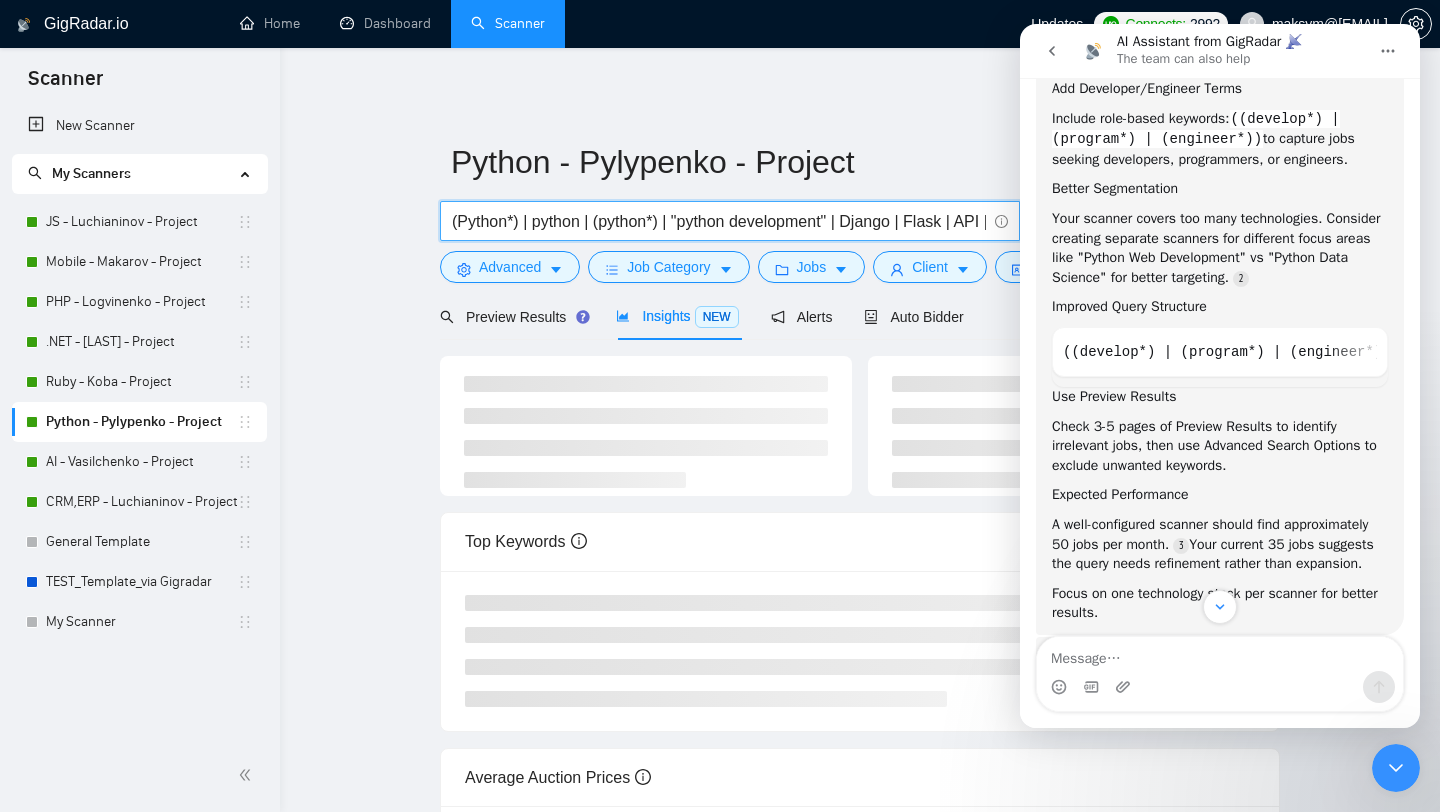 click on "(Python*) | python | (python*) | "python development" | Django | Flask | API | "restful api" | REST | FastAPI | API Integration | API development | "Back-End Development" | "back-end" | "backend" | "back end" | (MongoDB*) | (PostgreSQL*) | pandas | NumPy | SciPy | | AWS | "amazon web services" | "data scraping" | "web scraping" | GCP | "google cloud platform" | "google cloud" | IoT | "internet of things" | | postgresql | postgres | flask | elasticsearch | redis |" at bounding box center (719, 221) 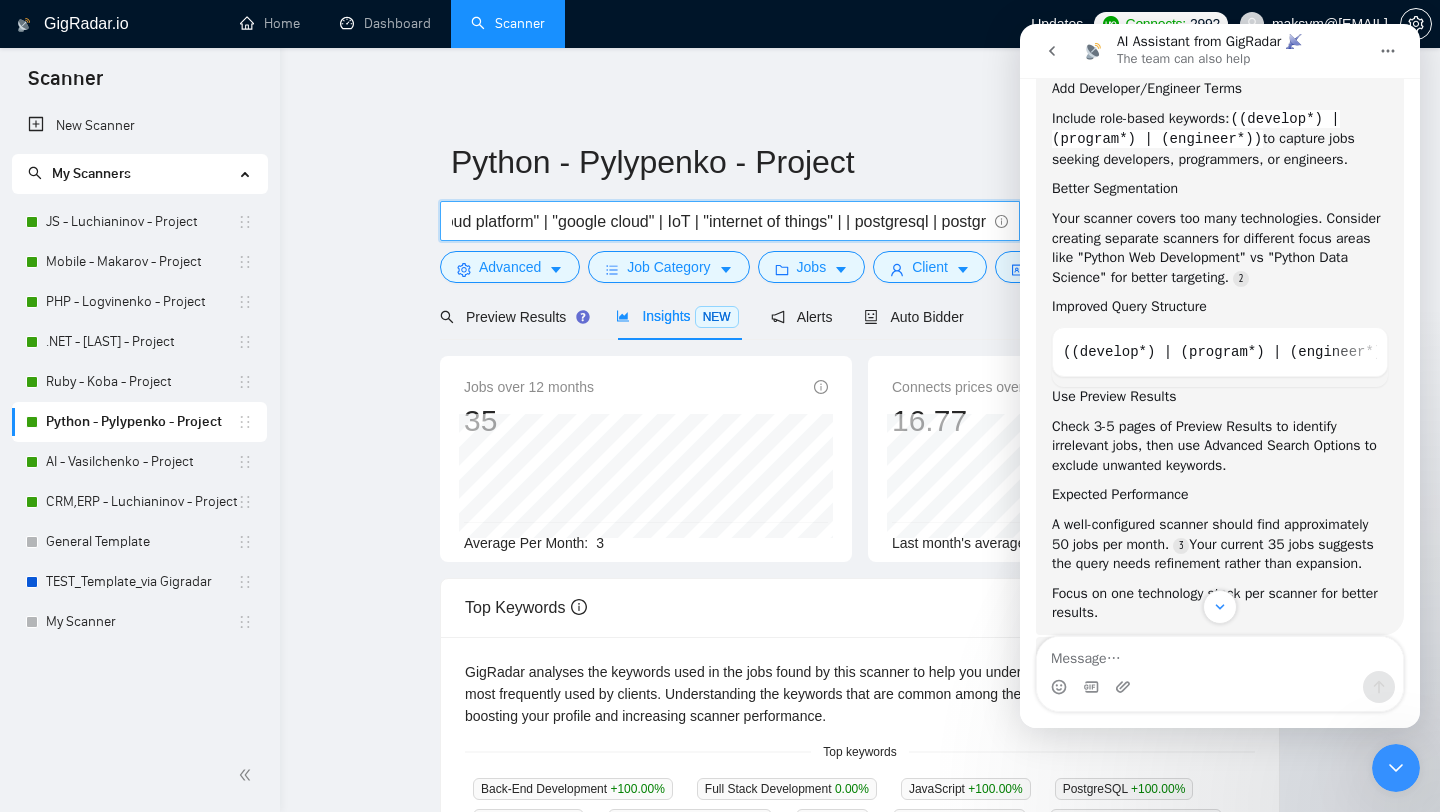 scroll, scrollTop: 0, scrollLeft: 2704, axis: horizontal 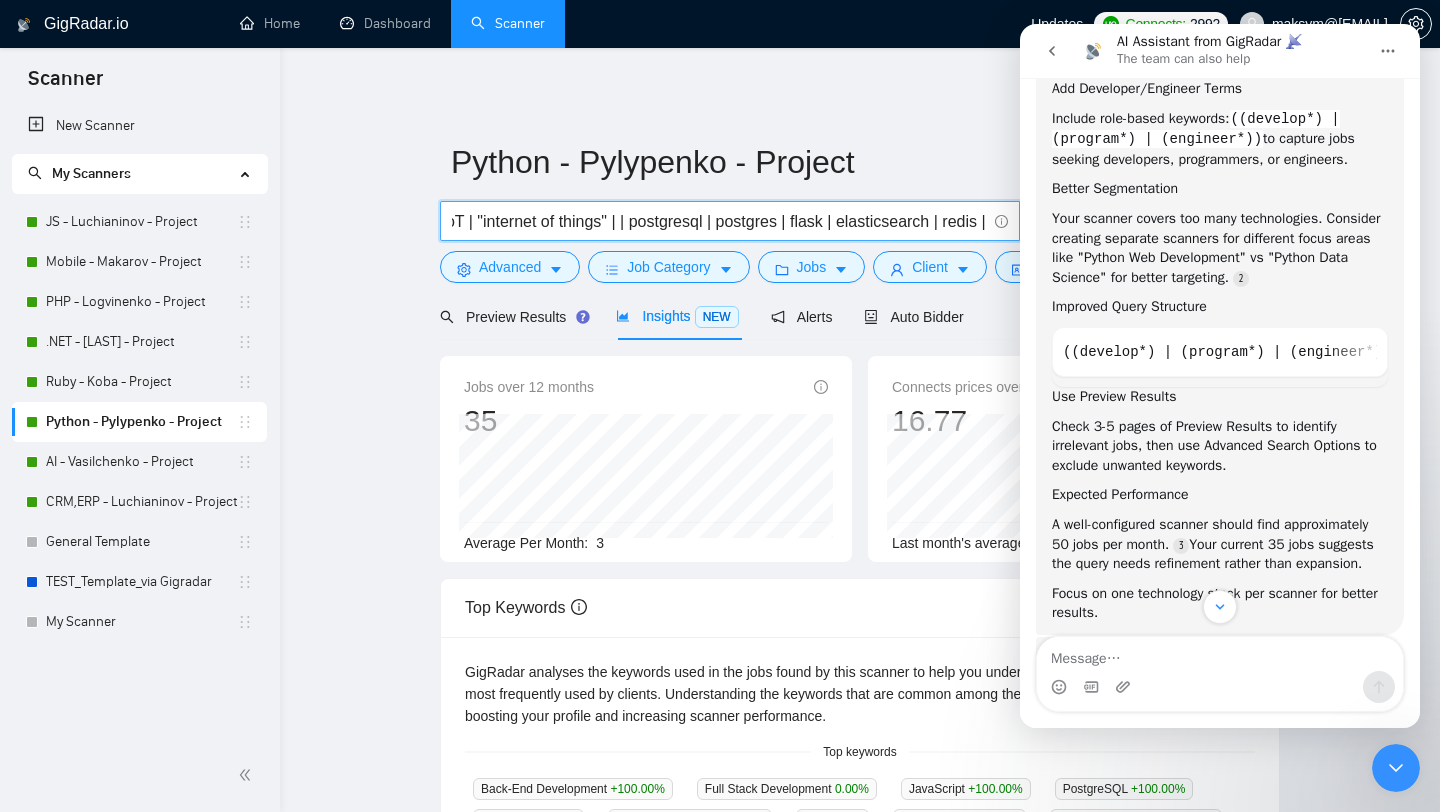 click on "(Python*) | (python*) | "python development" | Django | Flask | API | "restful api" | REST | FastAPI | API Integration | API development | "Back-End Development" | "back-end" | "backend" | "back end" | (MongoDB*) | (PostgreSQL*) | pandas | NumPy | SciPy | | AWS | "amazon web services" | "data scraping" | "web scraping" | GCP | "google cloud platform" | "google cloud" | IoT | "internet of things" | | postgresql | postgres | flask | elasticsearch | redis |" at bounding box center (719, 221) 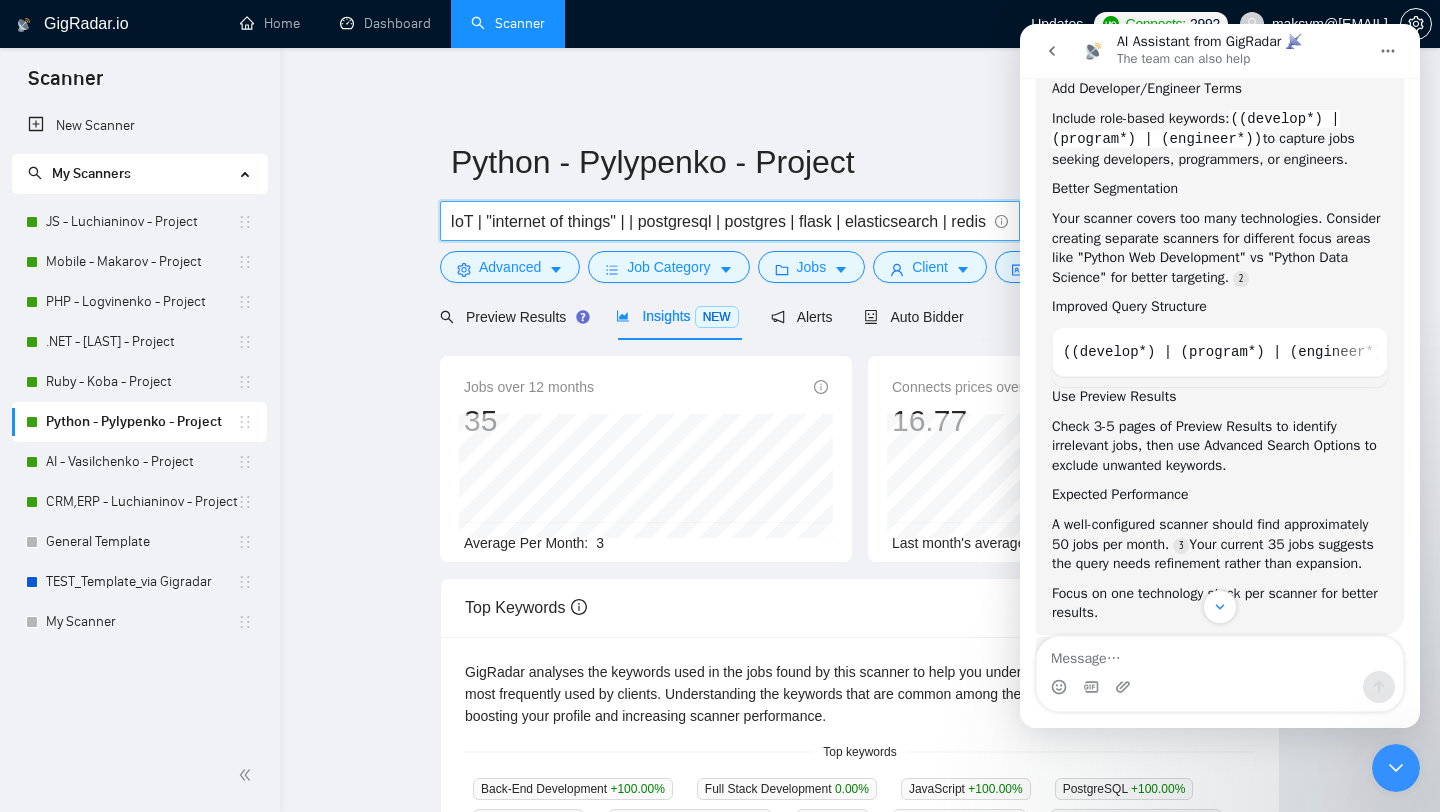 scroll, scrollTop: 0, scrollLeft: 2692, axis: horizontal 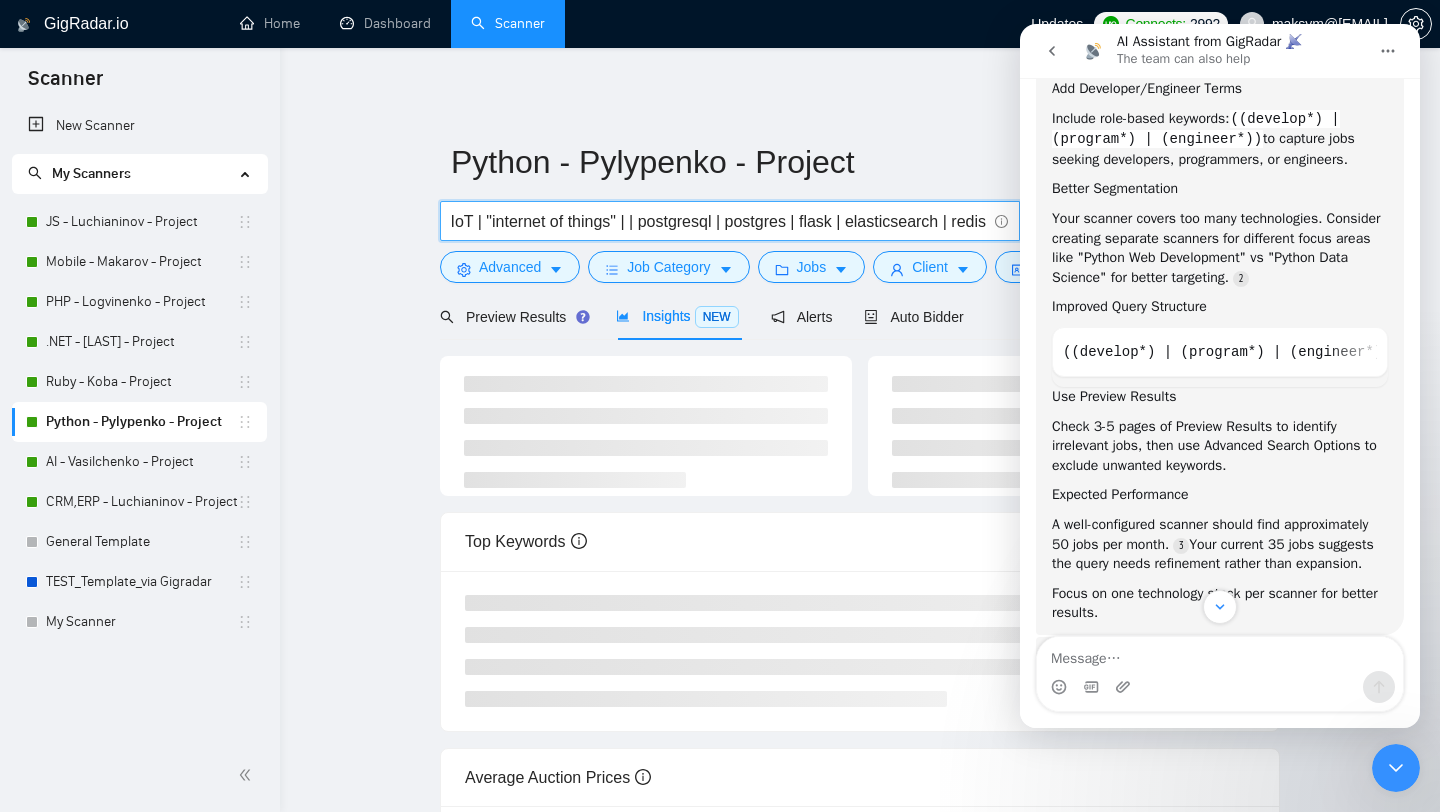 click on "(Python*) | (python*) | "python development" | Django | Flask | API | "restful api" | REST | FastAPI | API Integration | API development | "Back-End Development" | "back-end" | "backend" | "back end" | (MongoDB*) | (PostgreSQL*) | pandas | NumPy | SciPy | | AWS | "amazon web services" | "data scraping" | "web scraping" | GCP | "google cloud platform" | "google cloud" | IoT | "internet of things" | | postgresql | postgres | flask | elasticsearch | redis" at bounding box center [719, 221] 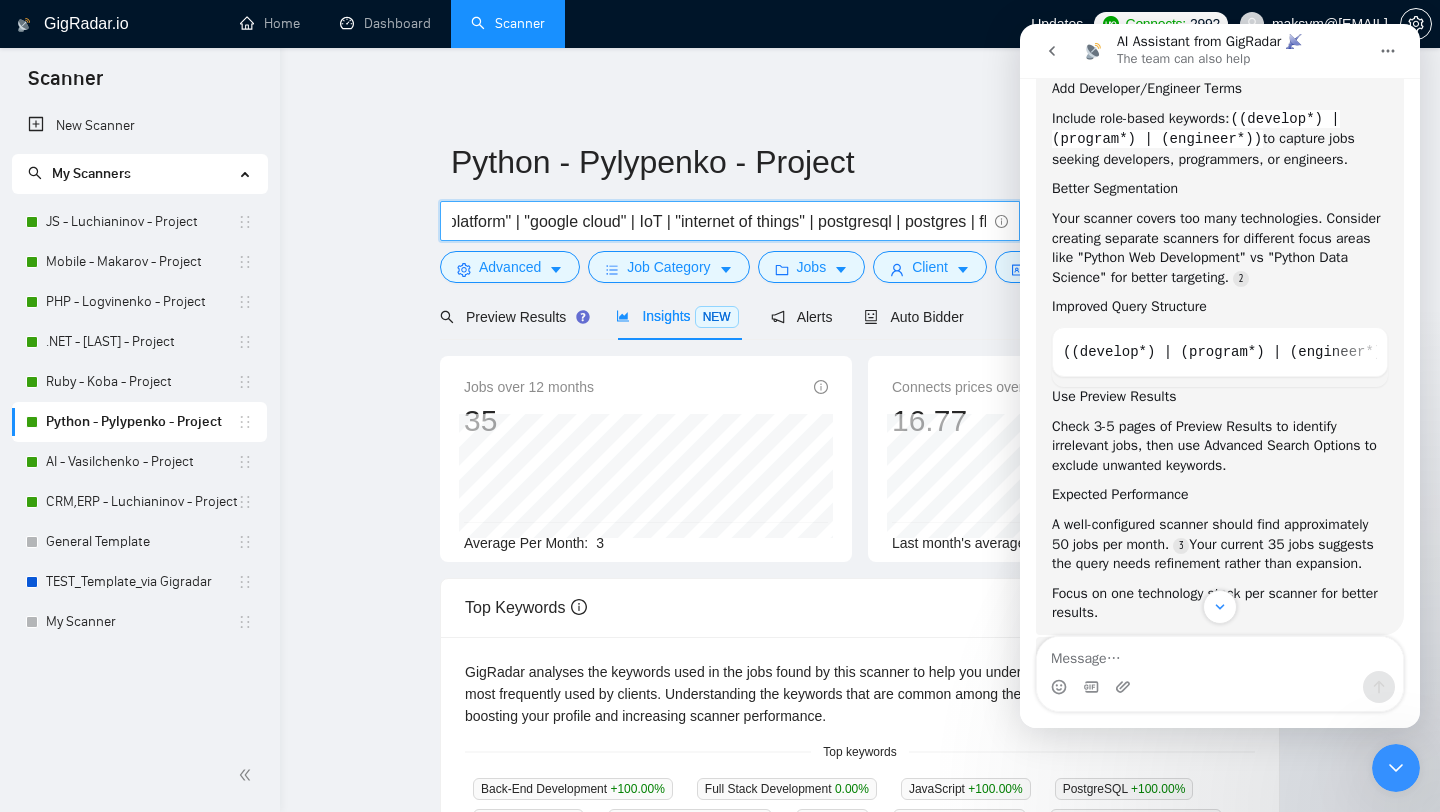 scroll, scrollTop: 0, scrollLeft: 2440, axis: horizontal 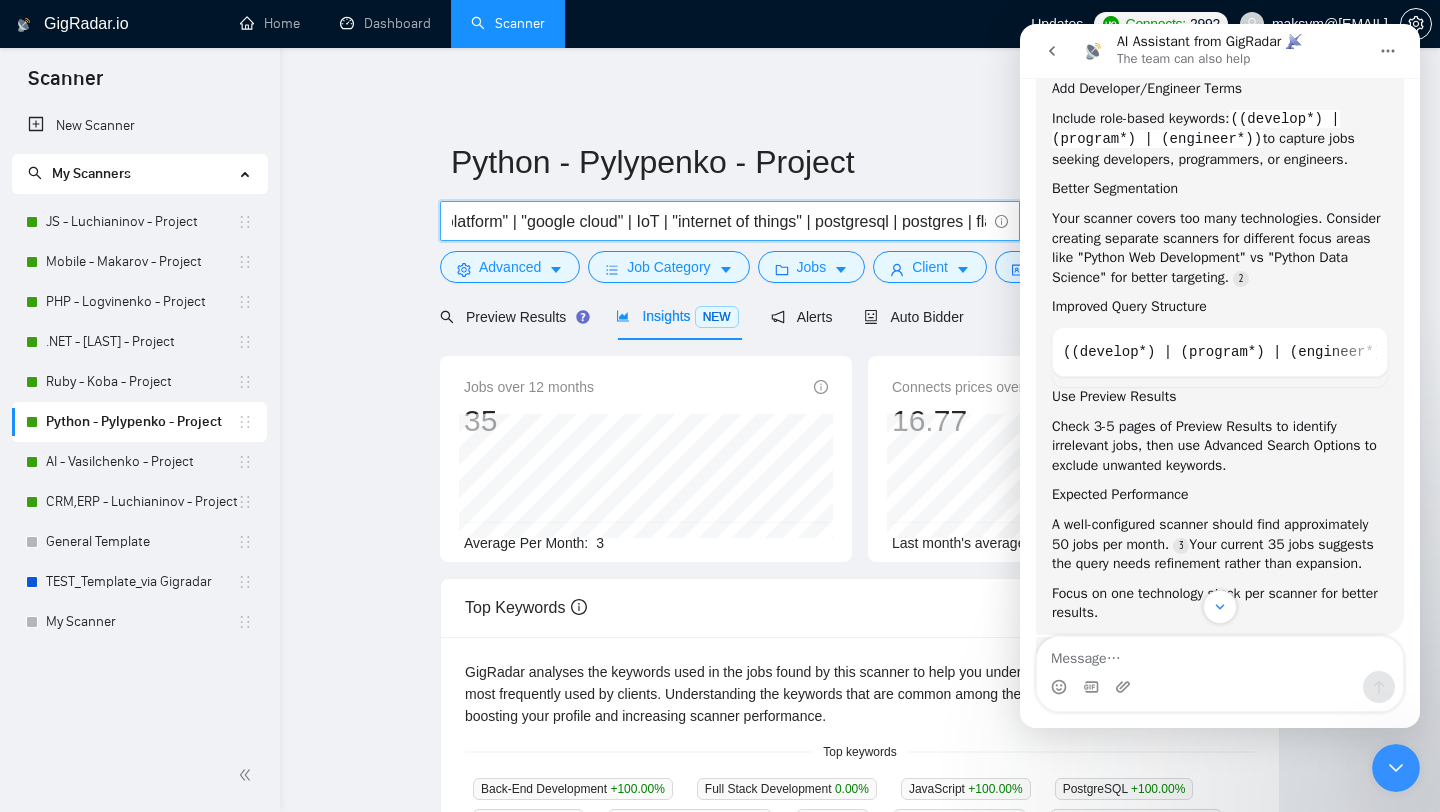 click on "(Python*) | (python*) | "python development" | Django | Flask | API | "restful api" | REST | FastAPI | API Integration | API development | "Back-End Development" | "back-end" | "backend" | "back end" | (MongoDB*) | (PostgreSQL*) | pandas | NumPy | SciPy | | AWS | "amazon web services" | "data scraping" | "web scraping" | GCP | "google cloud platform" | "google cloud" | IoT | "internet of things" | postgresql | postgres | flask | elasticsearch | redis" at bounding box center (719, 221) 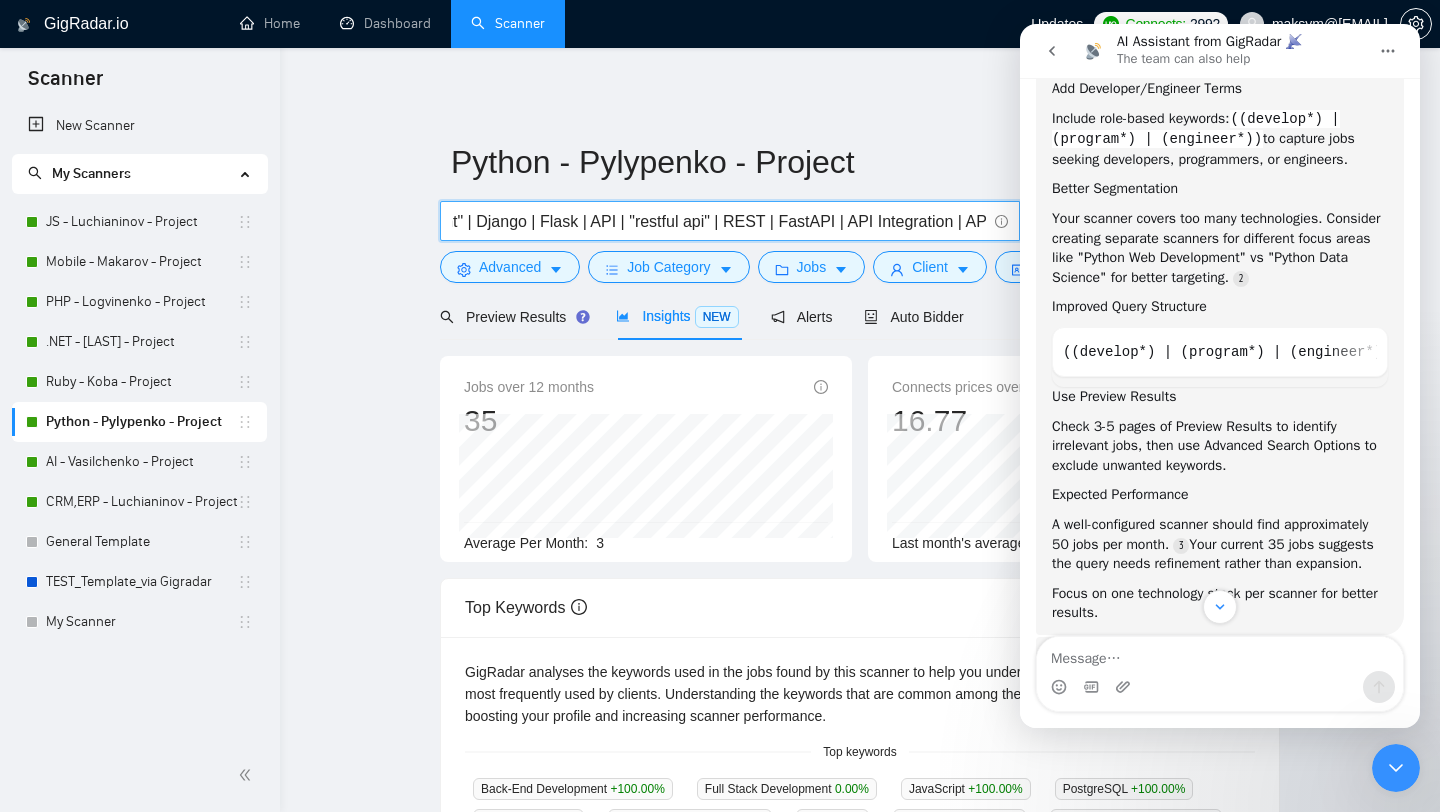 scroll, scrollTop: 0, scrollLeft: 0, axis: both 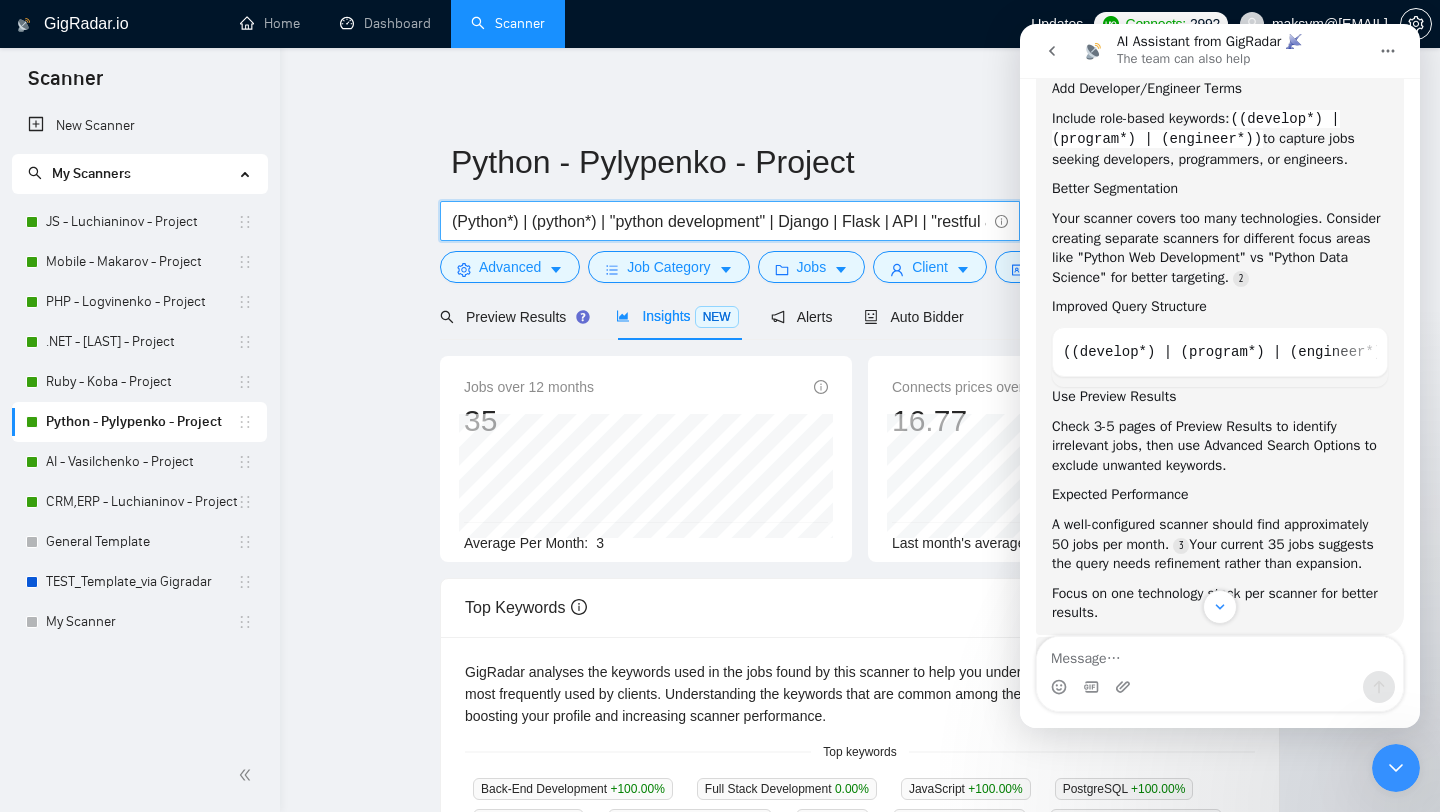 drag, startPoint x: 605, startPoint y: 219, endPoint x: 529, endPoint y: 214, distance: 76.1643 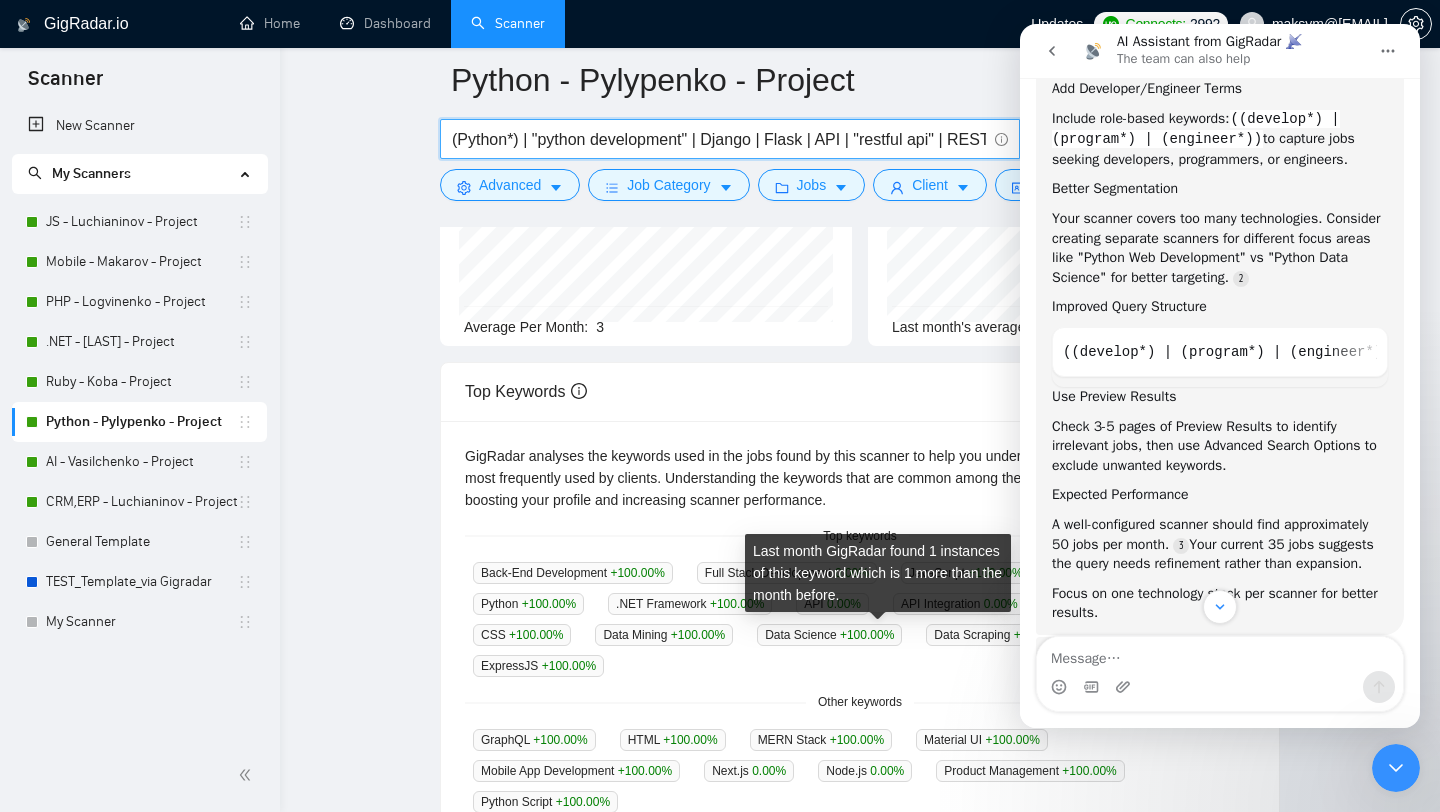 scroll, scrollTop: 0, scrollLeft: 0, axis: both 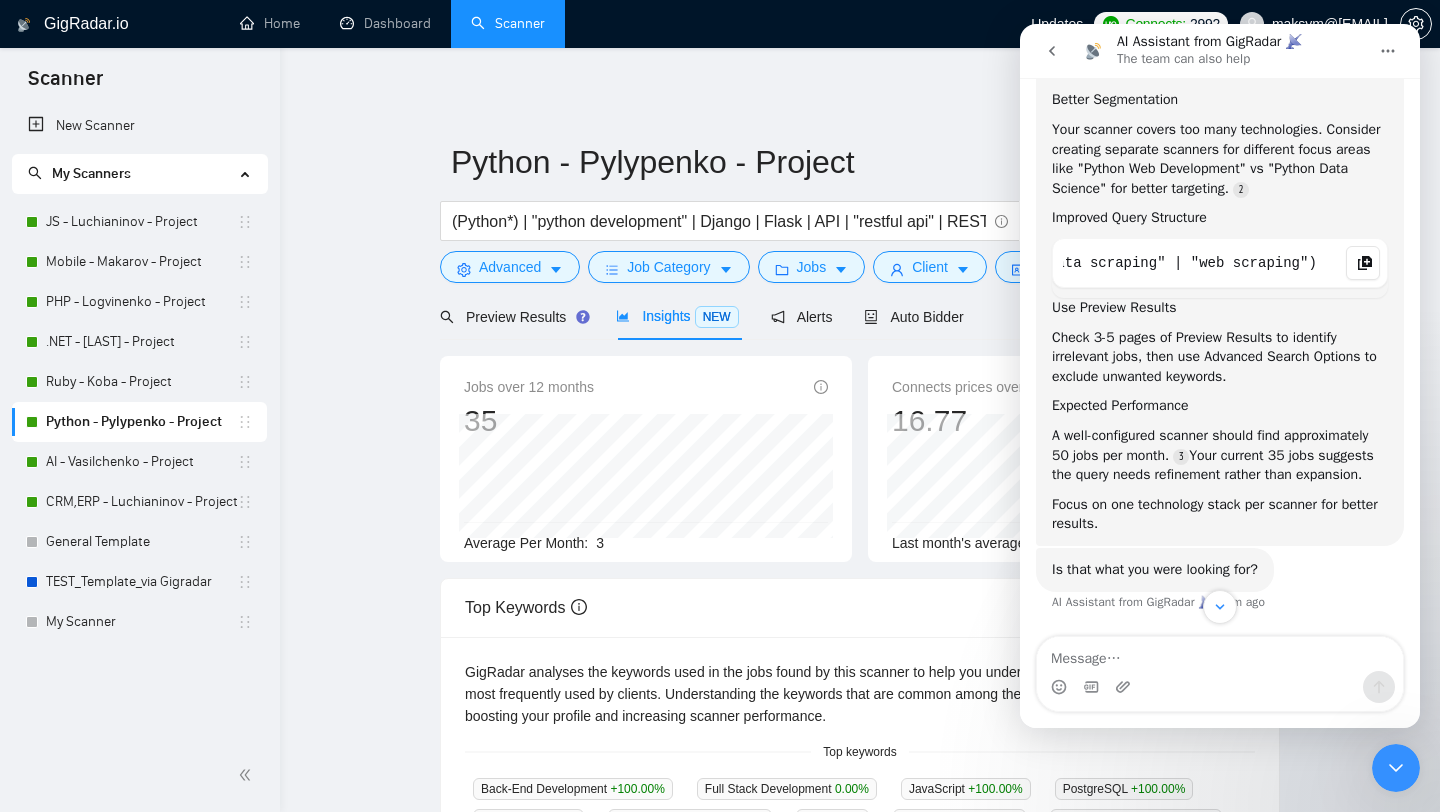 click 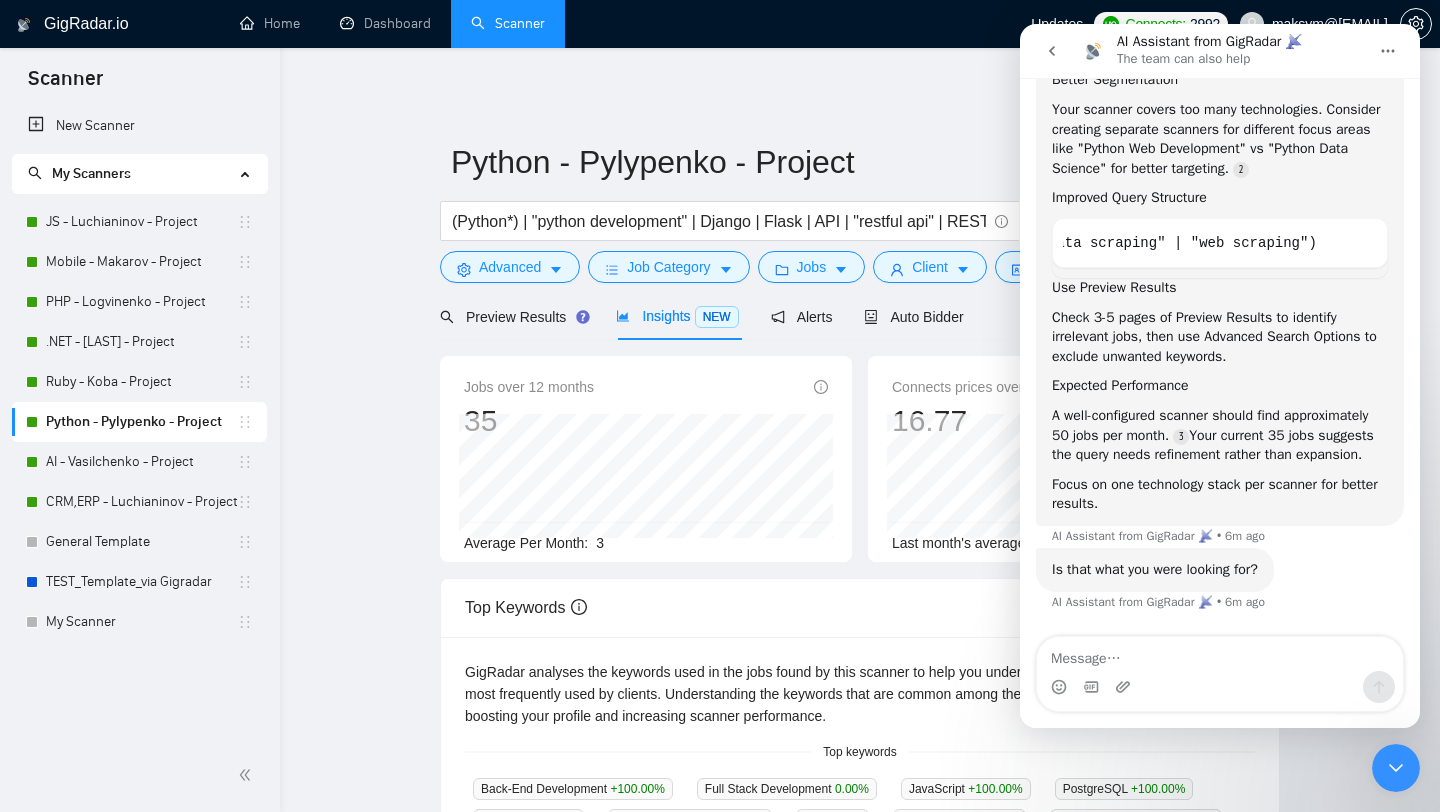 scroll, scrollTop: 8010, scrollLeft: 0, axis: vertical 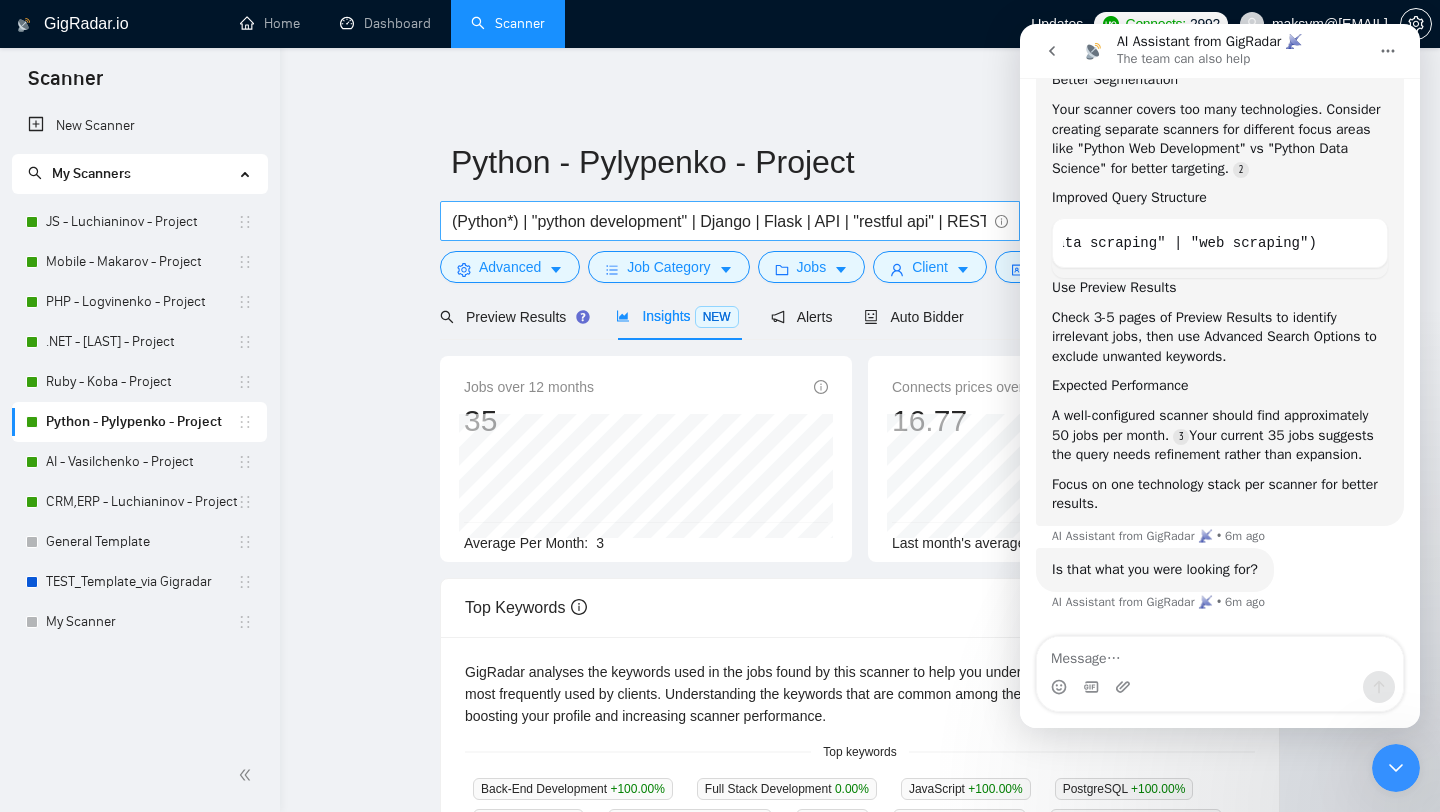 click on "(Python*) | "python development" | Django | Flask | API | "restful api" | REST | FastAPI | API Integration | API development | "Back-End Development" | "back-end" | "backend" | "back end" | (MongoDB*) | (PostgreSQL*) | pandas | NumPy | SciPy | | AWS | "amazon web services" | "data scraping" | "web scraping" | GCP | "google cloud platform" | "google cloud" | (IoT*) | "internet of things" | postgresql | postgres | flask | elasticsearch | redis" at bounding box center [719, 221] 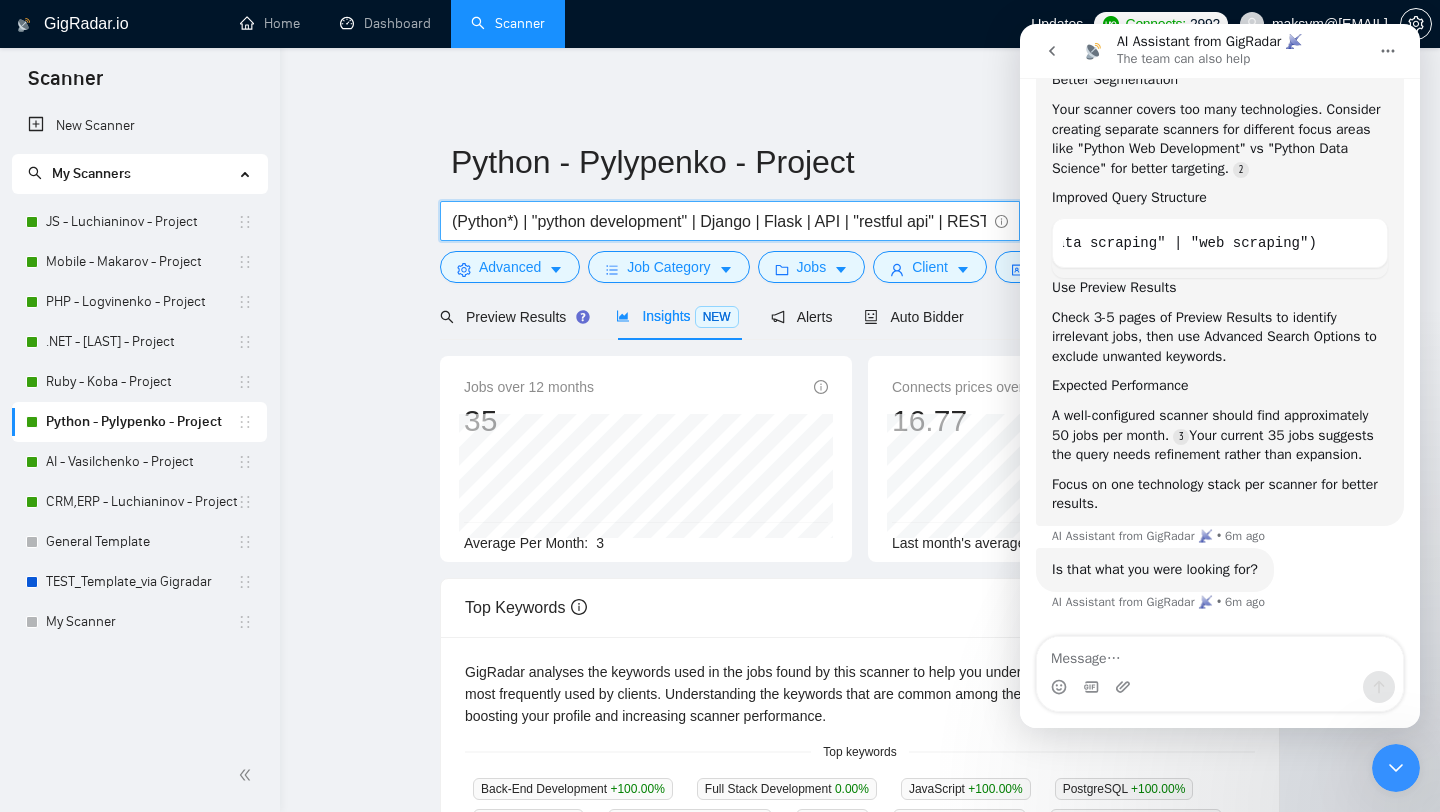 click on "(Python*) | "python development" | Django | Flask | API | "restful api" | REST | FastAPI | API Integration | API development | "Back-End Development" | "back-end" | "backend" | "back end" | (MongoDB*) | (PostgreSQL*) | pandas | NumPy | SciPy | | AWS | "amazon web services" | "data scraping" | "web scraping" | GCP | "google cloud platform" | "google cloud" | (IoT*) | "internet of things" | postgresql | postgres | flask | elasticsearch | redis" at bounding box center [719, 221] 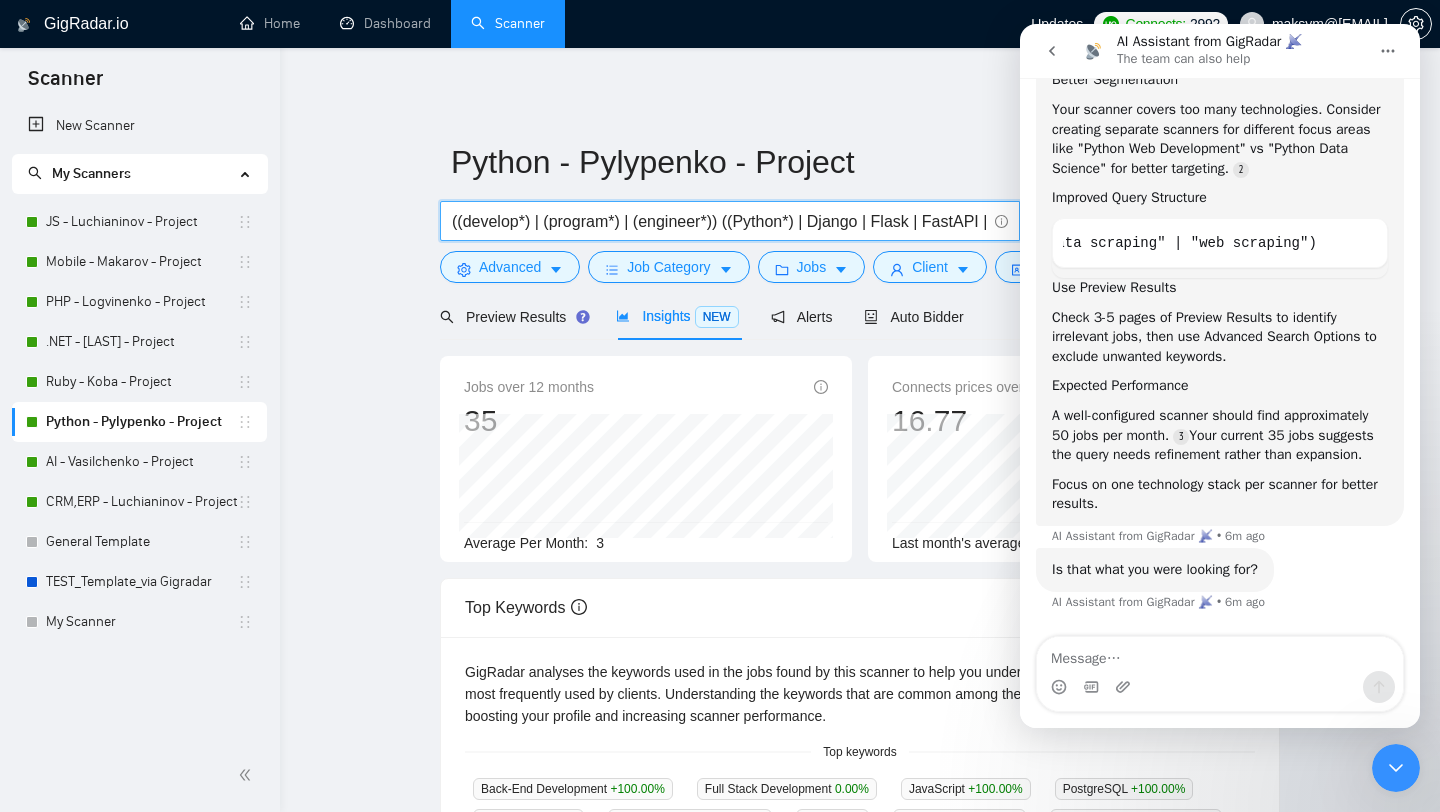 scroll, scrollTop: 0, scrollLeft: 1435, axis: horizontal 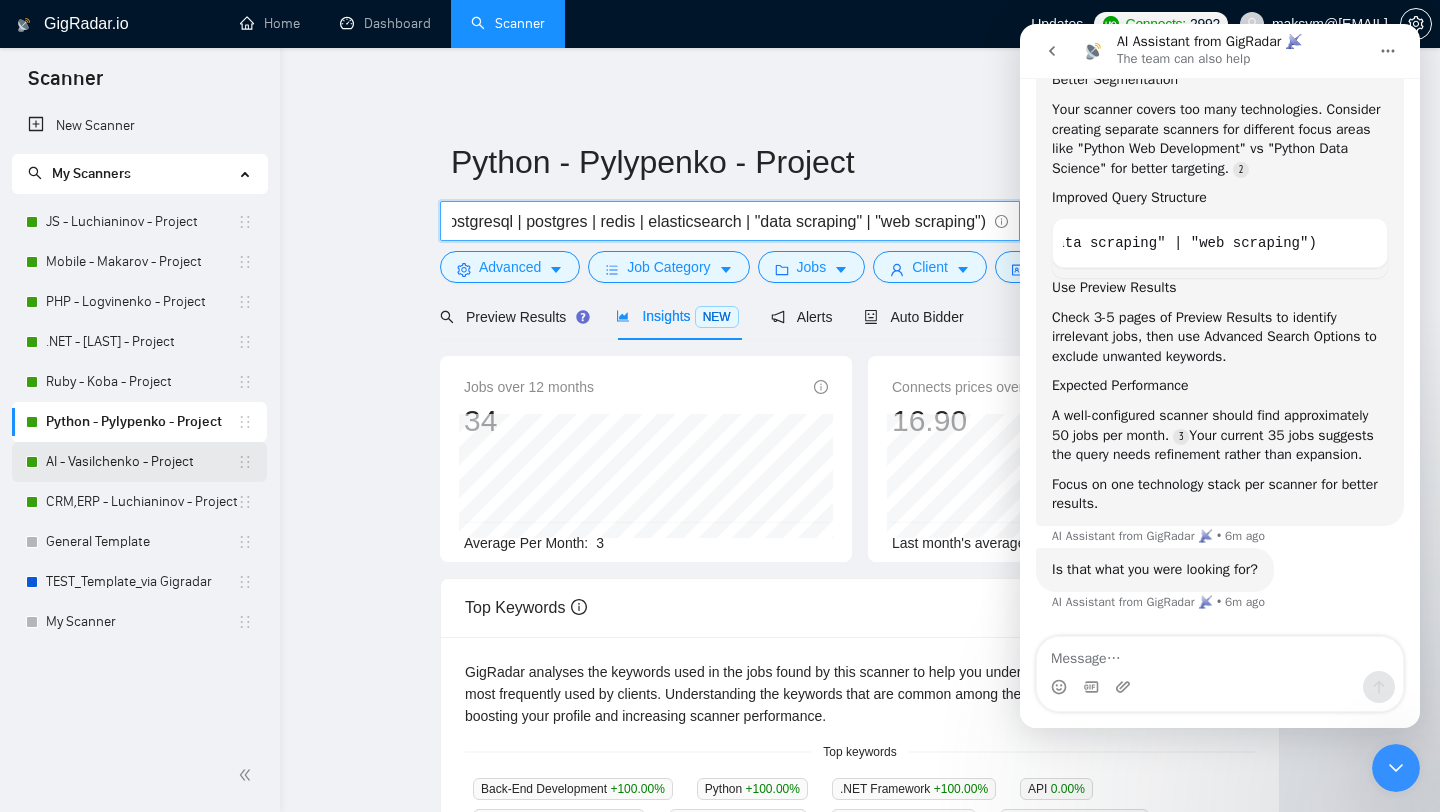 type on "((develop*) | (program*) | (engineer*)) ((Python*) | Django | Flask | FastAPI | "restful api" | REST | API | "back-end" | "backend" | "back end" | AWS | "amazon web services" | GCP | "google cloud" | postgresql | postgres | redis | elasticsearch | "data scraping" | "web scraping")" 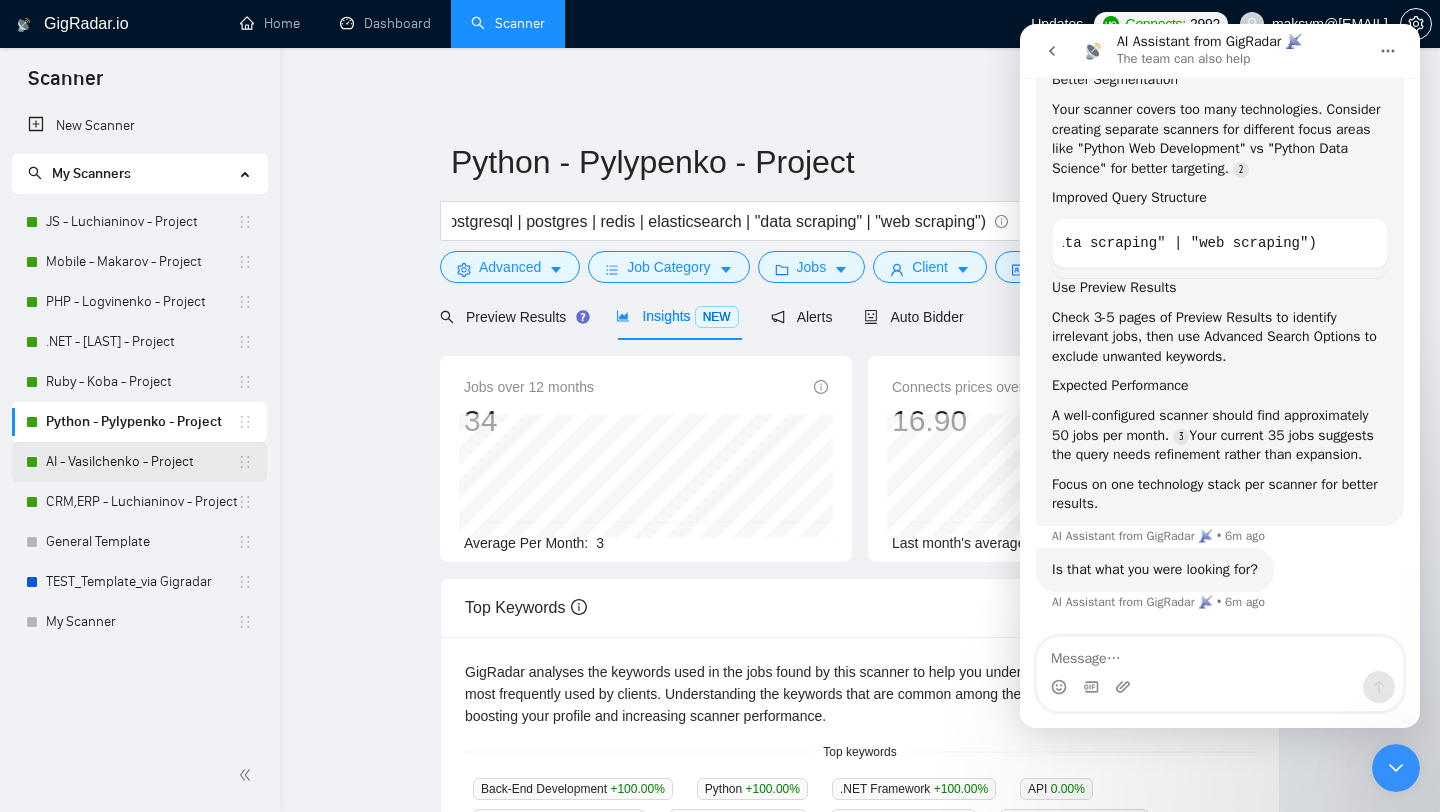 scroll, scrollTop: 0, scrollLeft: 0, axis: both 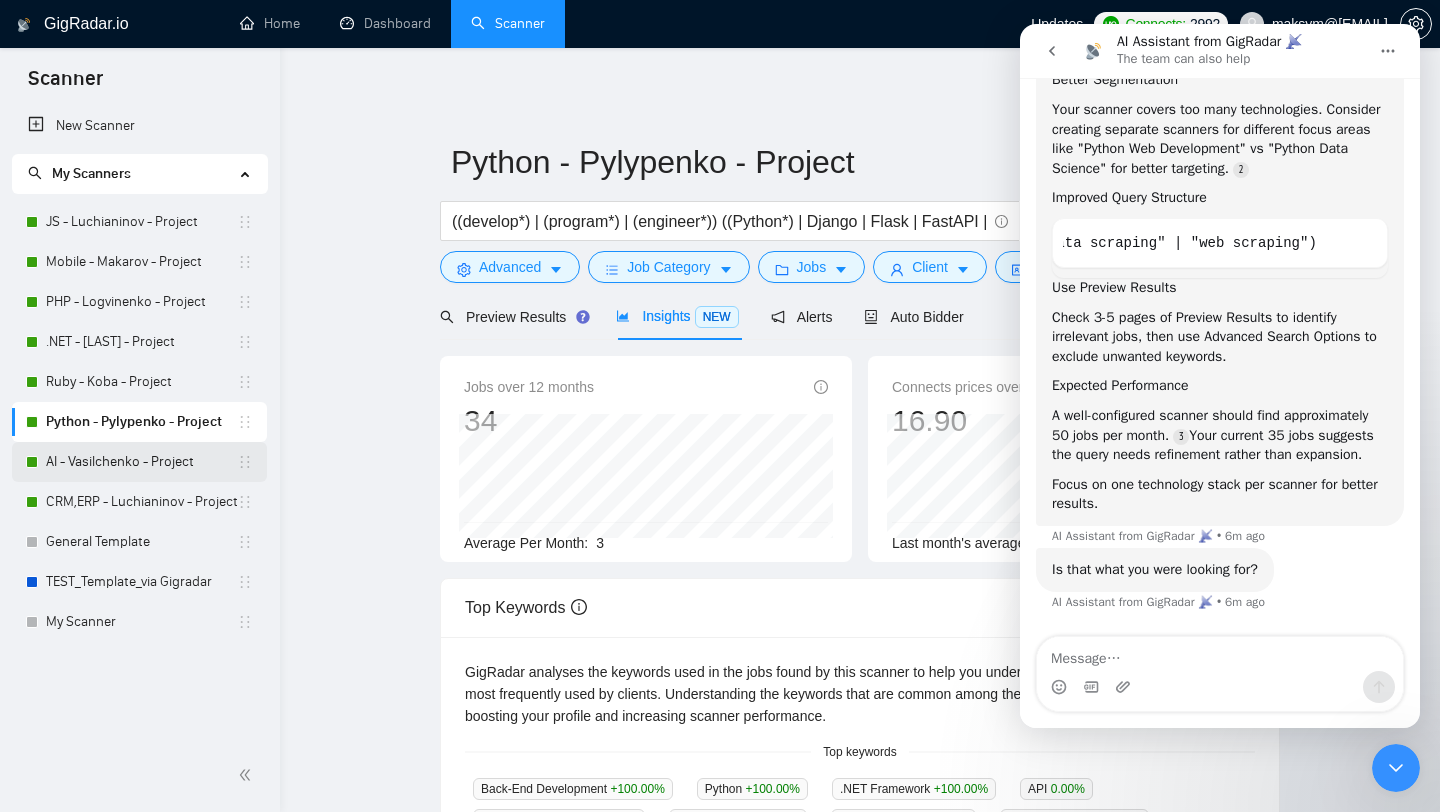 click on "AI - Vasilchenko - Project" at bounding box center [141, 462] 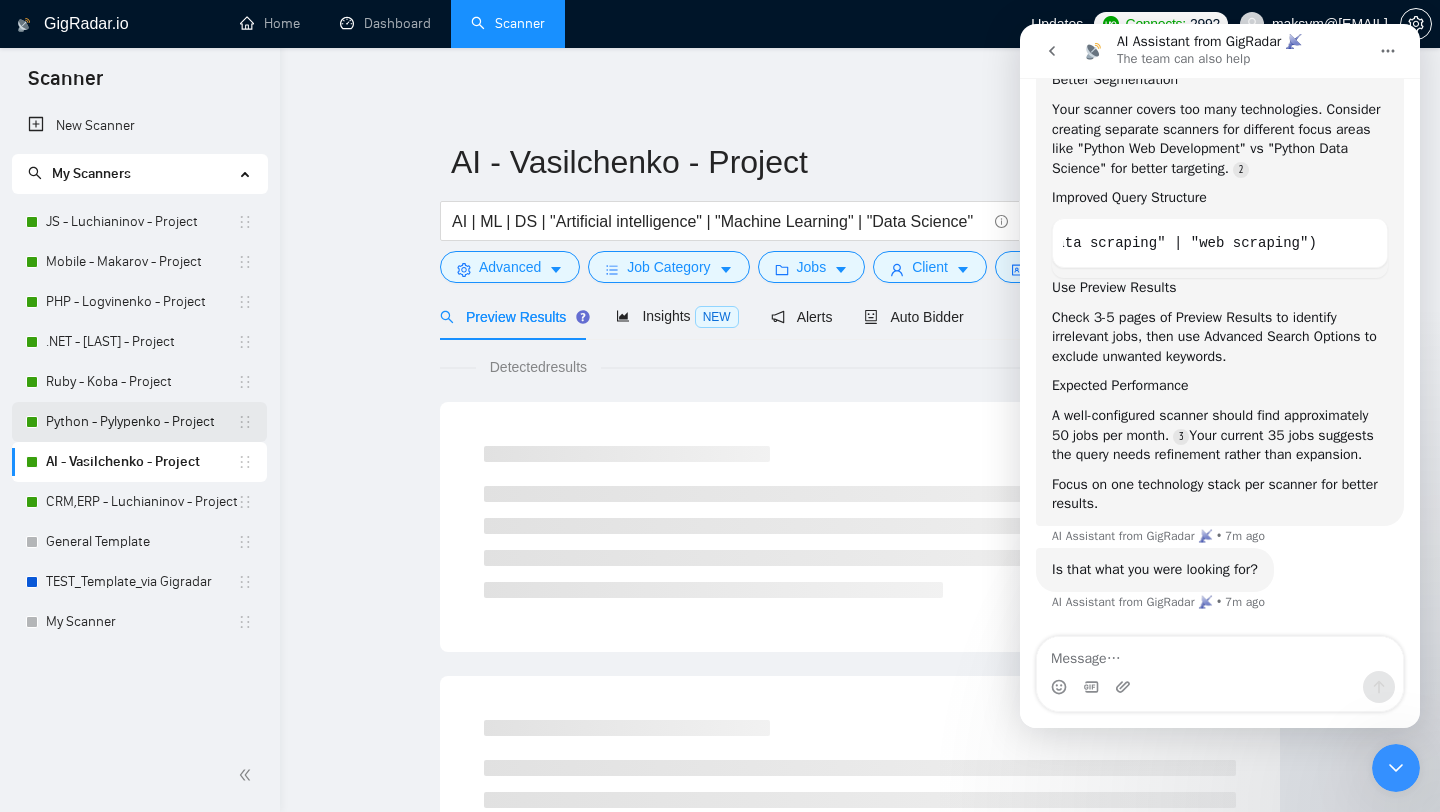 click on "Python - Pylypenko - Project" at bounding box center (141, 422) 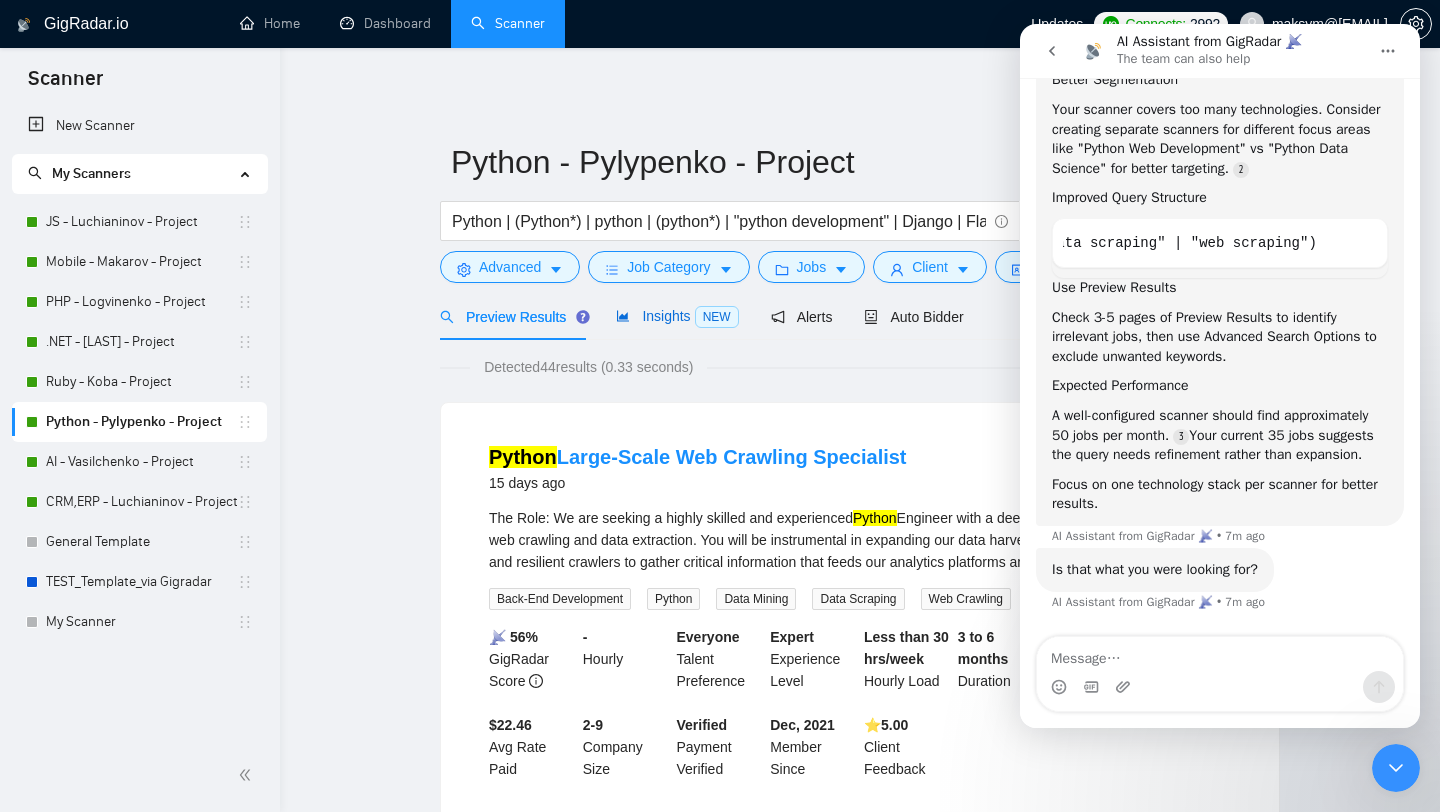 click on "Insights NEW" at bounding box center (677, 316) 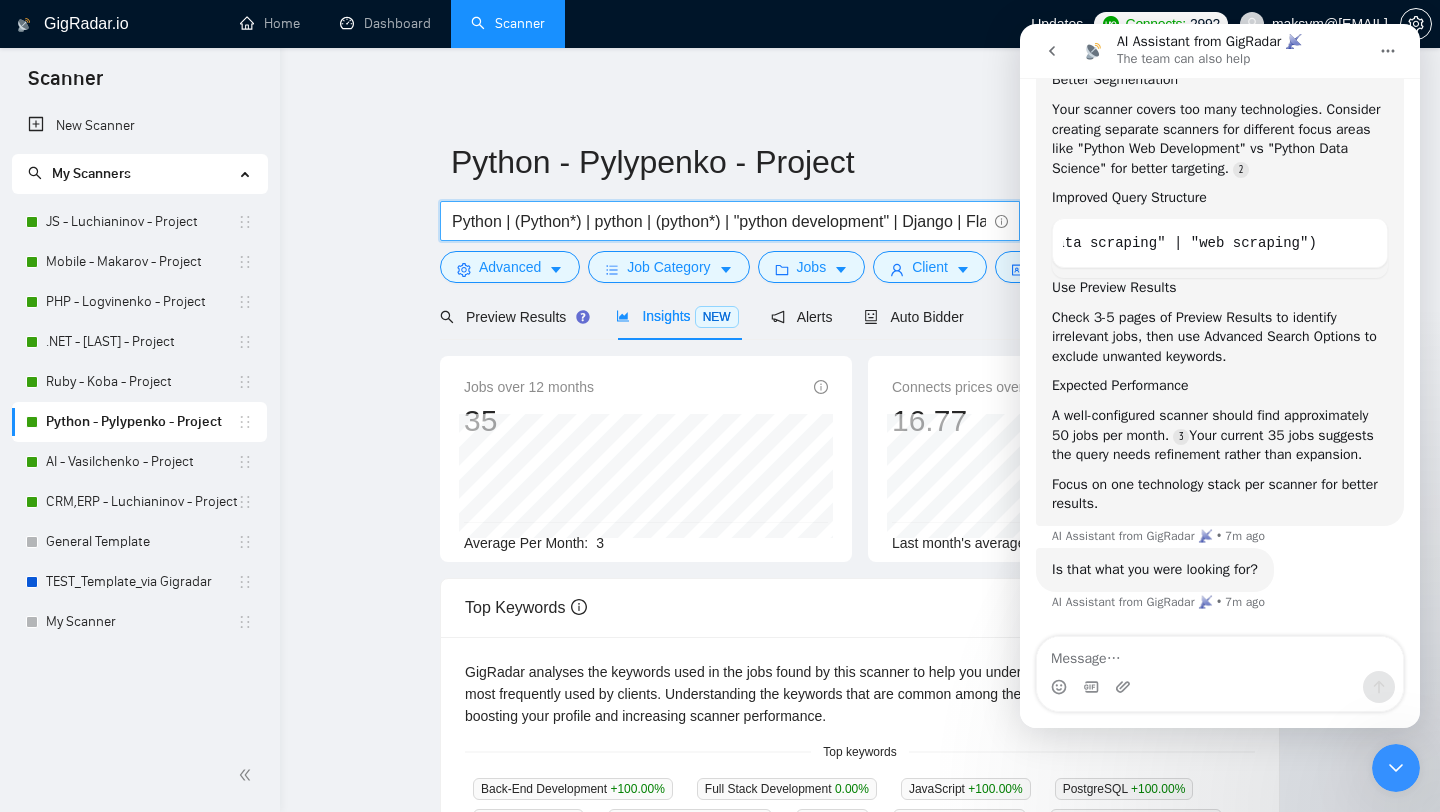 drag, startPoint x: 516, startPoint y: 215, endPoint x: 424, endPoint y: 215, distance: 92 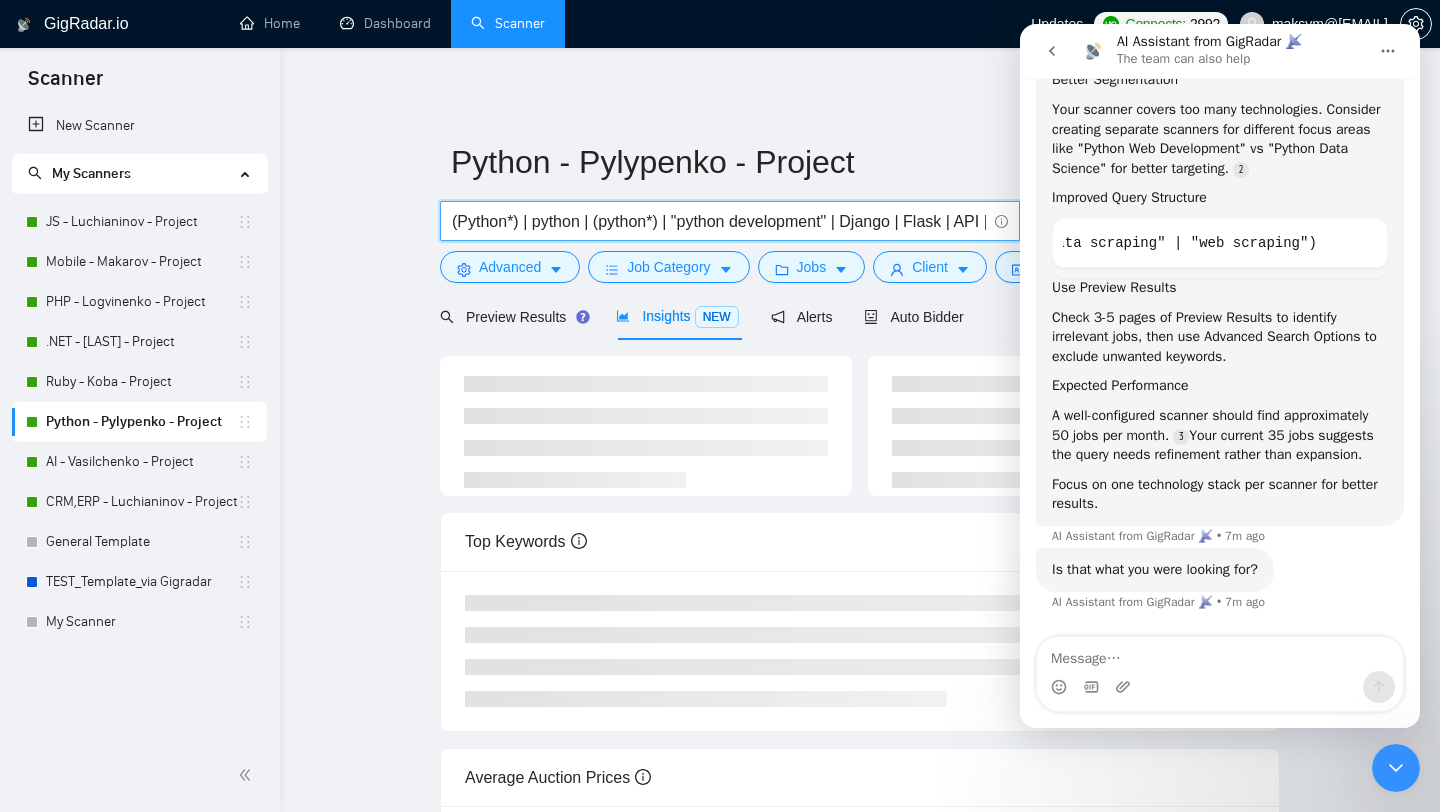 drag, startPoint x: 593, startPoint y: 220, endPoint x: 539, endPoint y: 217, distance: 54.08327 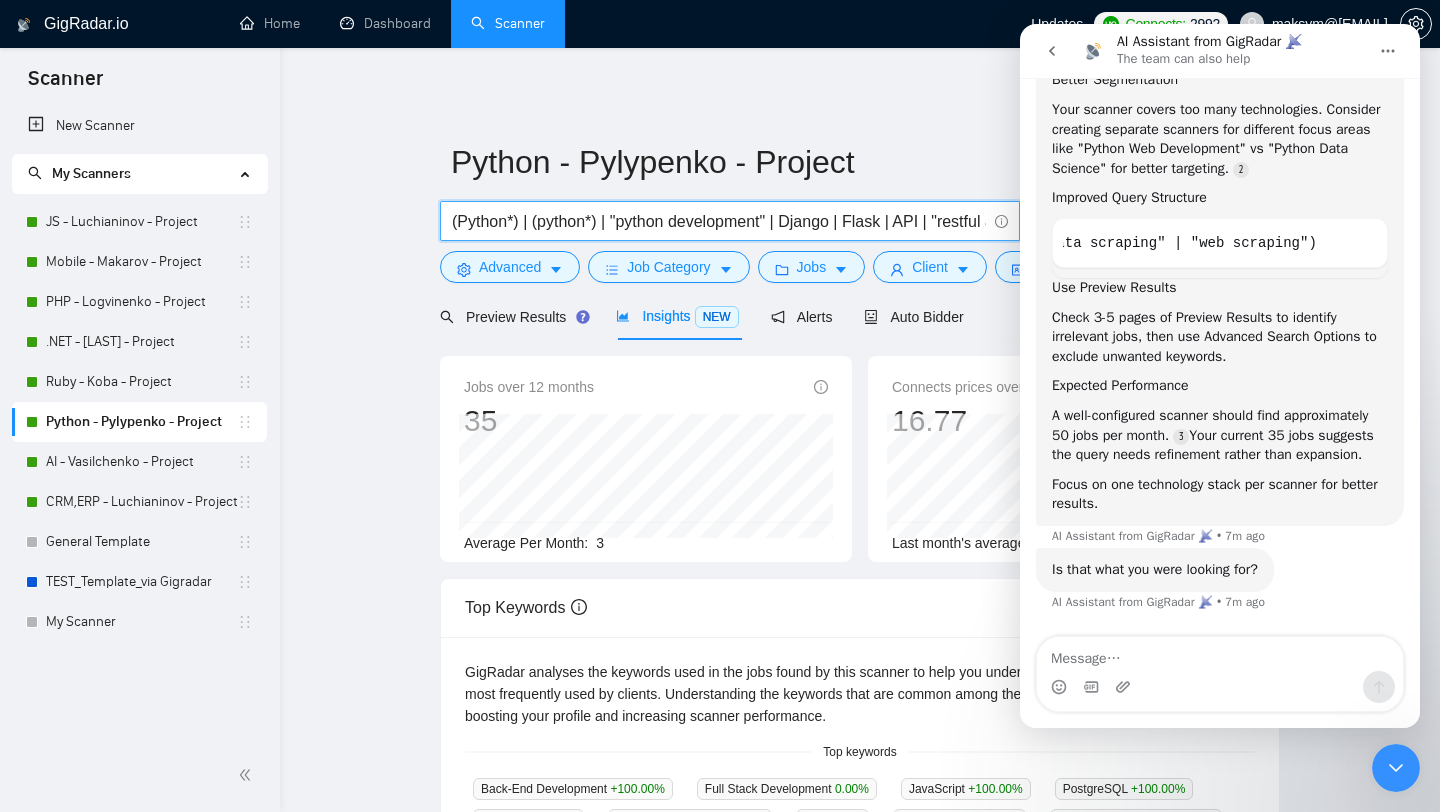 drag, startPoint x: 612, startPoint y: 219, endPoint x: 536, endPoint y: 215, distance: 76.105194 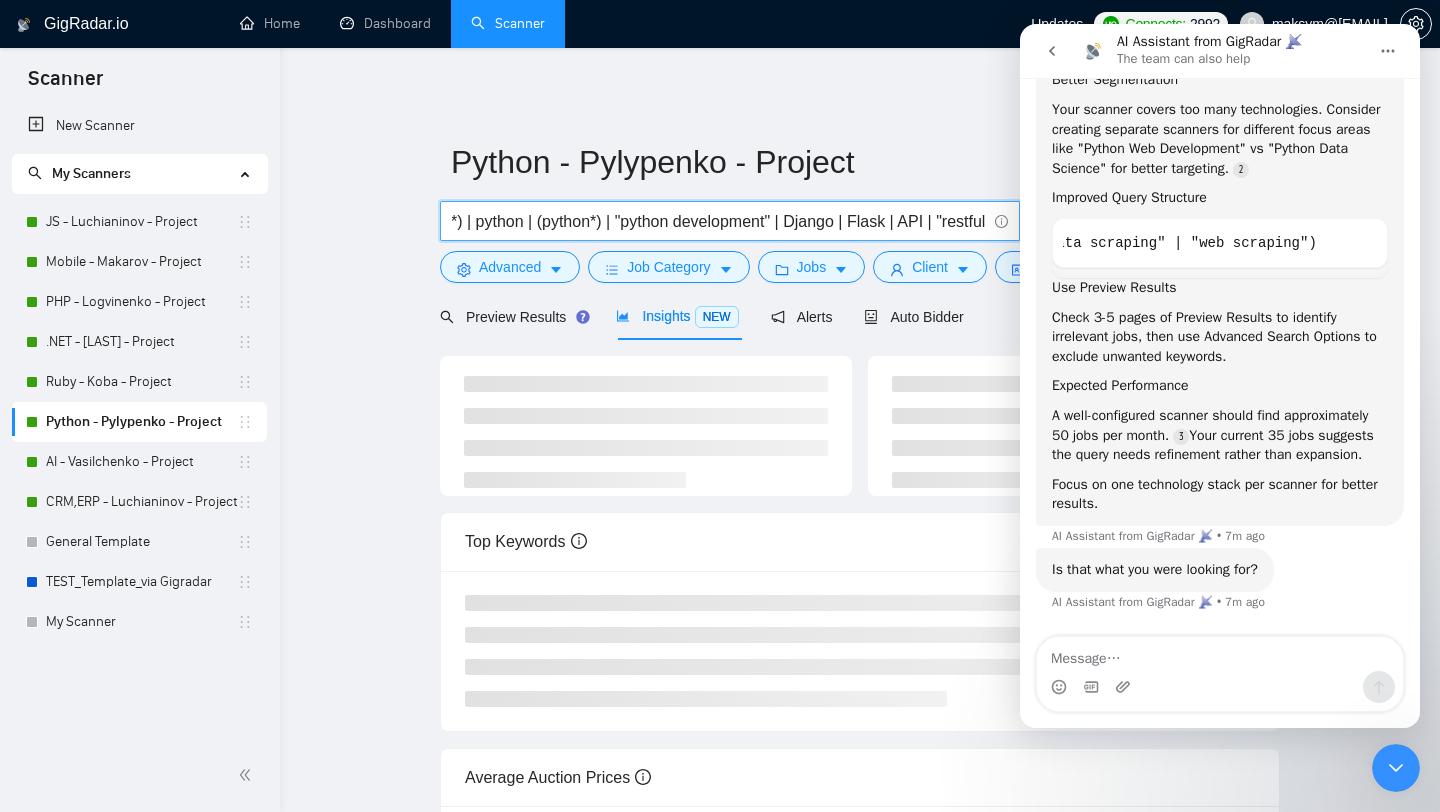 scroll, scrollTop: 0, scrollLeft: 127, axis: horizontal 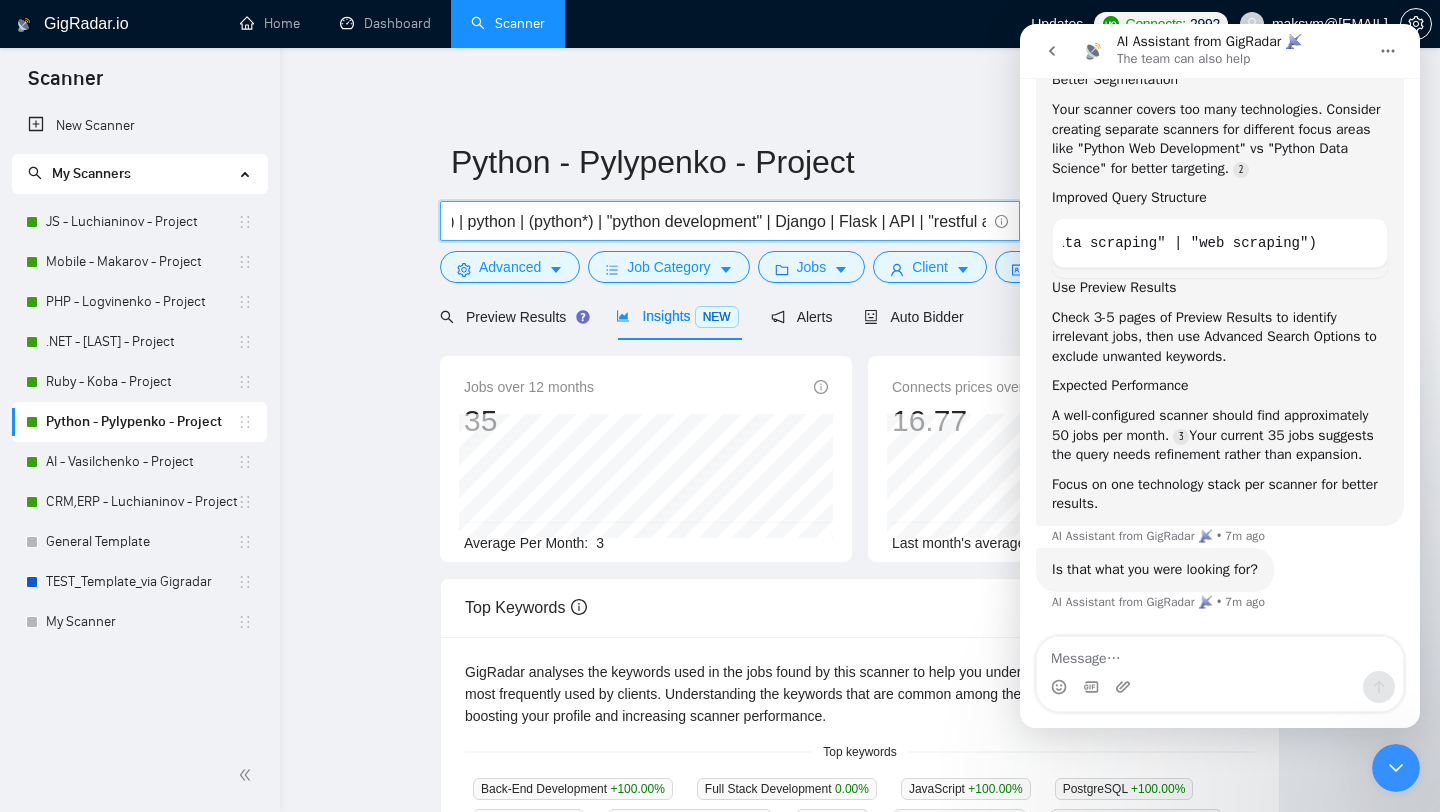 drag, startPoint x: 581, startPoint y: 219, endPoint x: 694, endPoint y: 216, distance: 113.03982 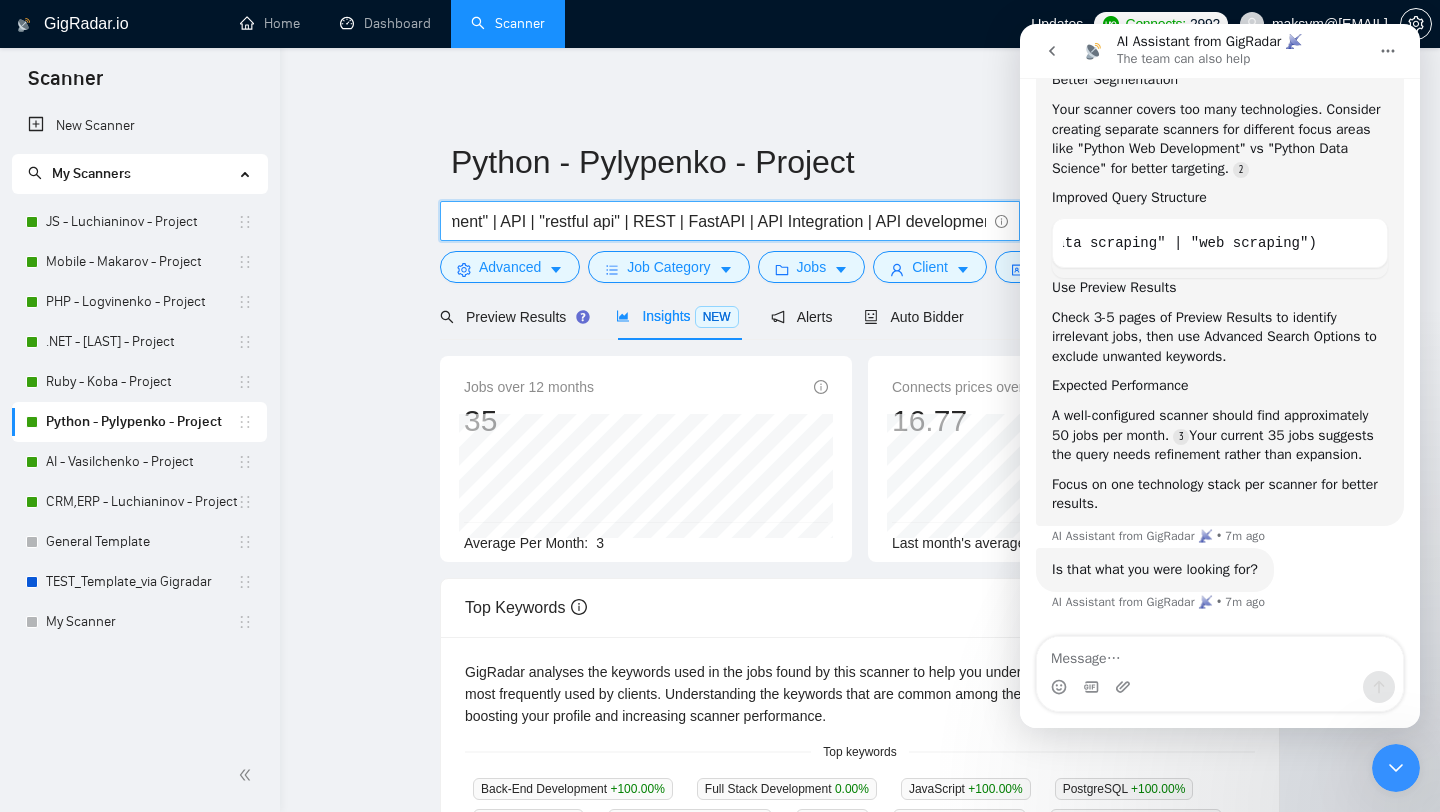 scroll, scrollTop: 0, scrollLeft: 201, axis: horizontal 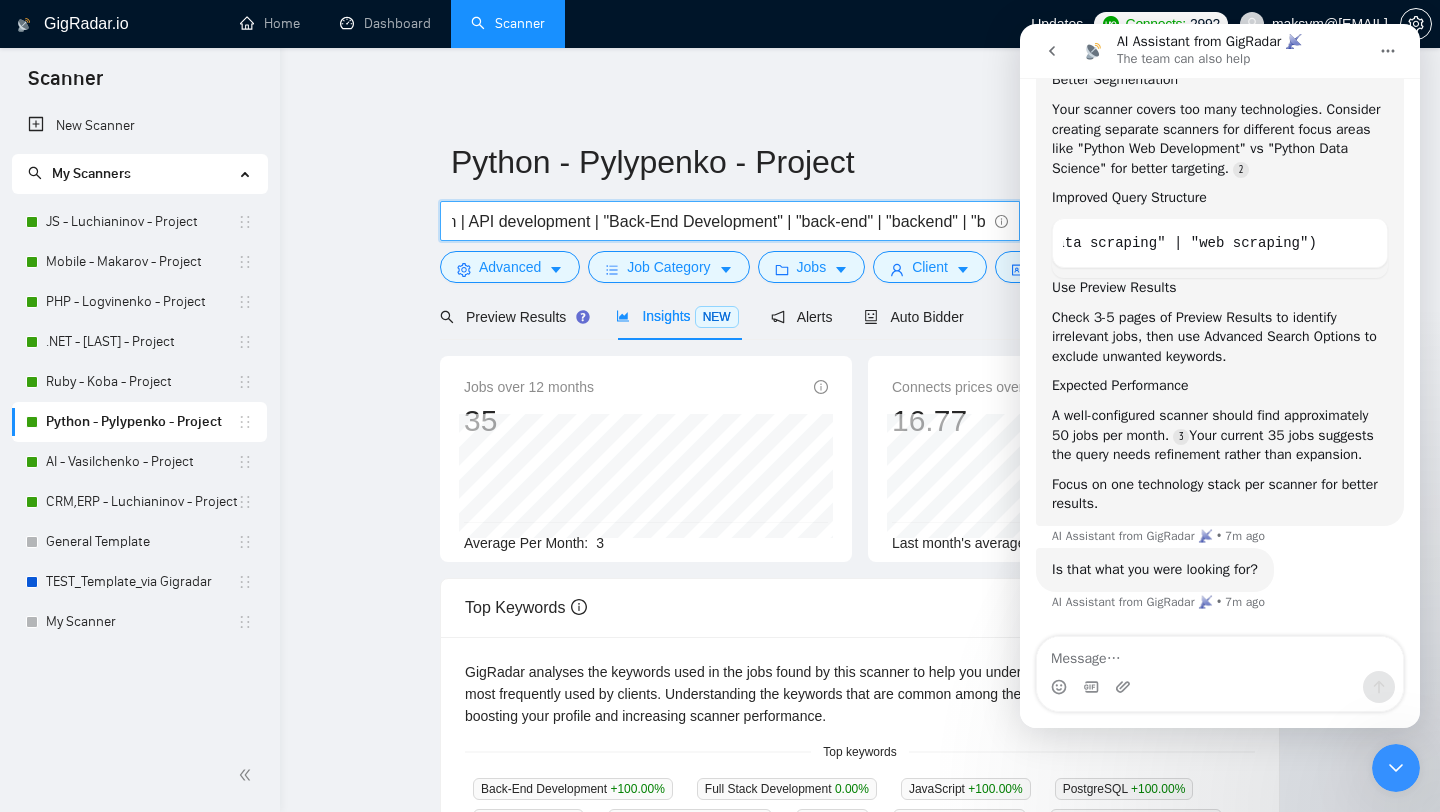 drag, startPoint x: 547, startPoint y: 218, endPoint x: 610, endPoint y: 220, distance: 63.03174 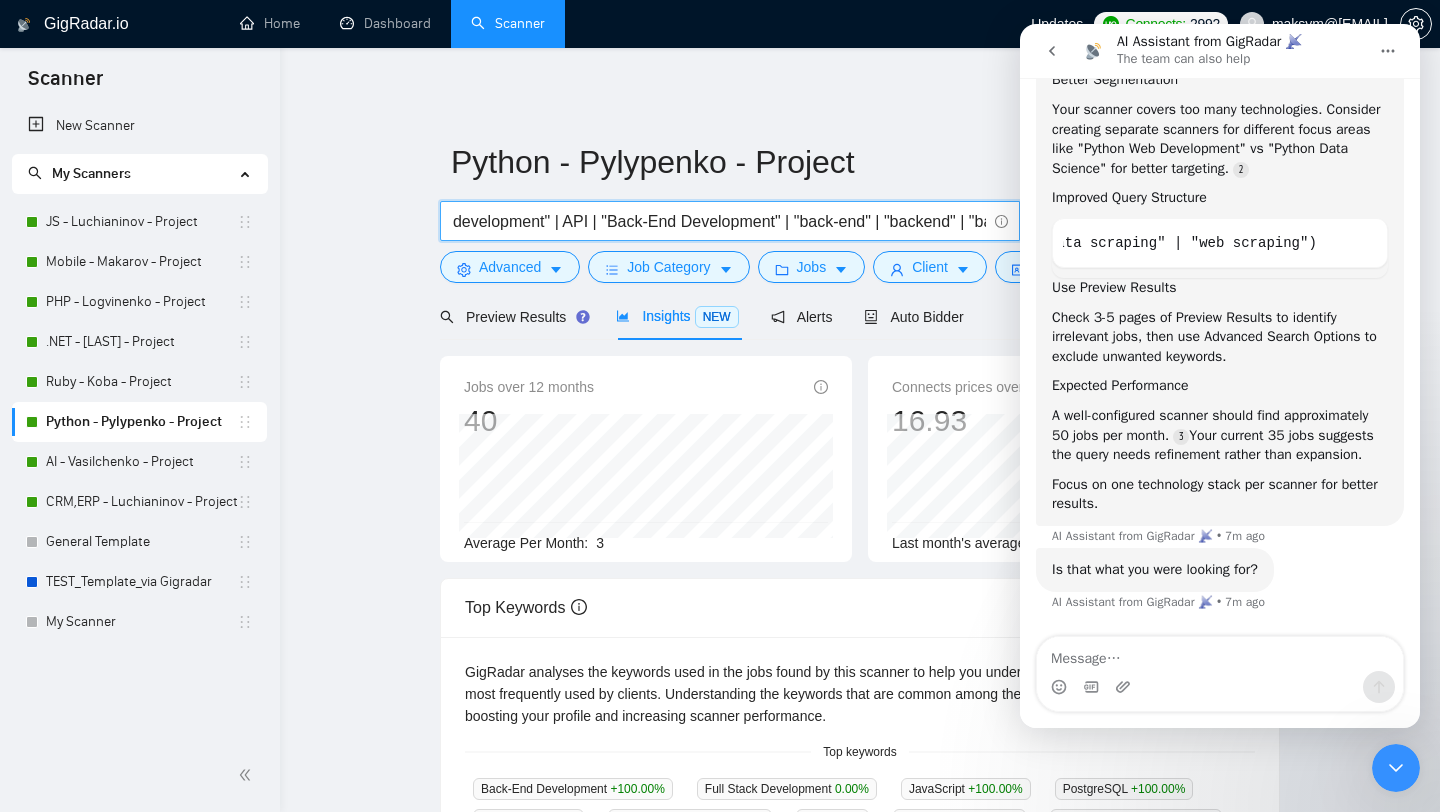 scroll, scrollTop: 0, scrollLeft: 135, axis: horizontal 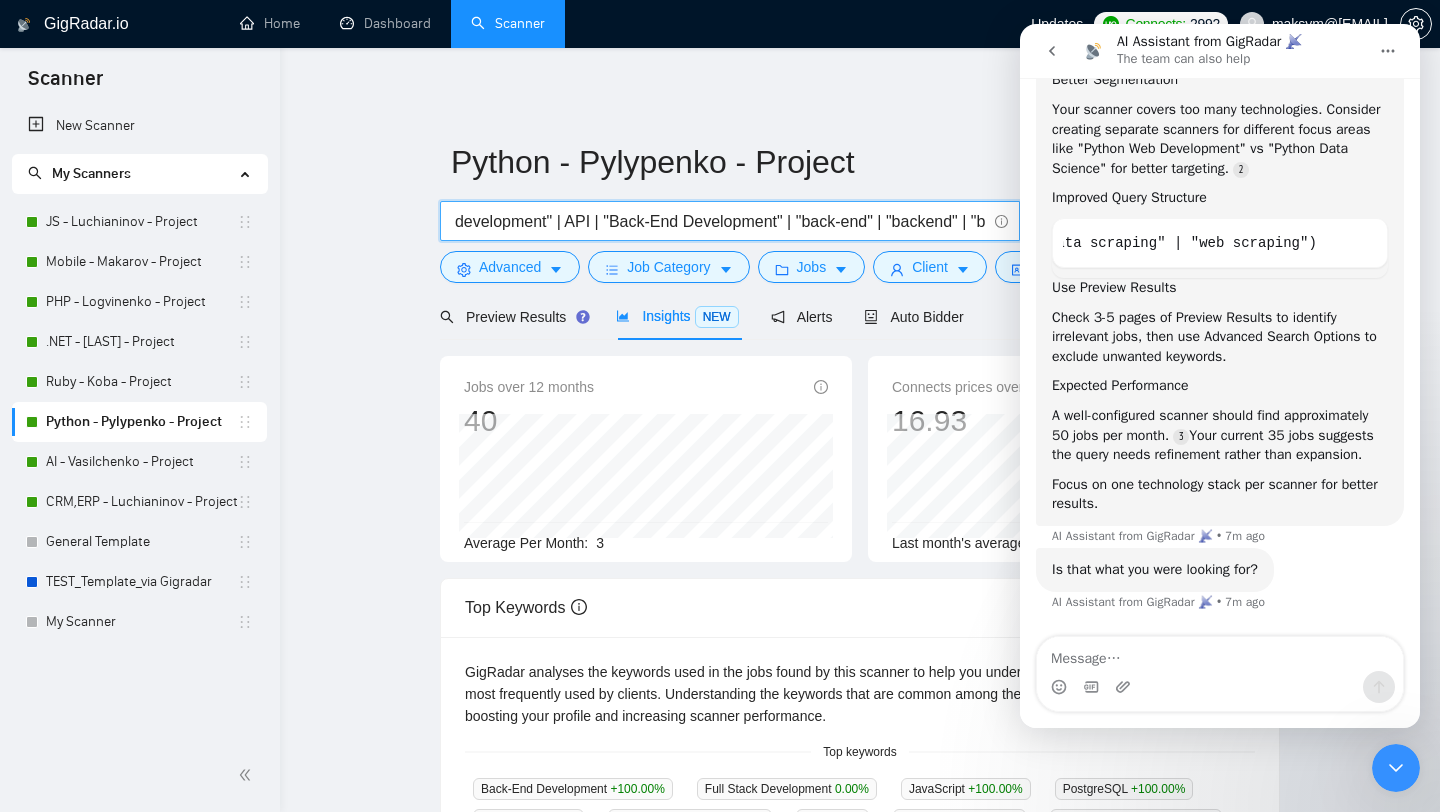 click on "(Python*) | "python development" | API | "Back-End Development" | "back-end" | "backend" | "back end" | MongoDB | PostgreSQL | pandas | NumPy | SciPy | | AWS | "amazon web services" | "data scraping" | "web scraping" | GCP | "google cloud platform" | "google cloud" | IoT | "internet of things" | | postgresql | postgres | flask | elasticsearch | redis |" at bounding box center [719, 221] 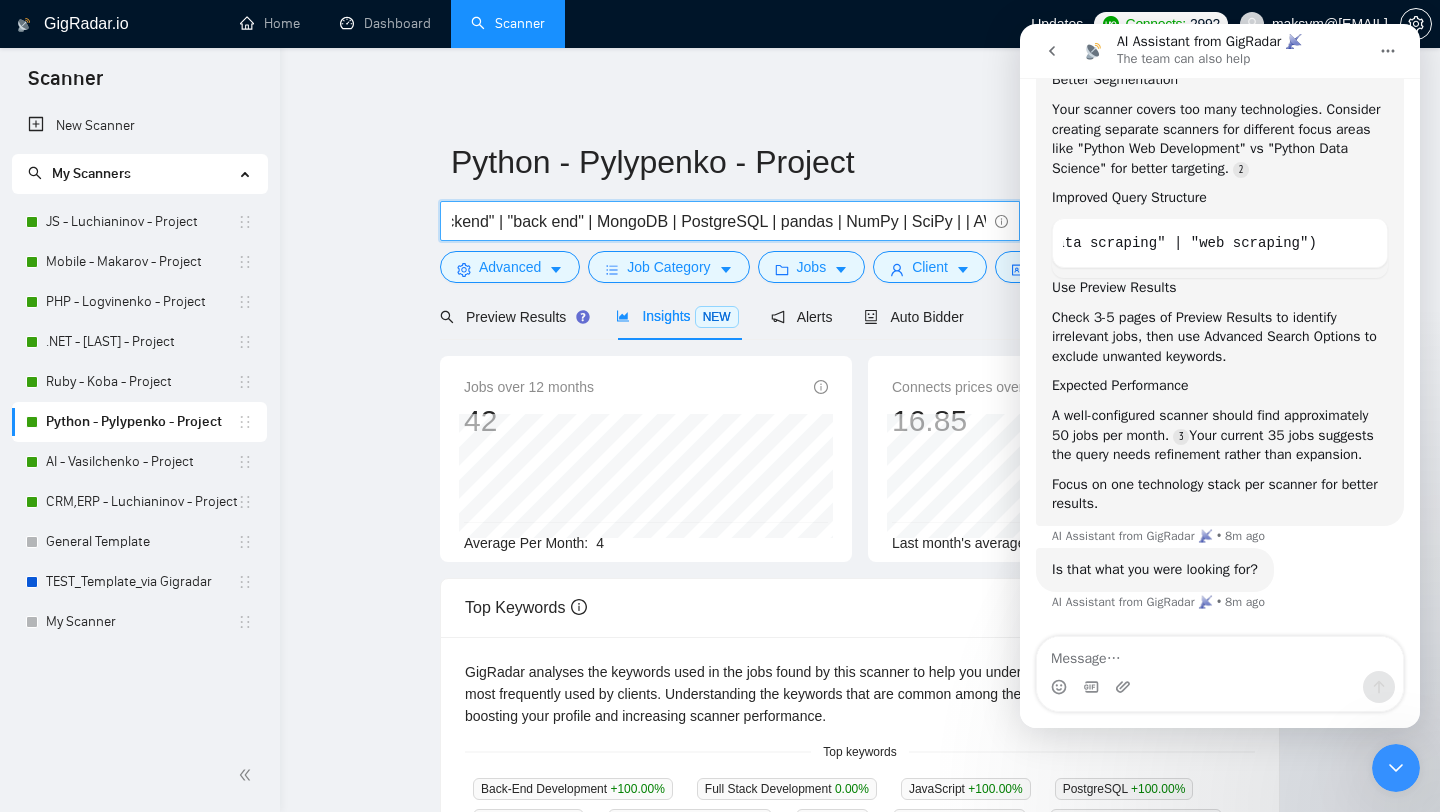 scroll, scrollTop: 0, scrollLeft: 621, axis: horizontal 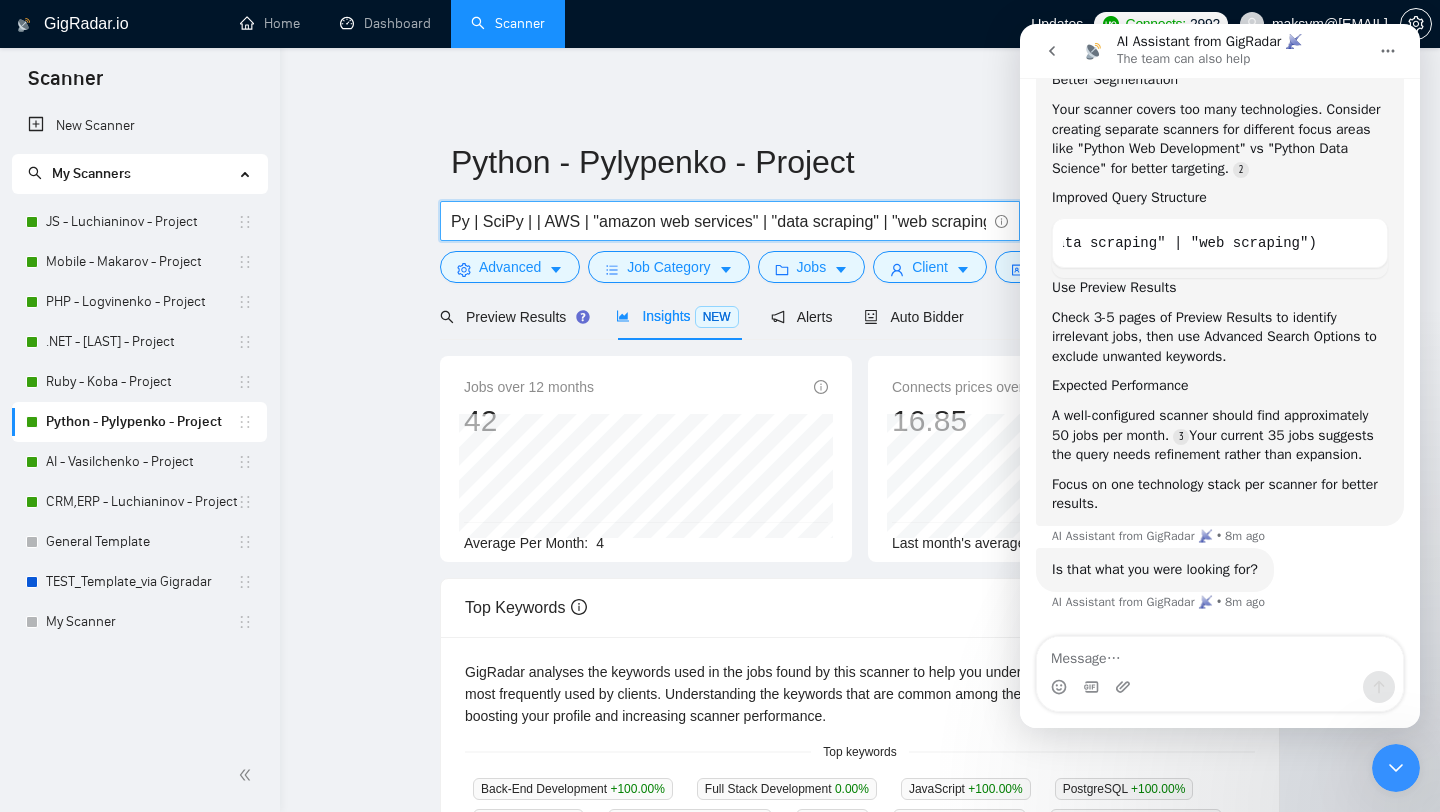 drag, startPoint x: 621, startPoint y: 217, endPoint x: 570, endPoint y: 213, distance: 51.156624 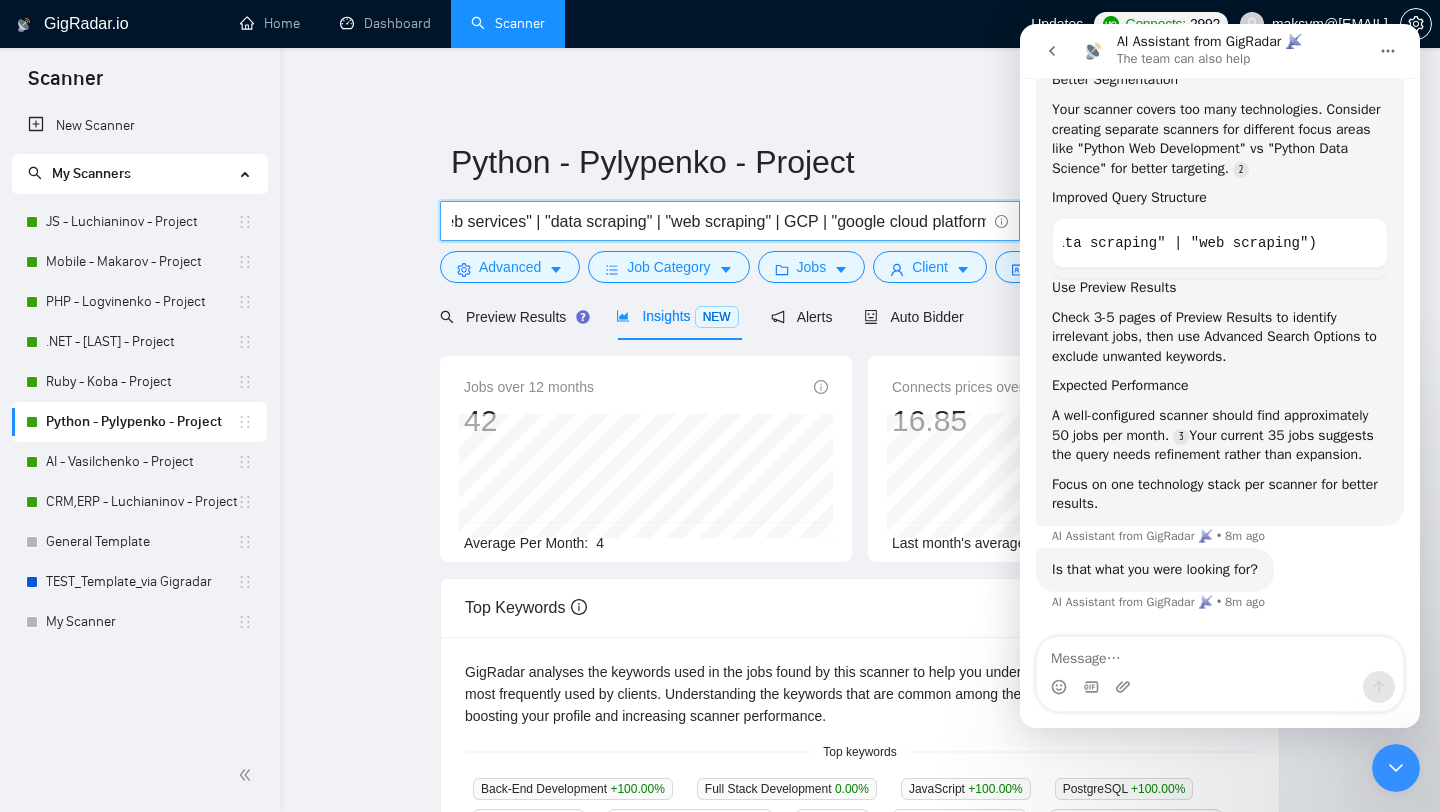 scroll, scrollTop: 0, scrollLeft: 924, axis: horizontal 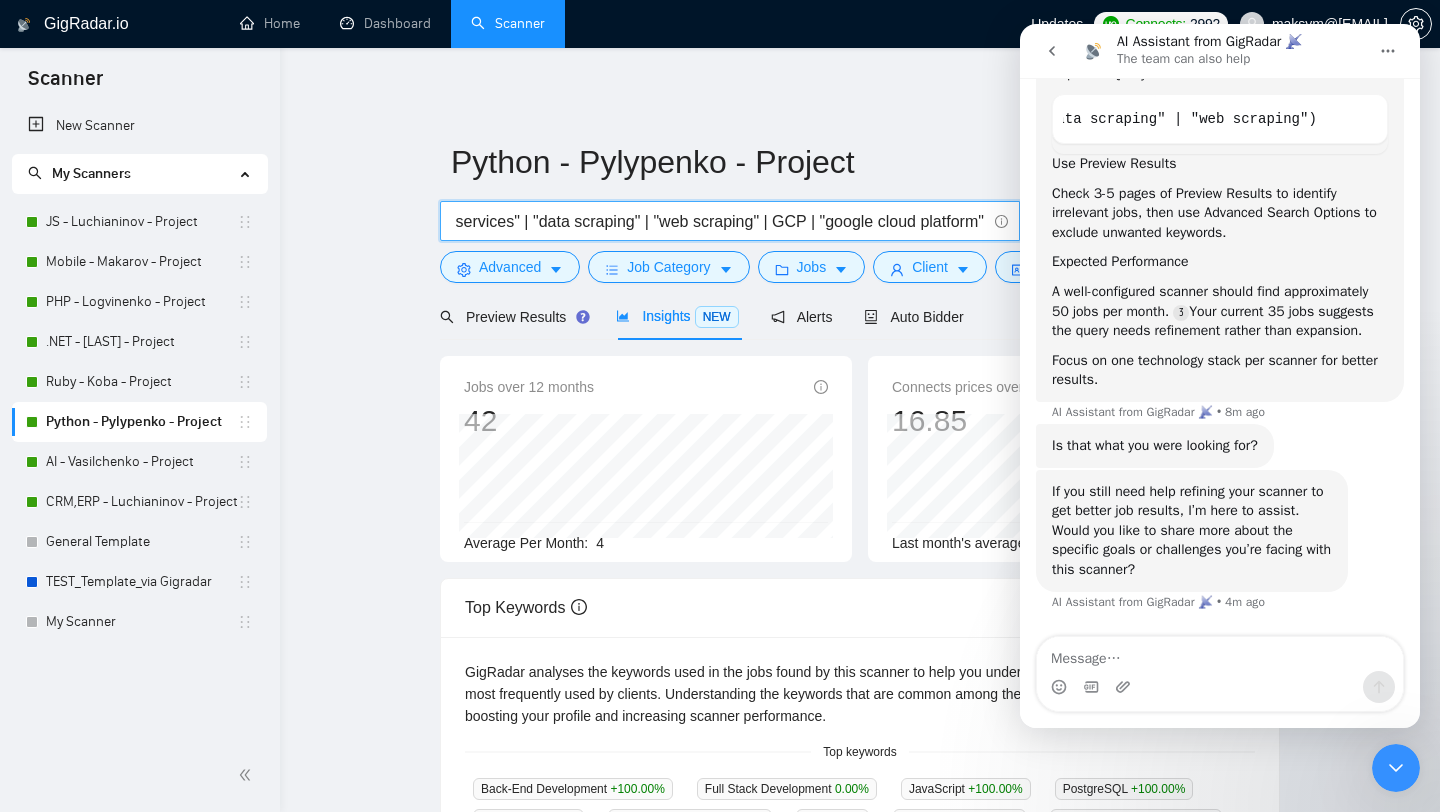 drag, startPoint x: 562, startPoint y: 216, endPoint x: 808, endPoint y: 213, distance: 246.0183 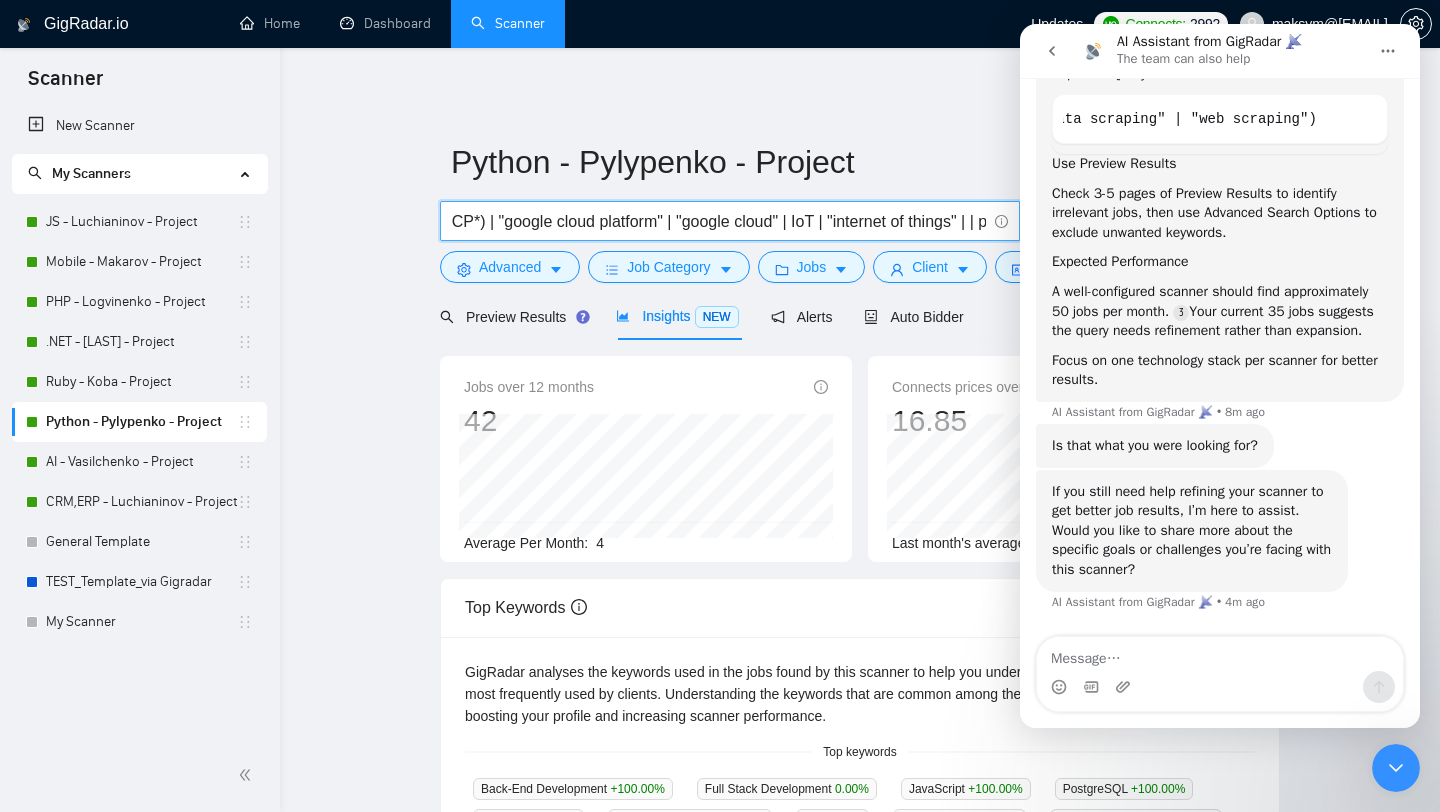 scroll, scrollTop: 0, scrollLeft: 1030, axis: horizontal 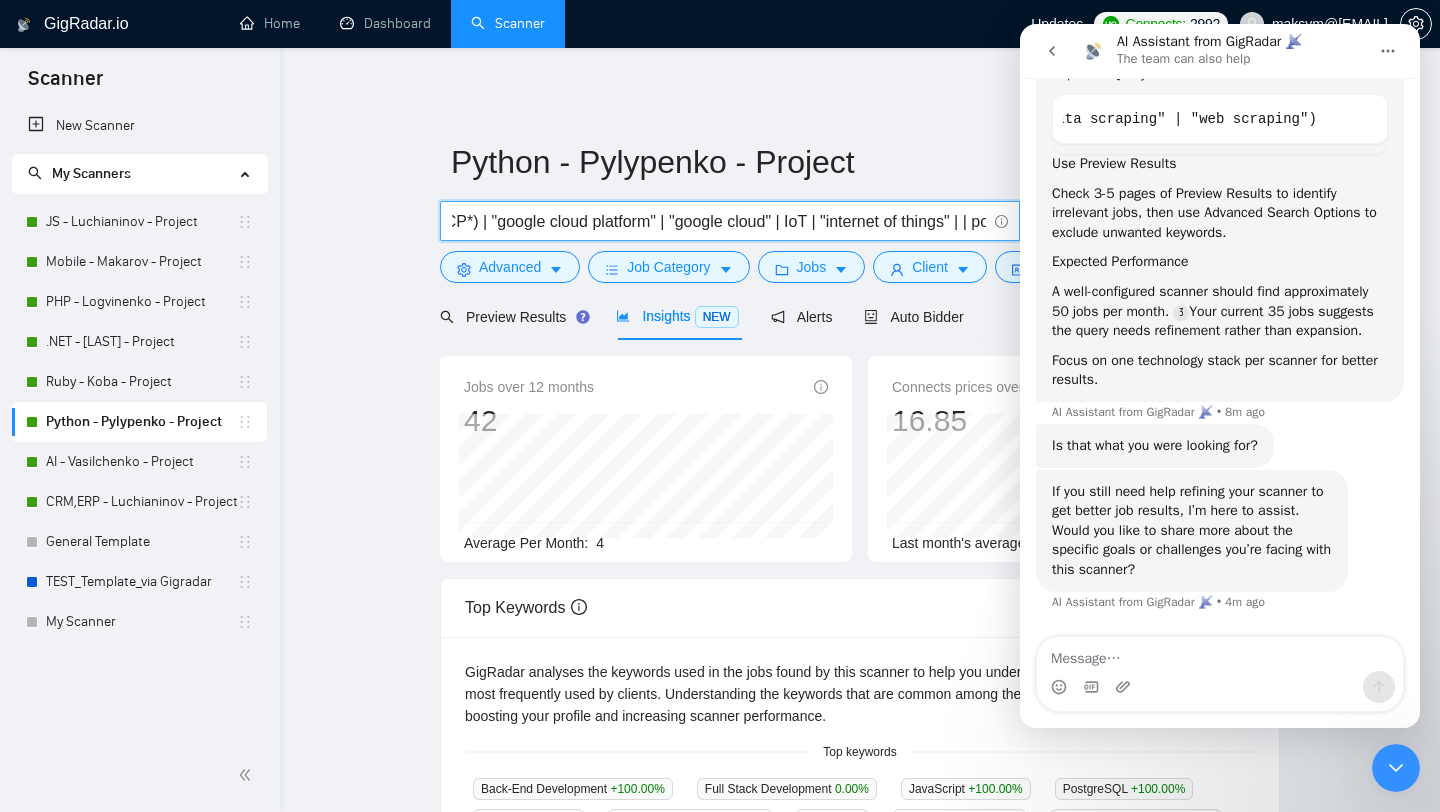 drag, startPoint x: 826, startPoint y: 221, endPoint x: 524, endPoint y: 214, distance: 302.08112 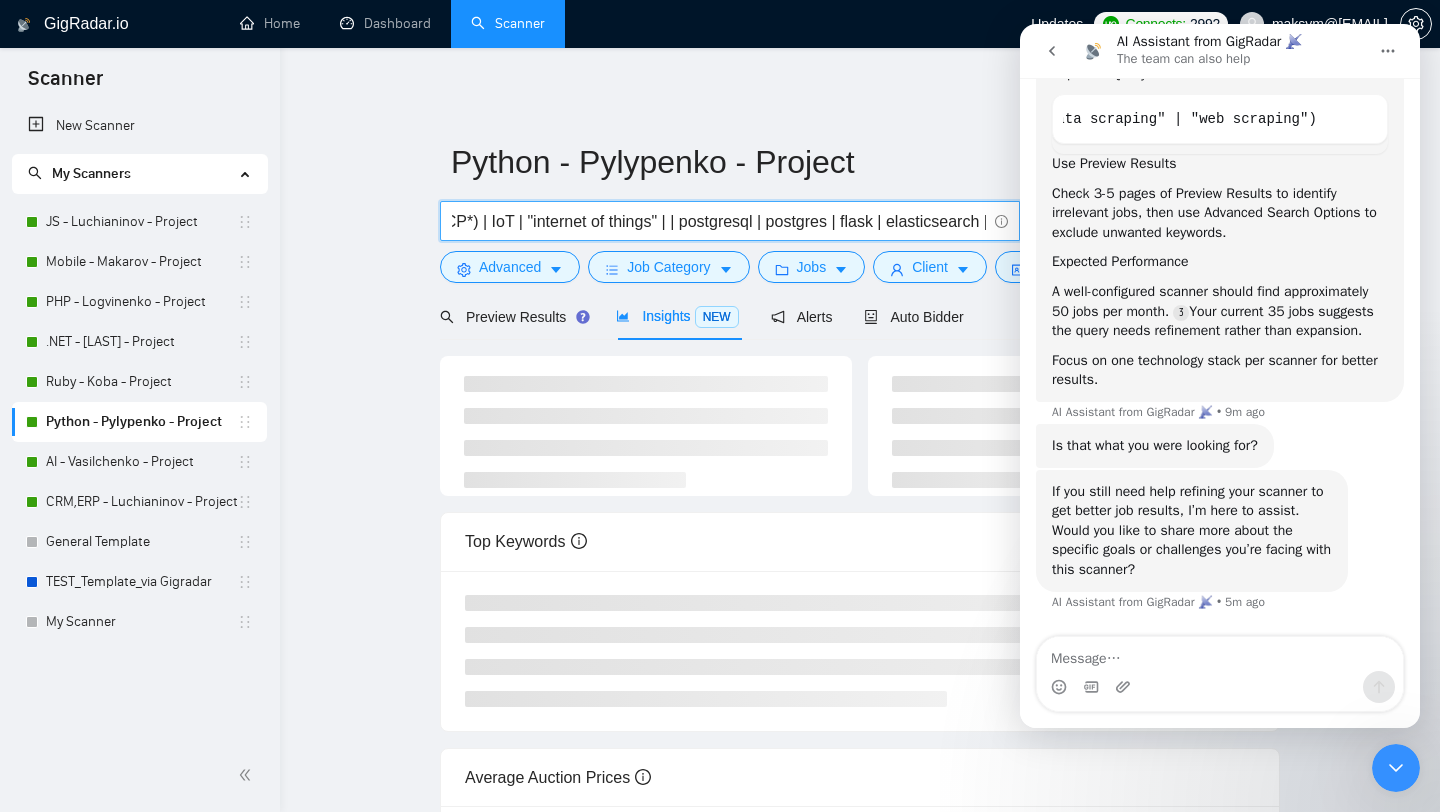 drag, startPoint x: 708, startPoint y: 217, endPoint x: 912, endPoint y: 217, distance: 204 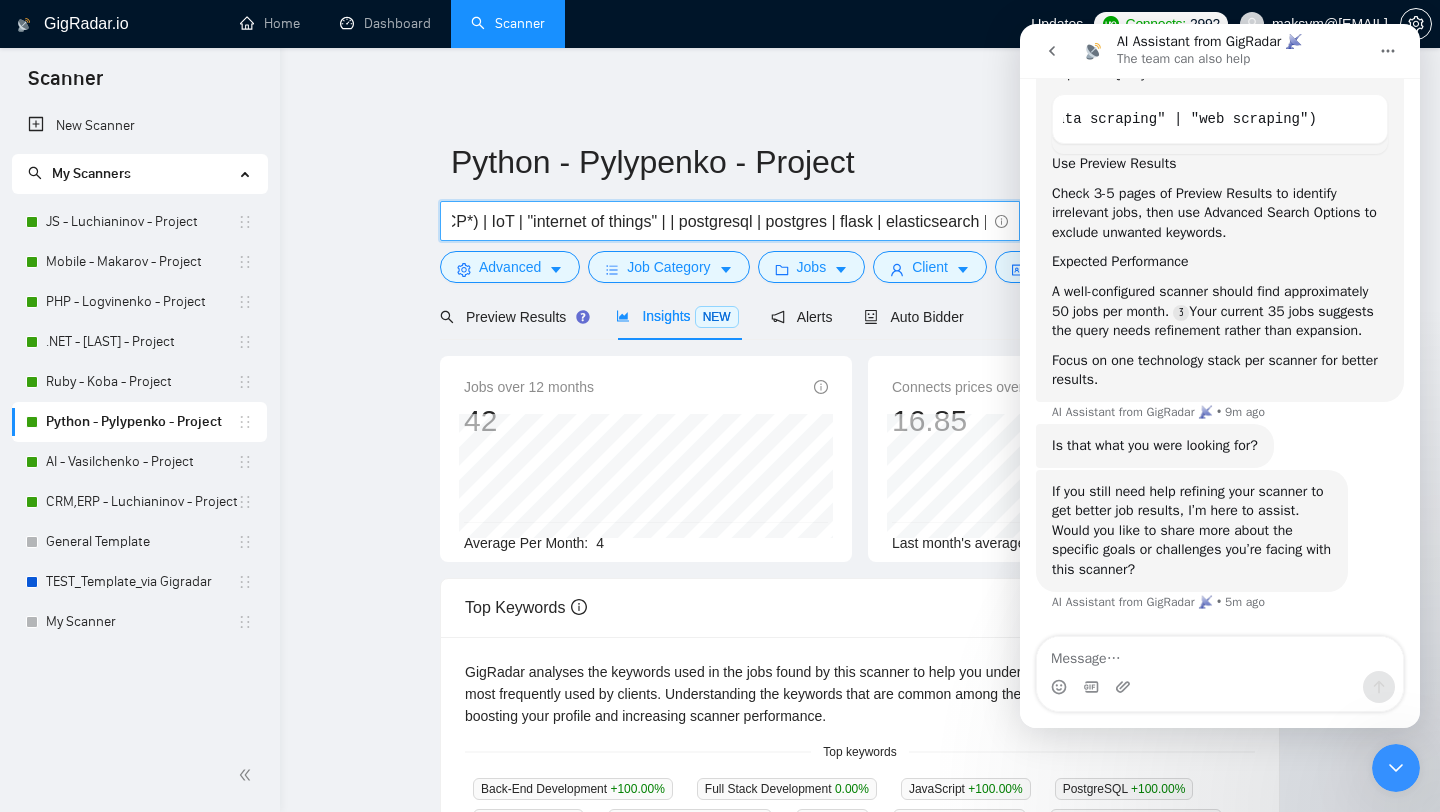 drag, startPoint x: 708, startPoint y: 215, endPoint x: 947, endPoint y: 220, distance: 239.05229 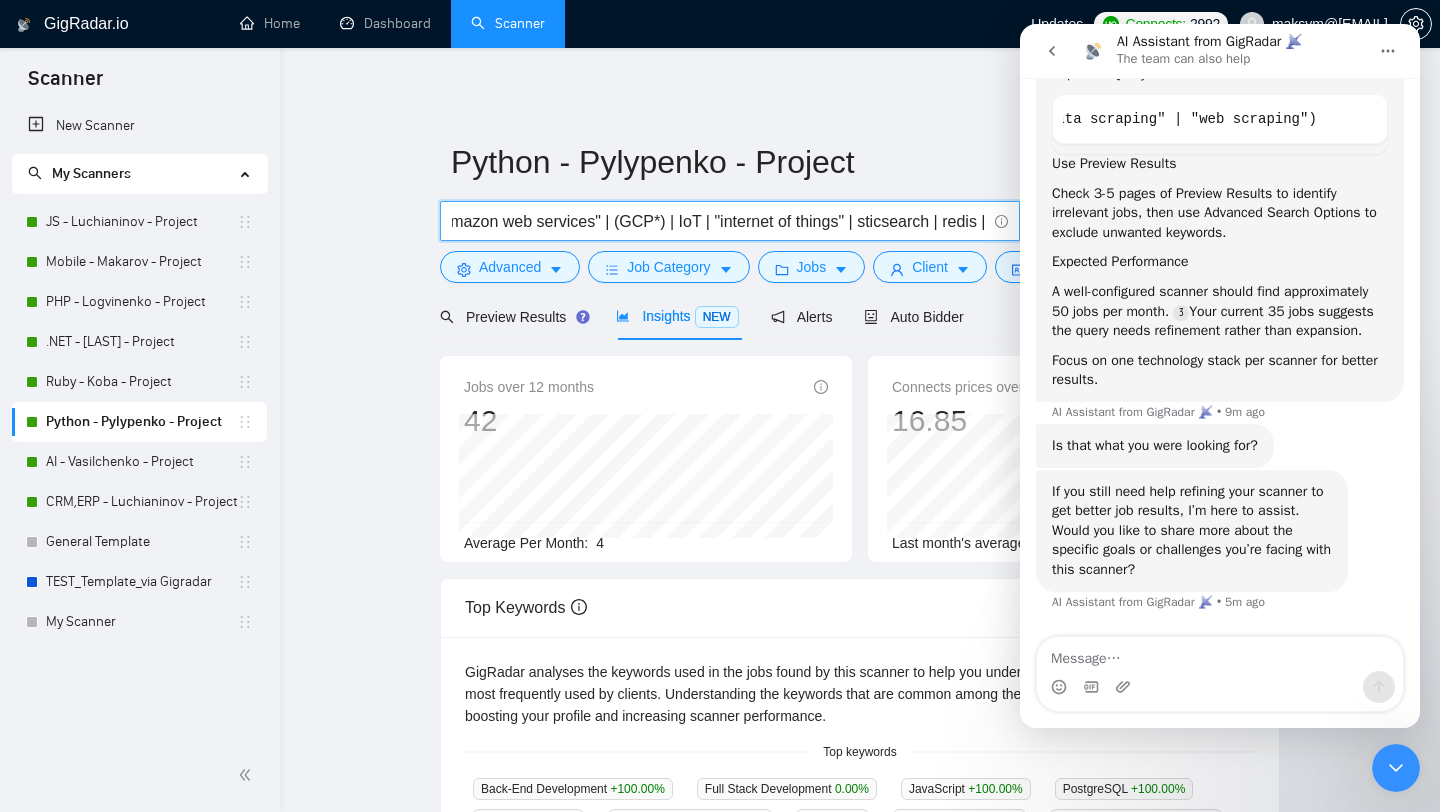 scroll, scrollTop: 0, scrollLeft: 889, axis: horizontal 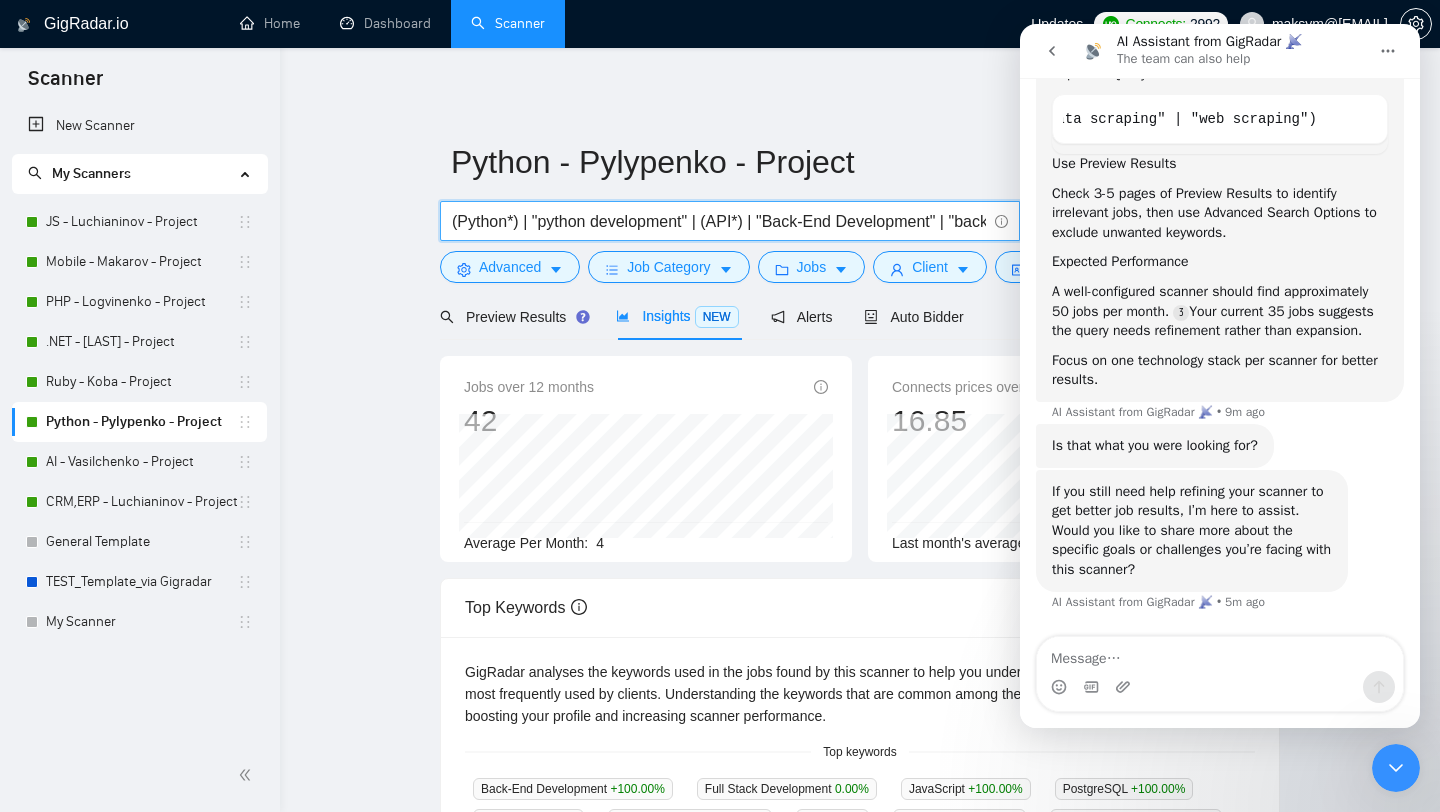 click on "(Python*) | "python development" | (API*) | "Back-End Development" | "back-end" | "backend" | "back end" | (AWS*) | "amazon web services" | (GCP*) | IoT | "internet of things"" at bounding box center (719, 221) 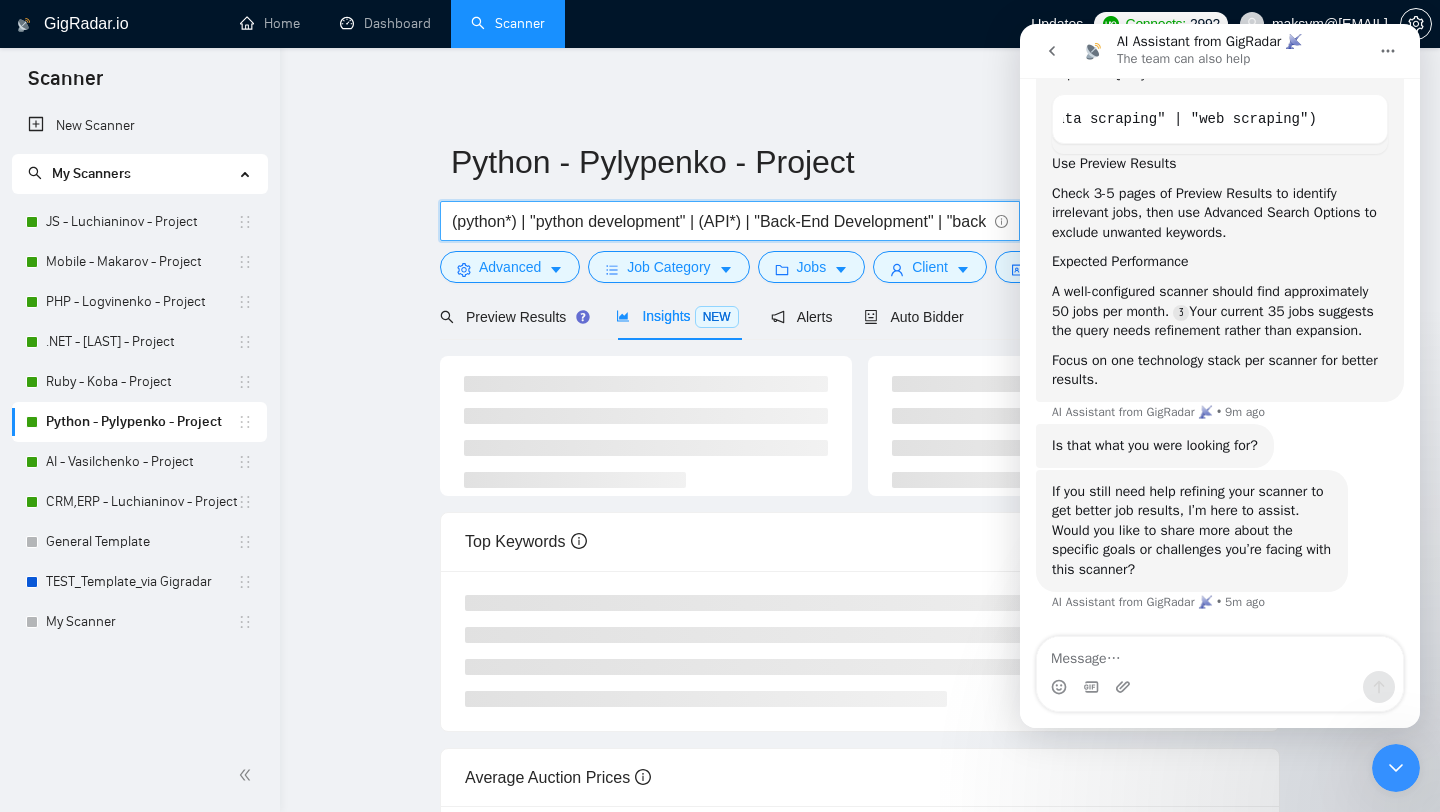 type on "(python*) | "python development" | (API*) | "Back-End Development" | "back-end" | "backend" | "back end" | (AWS*) | "amazon web services" | (GCP*) | IoT | "internet of things"" 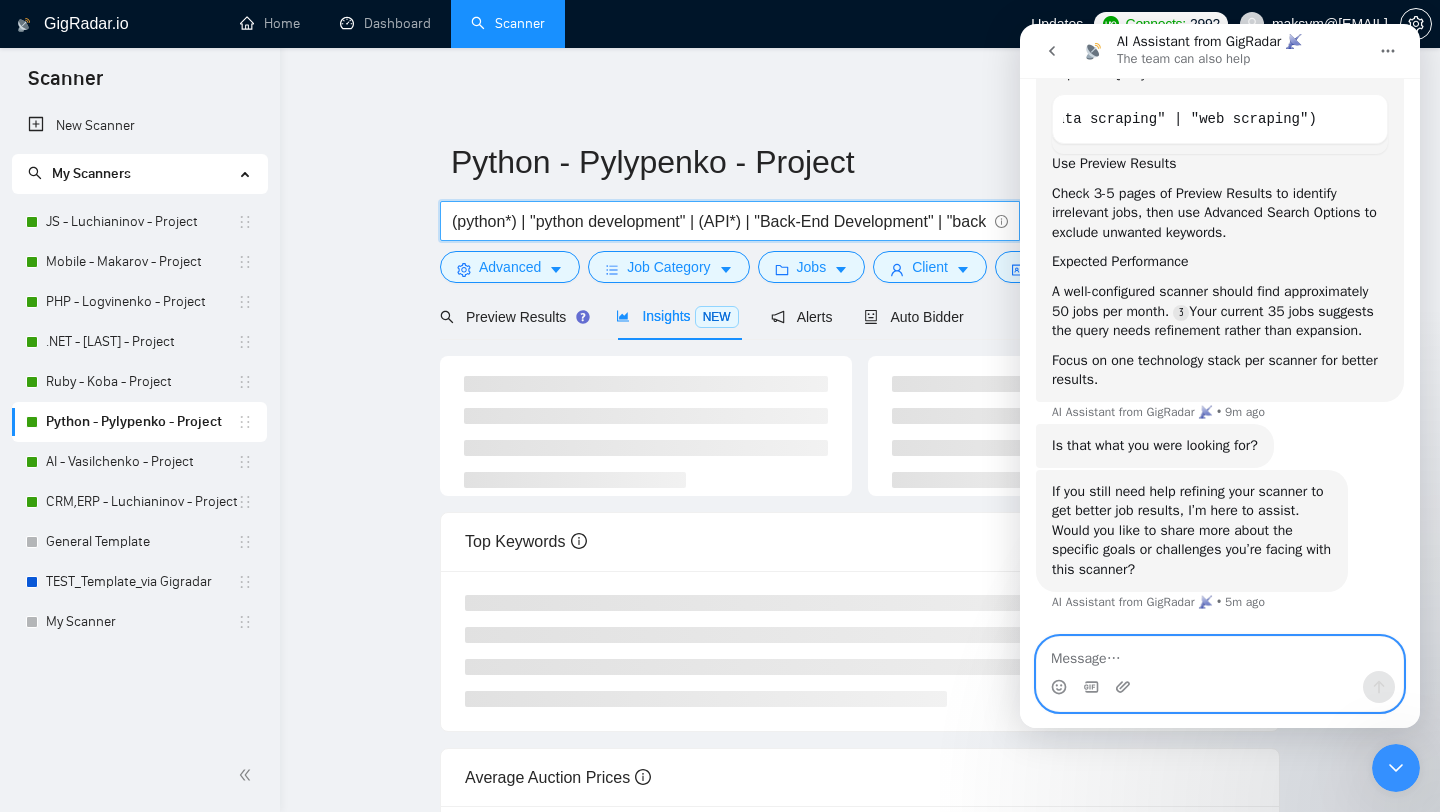 click at bounding box center [1220, 654] 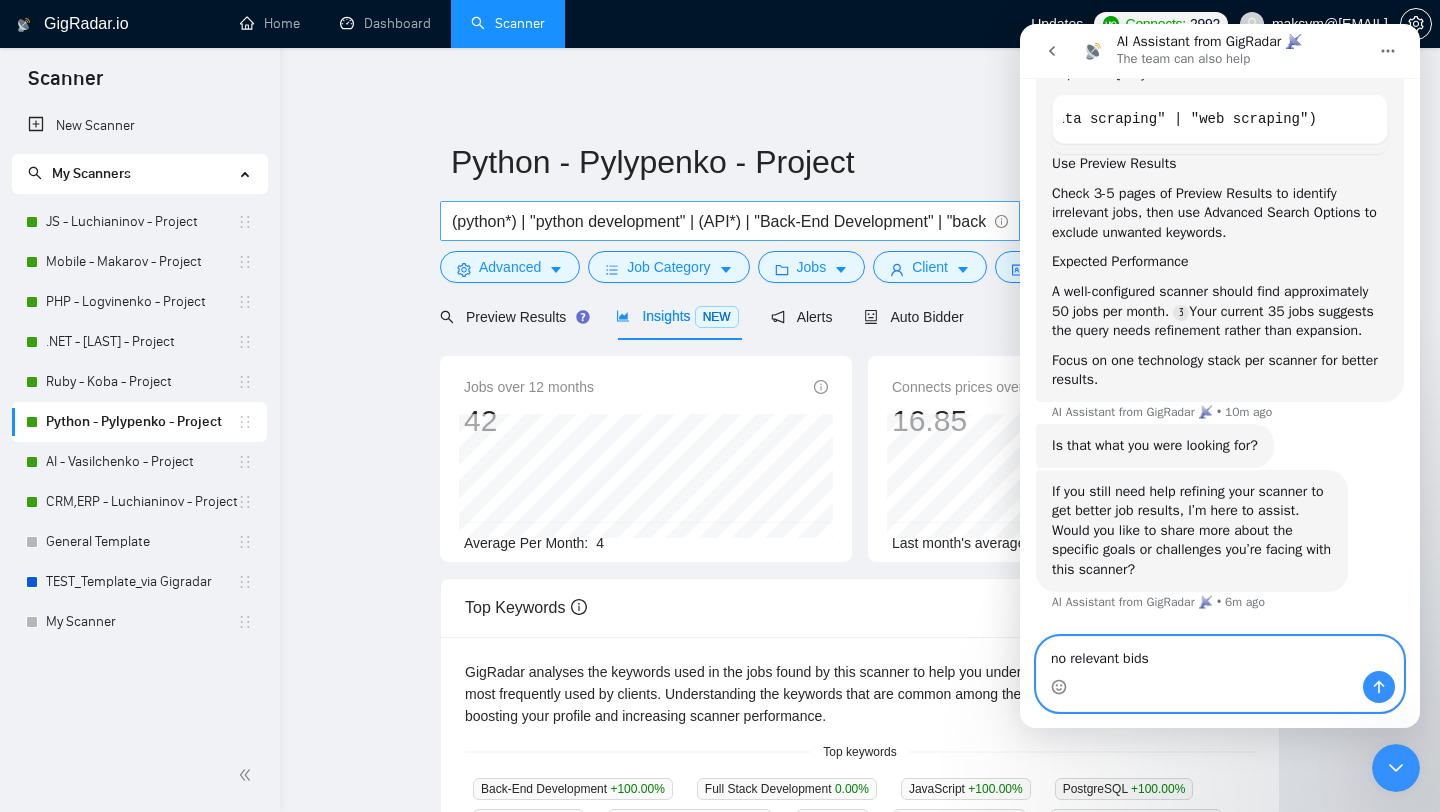 type on "no relevant bids" 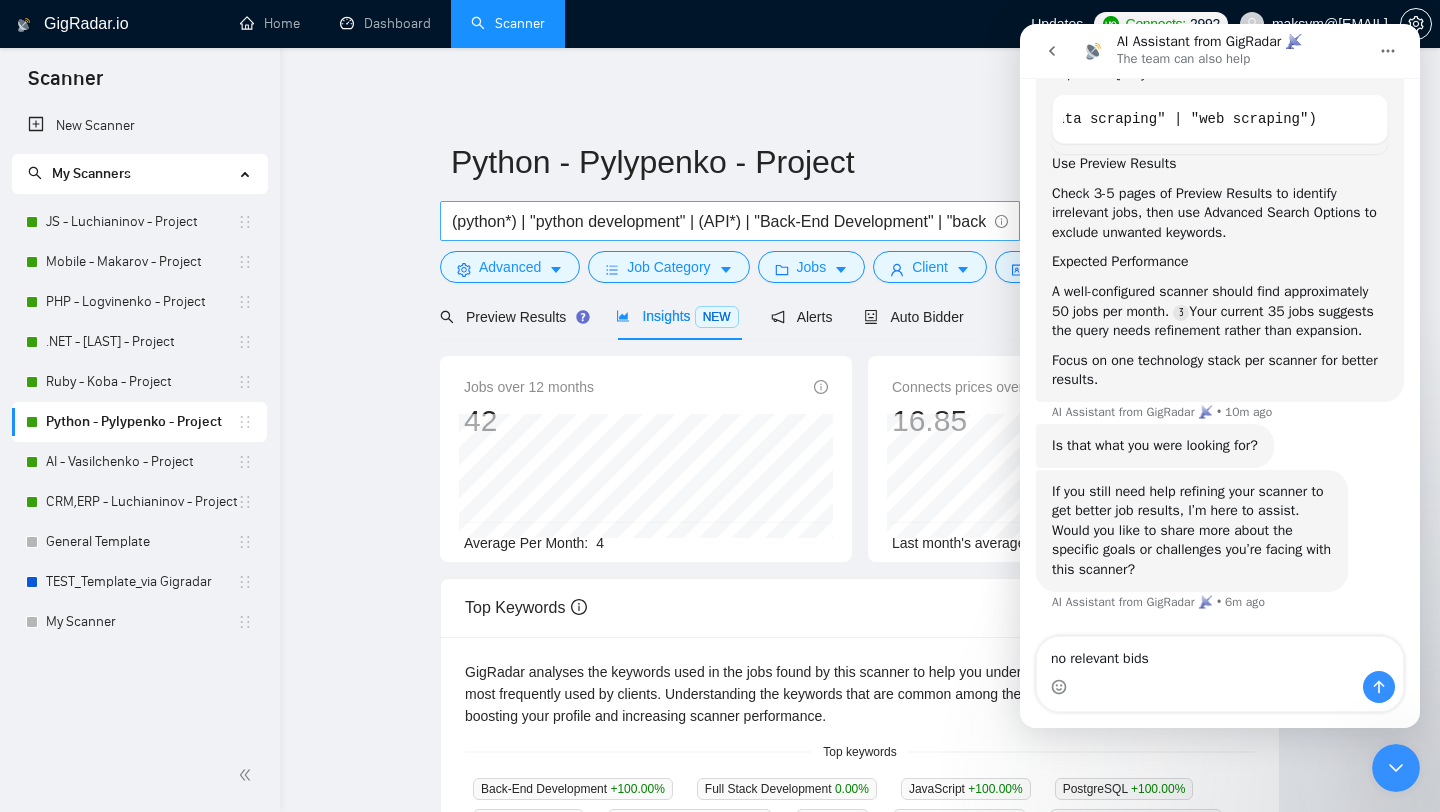 click on "(python*) | "python development" | (API*) | "Back-End Development" | "back-end" | "backend" | "back end" | (AWS*) | "amazon web services" | (GCP*) | IoT | "internet of things"" at bounding box center [719, 221] 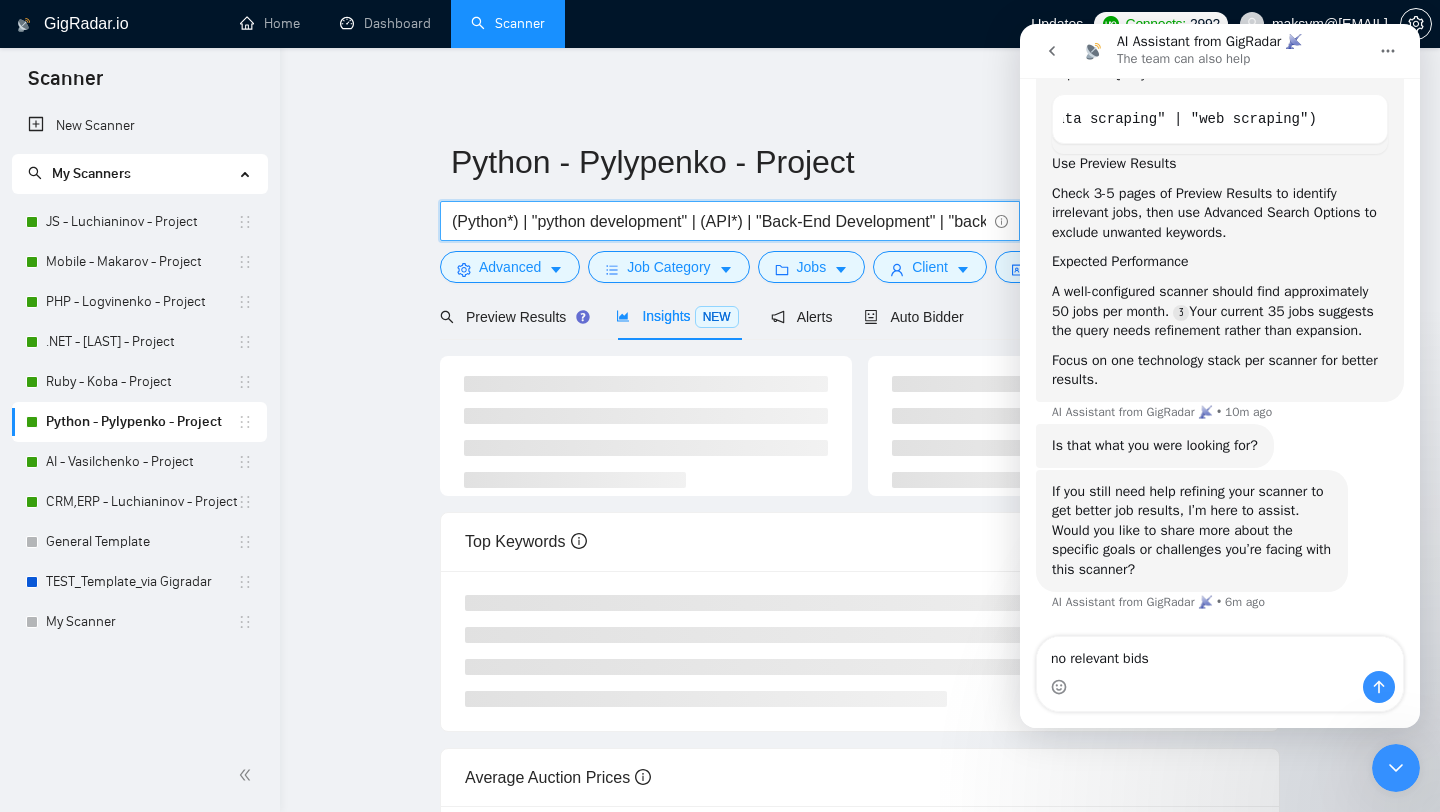 type on "(Python*) | "python development" | (API*) | "Back-End Development" | "back-end" | "backend" | "back end" | (AWS*) | "amazon web services" | (GCP*) | IoT | "internet of things"" 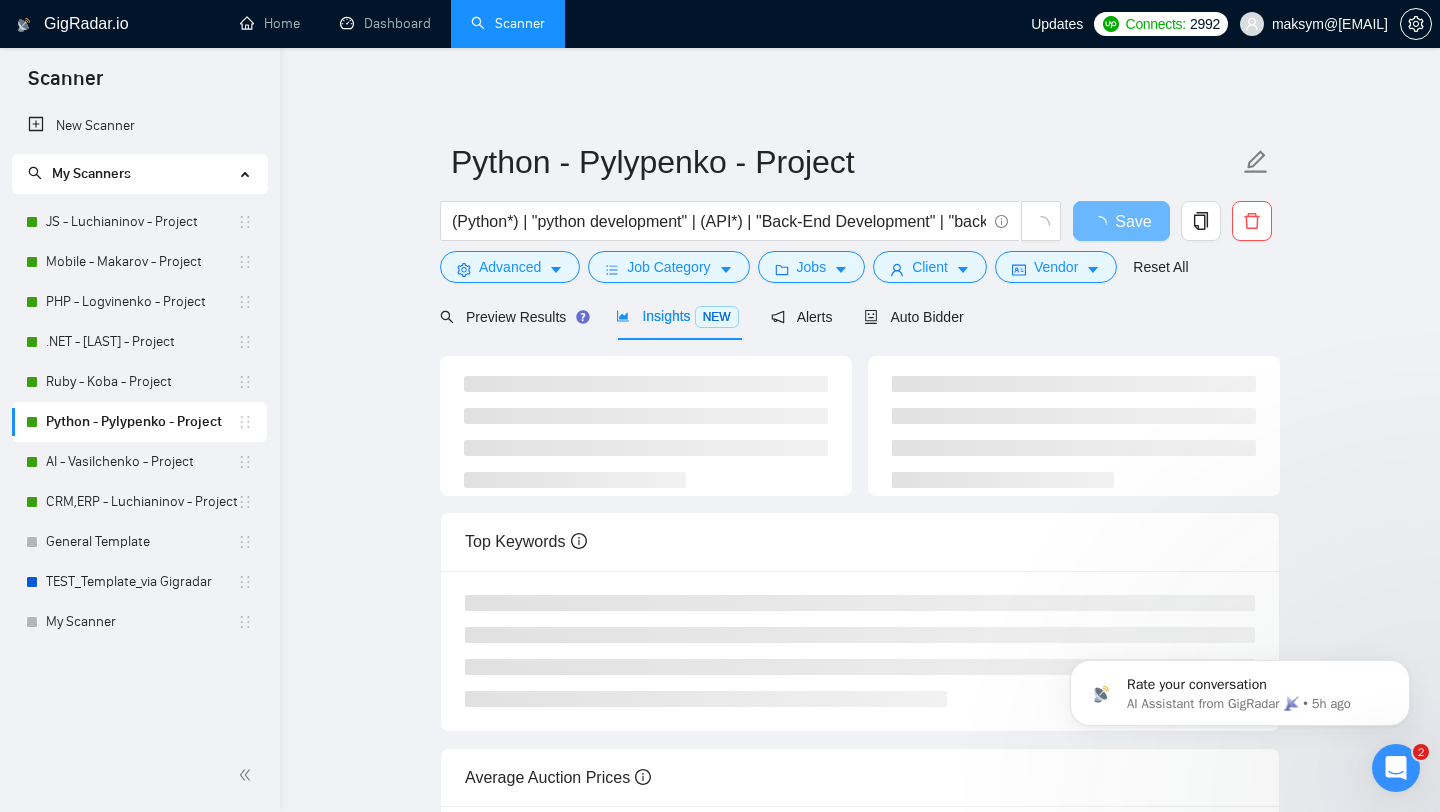 scroll, scrollTop: 0, scrollLeft: 0, axis: both 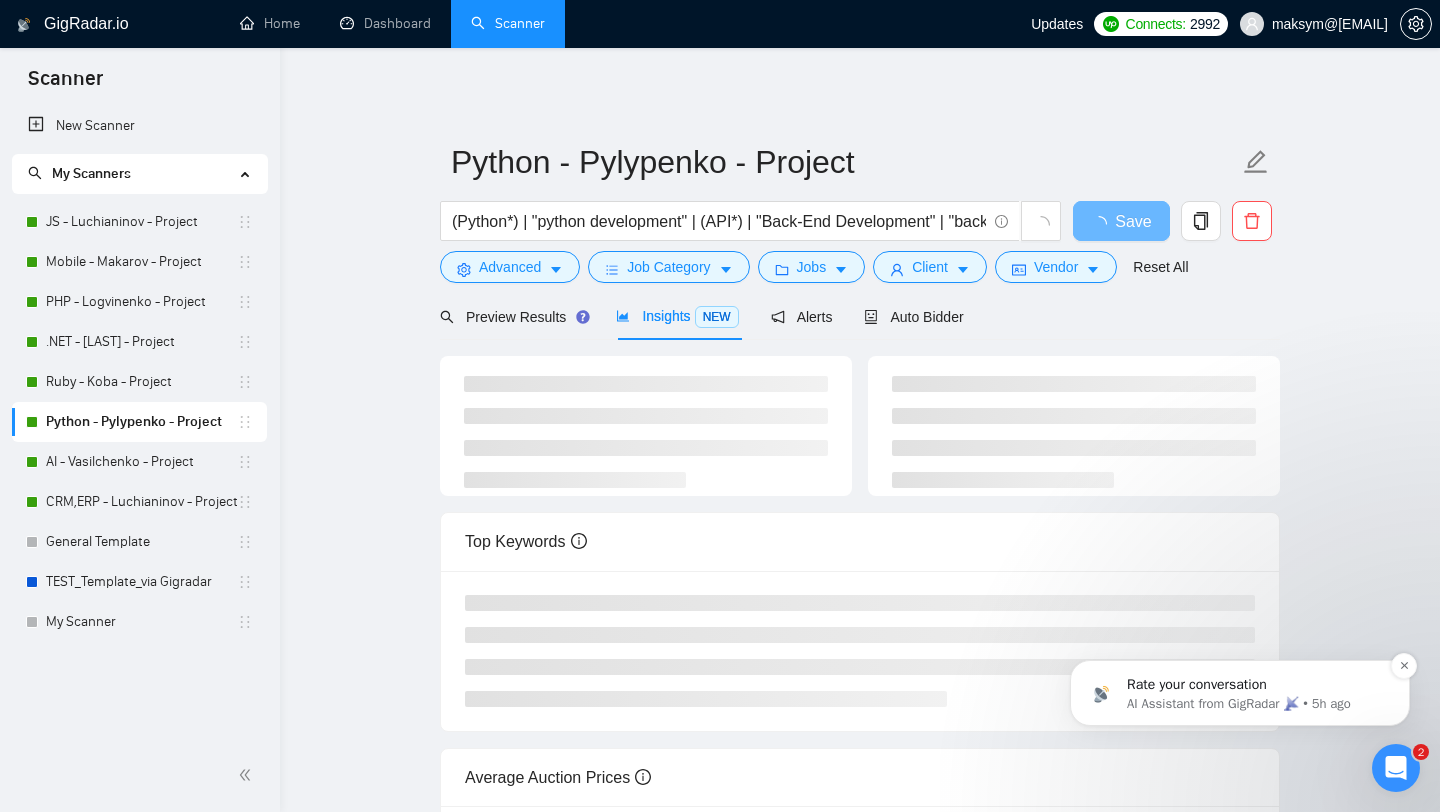 click on "AI Assistant from GigRadar 📡 • 5h ago" at bounding box center [1256, 704] 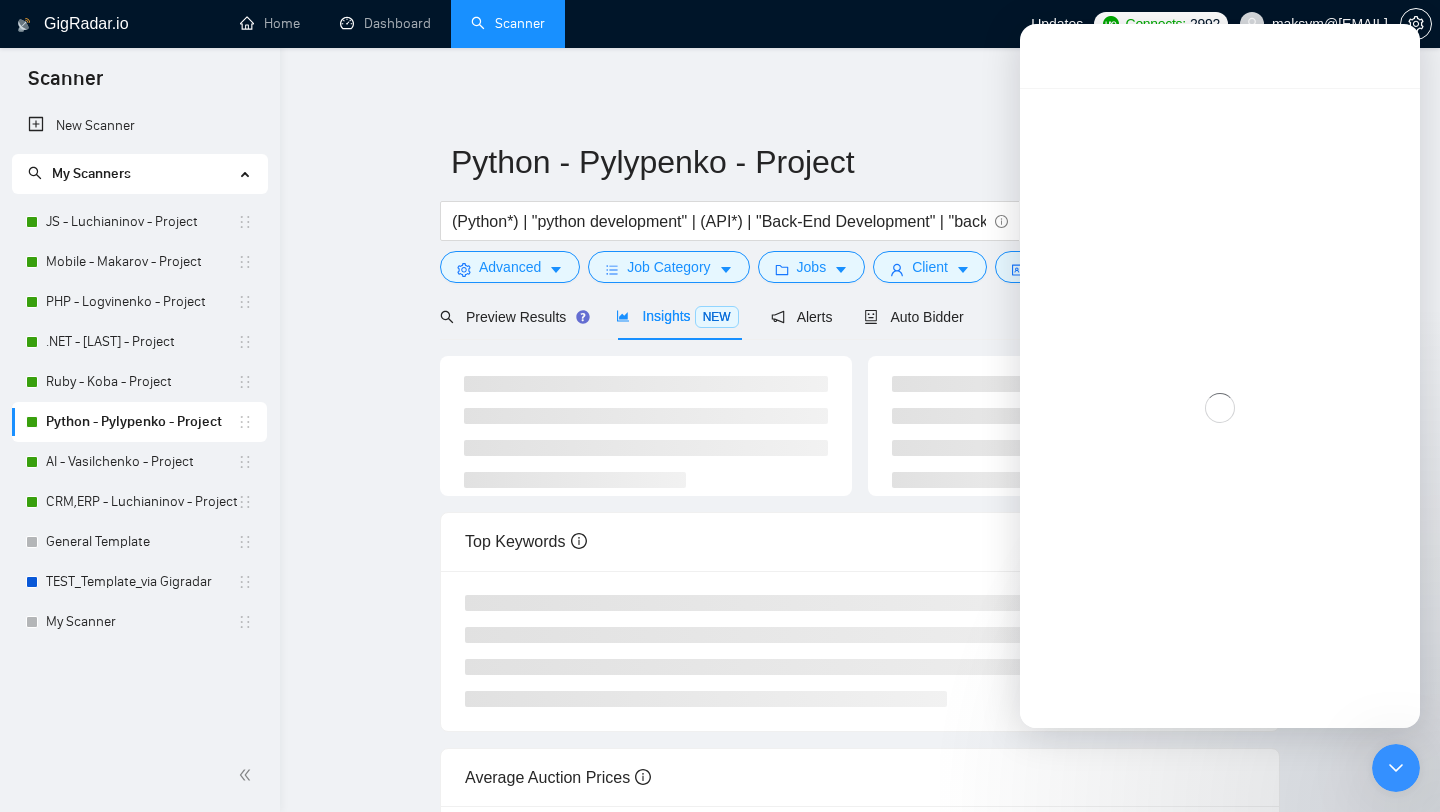 scroll, scrollTop: 3, scrollLeft: 0, axis: vertical 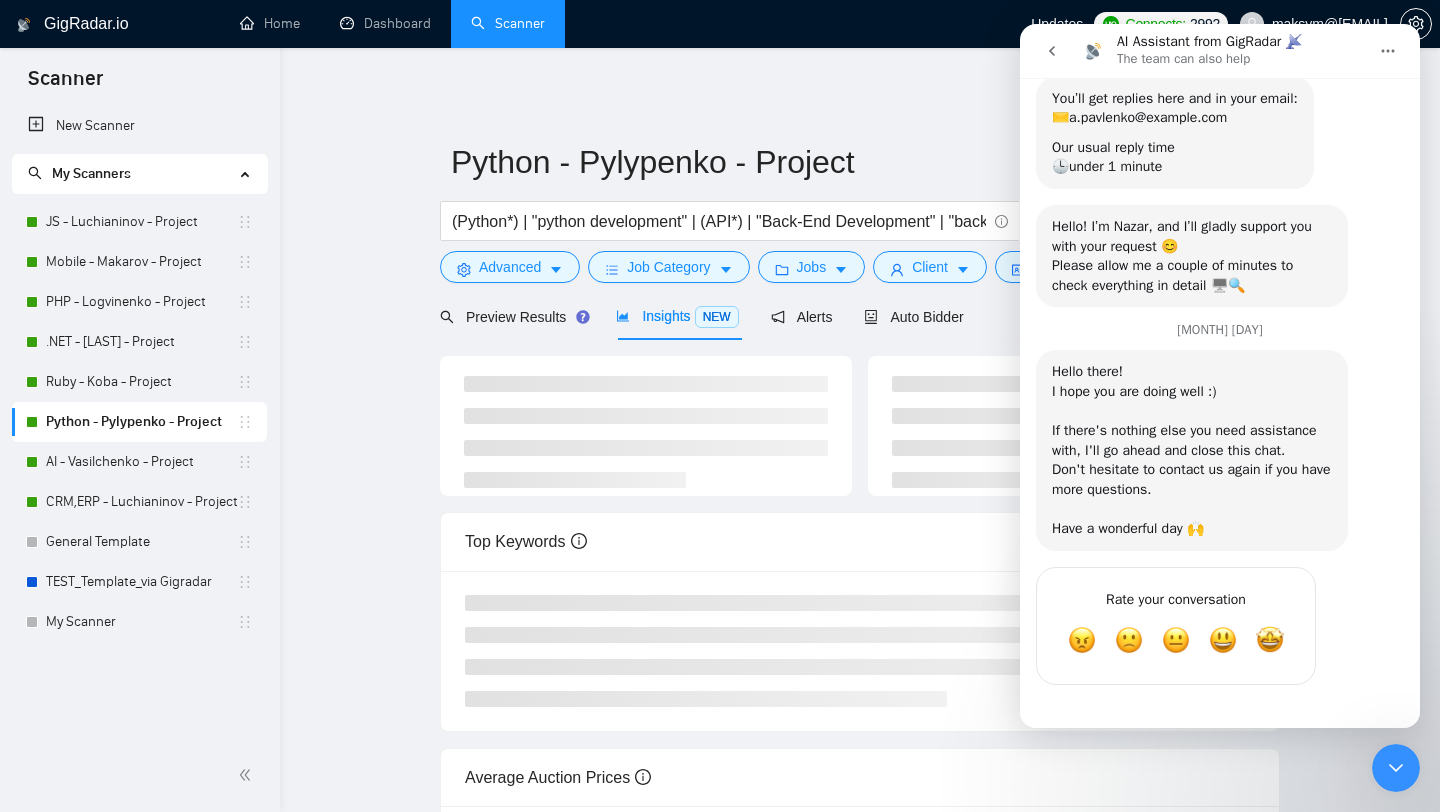 click 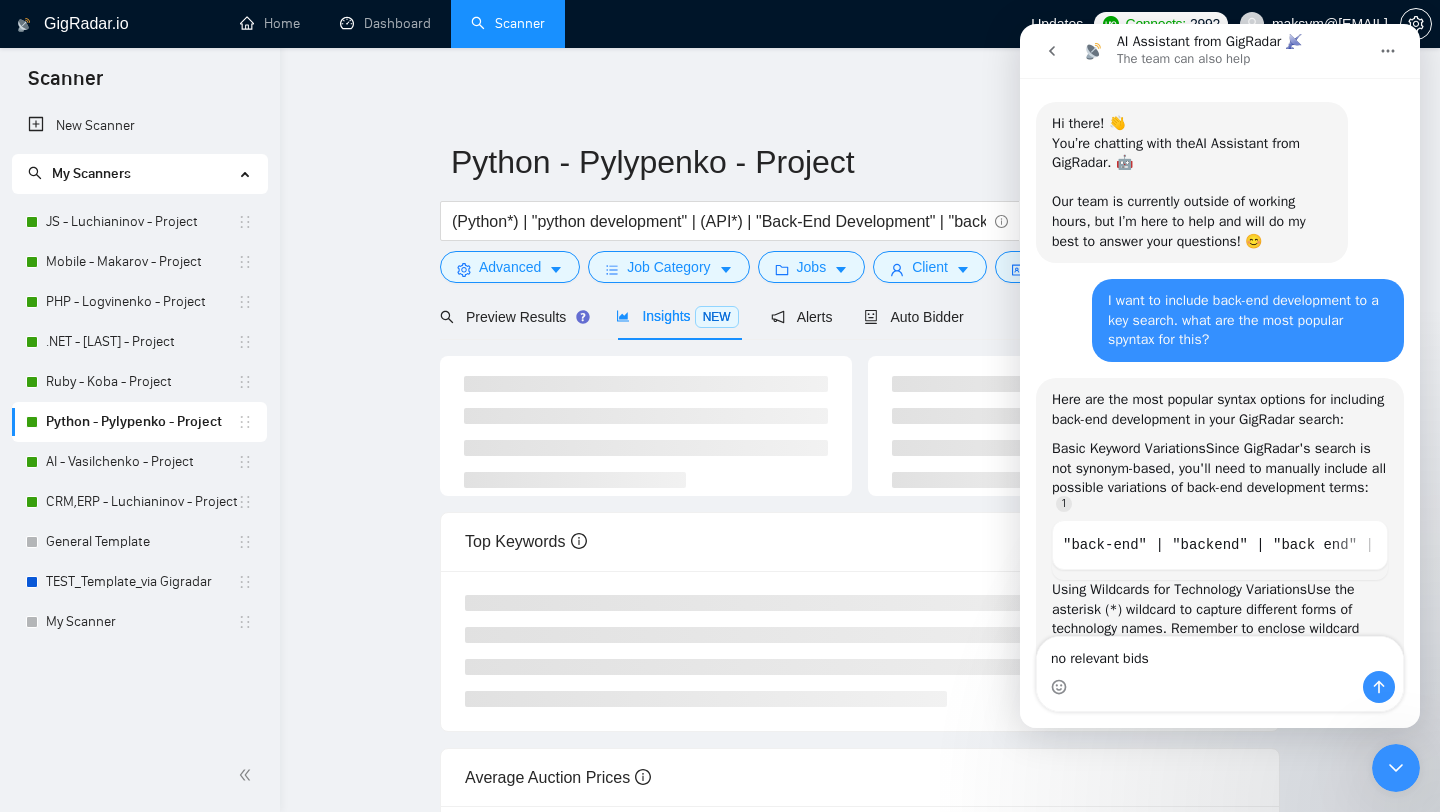 scroll, scrollTop: 280, scrollLeft: 0, axis: vertical 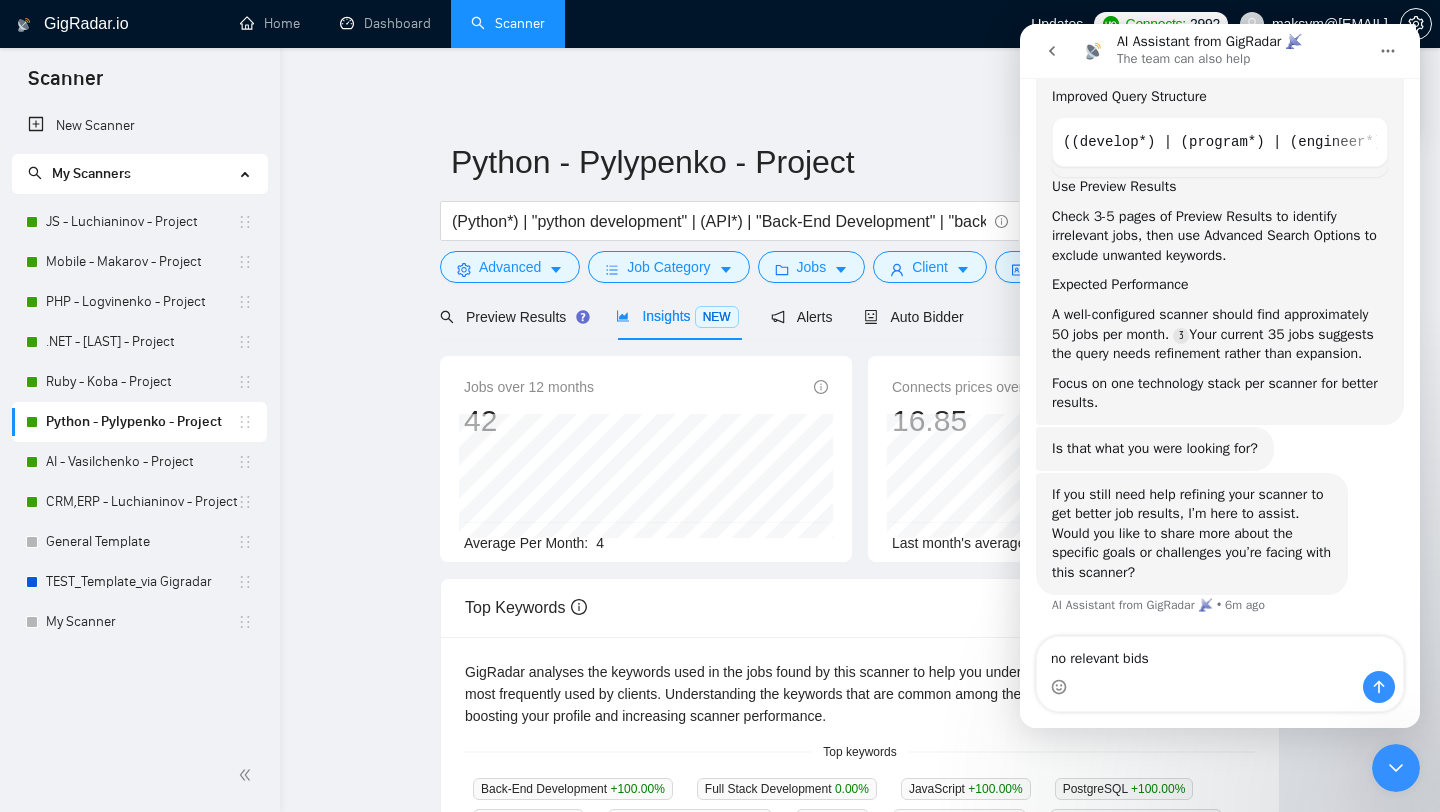 click on "no relevant bids" at bounding box center [1220, 654] 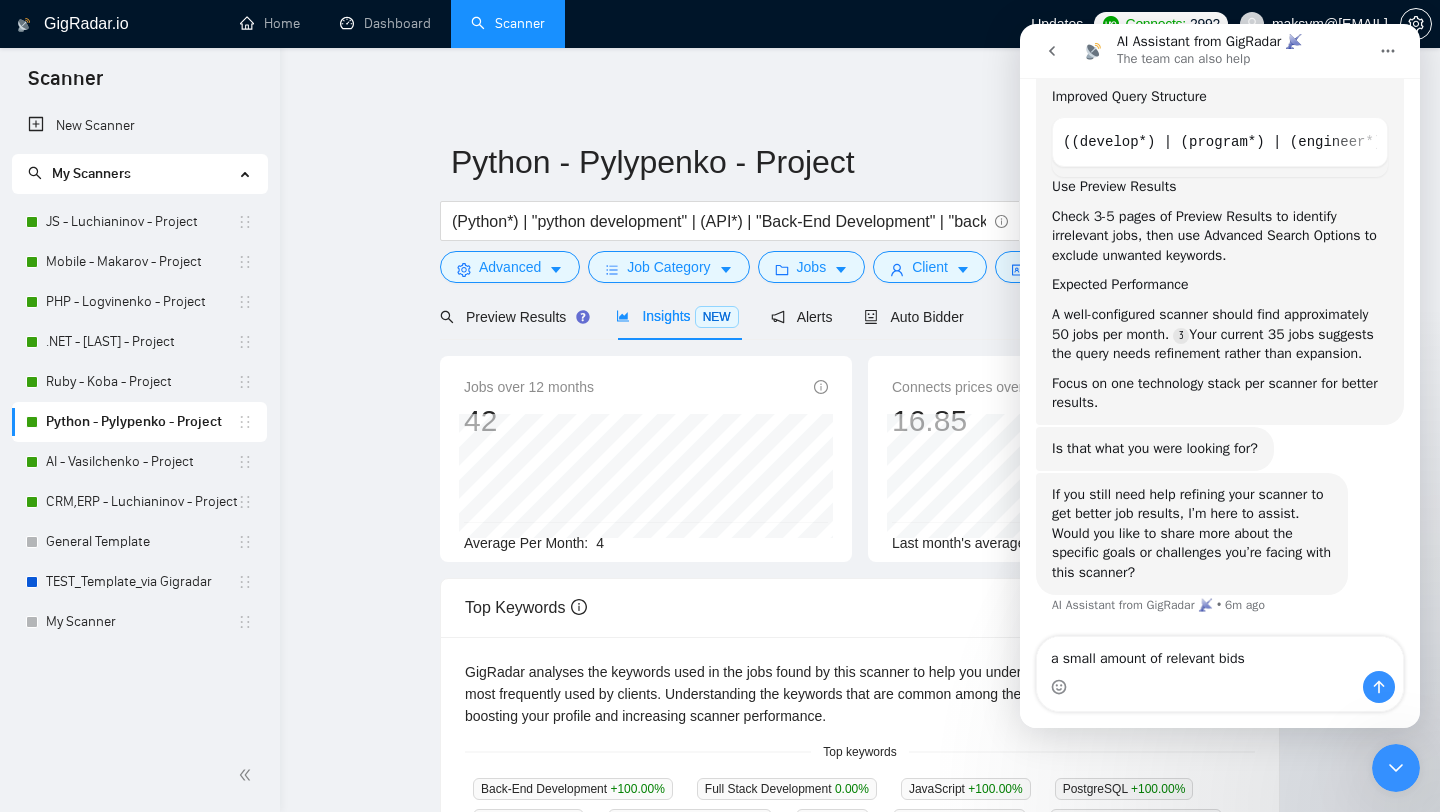 type on "a small amount of relevant bids" 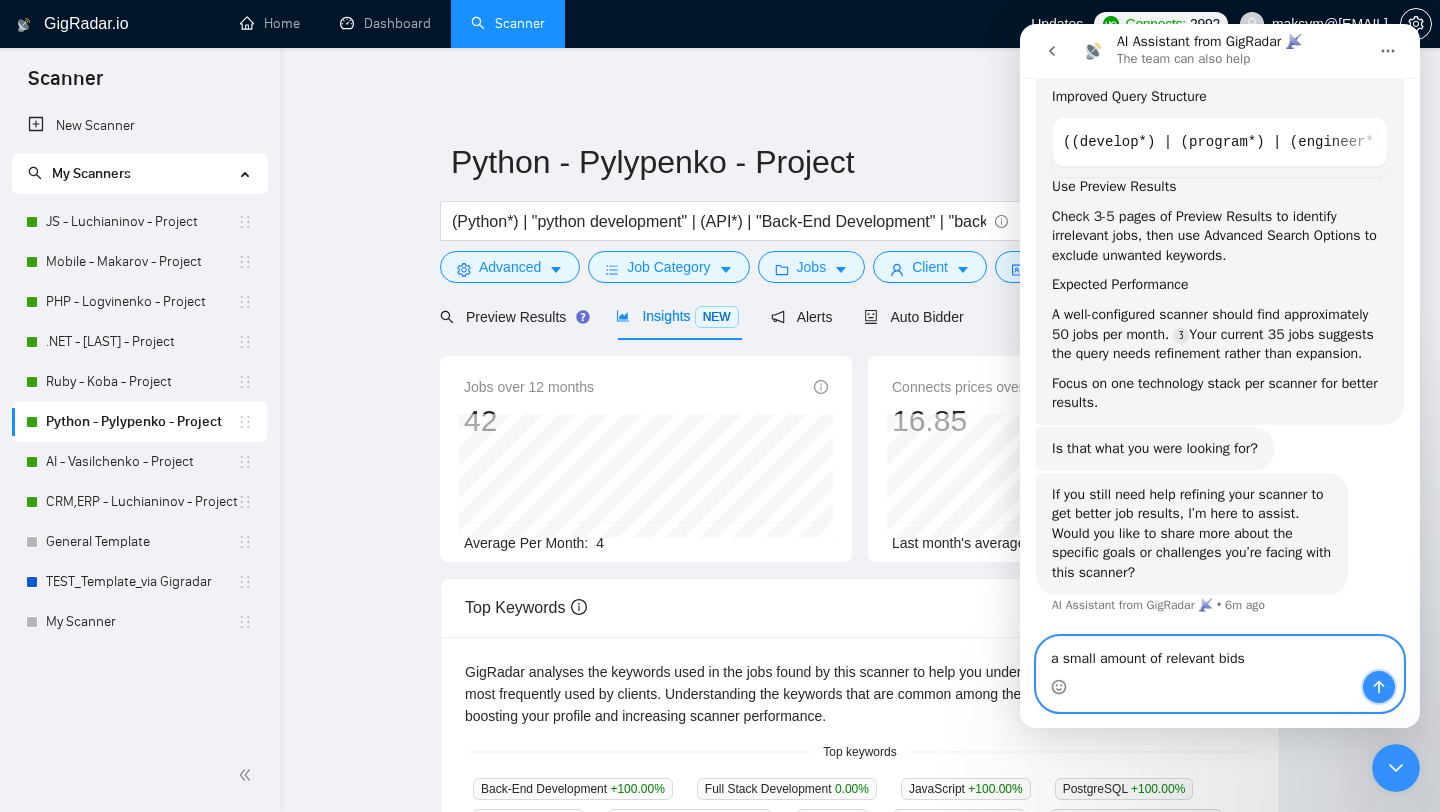 click 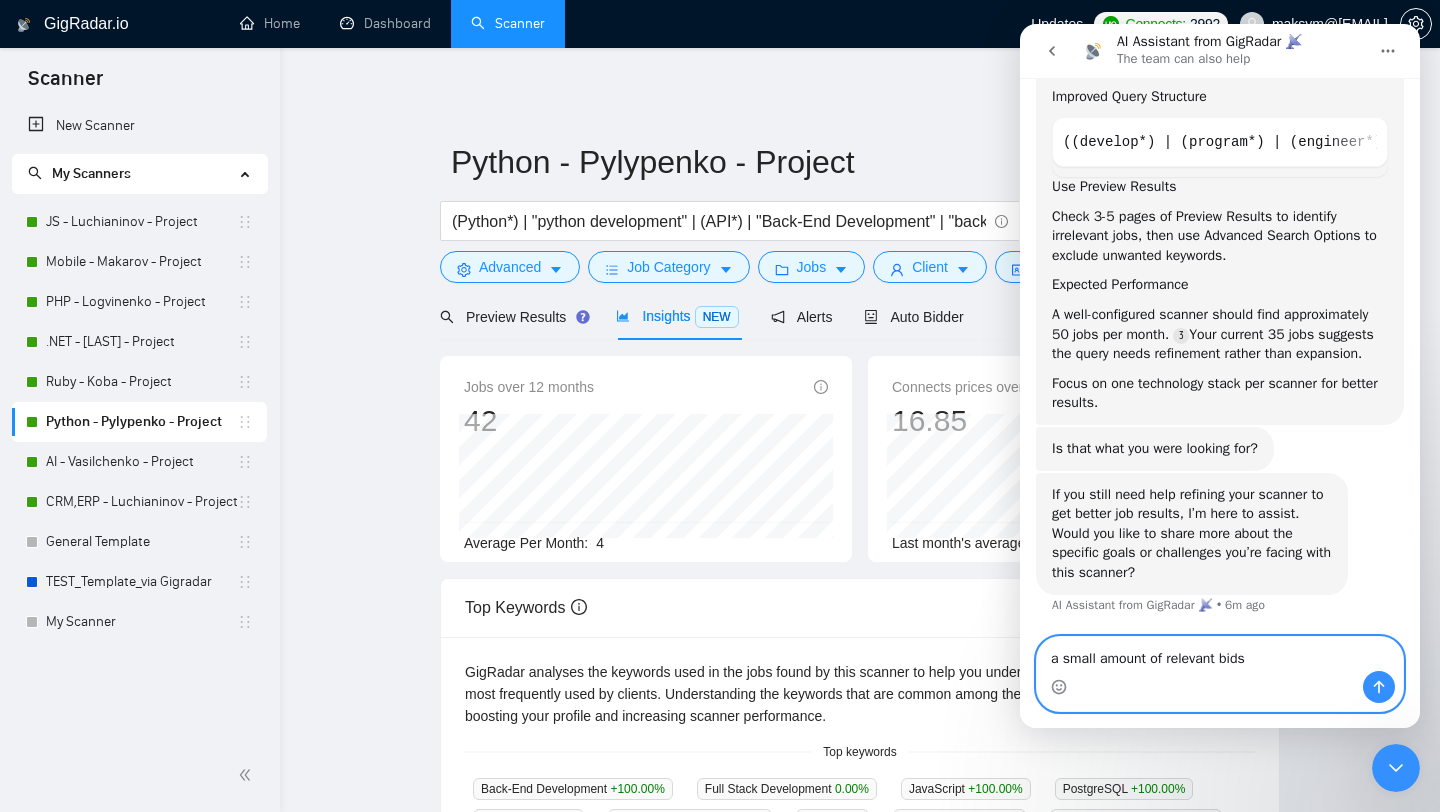 type 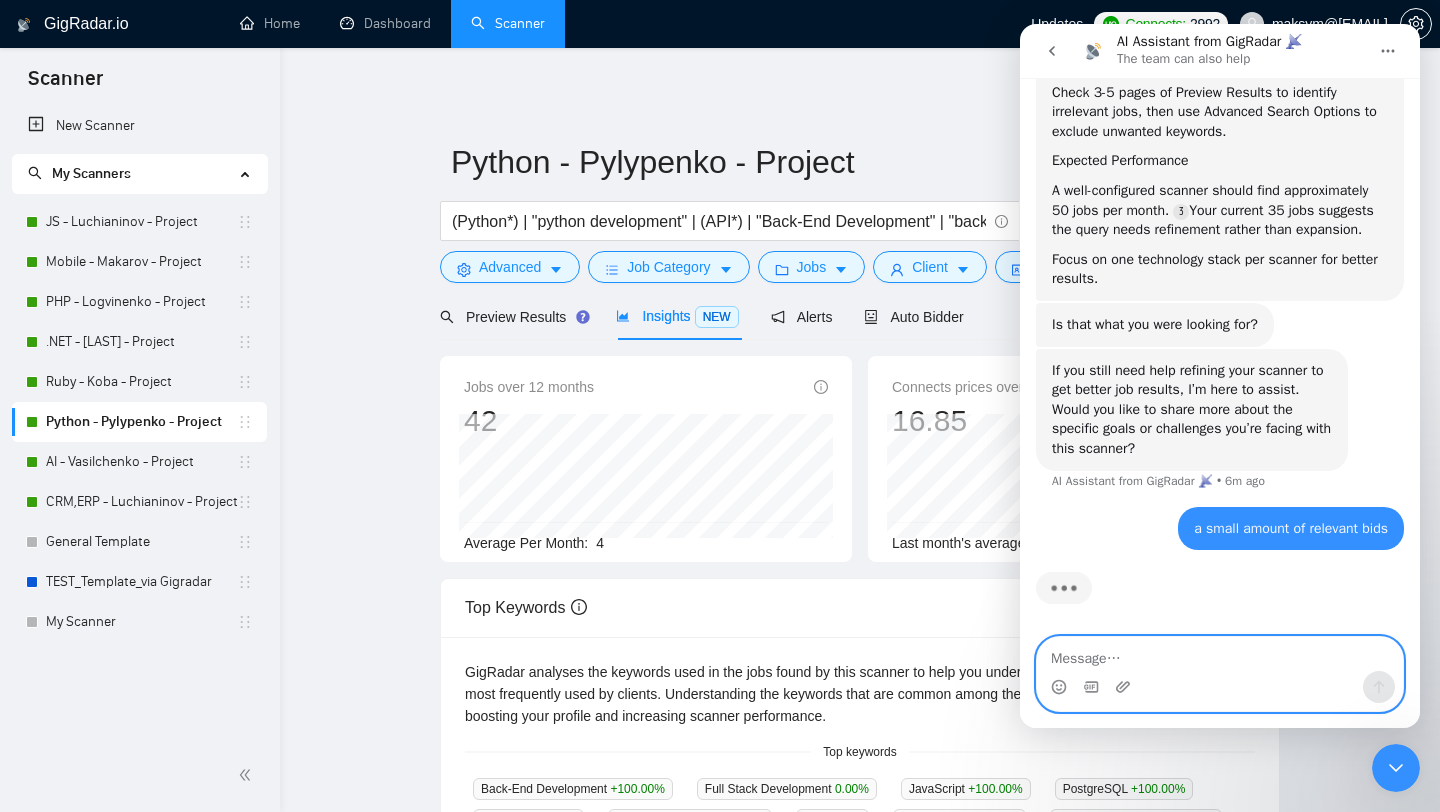 scroll, scrollTop: 8239, scrollLeft: 0, axis: vertical 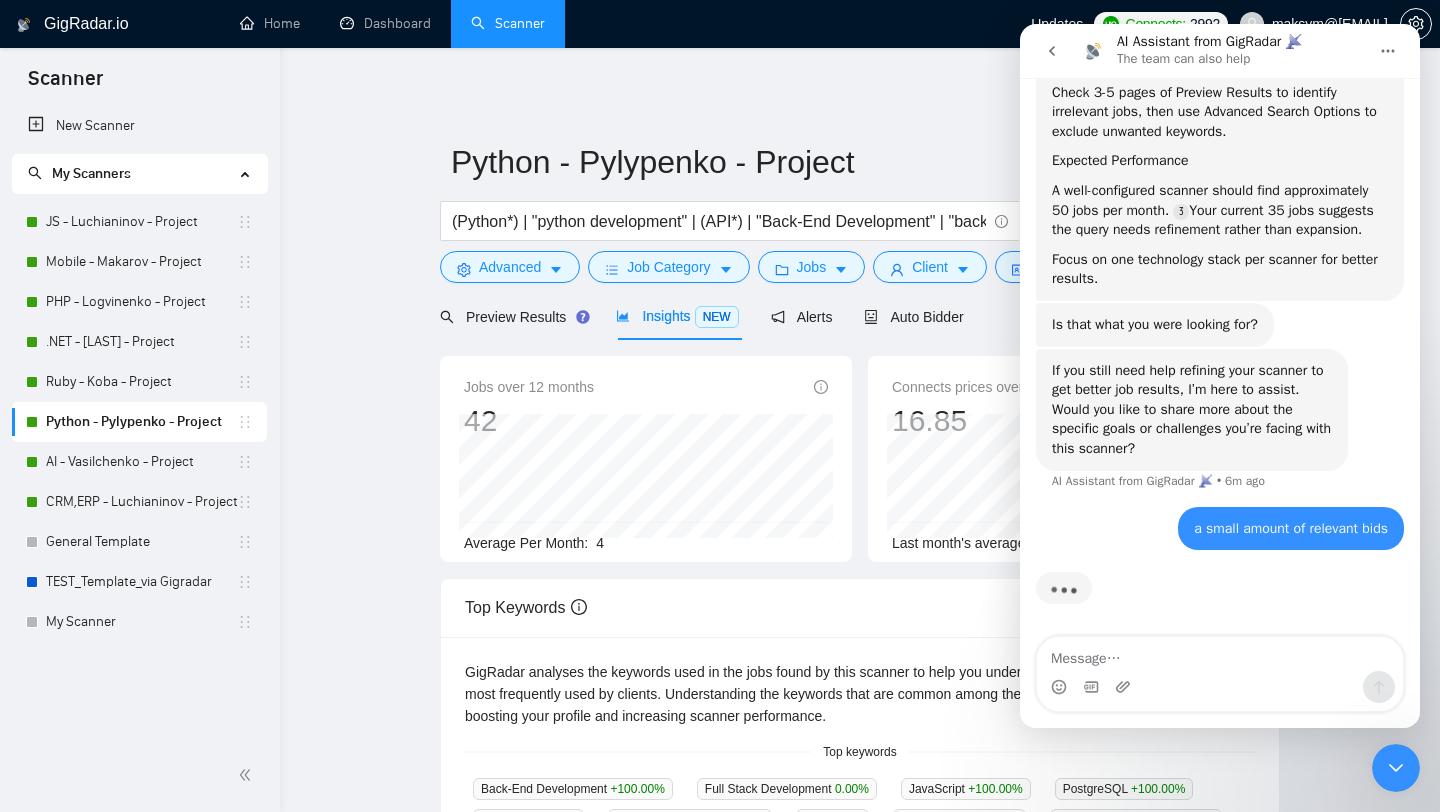 click 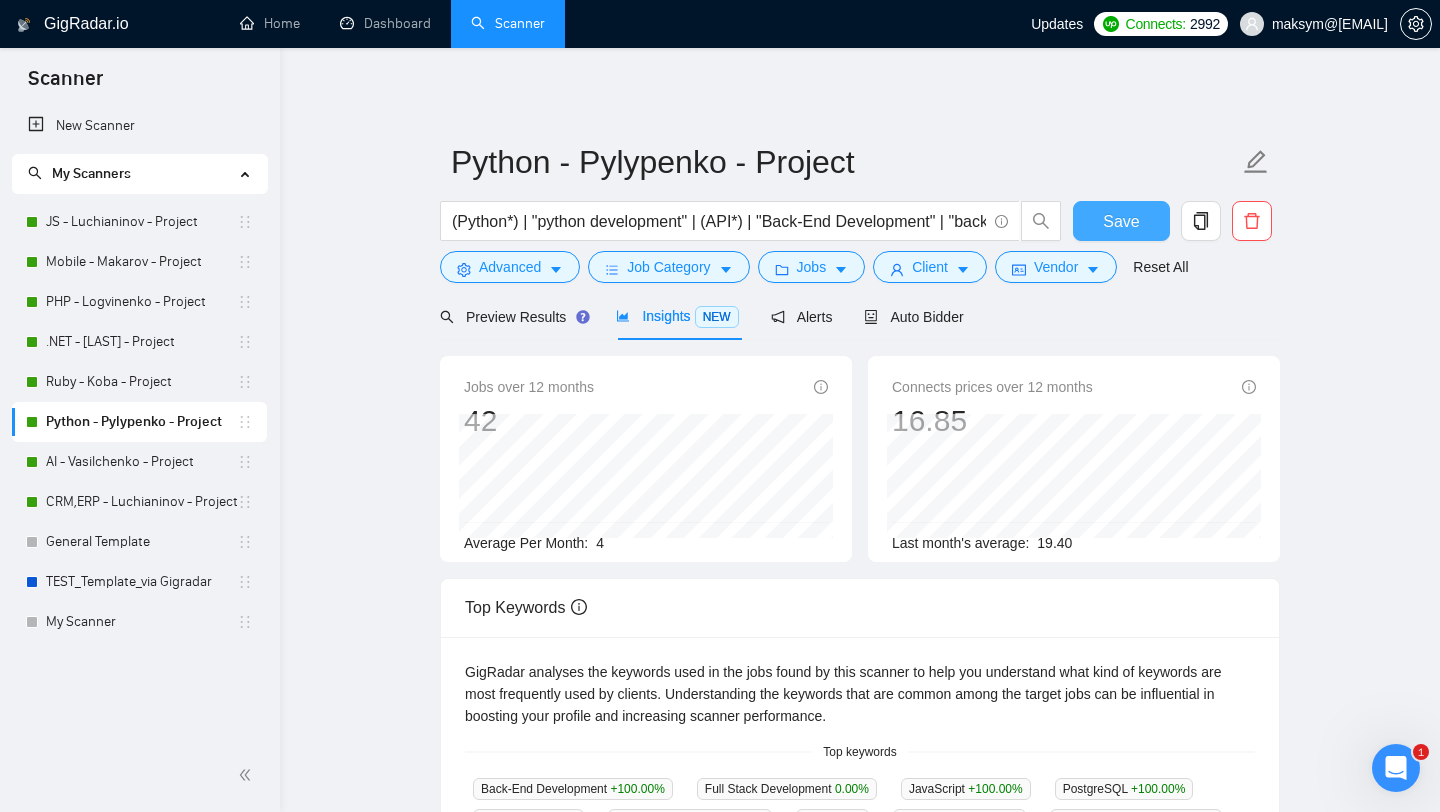 click on "Save" at bounding box center [1121, 221] 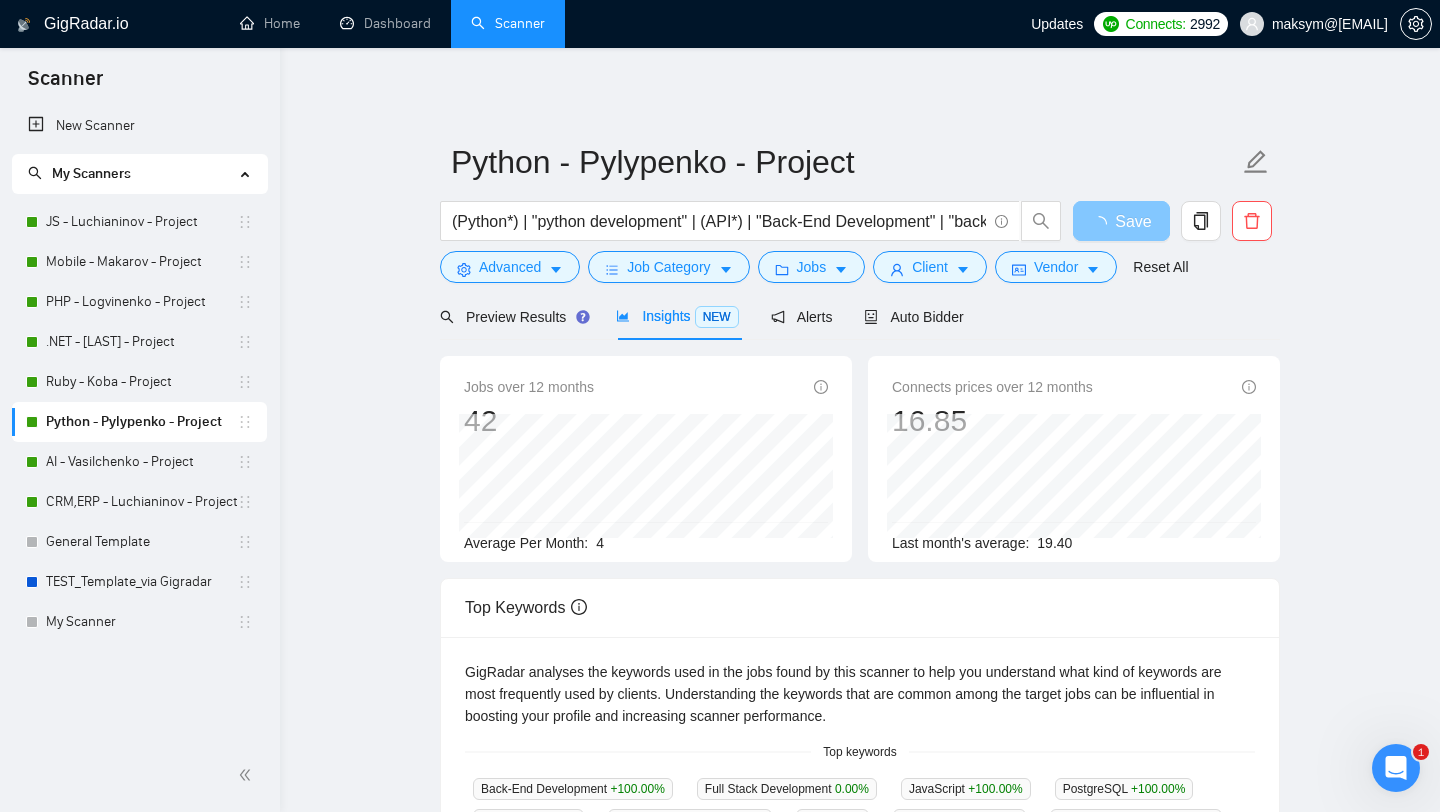 scroll, scrollTop: 8239, scrollLeft: 0, axis: vertical 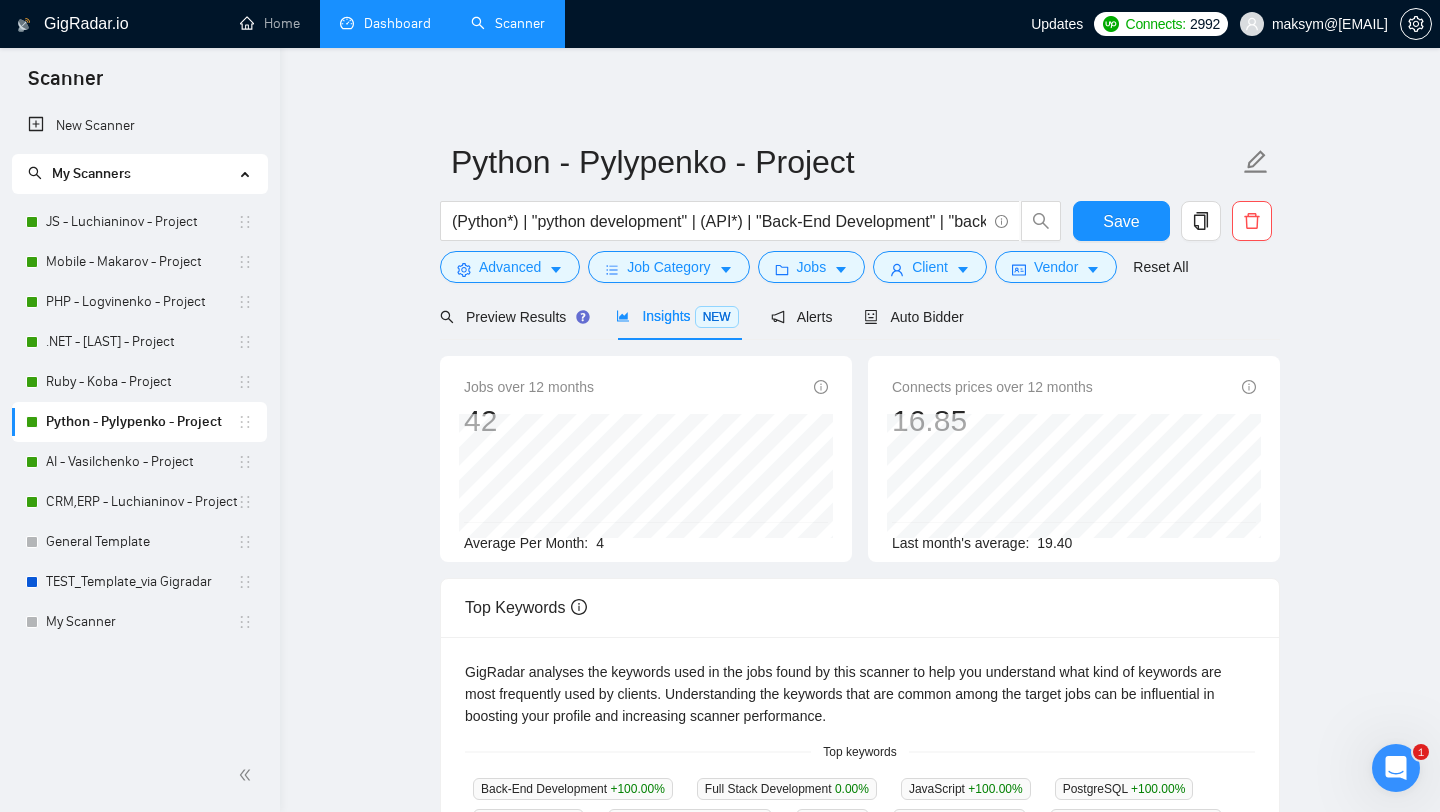 click on "Dashboard" at bounding box center (385, 23) 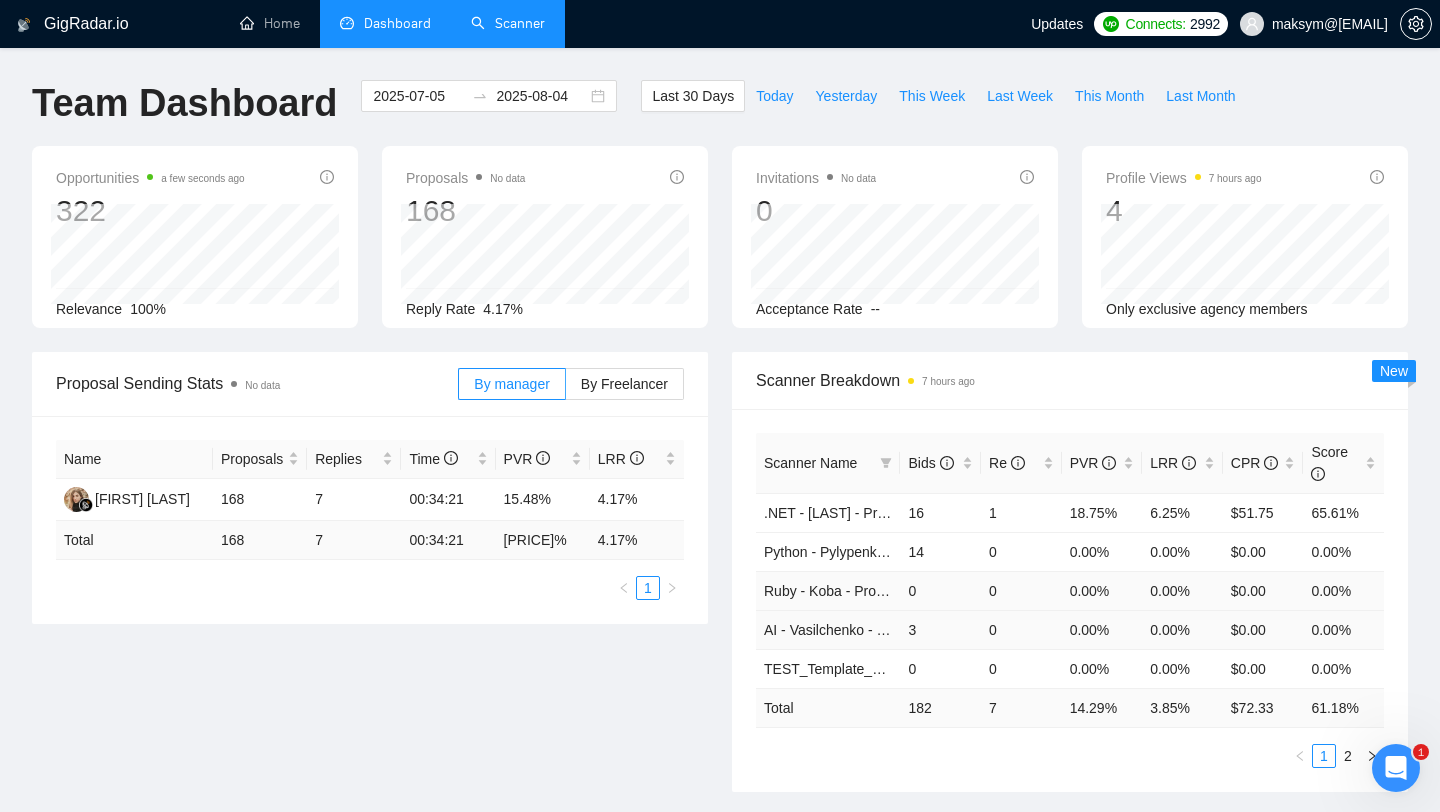 scroll, scrollTop: 8694, scrollLeft: 0, axis: vertical 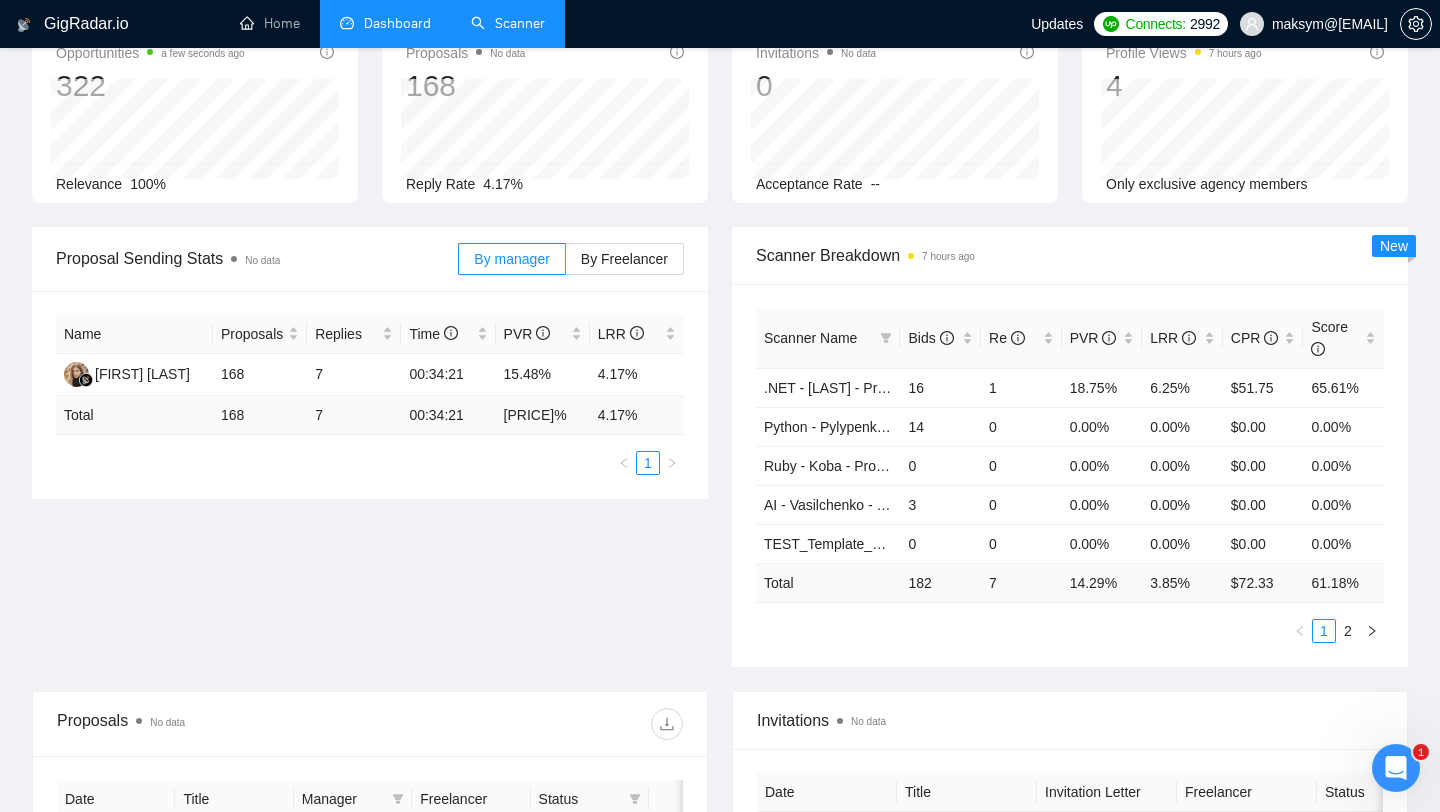 click 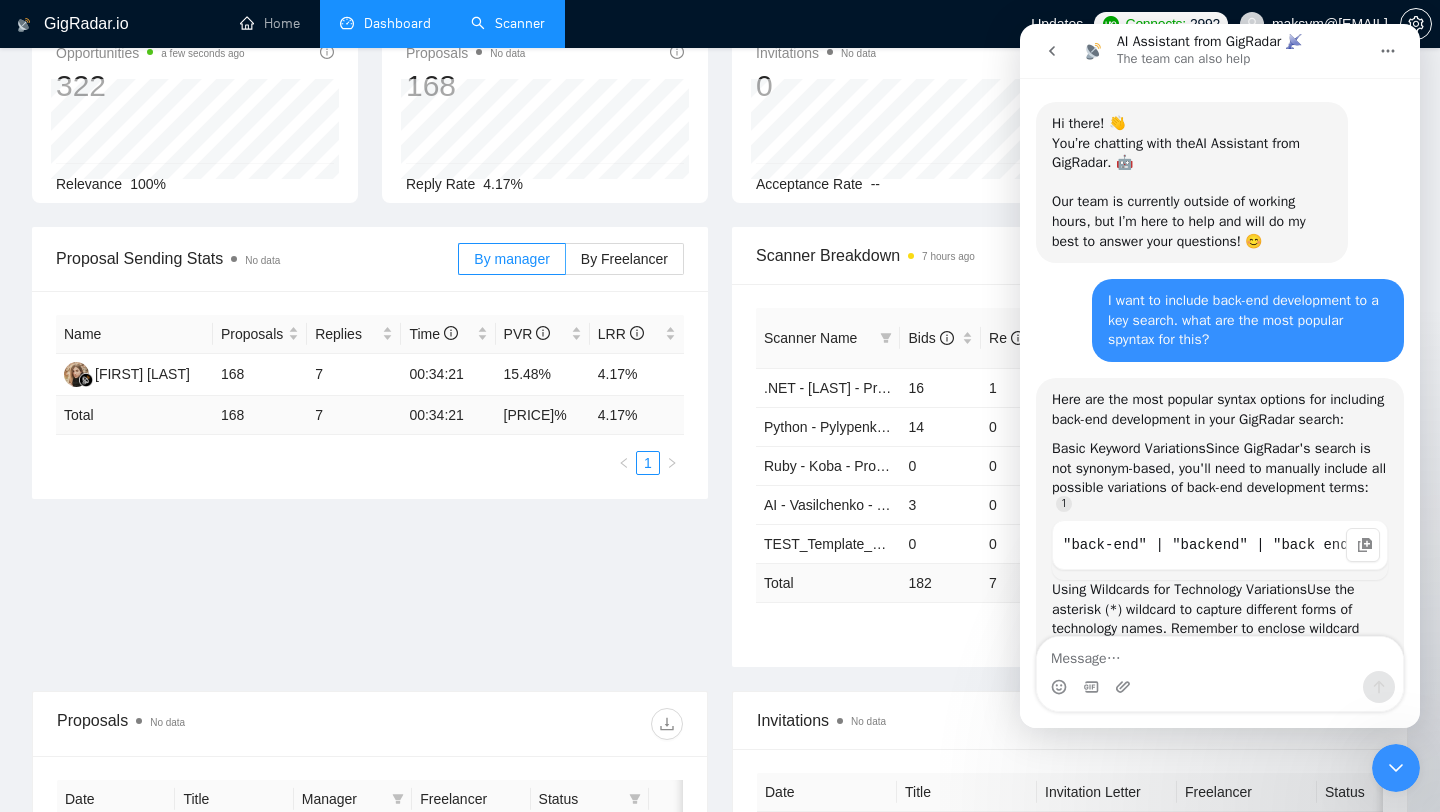 scroll, scrollTop: 509, scrollLeft: 0, axis: vertical 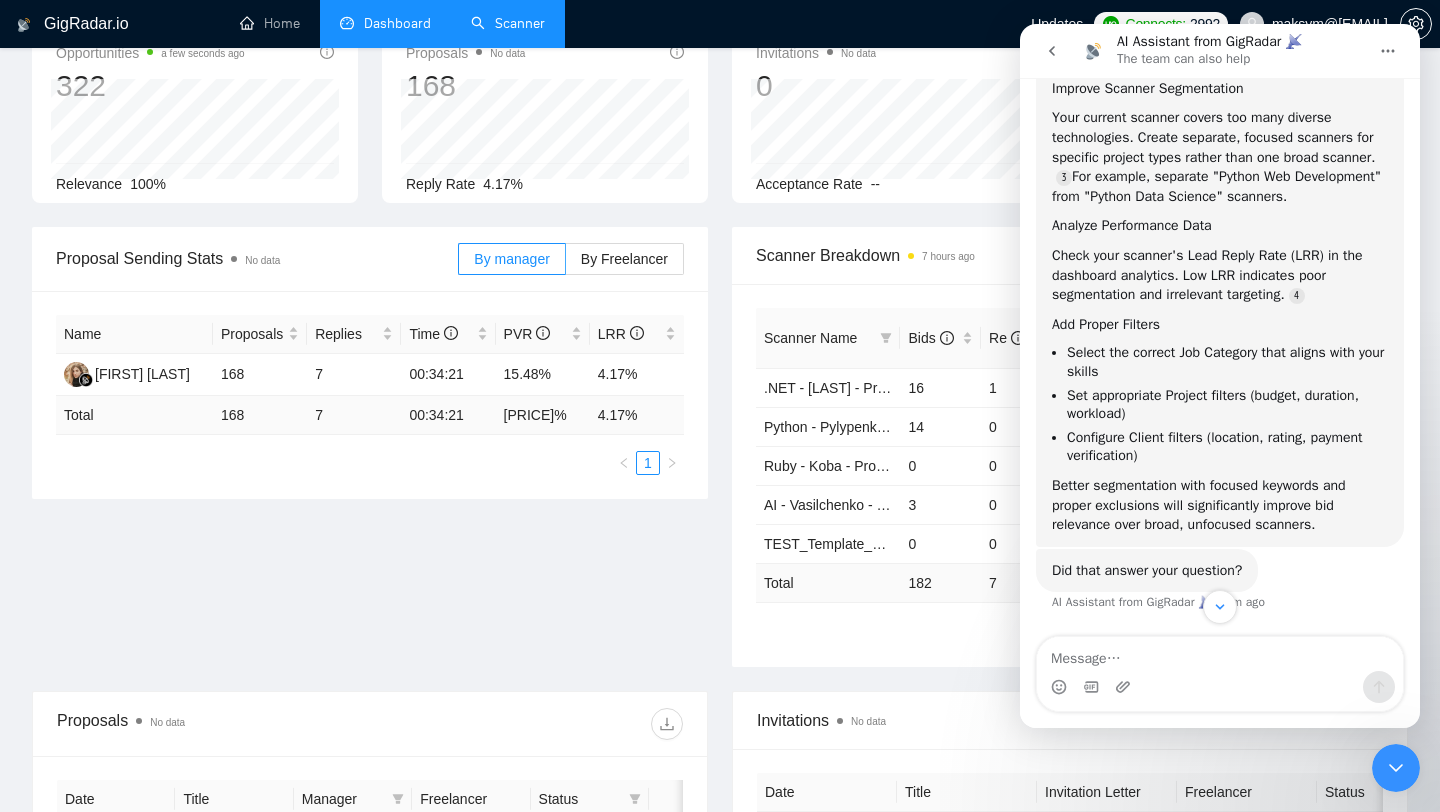 click 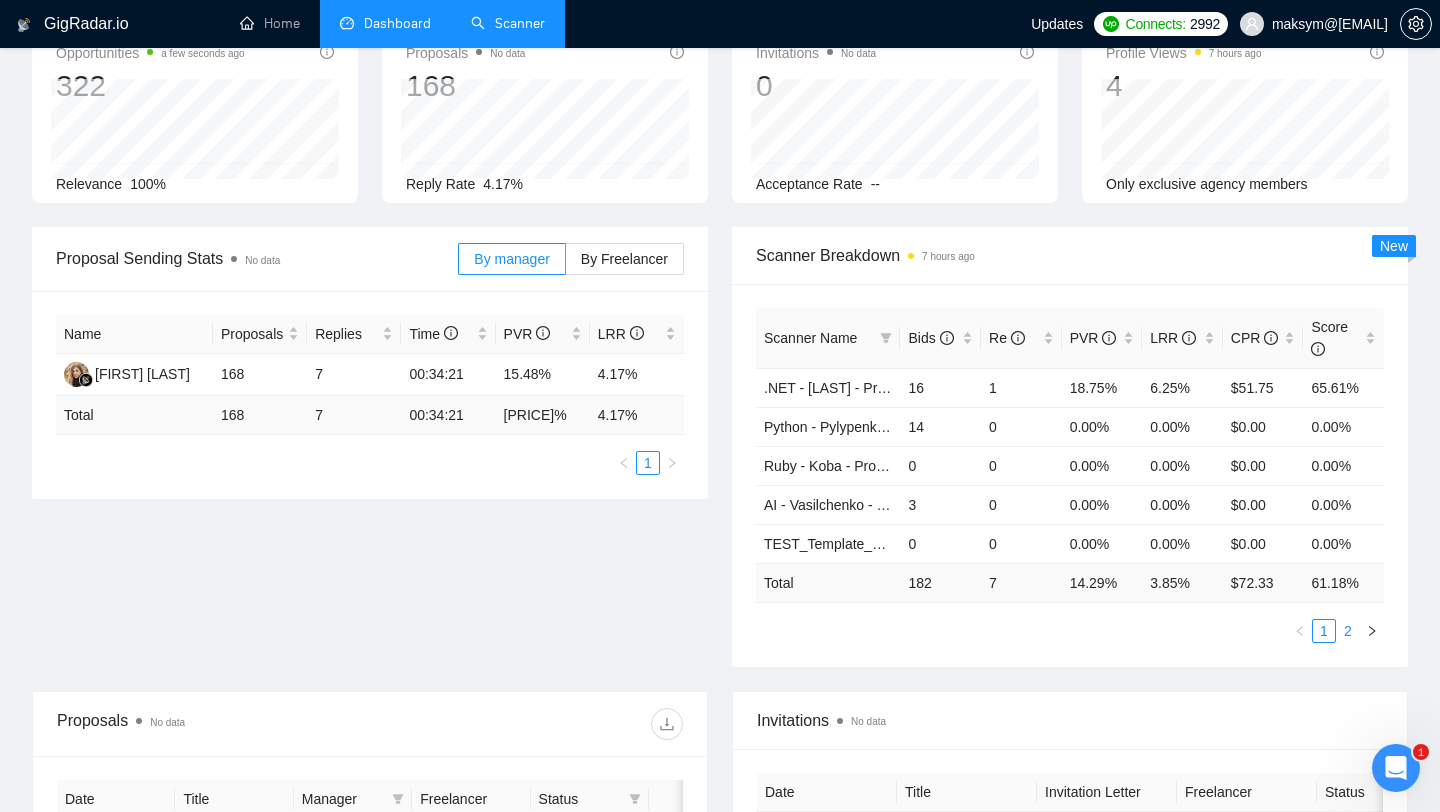 click on "2" at bounding box center [1348, 631] 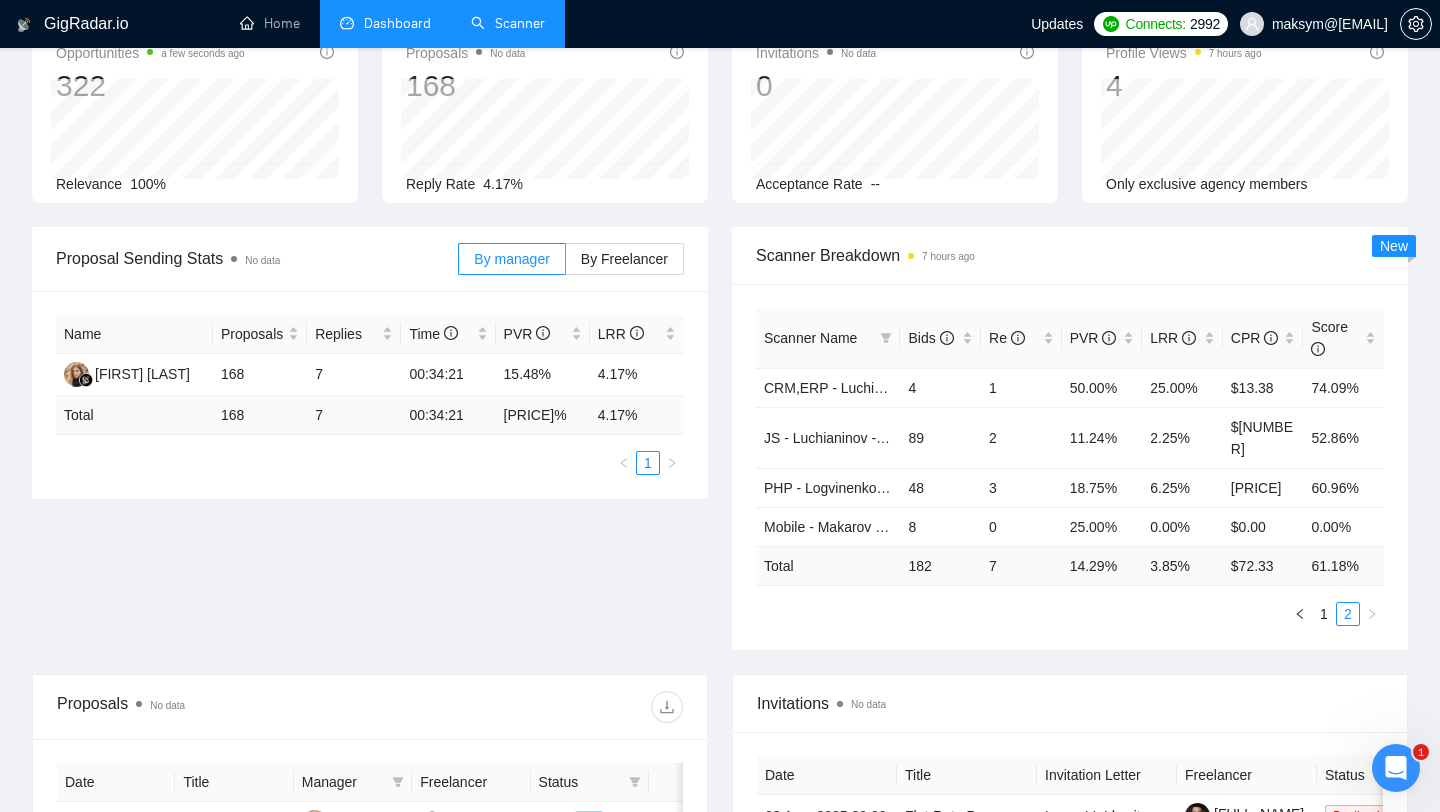 click 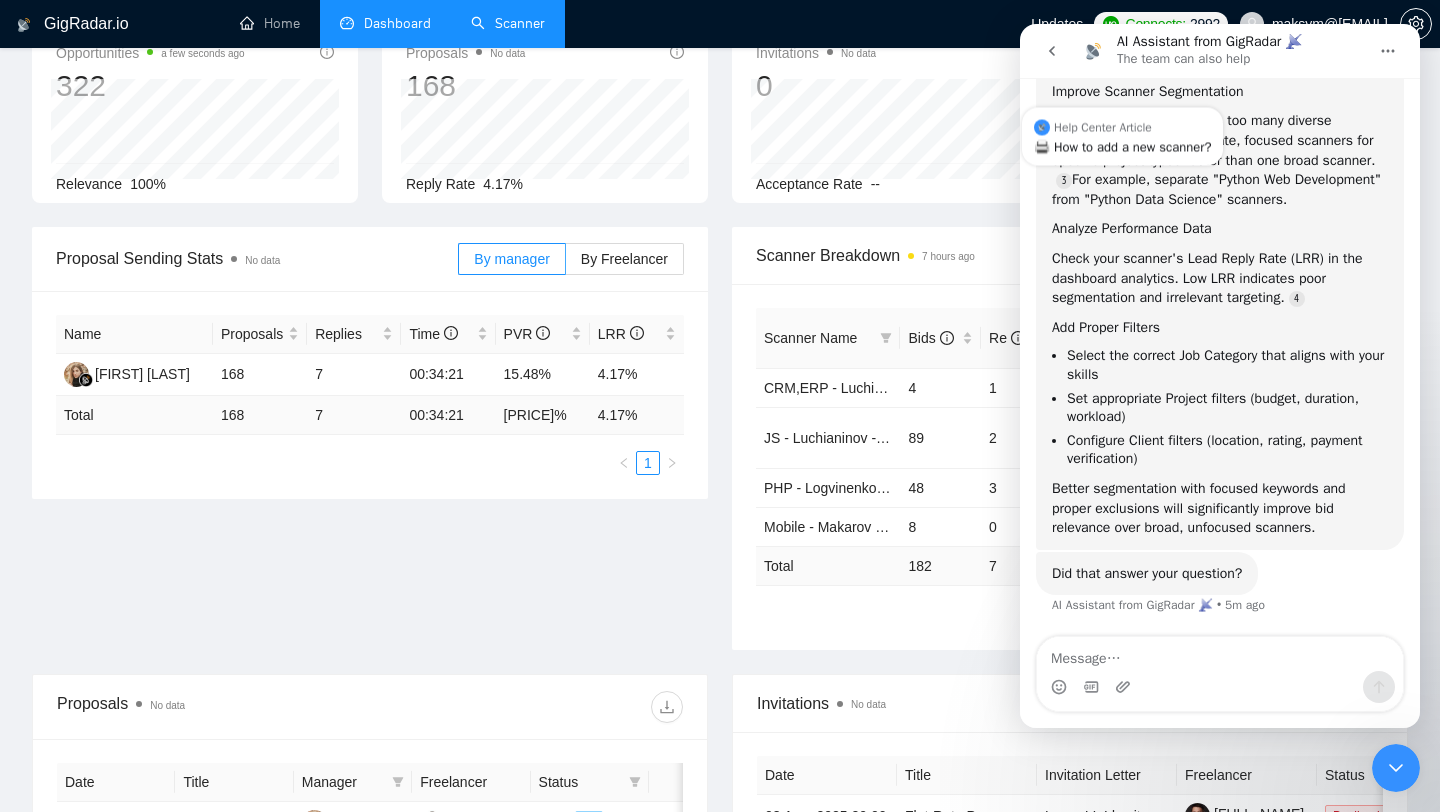 scroll, scrollTop: 8922, scrollLeft: 0, axis: vertical 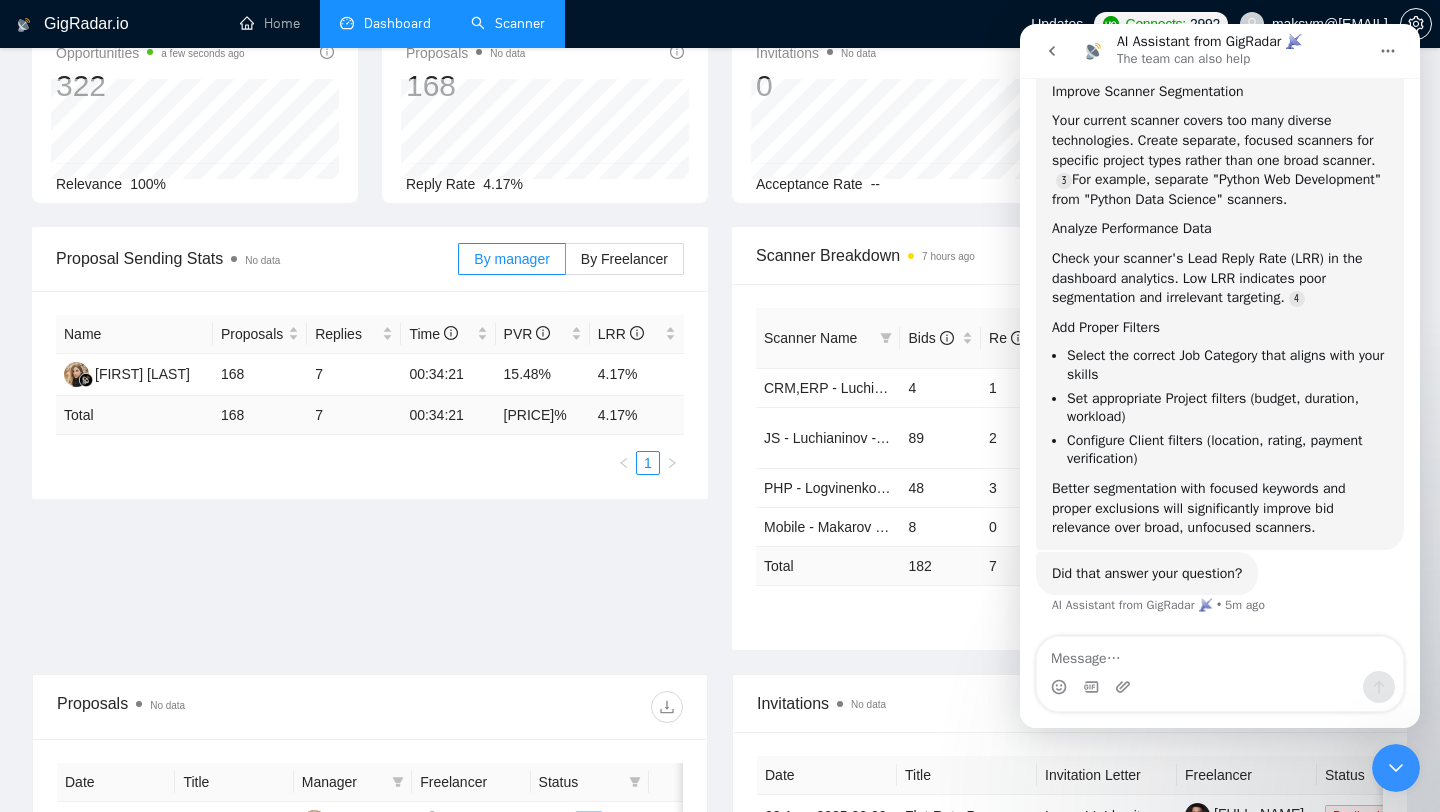 click on "Scanner" at bounding box center [508, 23] 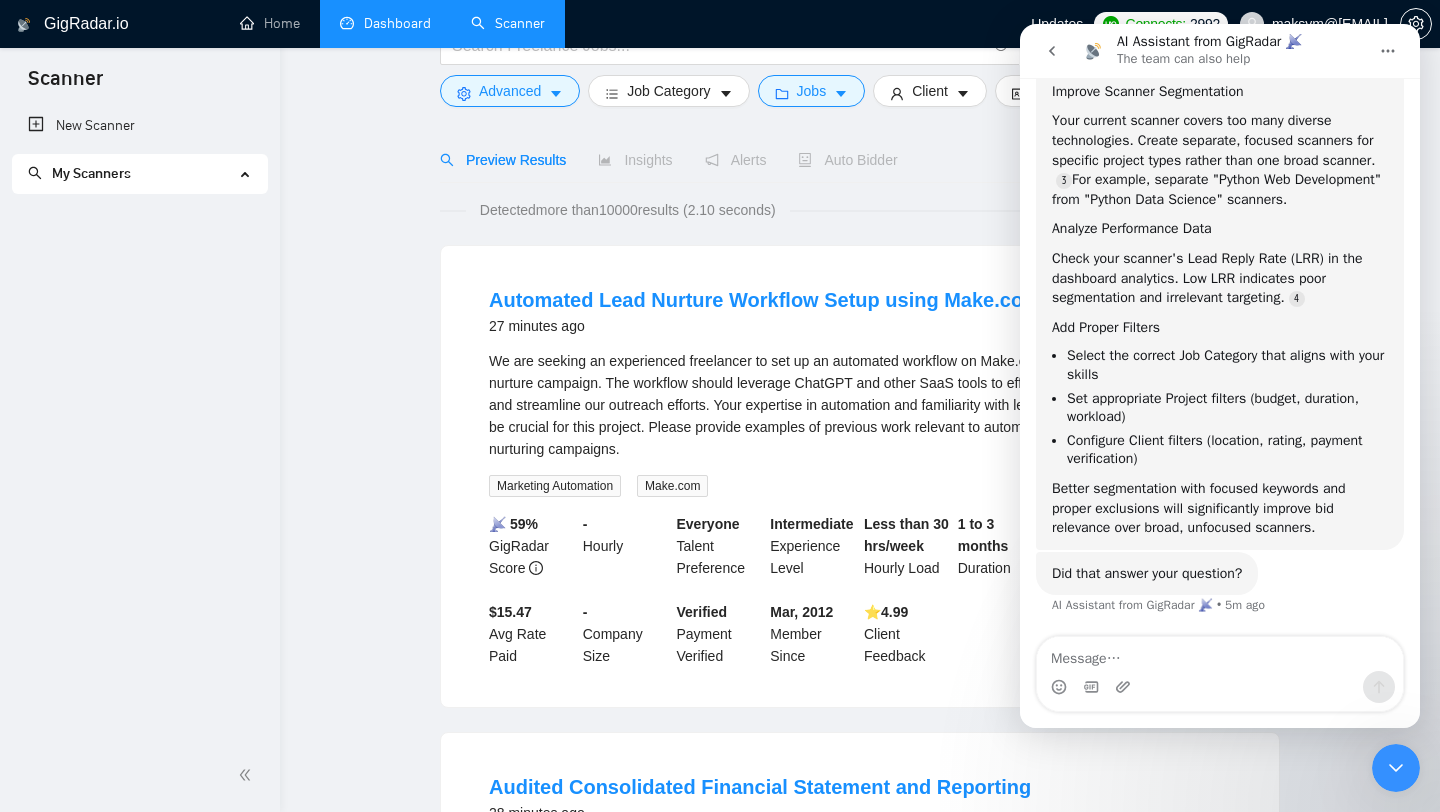 scroll, scrollTop: 0, scrollLeft: 0, axis: both 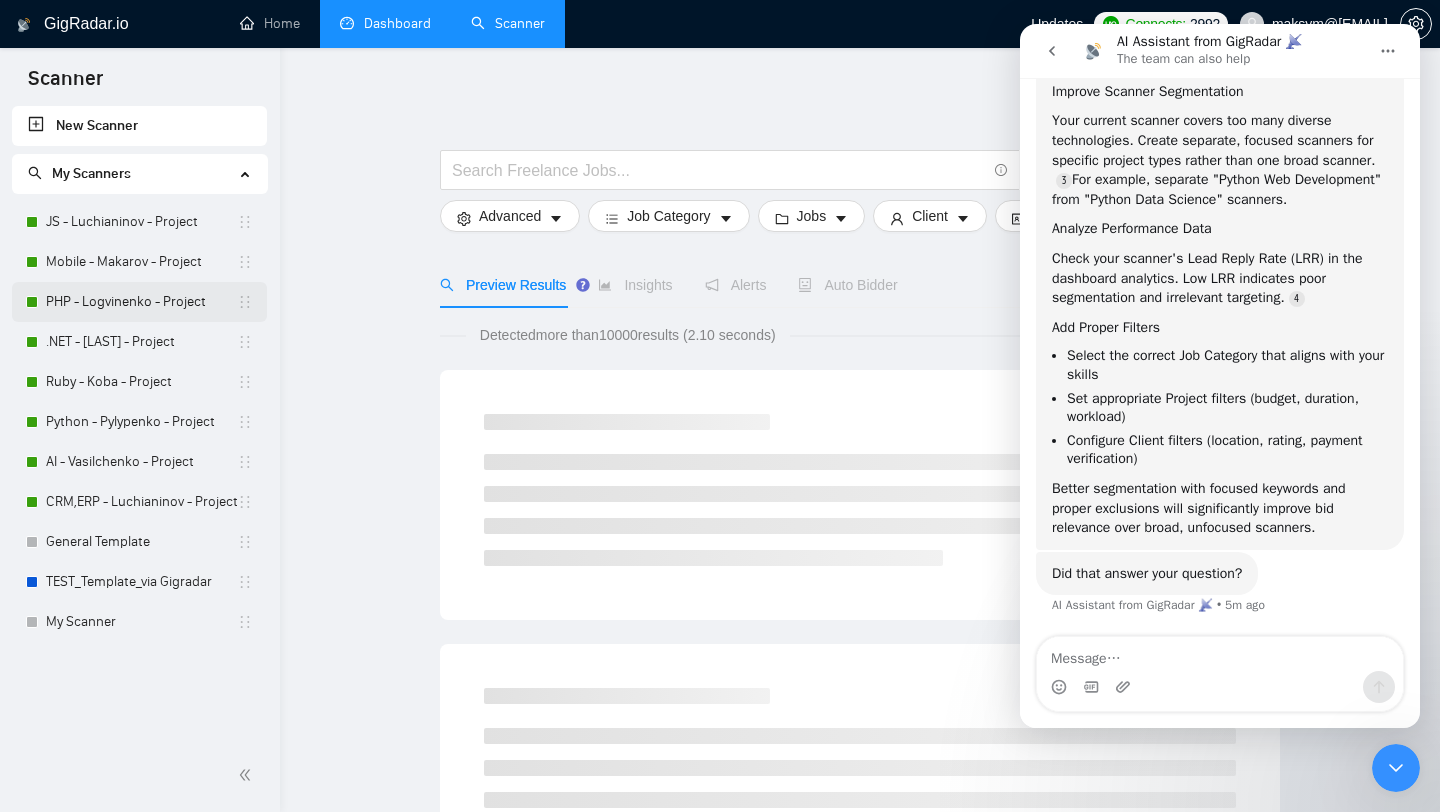 click on "PHP - Logvinenko - Project" at bounding box center (141, 302) 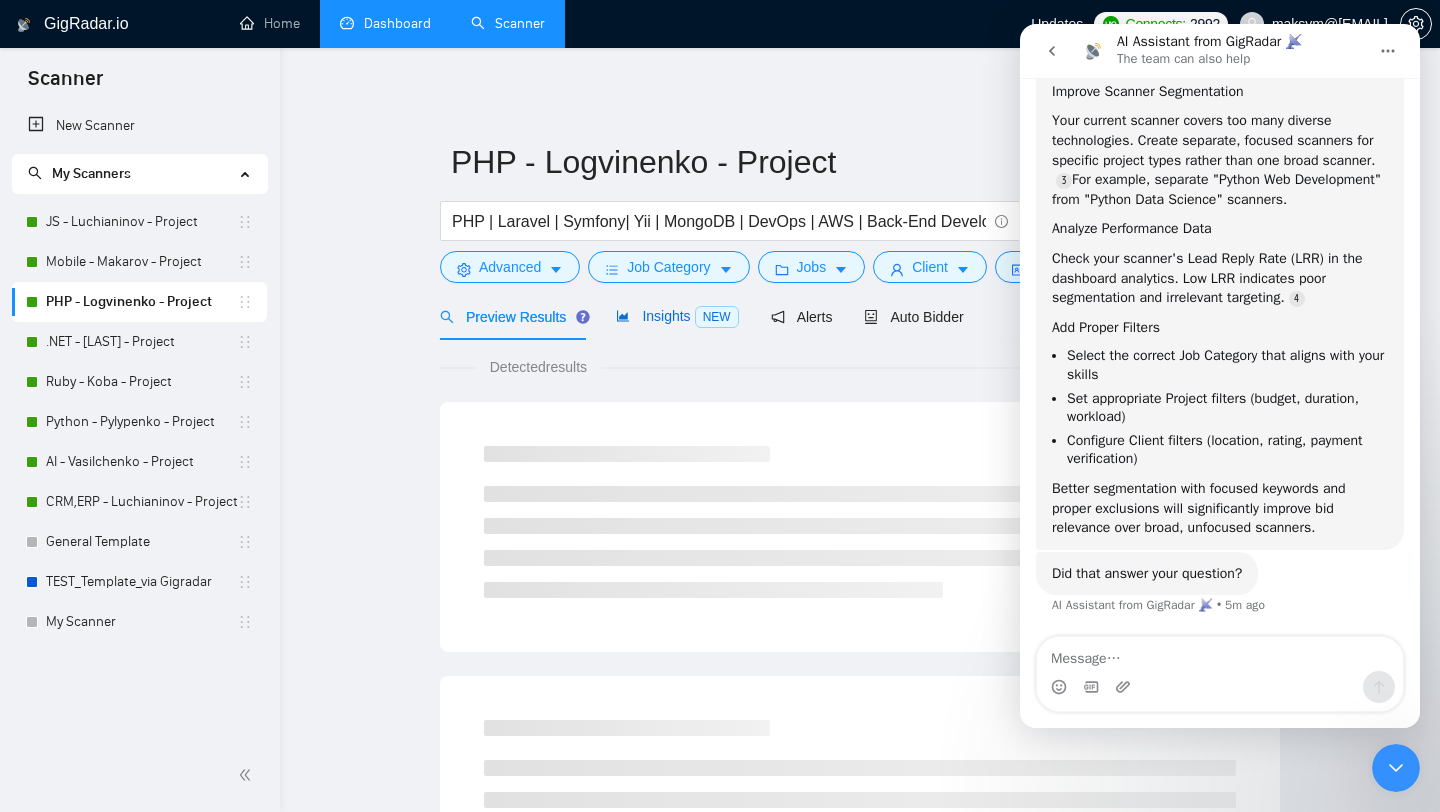 click on "Insights NEW" at bounding box center [677, 316] 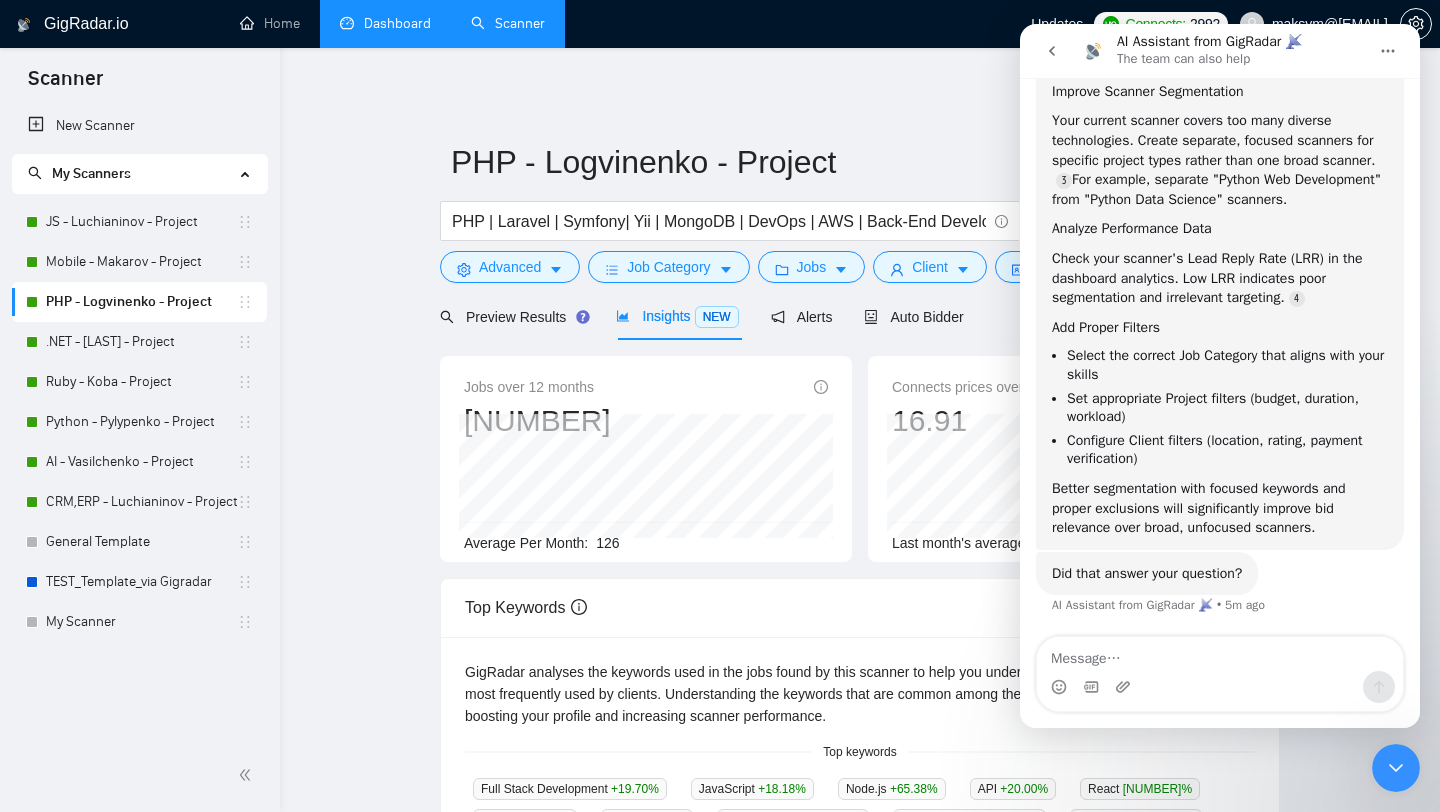 click 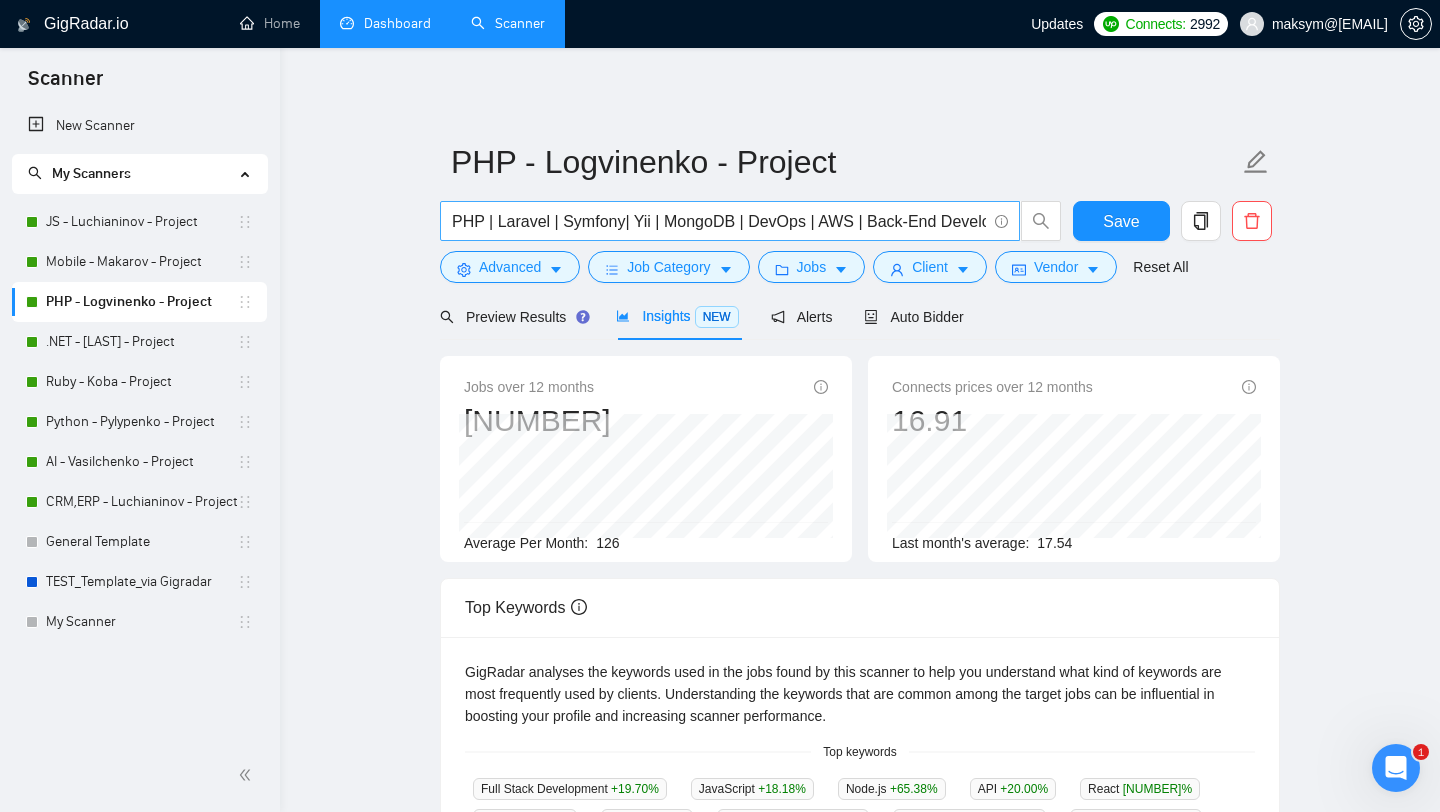 click on "PHP | Laravel | Symfony| Yii | MongoDB | DevOps | AWS | Back-End Development |" at bounding box center (719, 221) 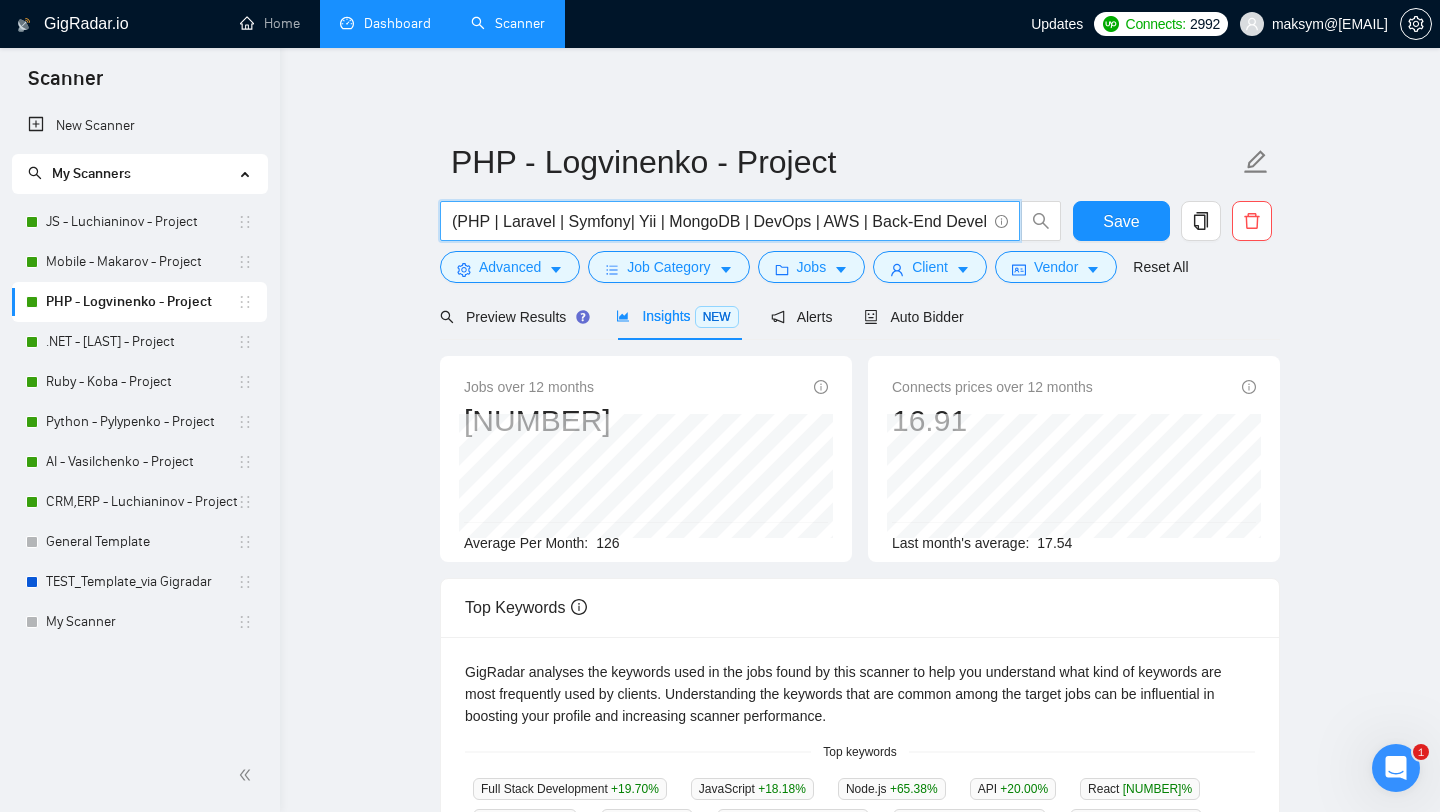 click on "(PHP | Laravel | Symfony| Yii | MongoDB | DevOps | AWS | Back-End Development |" at bounding box center (719, 221) 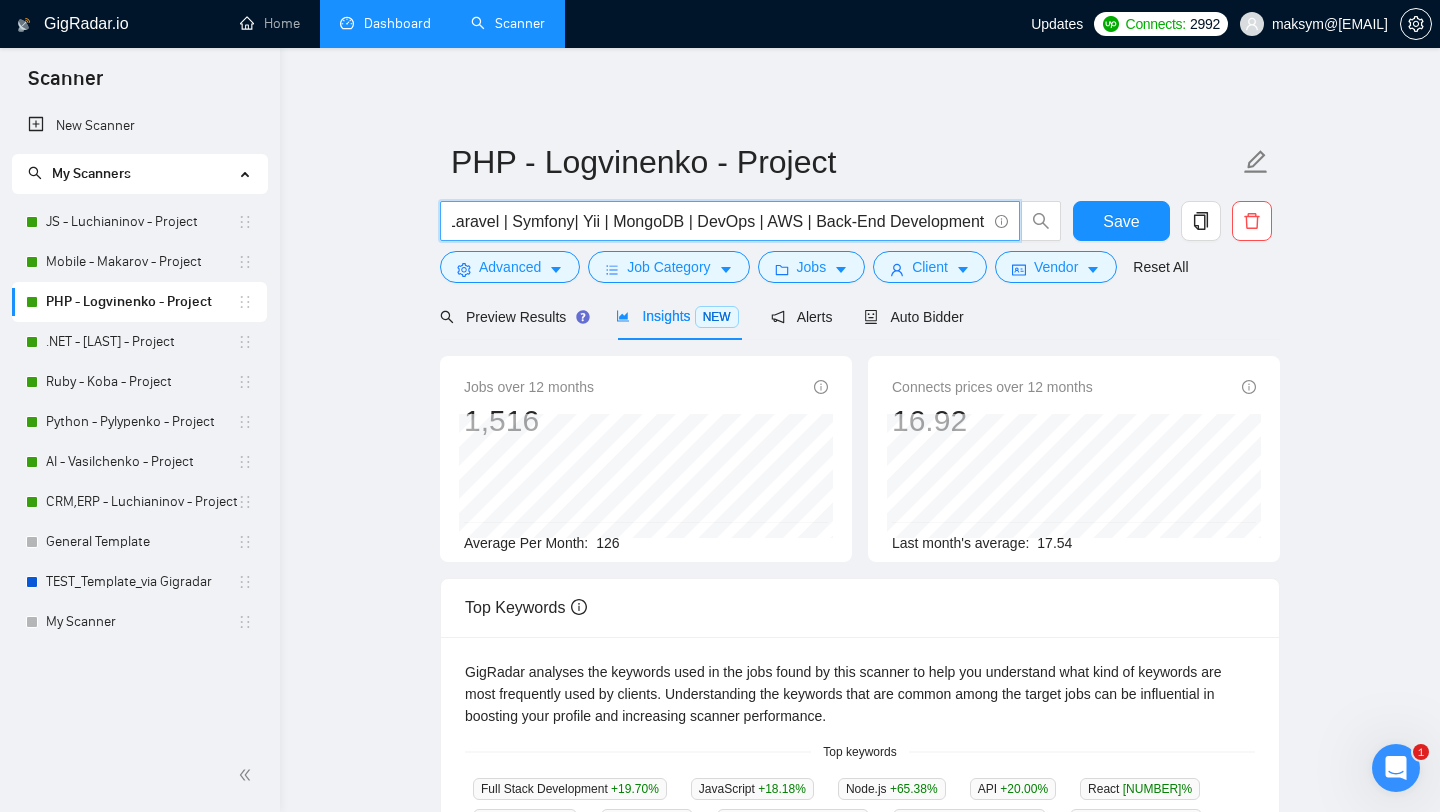 scroll, scrollTop: 0, scrollLeft: 72, axis: horizontal 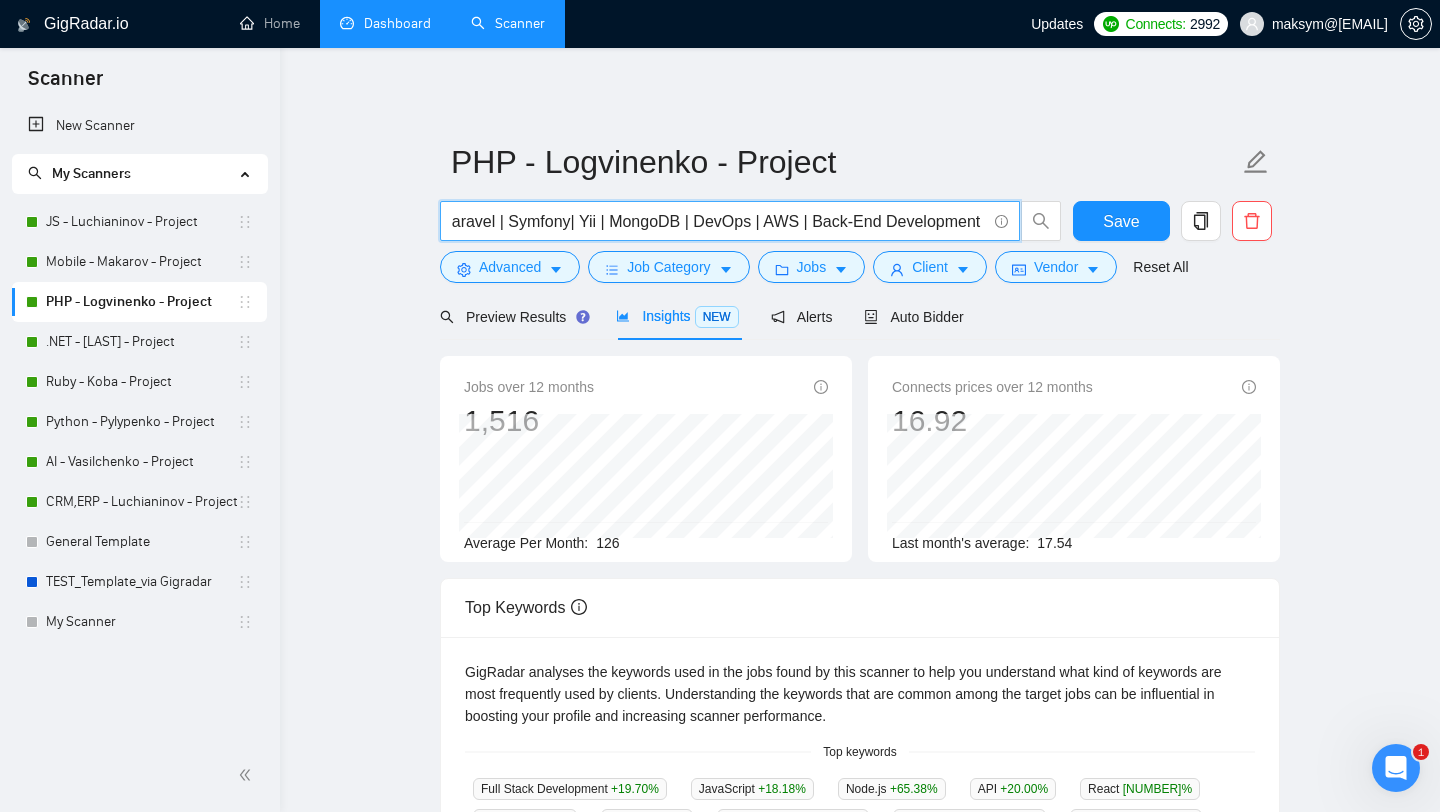 click on "(PHP*) | Laravel | Symfony| Yii | MongoDB | DevOps | AWS | Back-End Development |" at bounding box center (719, 221) 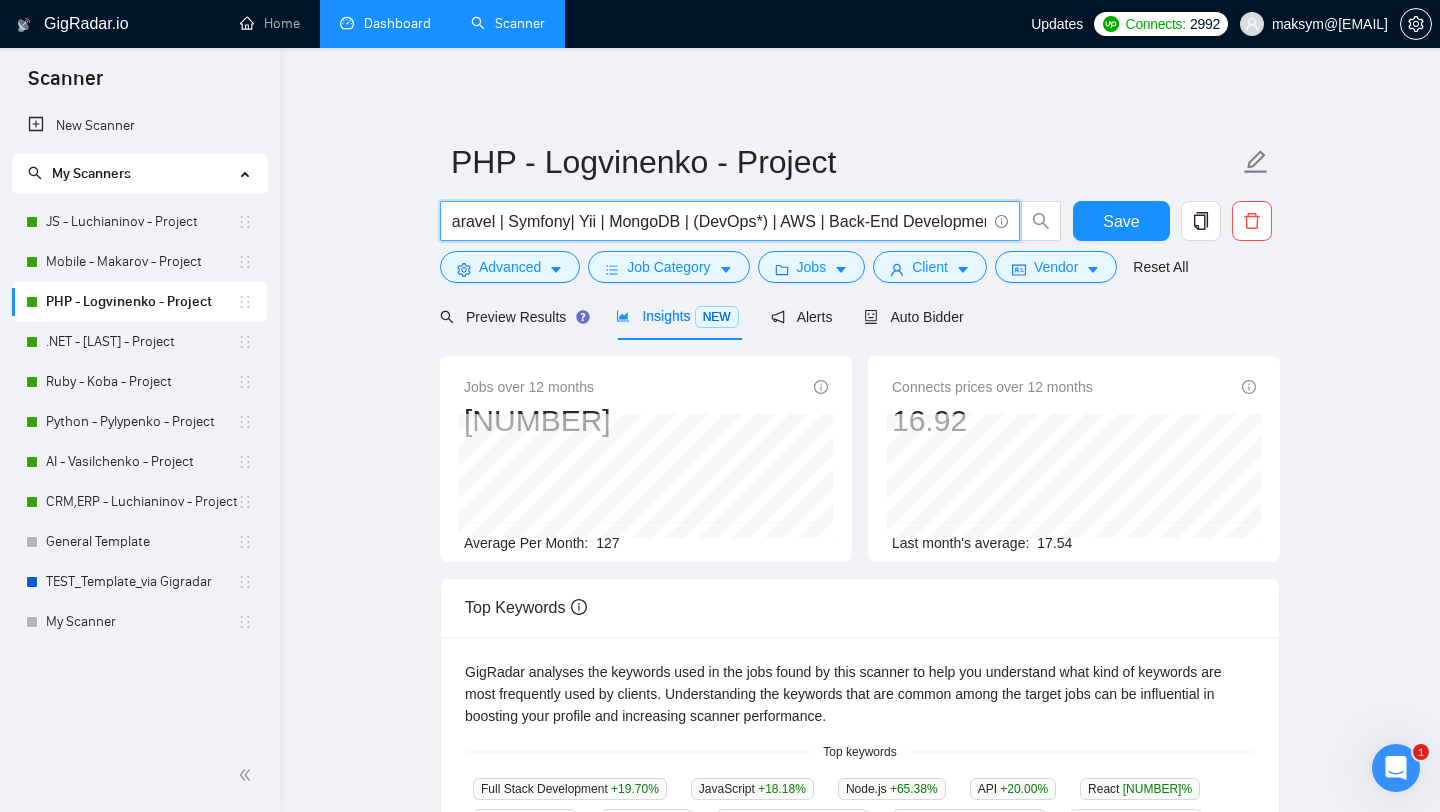 scroll, scrollTop: 0, scrollLeft: 91, axis: horizontal 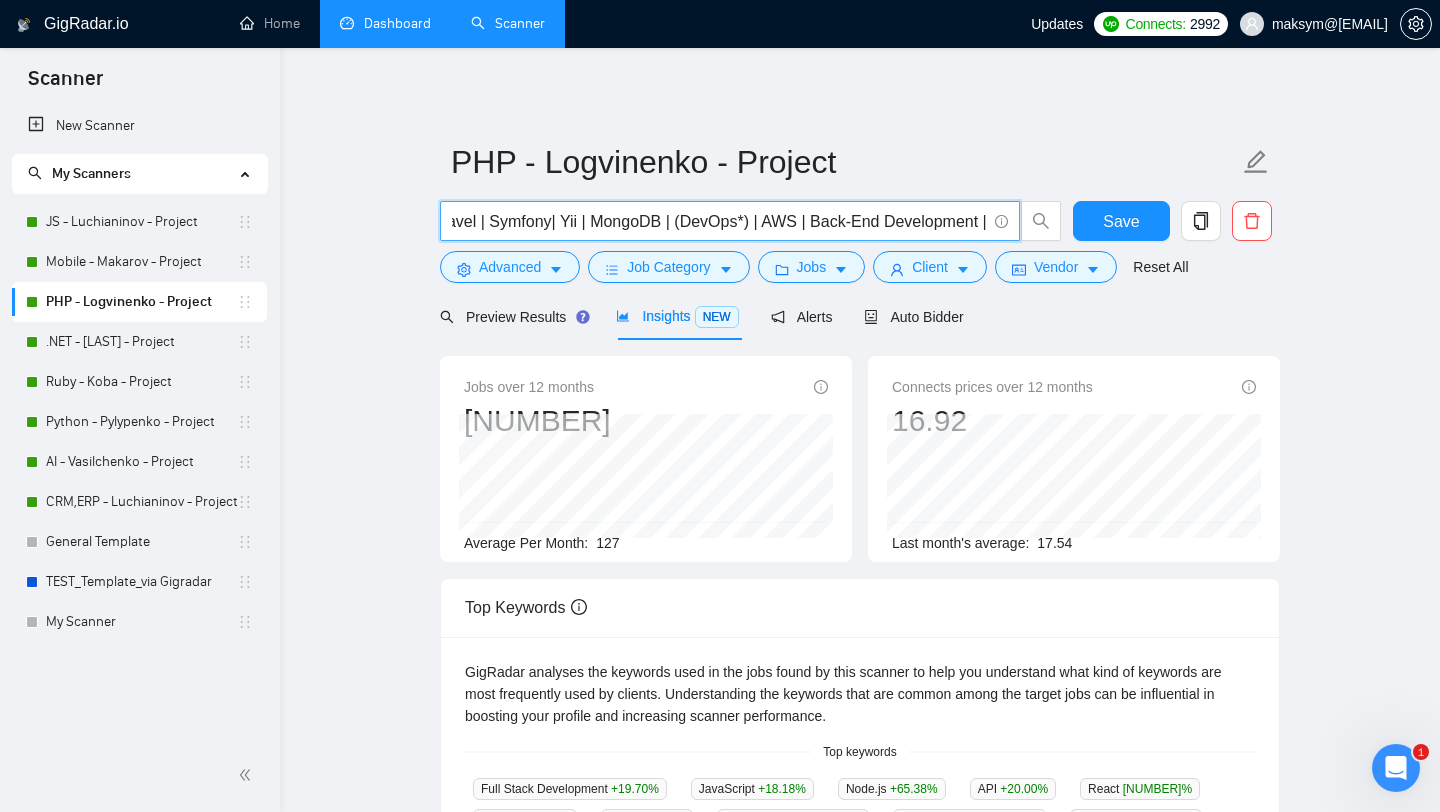click on "(PHP*) | Laravel | Symfony| Yii | MongoDB | (DevOps*) | AWS | Back-End Development |" at bounding box center (719, 221) 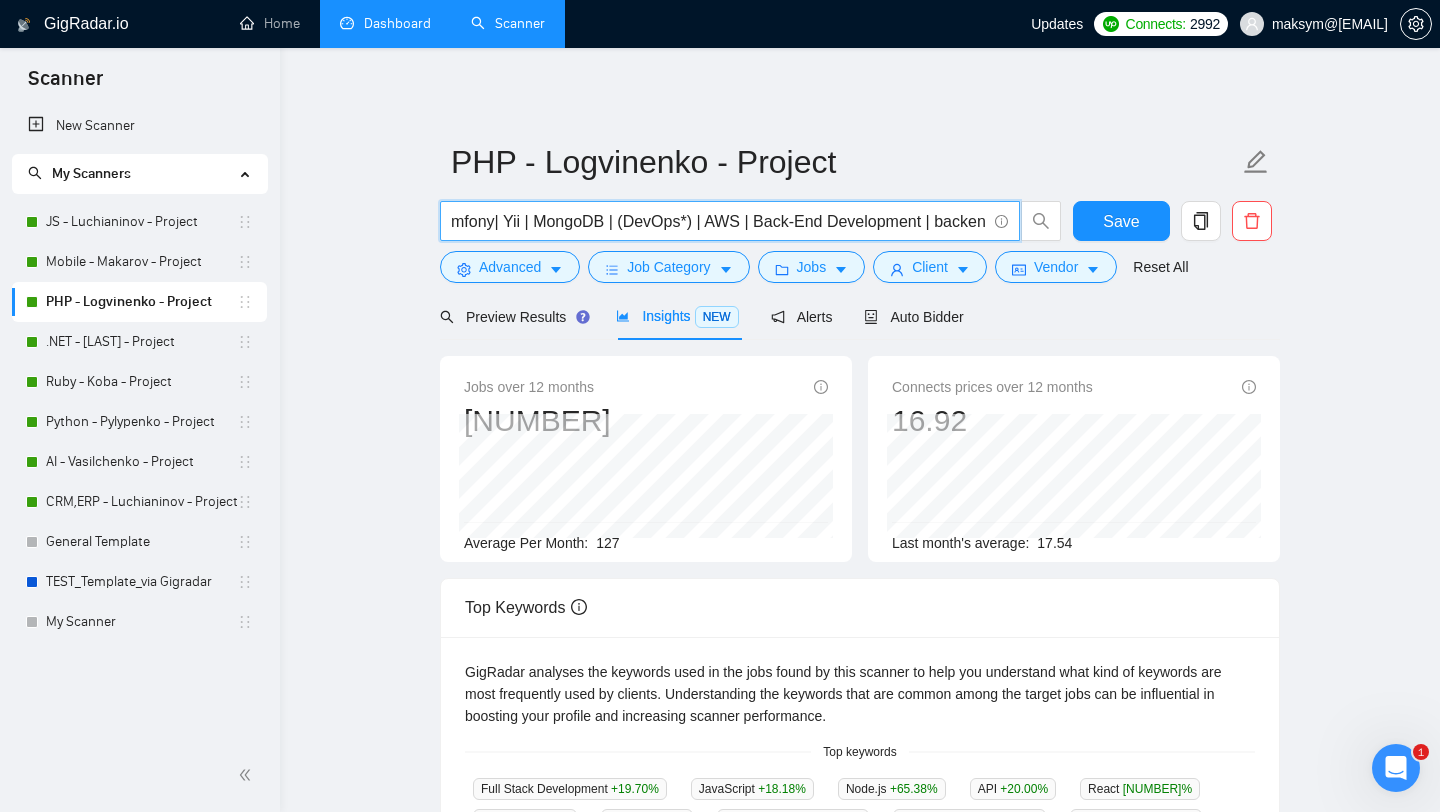 scroll, scrollTop: 0, scrollLeft: 157, axis: horizontal 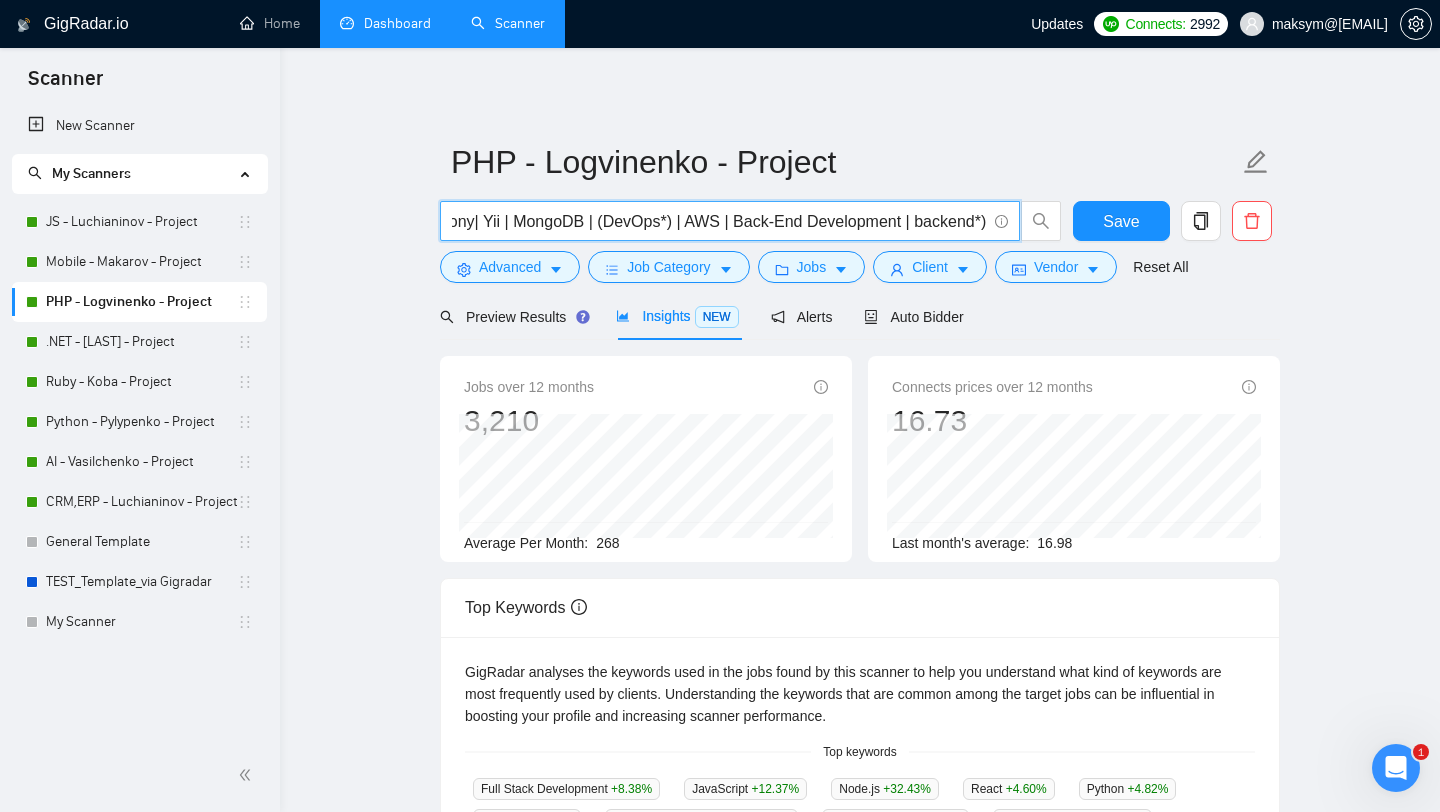 click on "(PHP*) | Laravel | Symfony| Yii | MongoDB | (DevOps*) | AWS | Back-End Development | backend*)" at bounding box center (719, 221) 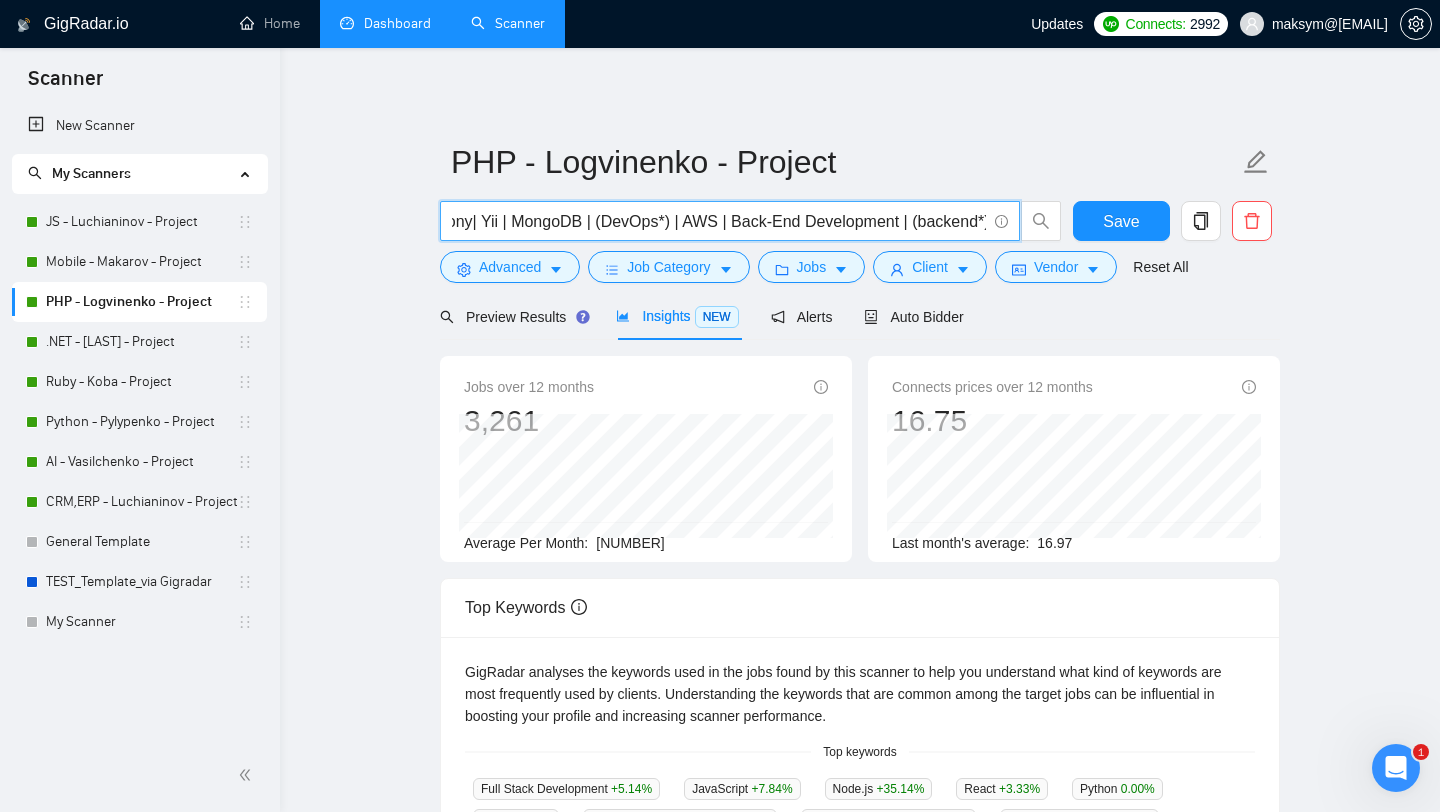 click on "(PHP*) | Laravel | Symfony| Yii | MongoDB | (DevOps*) | AWS | Back-End Development | (backend*)" at bounding box center (719, 221) 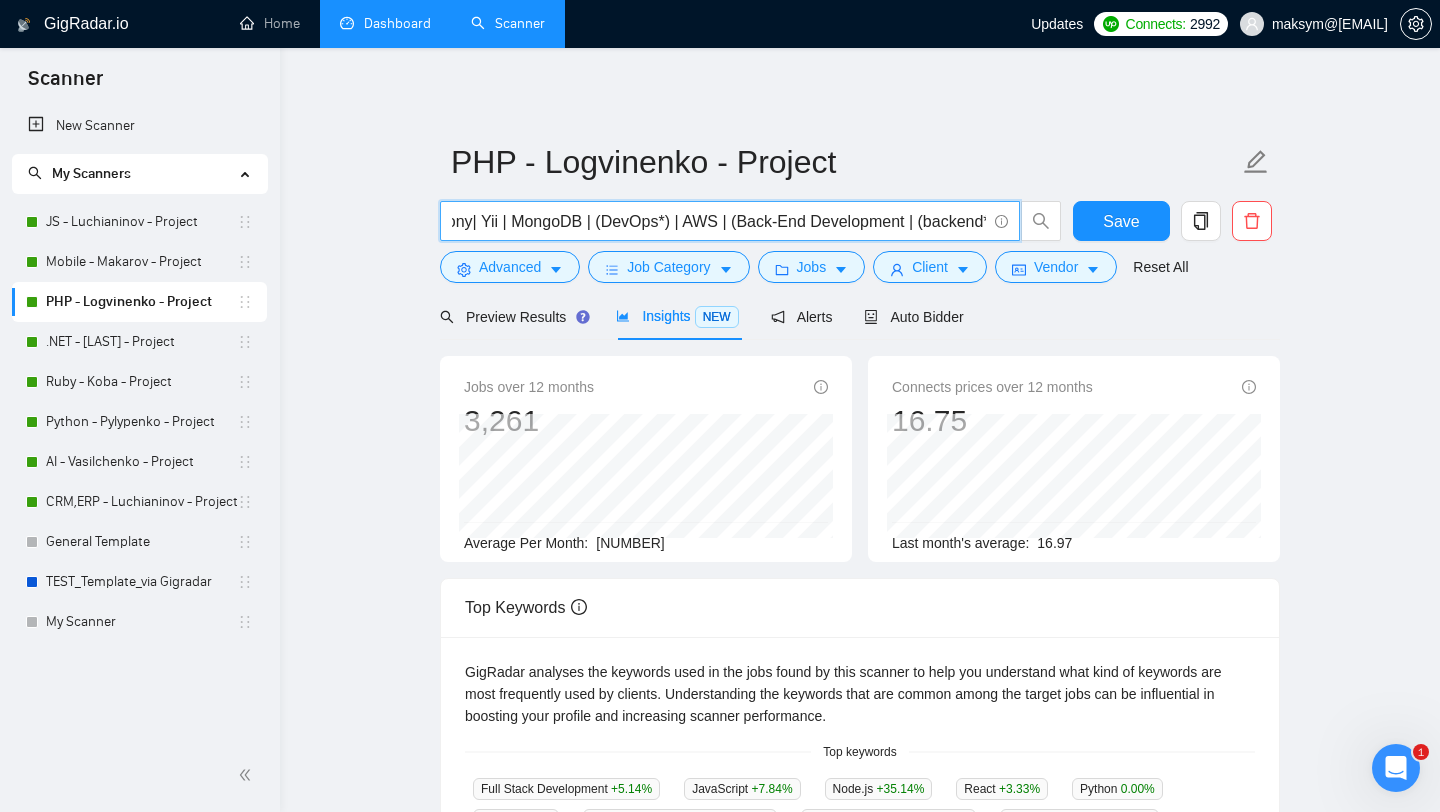 click on "(PHP*) | Laravel | Symfony| Yii | MongoDB | (DevOps*) | AWS | (Back-End Development | (backend*)" at bounding box center (719, 221) 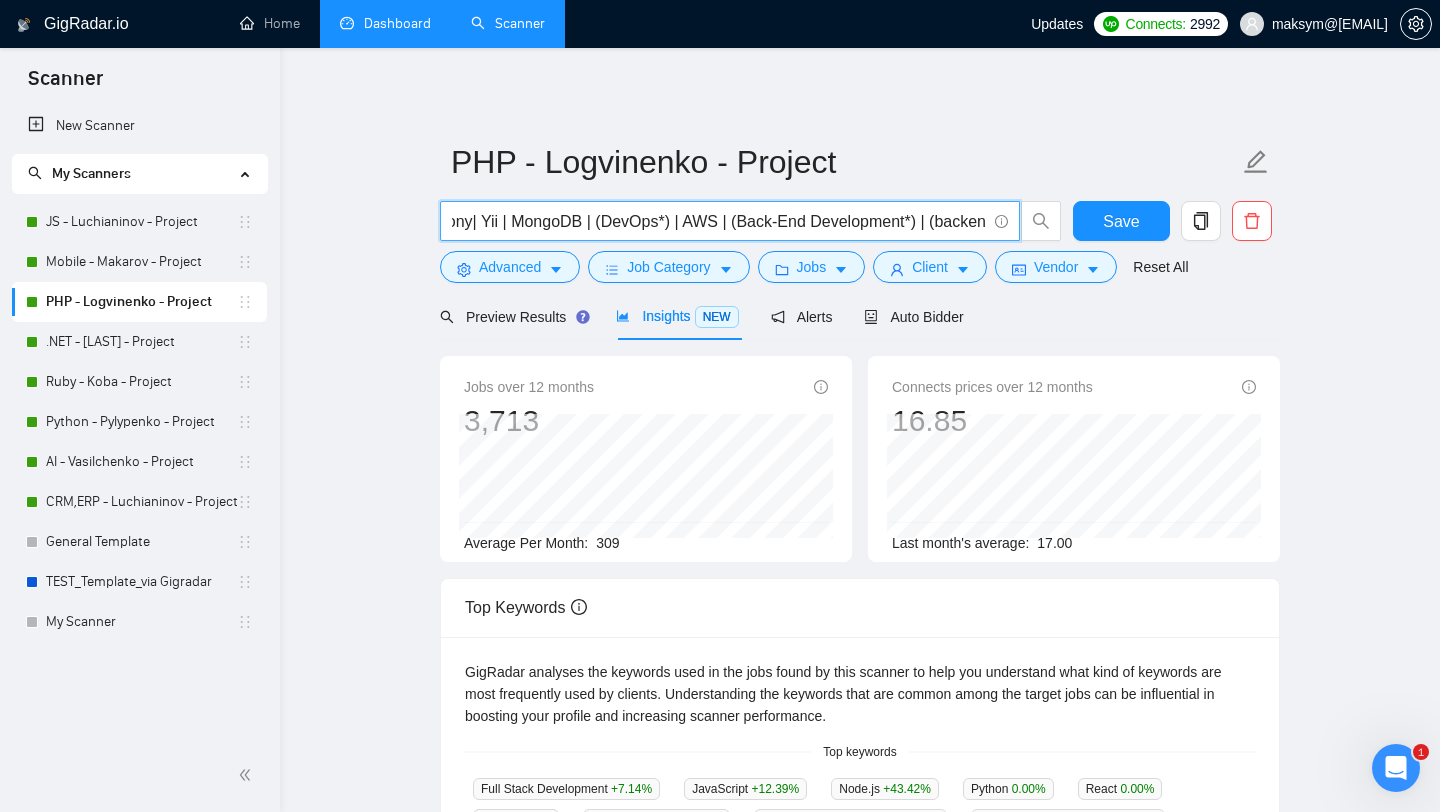 scroll, scrollTop: 0, scrollLeft: 195, axis: horizontal 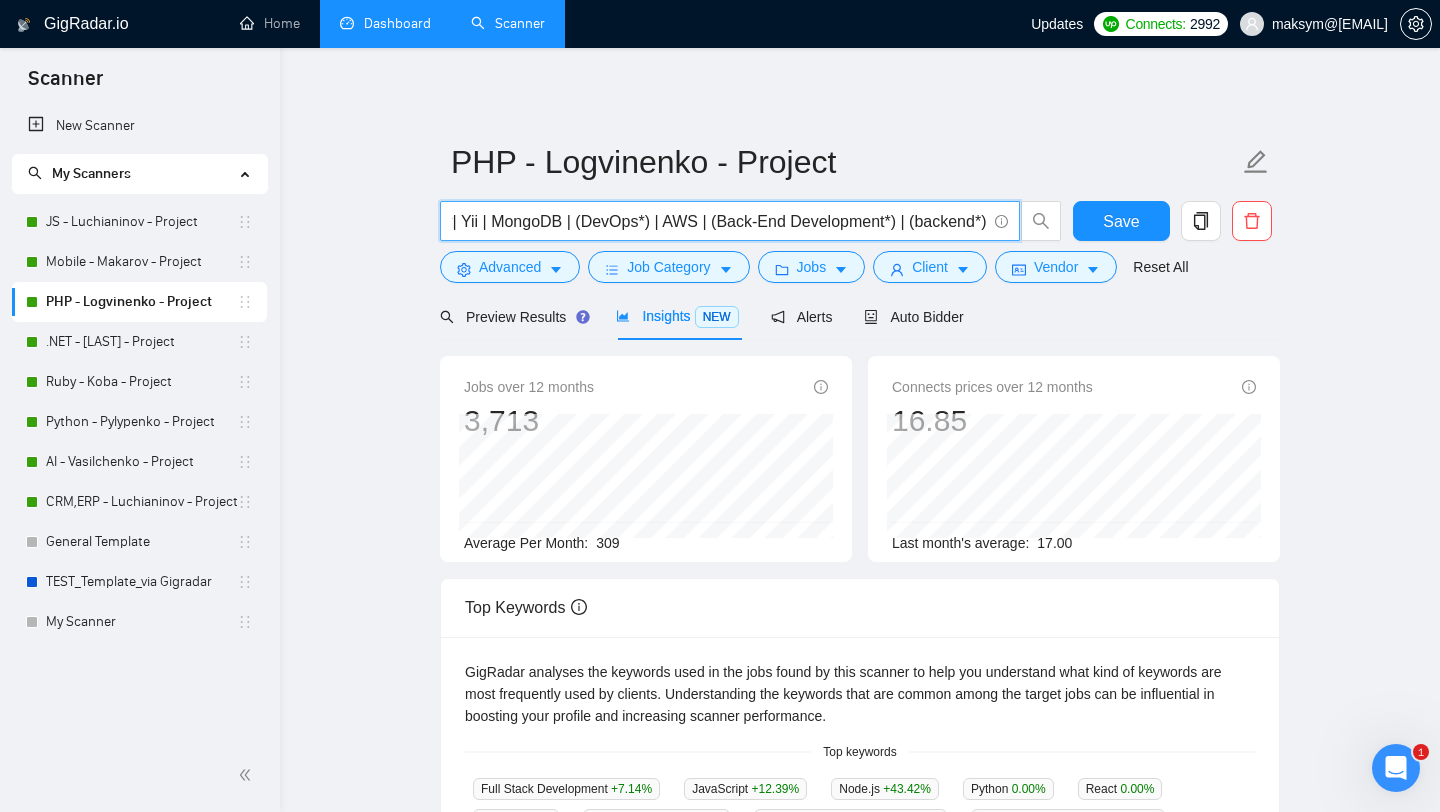 click on "(PHP*) | Laravel | Symfony| Yii | MongoDB | (DevOps*) | AWS | (Back-End Development*) | (backend*)" at bounding box center [719, 221] 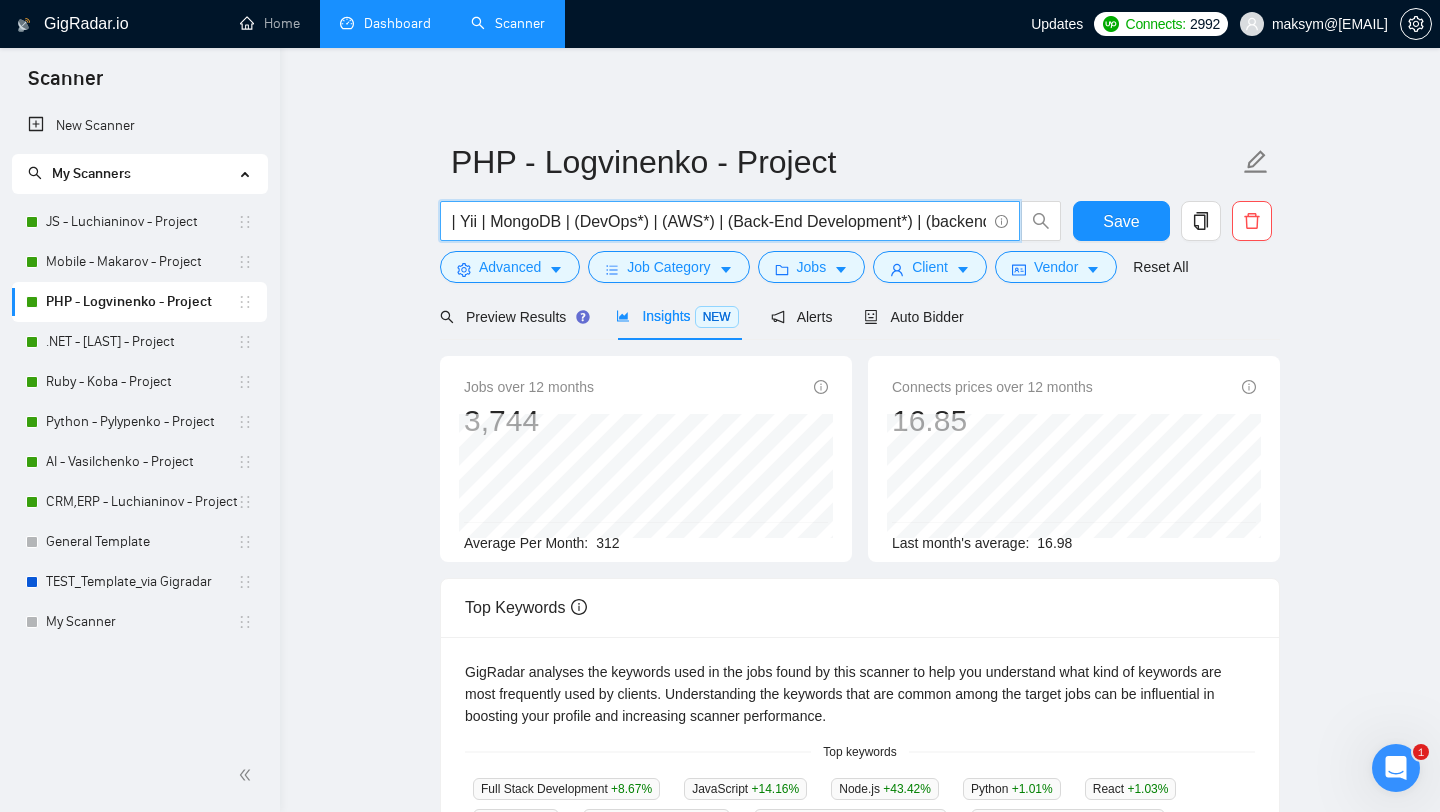 scroll, scrollTop: 0, scrollLeft: 214, axis: horizontal 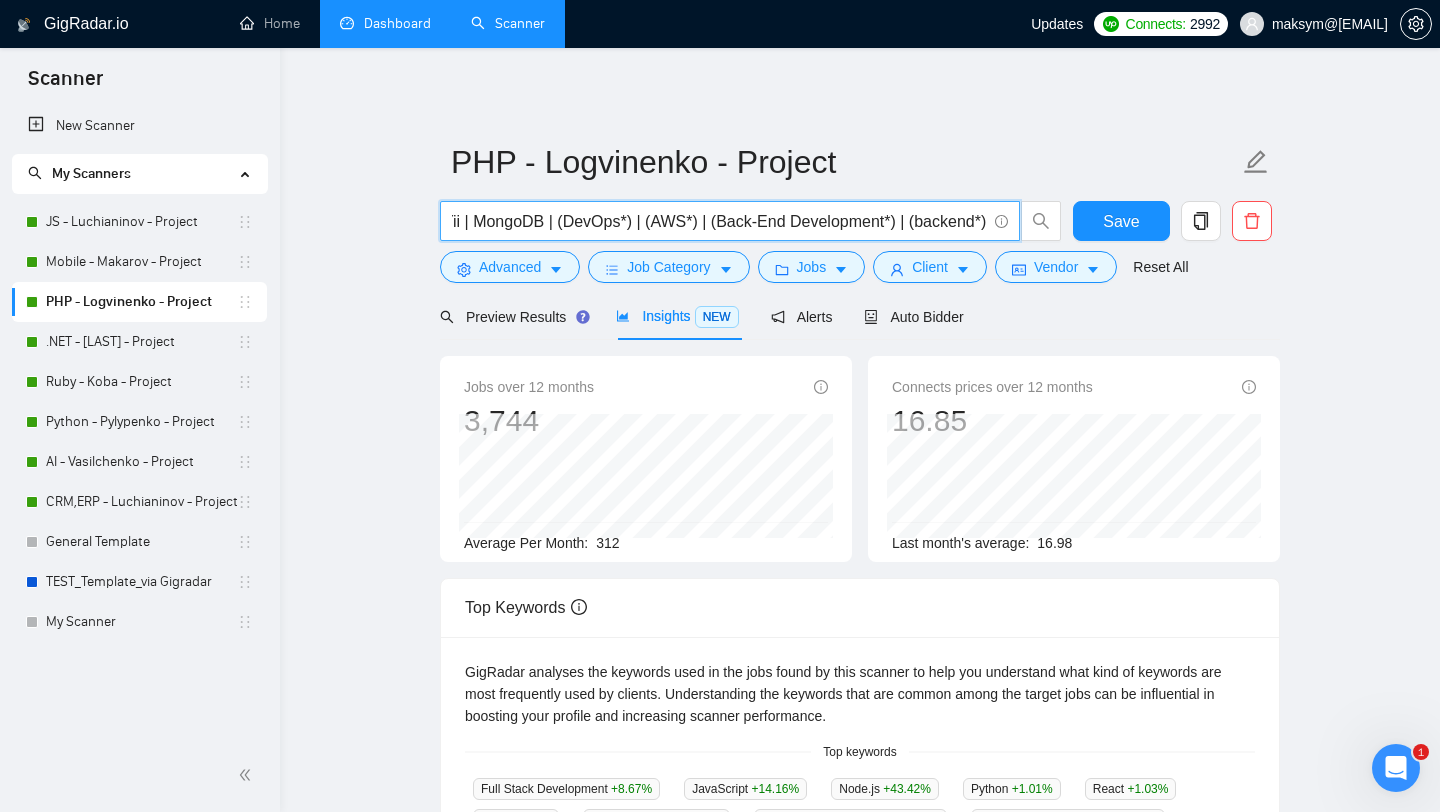 type on "(PHP*) | Laravel | Symfony| Yii | MongoDB | (DevOps*) | (AWS*) | (Back-End Development*) | (backend*)" 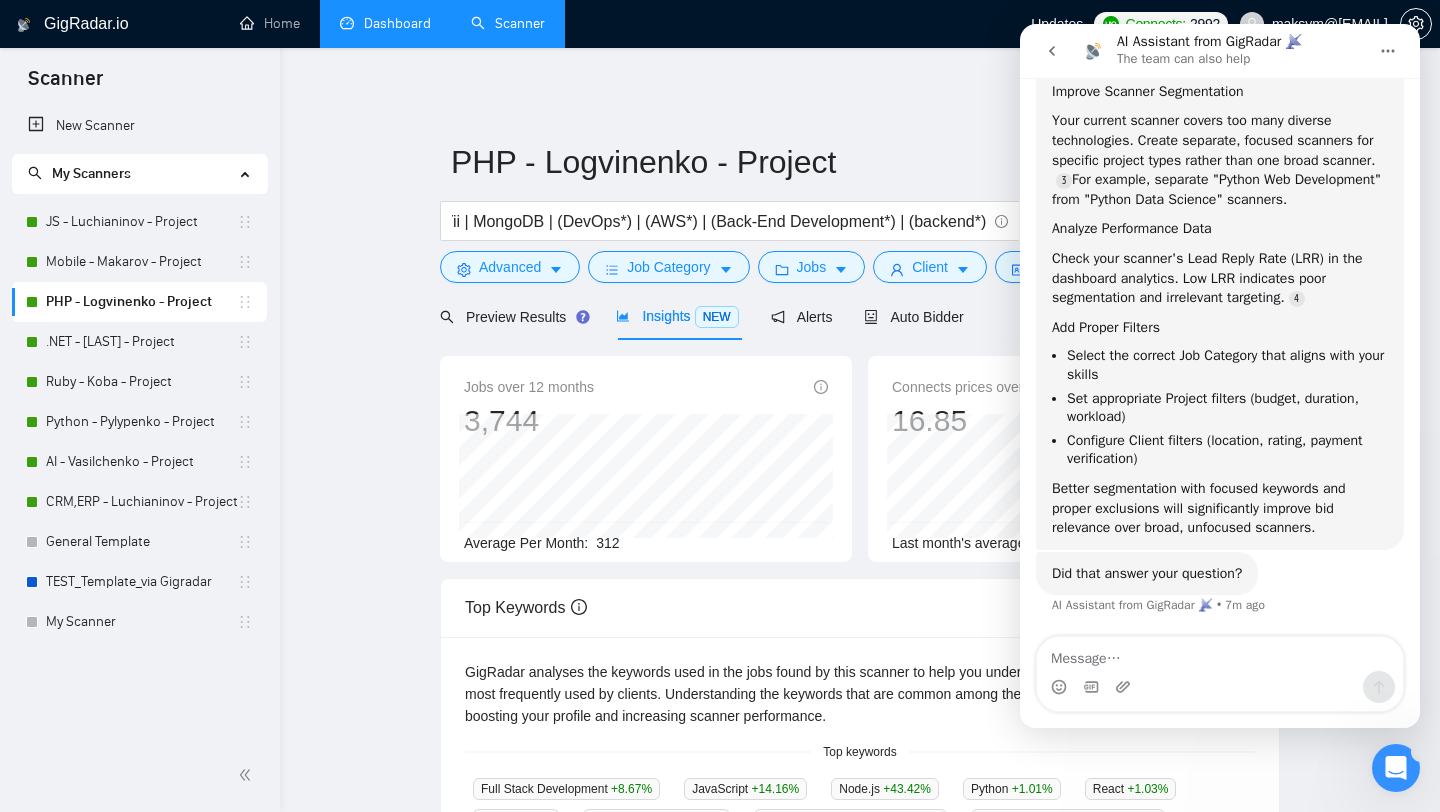 scroll, scrollTop: 0, scrollLeft: 0, axis: both 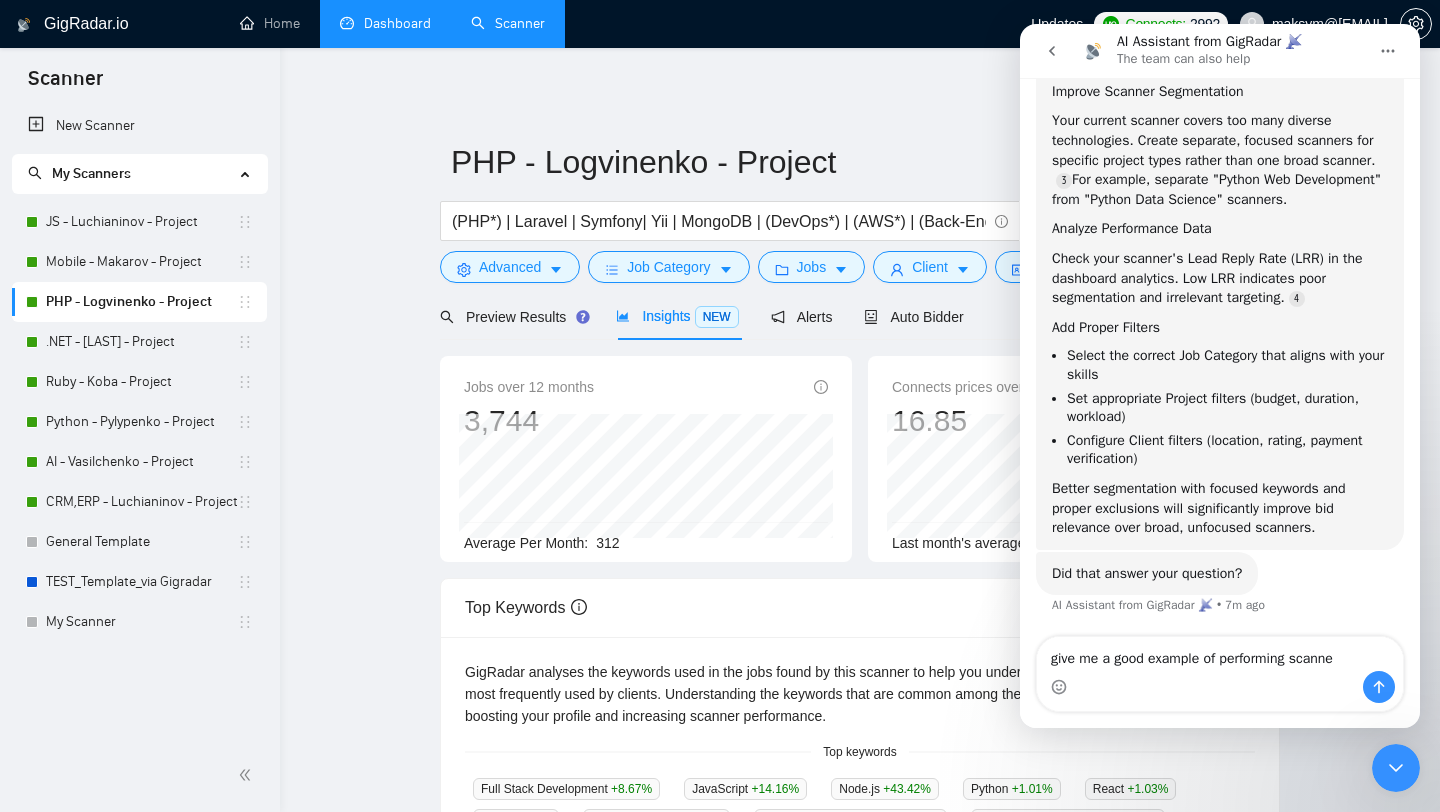 type on "give me a good example of performing scanner" 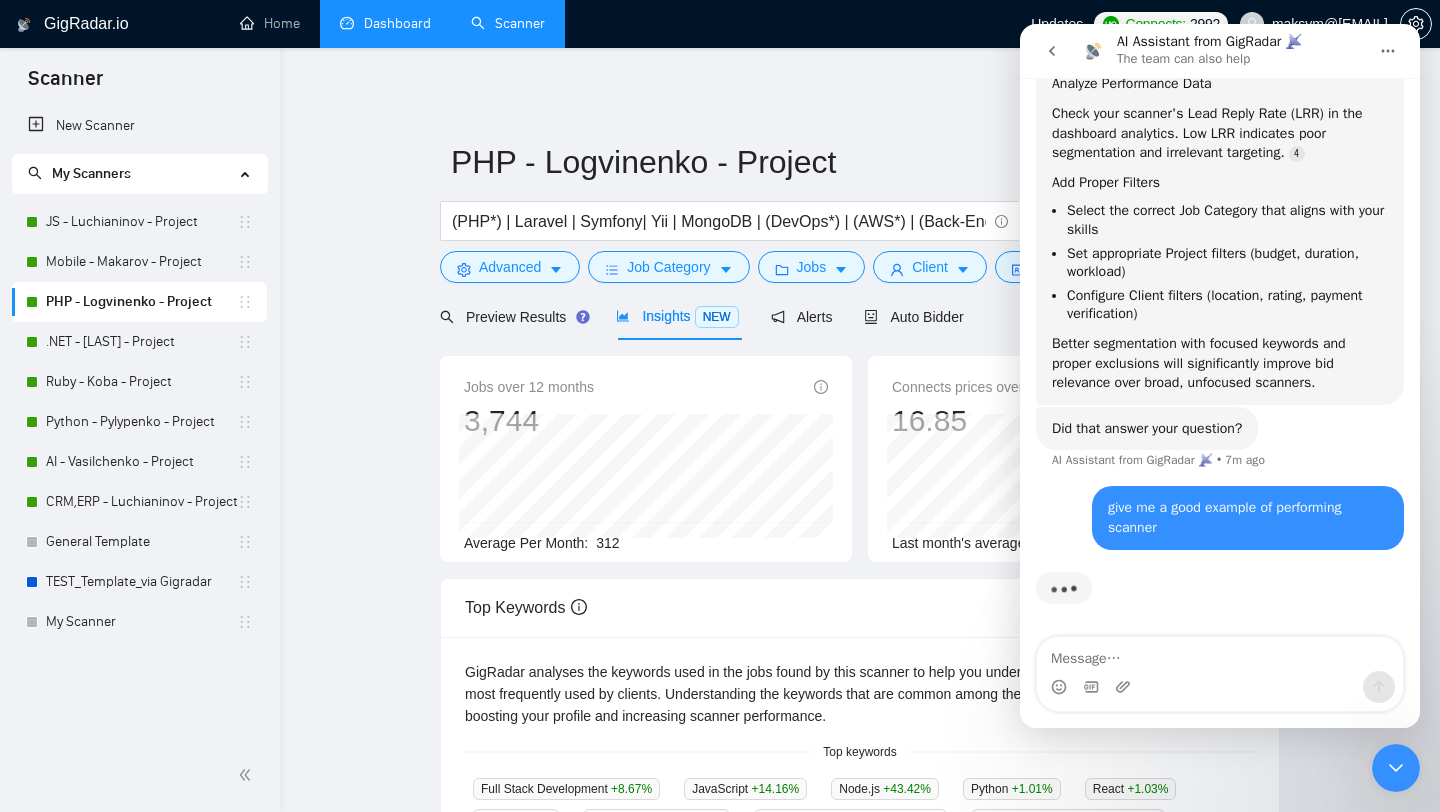 scroll, scrollTop: 9071, scrollLeft: 0, axis: vertical 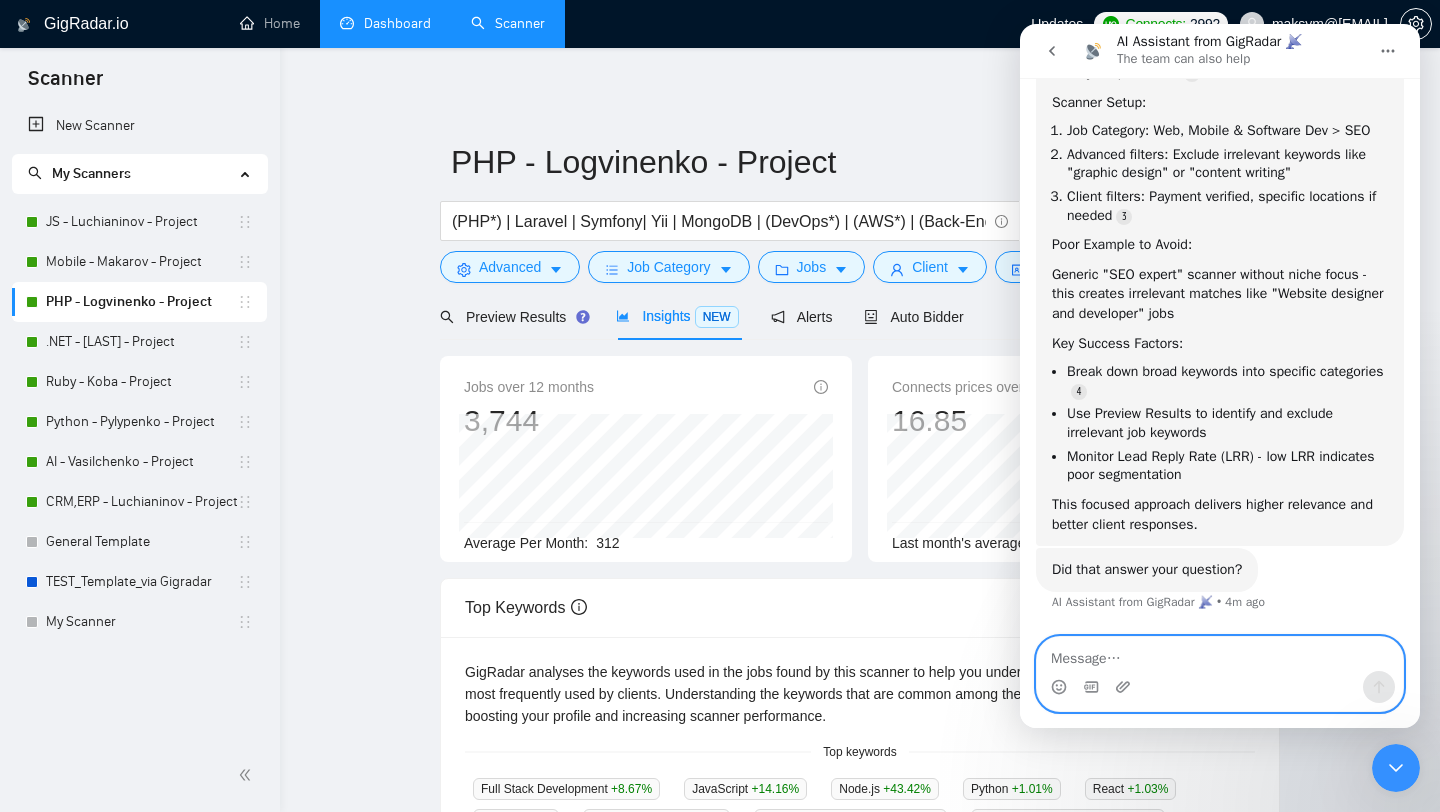 paste on "Backend Development, PHP and DevOps & Infrastructure" 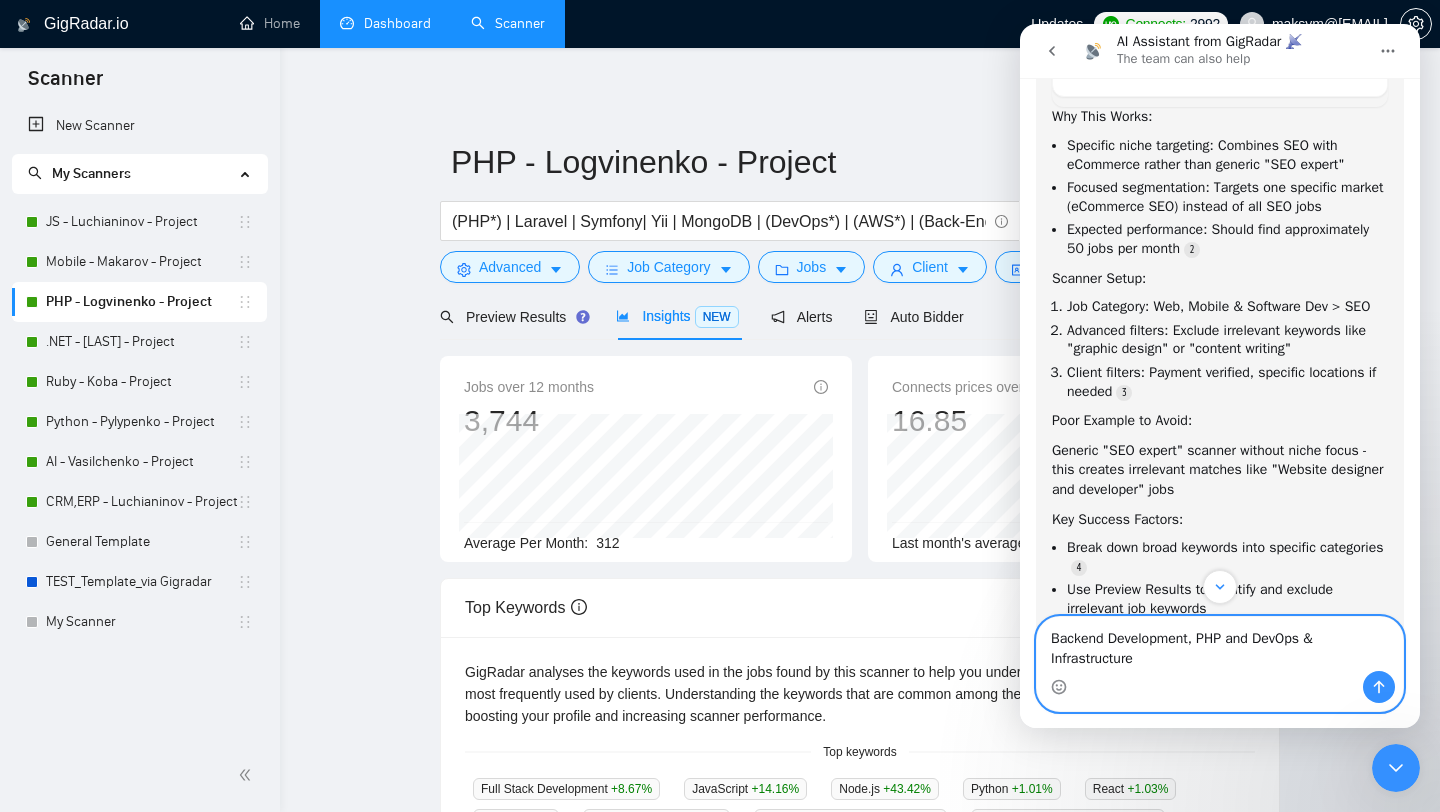 scroll, scrollTop: 9296, scrollLeft: 0, axis: vertical 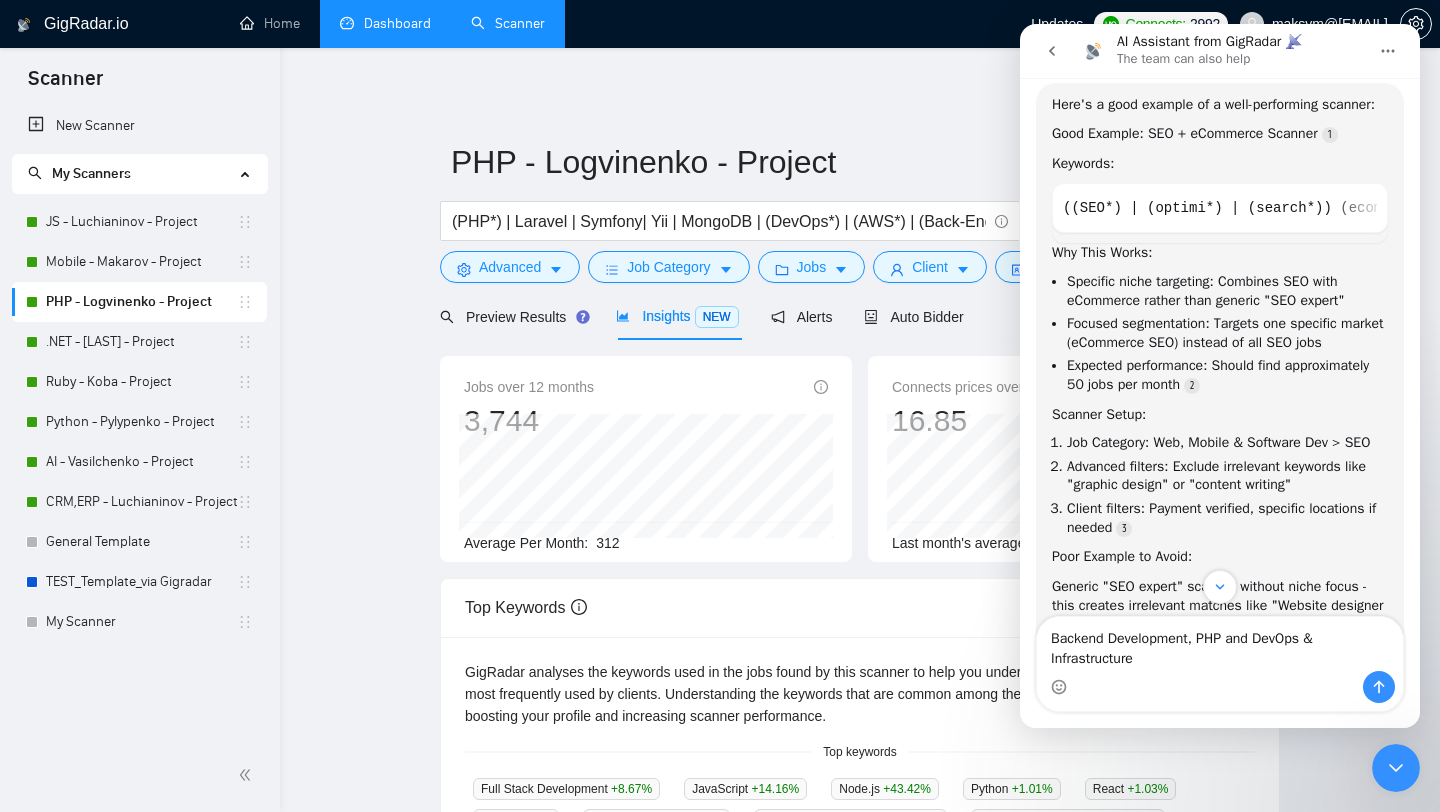 drag, startPoint x: 1161, startPoint y: 279, endPoint x: 1110, endPoint y: 257, distance: 55.542778 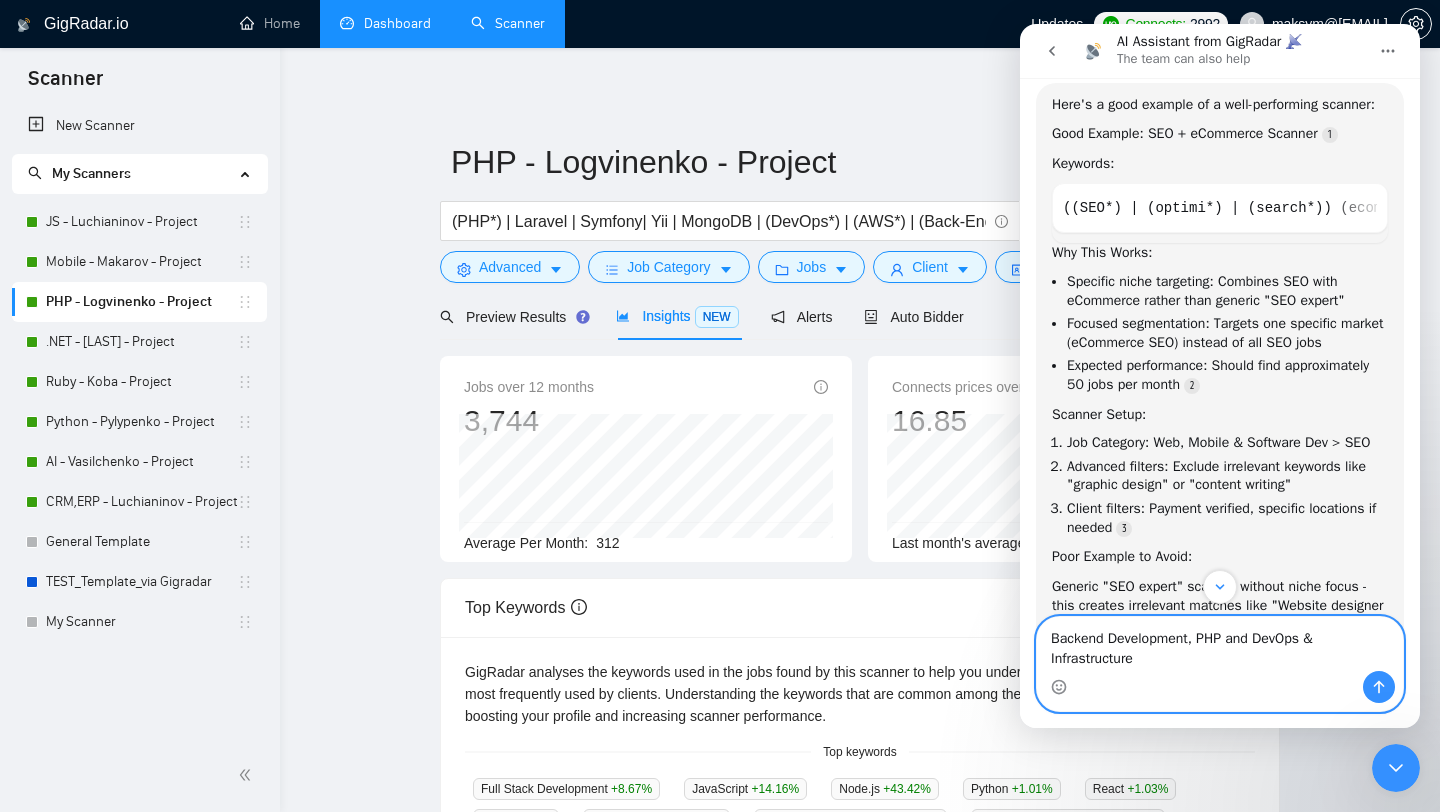 click on "Backend Development, PHP and DevOps & Infrastructure" at bounding box center [1220, 644] 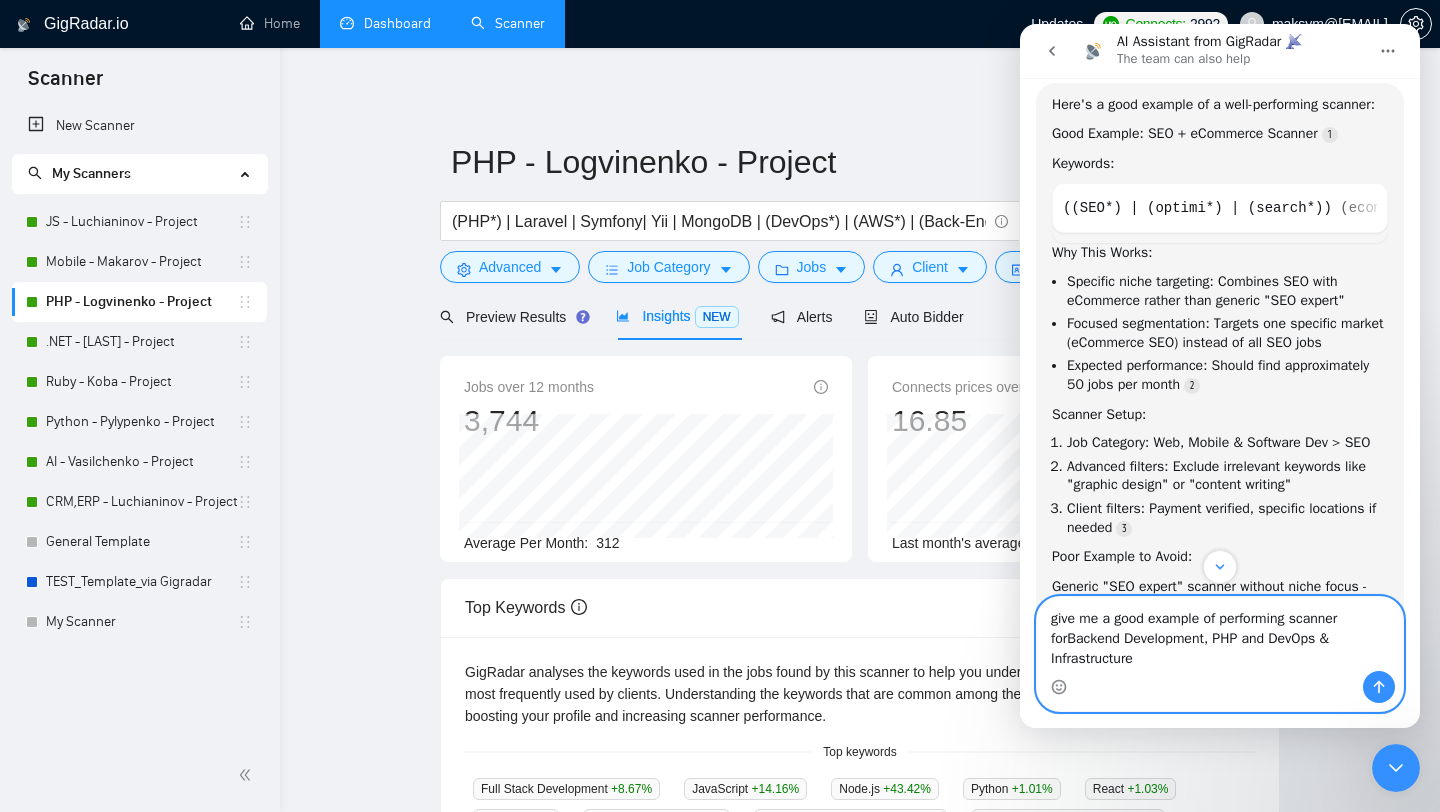 type on "give me a good example of performing scanner for Backend Development, PHP and DevOps & Infrastructure" 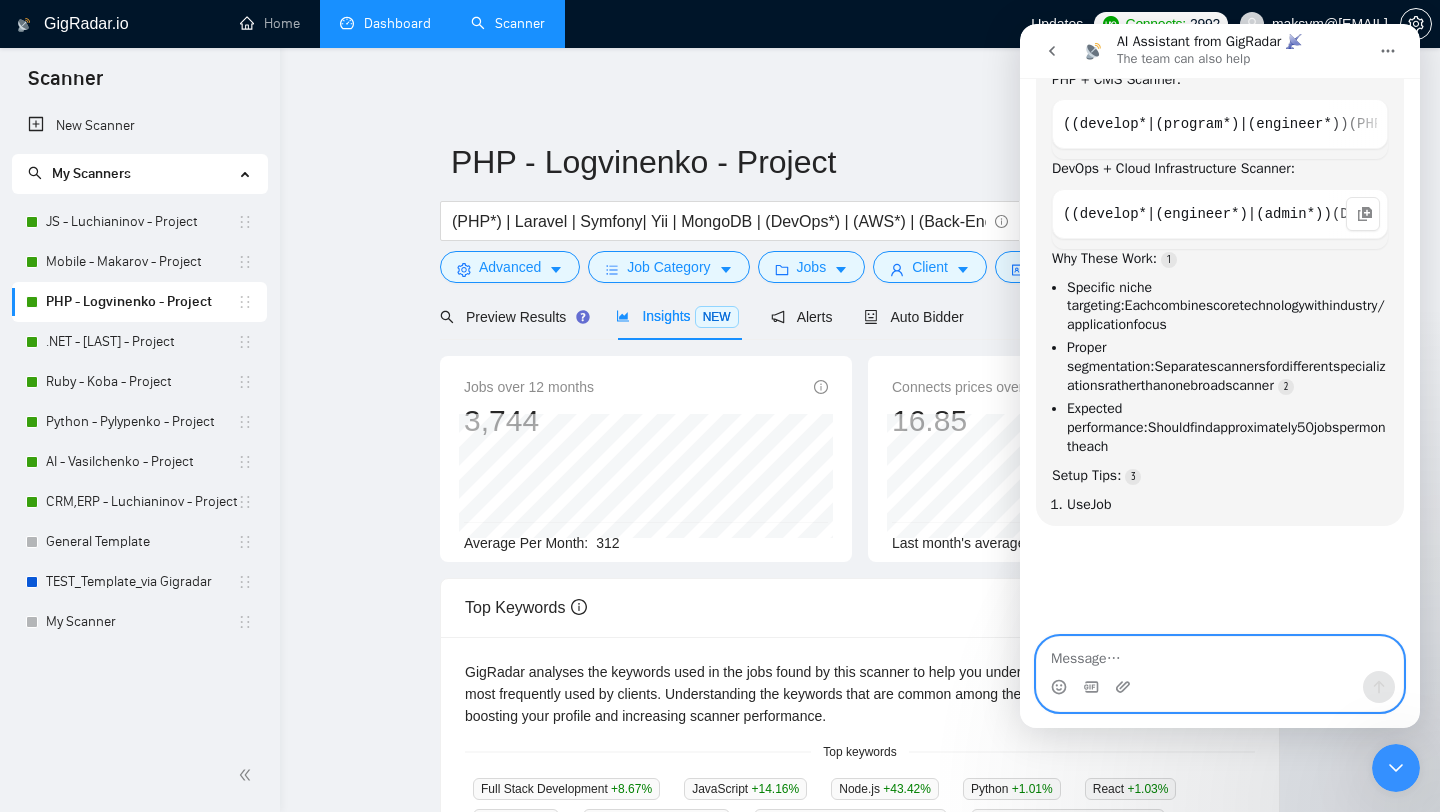 scroll, scrollTop: 10495, scrollLeft: 0, axis: vertical 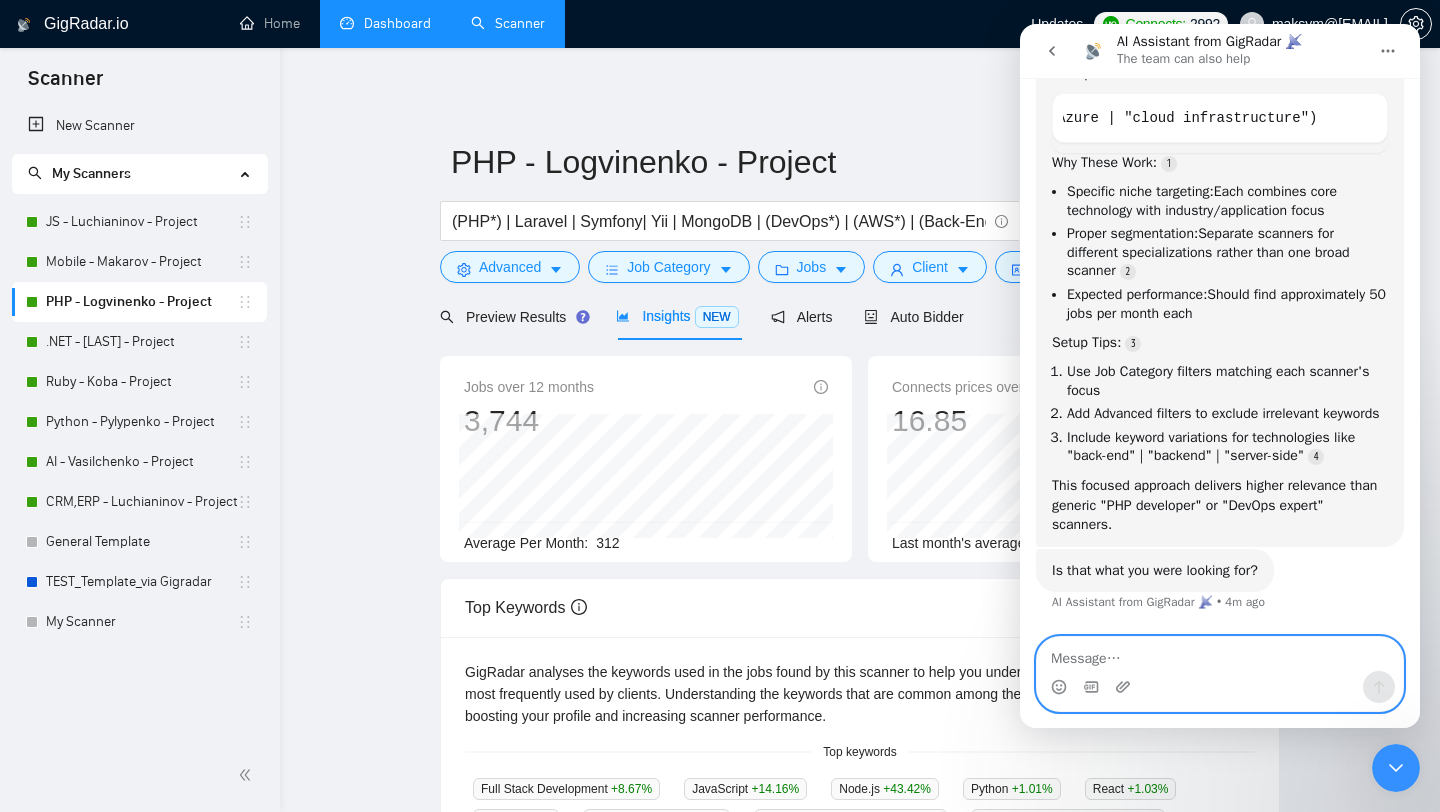 type 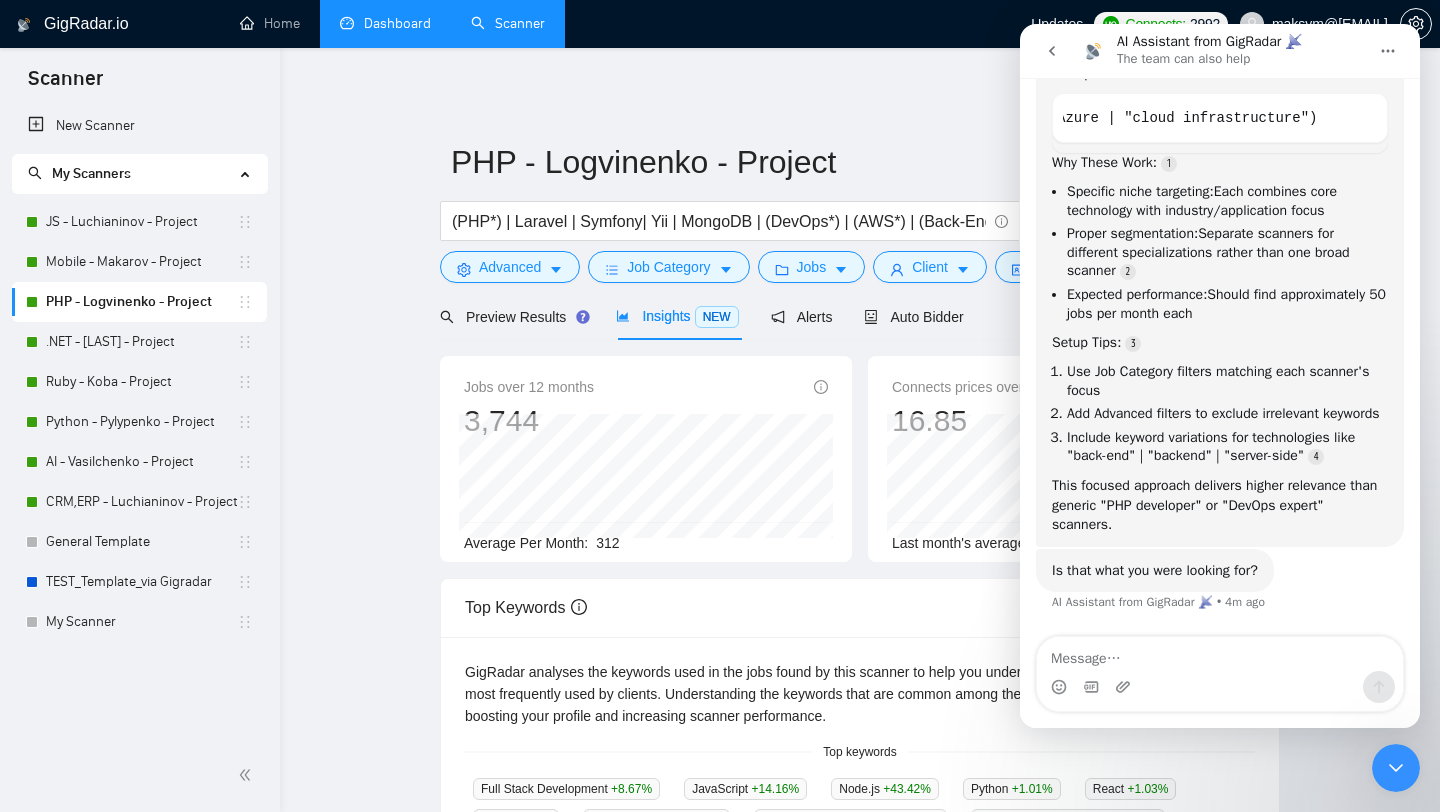 click on "PHP - Logvinenko - Project (PHP*) | Laravel | Symfony| Yii | MongoDB | (DevOps*) | (AWS*) | (Back-End Development*) | (backend*) Save Advanced   Job Category   Jobs   Client   Vendor   Reset All Preview Results Insights NEW Alerts Auto Bidder Jobs over 12 months 3,744
Jun 2025 328 Average Per Month: 312 Connects prices over 12 months 16.85
Oct 2024 15.58 Last month's average: 16.98 Top Keywords GigRadar analyses the keywords used in the jobs found by this scanner to help you understand what kind of keywords are most frequently used by clients. Understanding the keywords that are common among the target jobs can be influential in boosting your profile and increasing scanner performance. Top keywords Full Stack Development   +8.67 % JavaScript   +14.16 % Node.js   +43.42 % Python   +1.01 % React   +1.03 % API   +18.29 % API Integration   +76.32 % Back-End Development   +31.37 % Web Development   +6.45 % Amazon Web Services   +54.05 % PostgreSQL   +26.67 % PHP   +25.00 %   %   %" at bounding box center [860, 750] 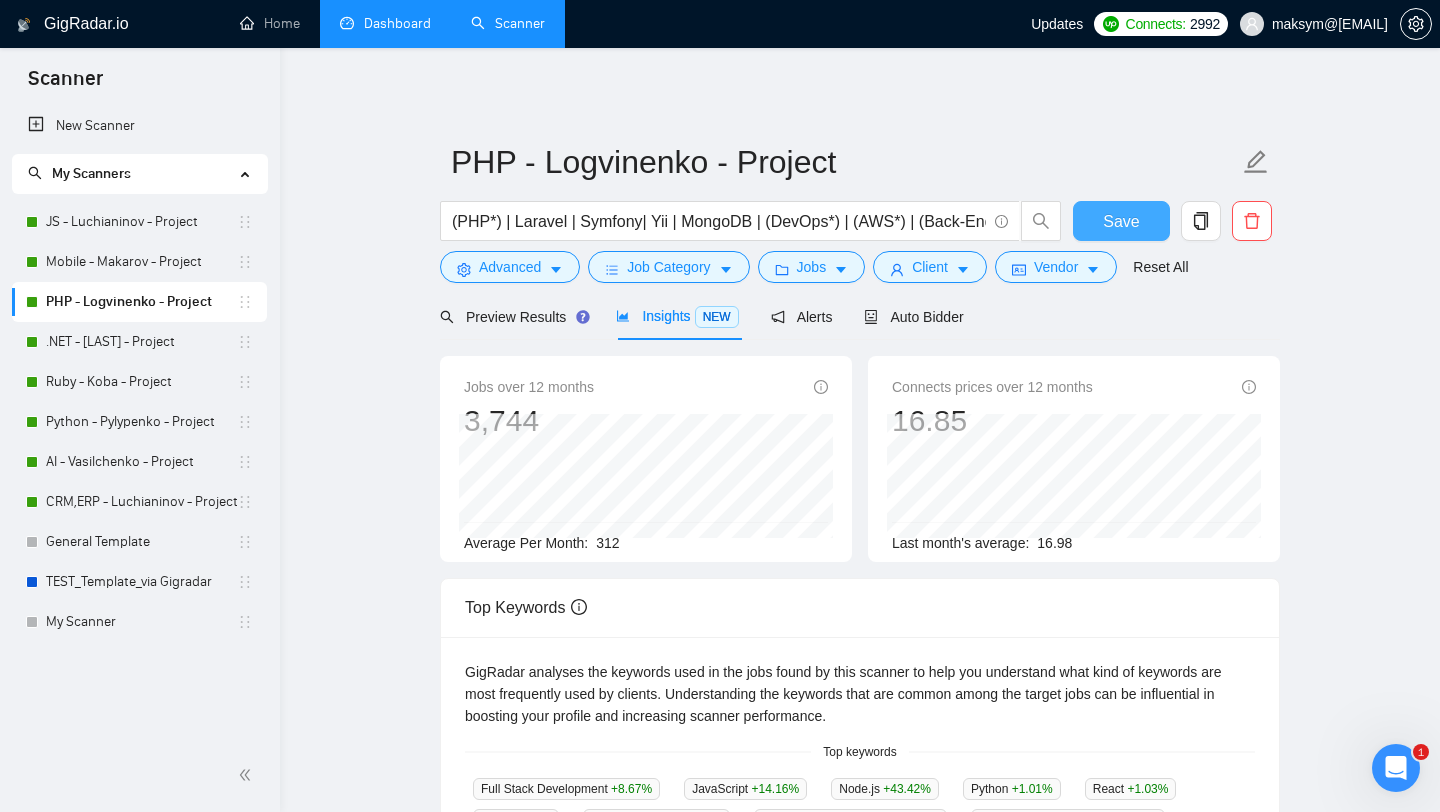 click on "Save" at bounding box center [1121, 221] 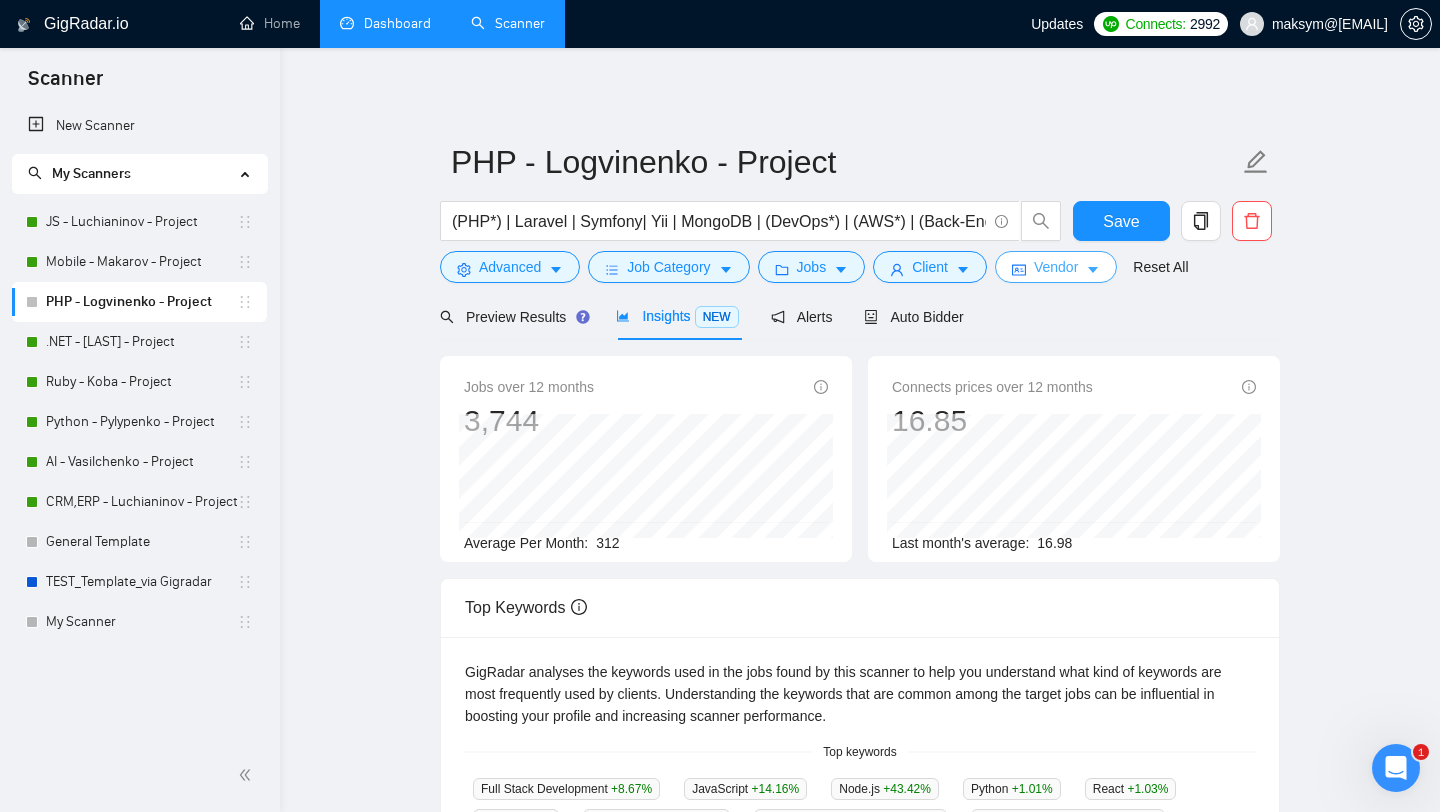 click on "Vendor" at bounding box center [1056, 267] 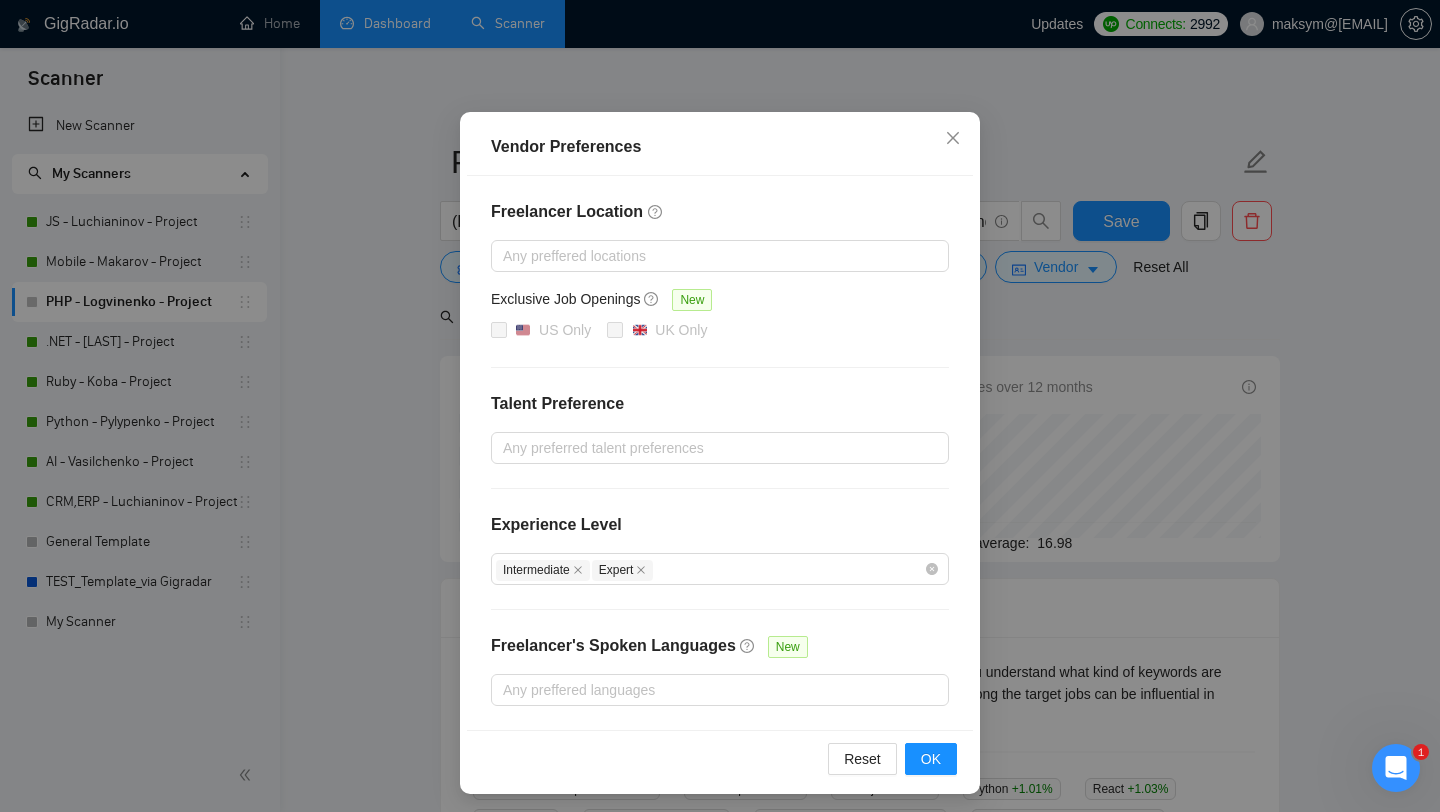 scroll, scrollTop: 113, scrollLeft: 0, axis: vertical 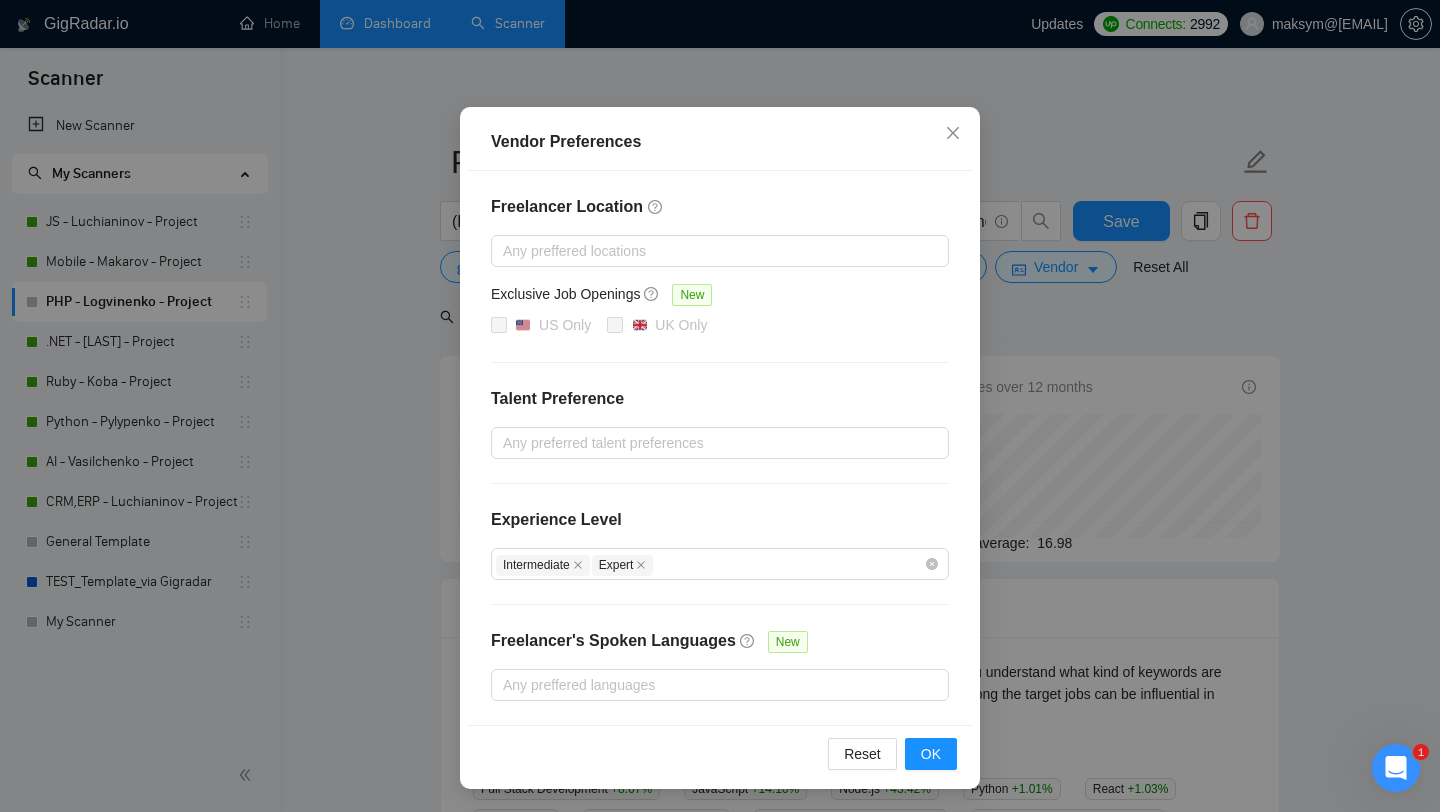 click on "Vendor Preferences Freelancer Location     Any preffered locations Exclusive Job Openings New US Only UK Only Talent Preference   Any preferred talent preferences Experience Level Intermediate Expert   Freelancer's Spoken Languages New   Any preffered languages Reset OK" at bounding box center (720, 406) 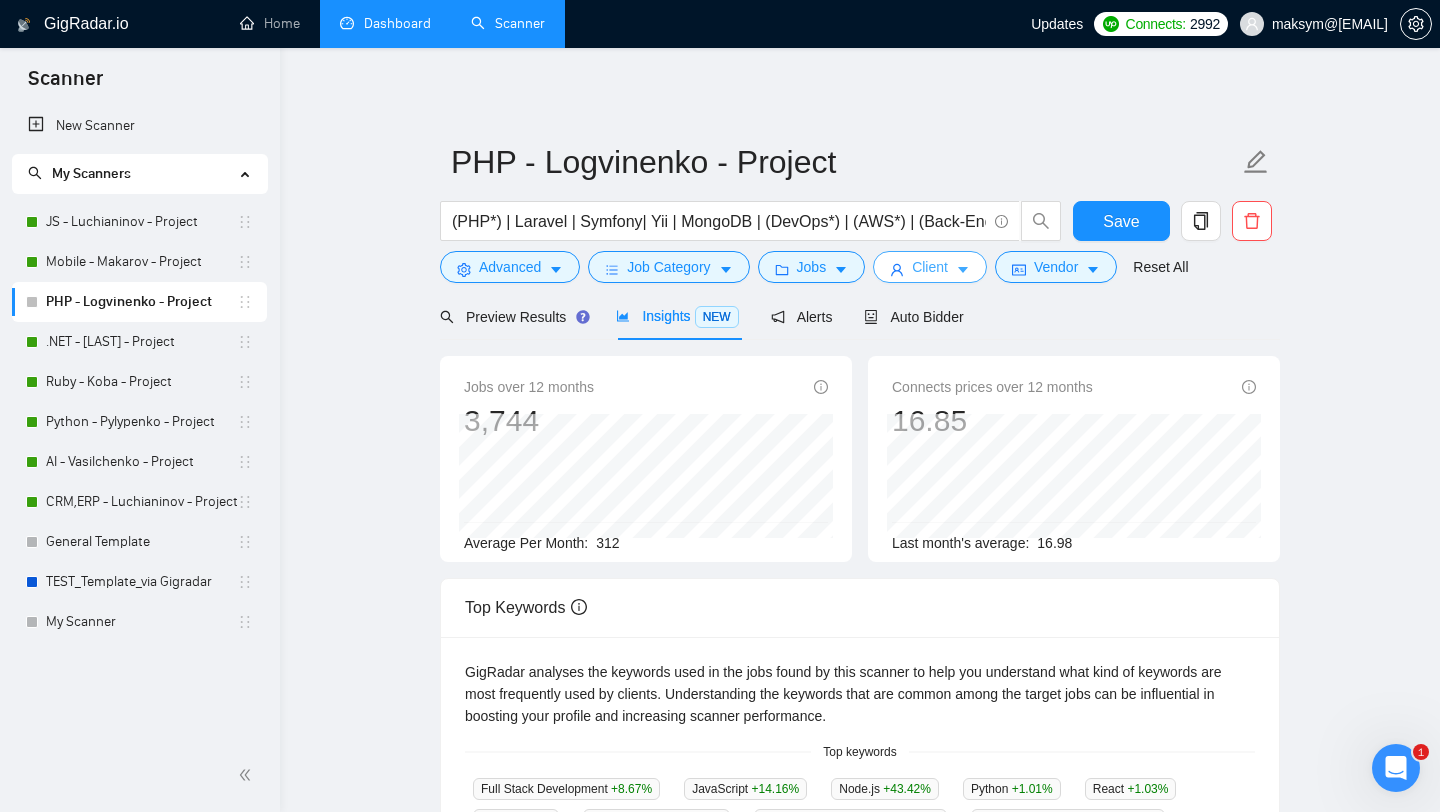 click 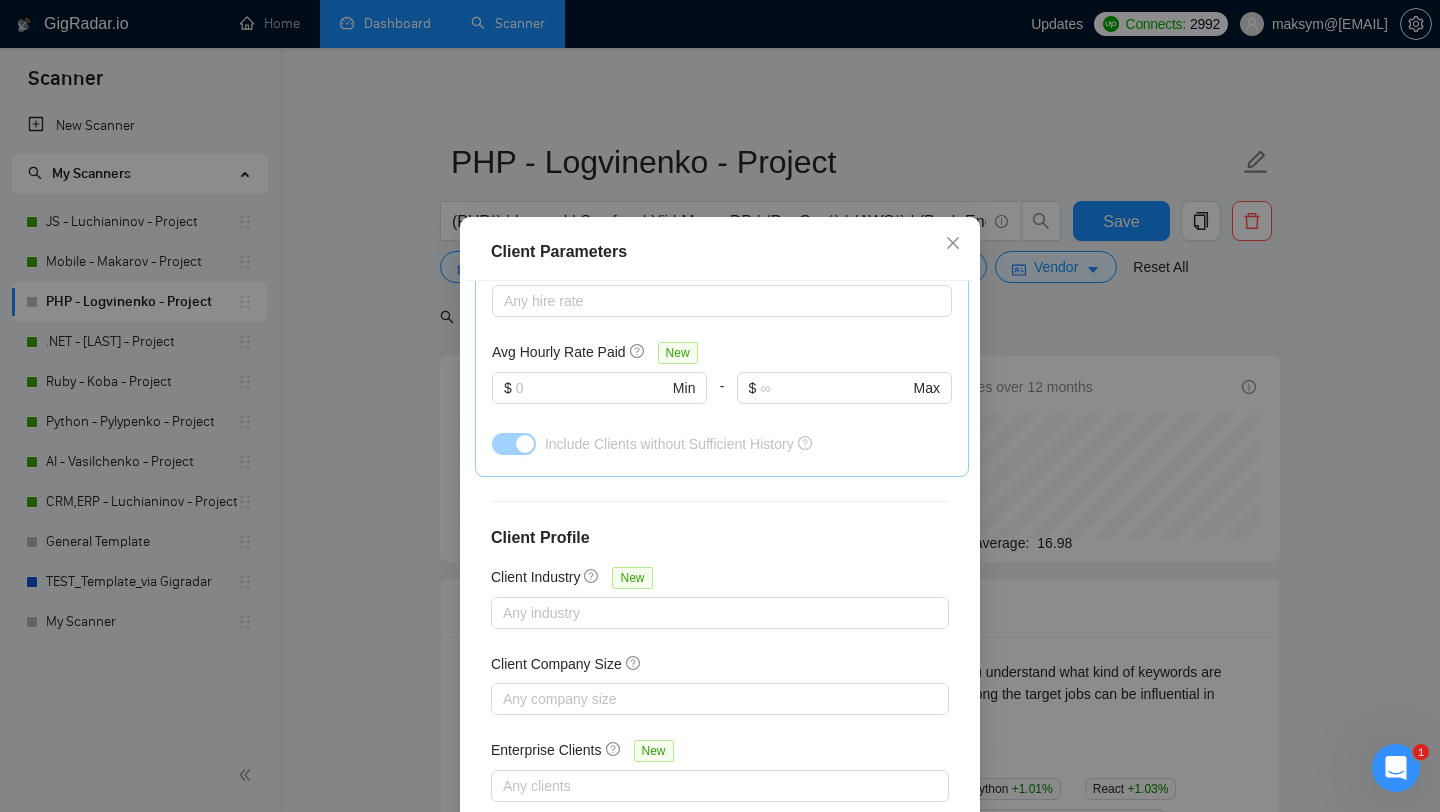 scroll, scrollTop: 1182, scrollLeft: 0, axis: vertical 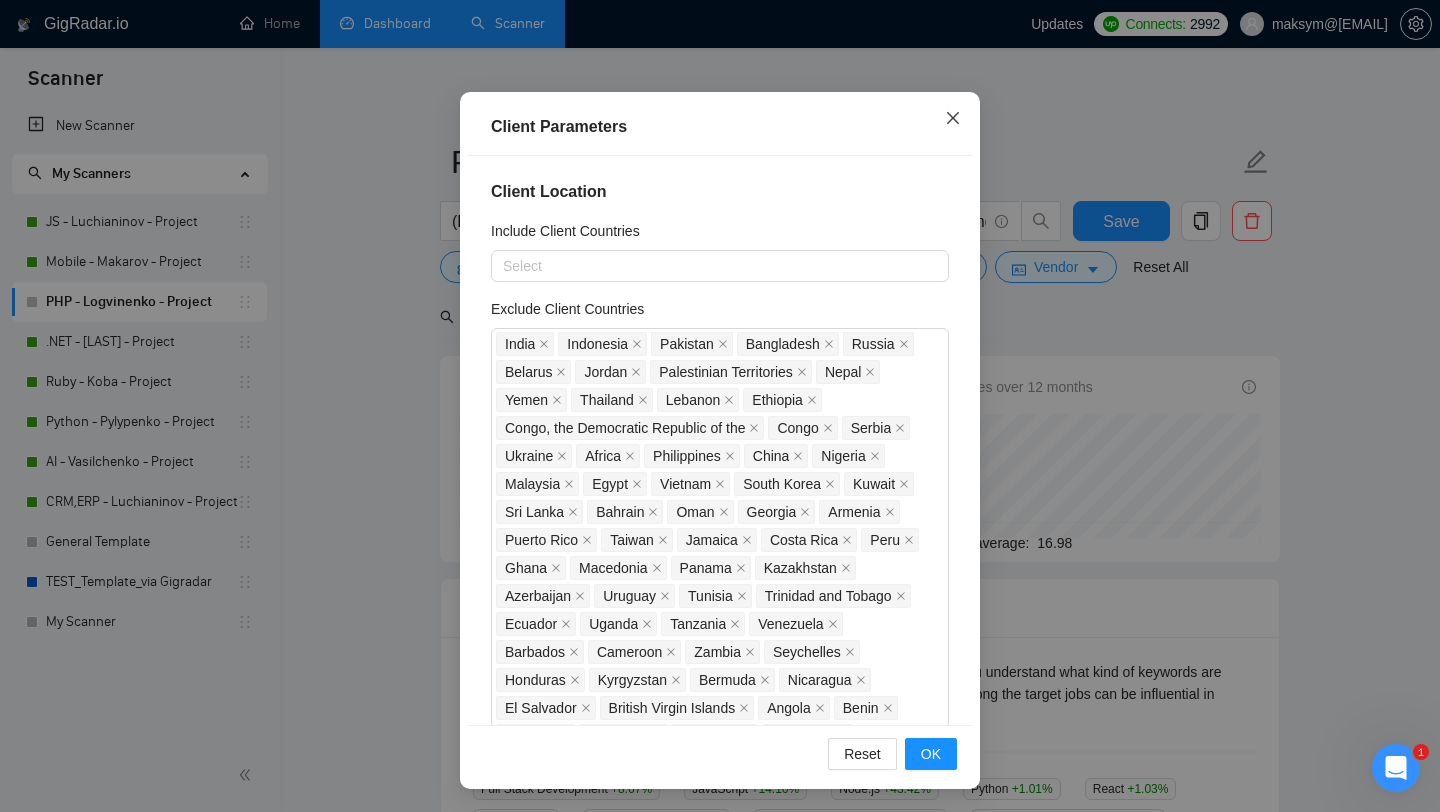 click 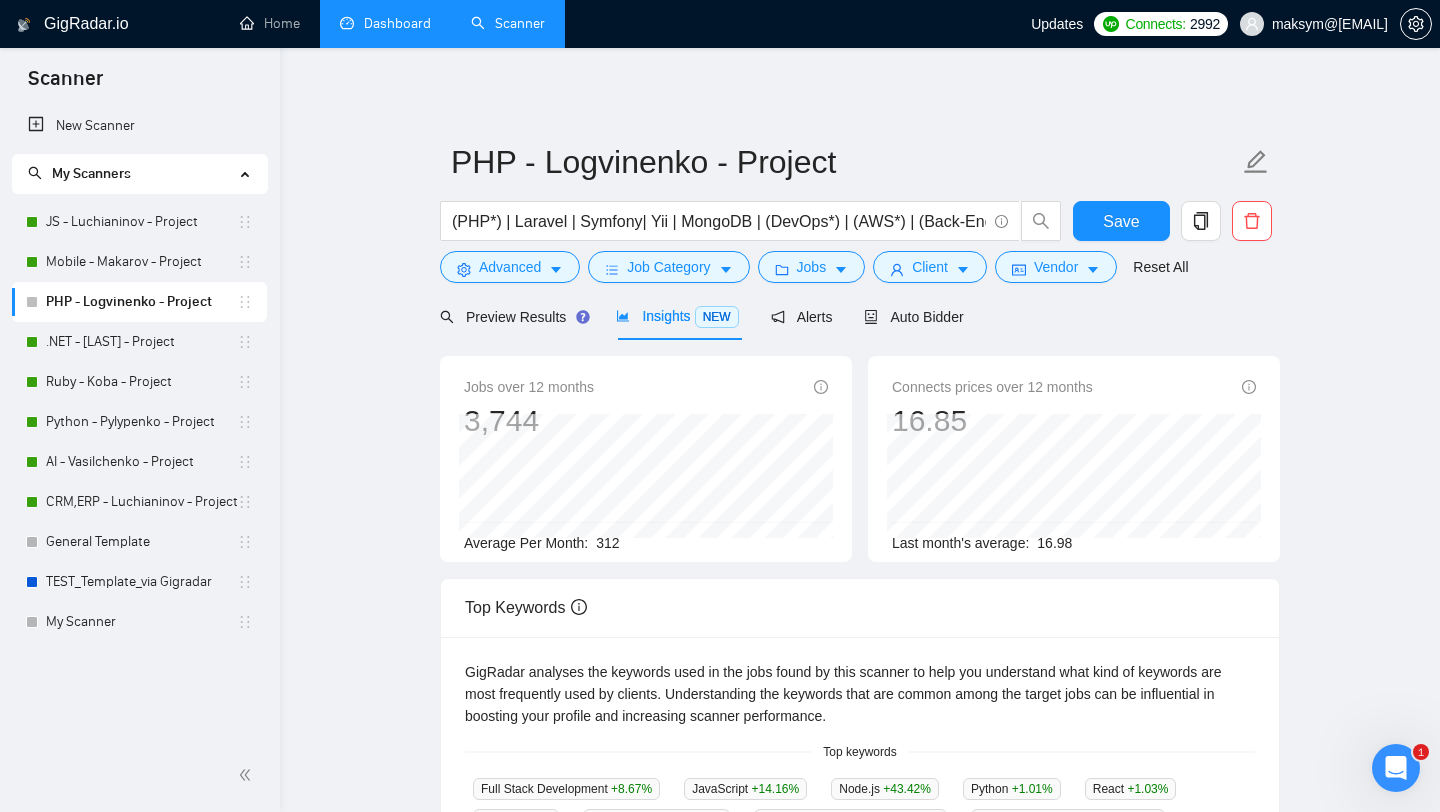 scroll, scrollTop: 28, scrollLeft: 0, axis: vertical 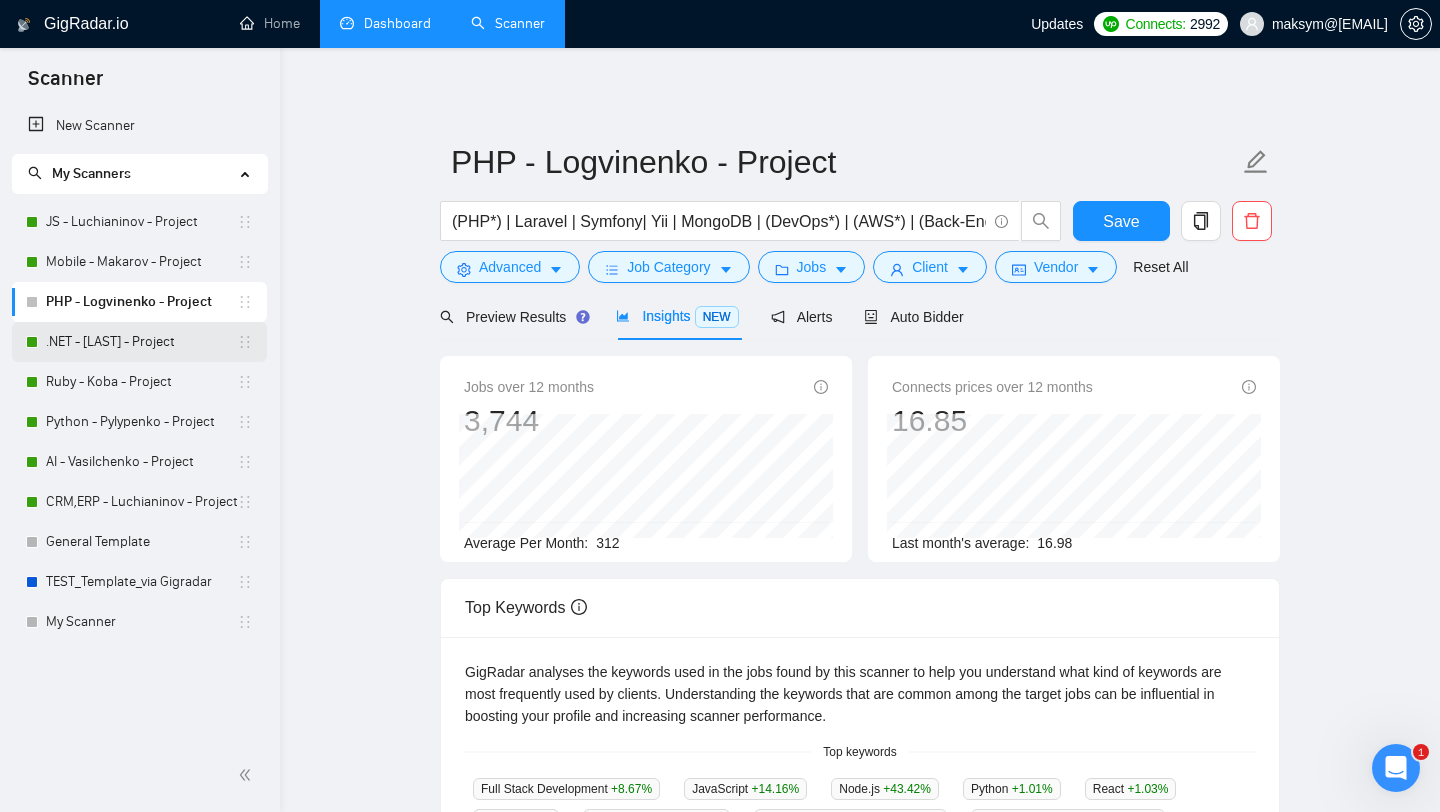 click on ".NET - [LAST] - Project" at bounding box center [141, 342] 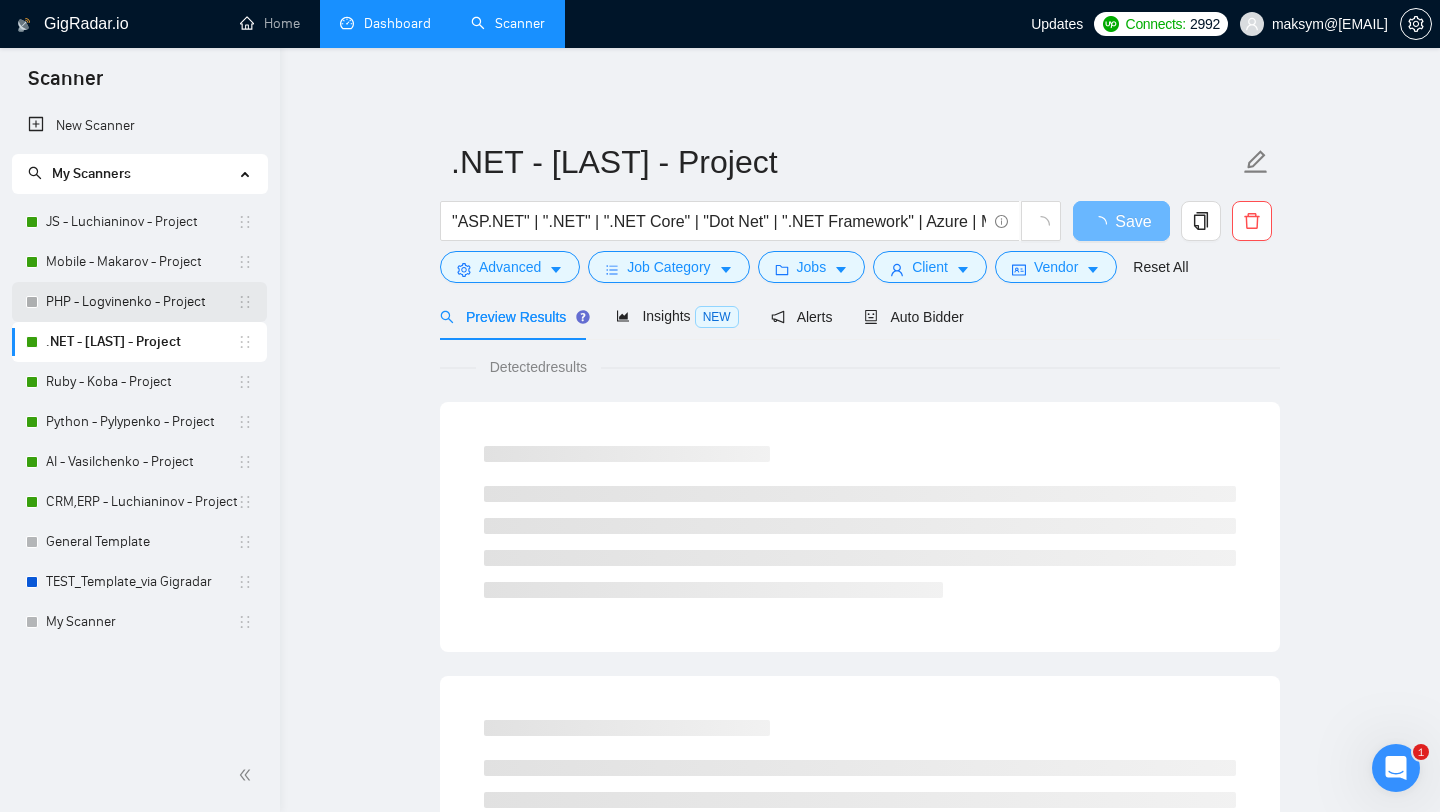 click on "PHP - Logvinenko - Project" at bounding box center [141, 302] 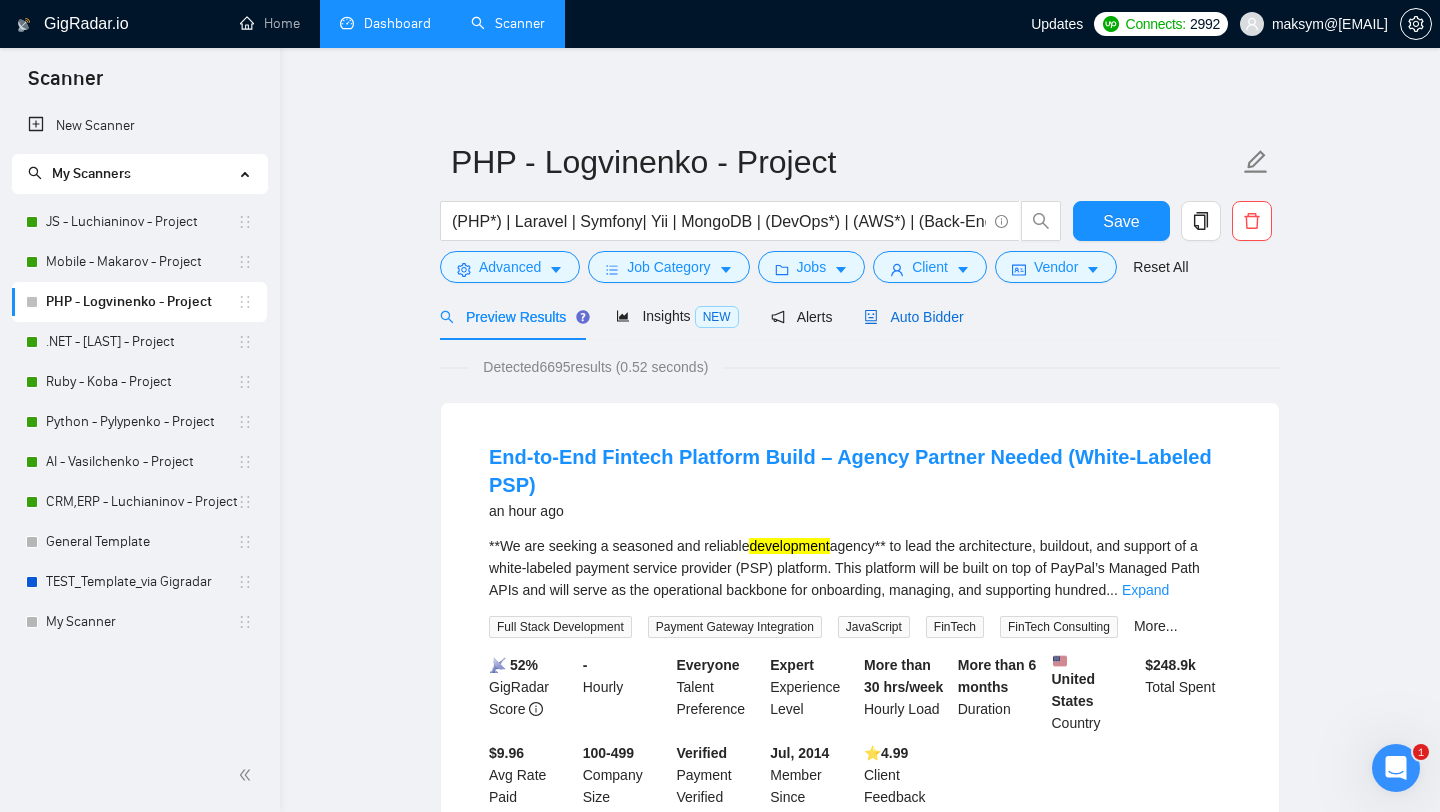 click on "Auto Bidder" at bounding box center [913, 317] 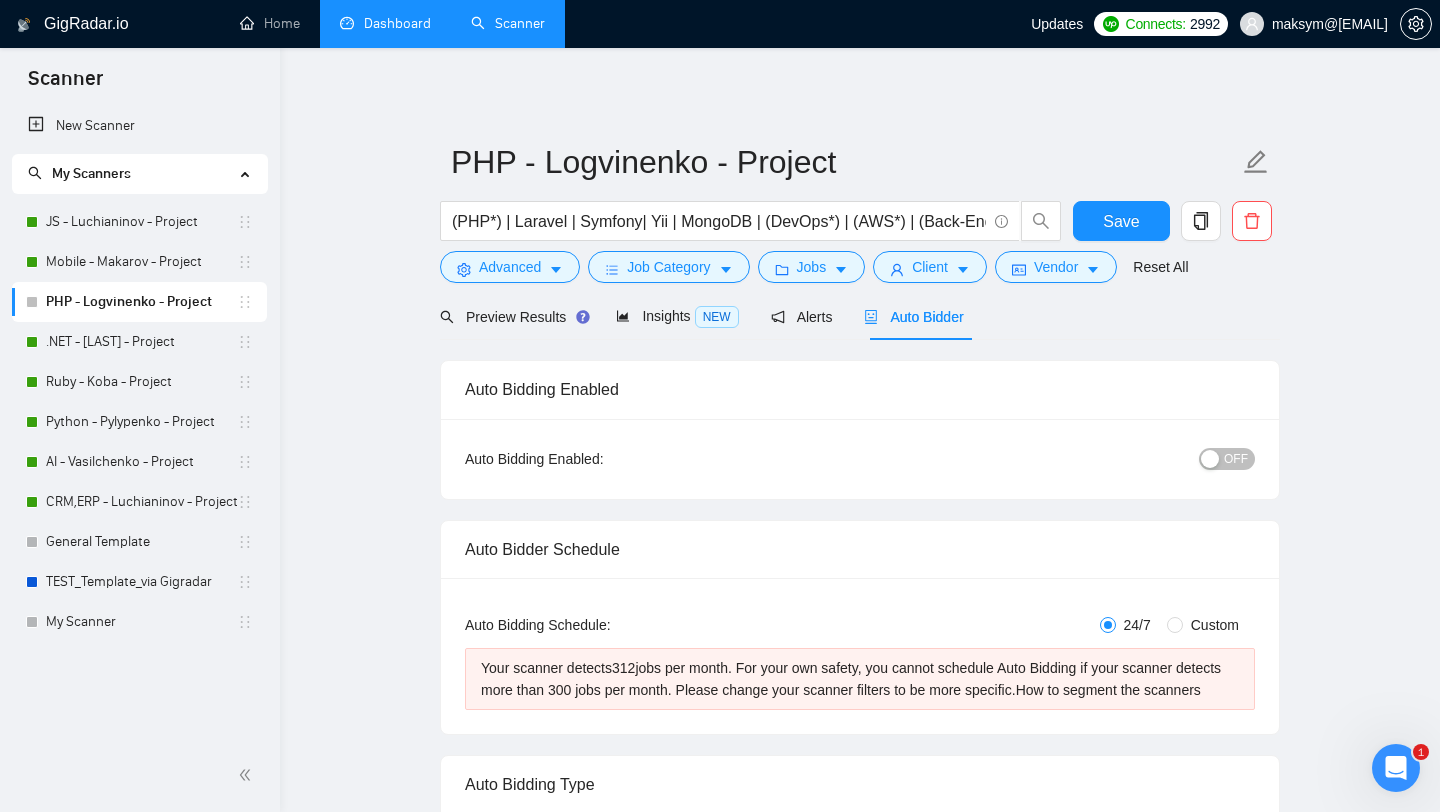 click on "OFF" at bounding box center [1236, 459] 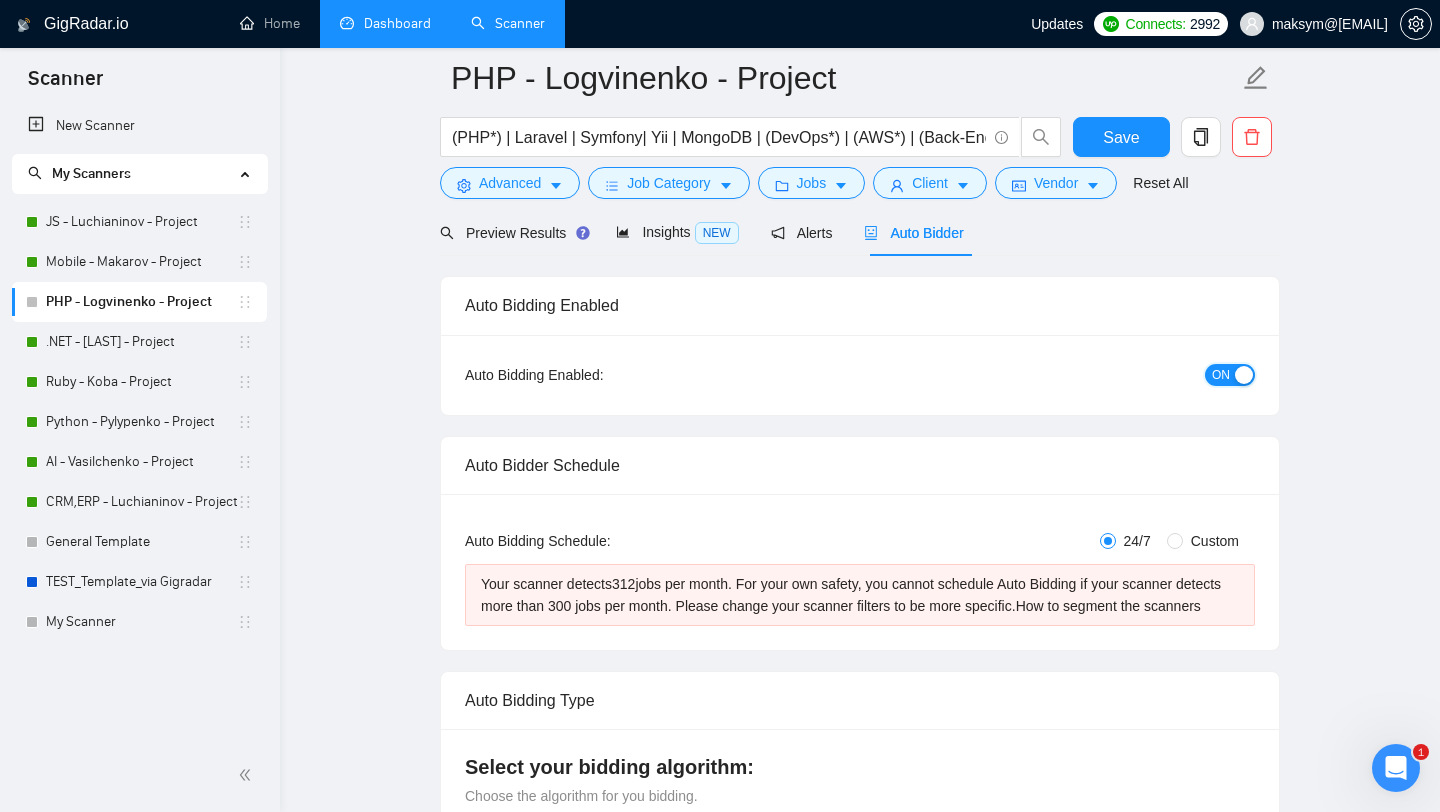 scroll, scrollTop: 10, scrollLeft: 0, axis: vertical 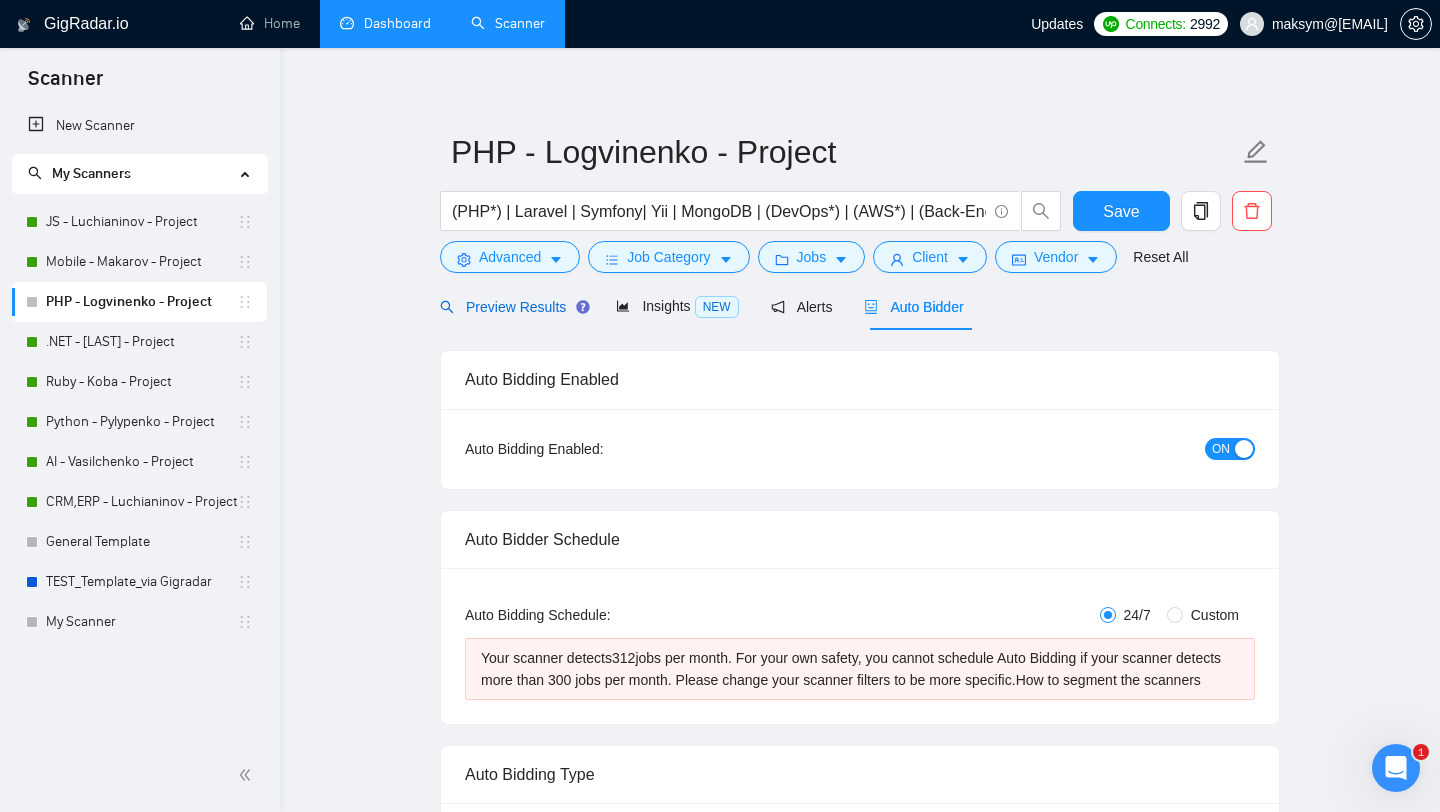 click on "Preview Results" at bounding box center [512, 307] 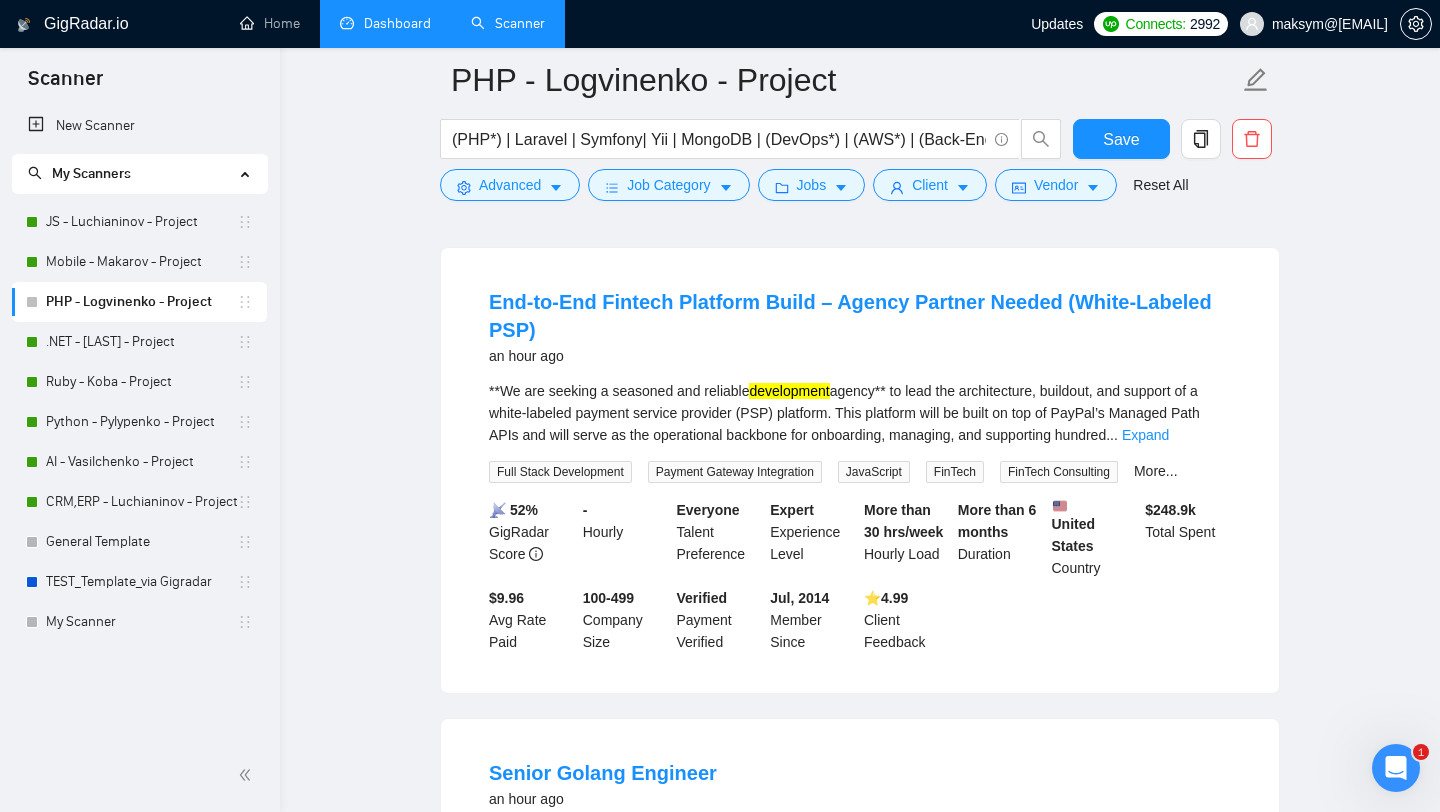 scroll, scrollTop: 0, scrollLeft: 0, axis: both 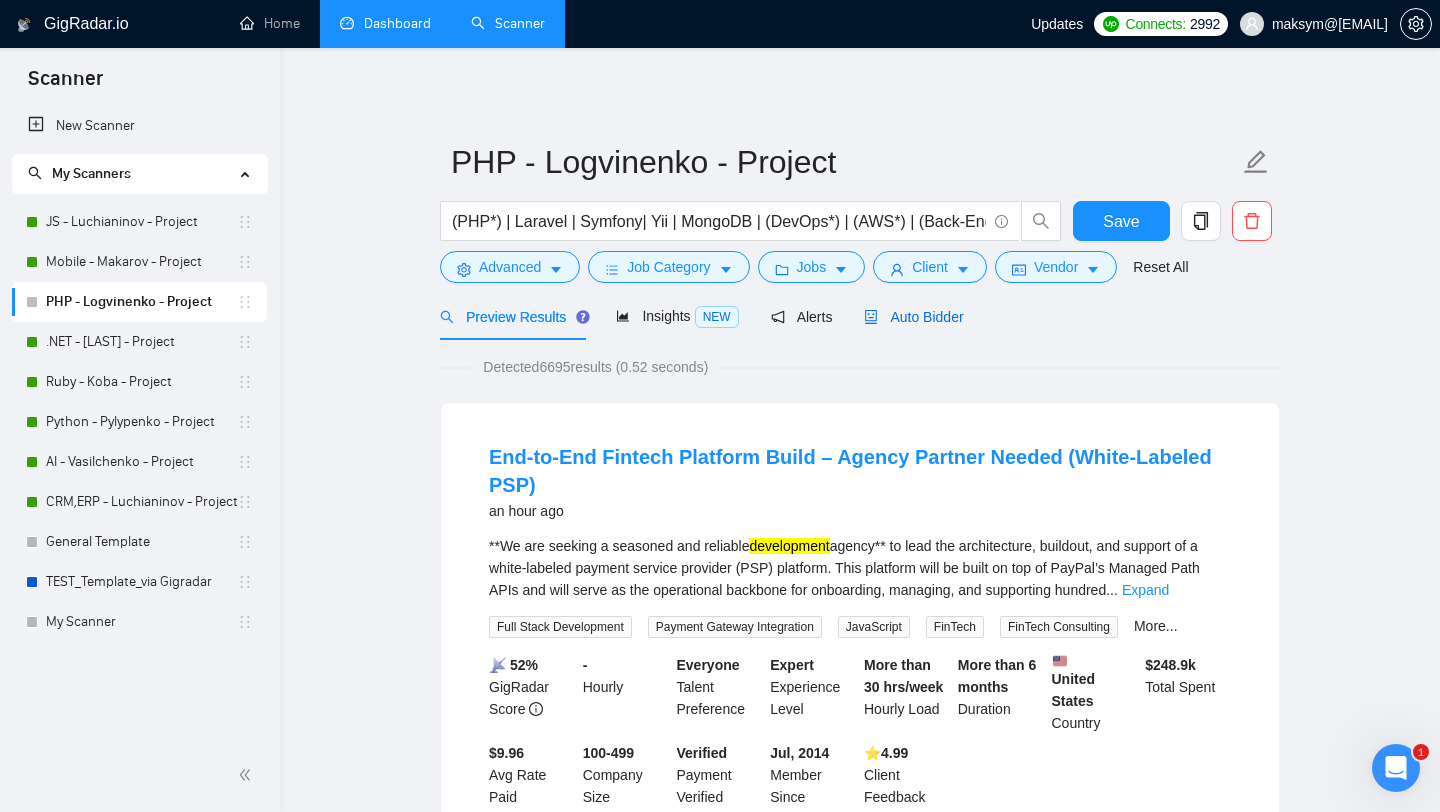 click on "Auto Bidder" at bounding box center [913, 317] 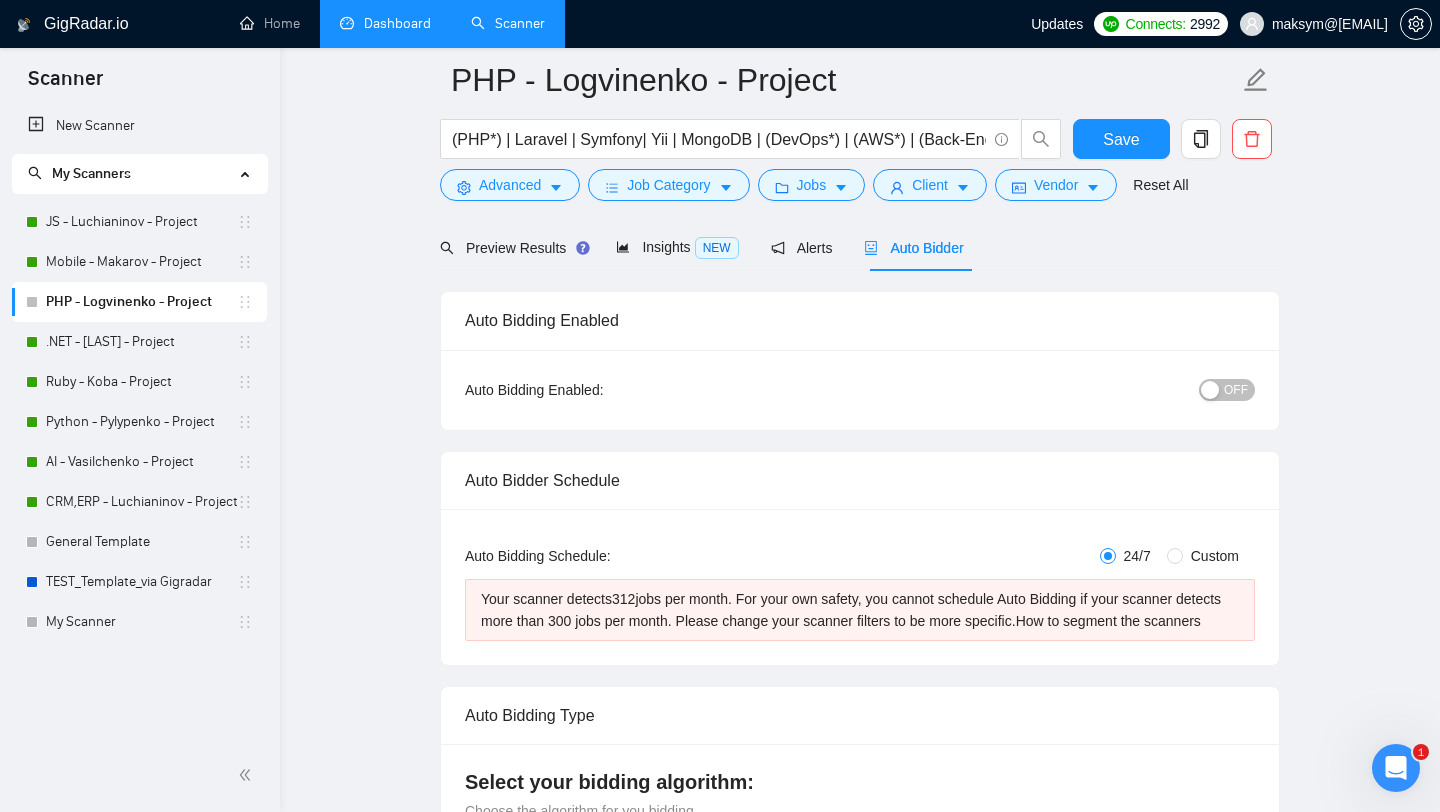 scroll, scrollTop: 0, scrollLeft: 0, axis: both 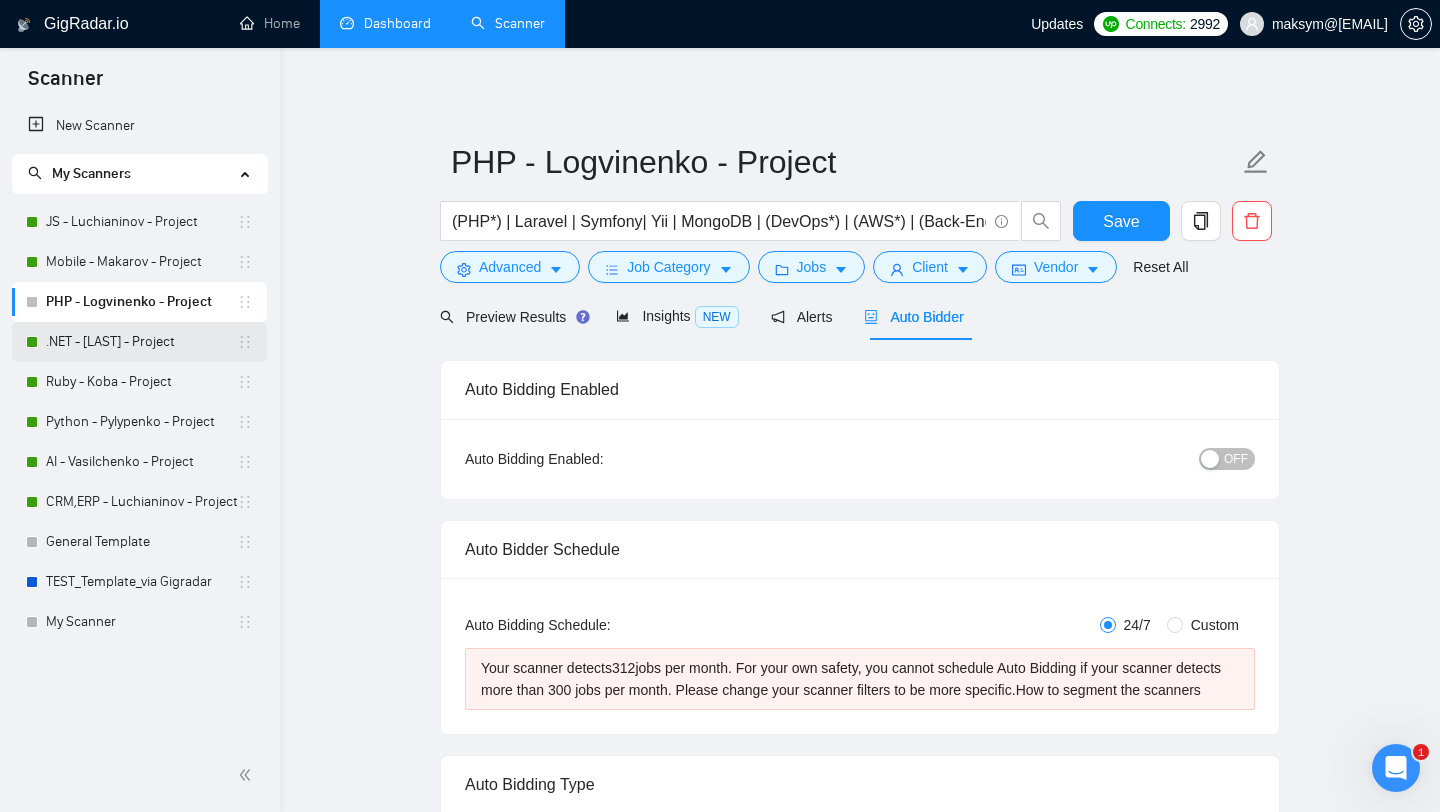 click on ".NET - [LAST] - Project" at bounding box center (141, 342) 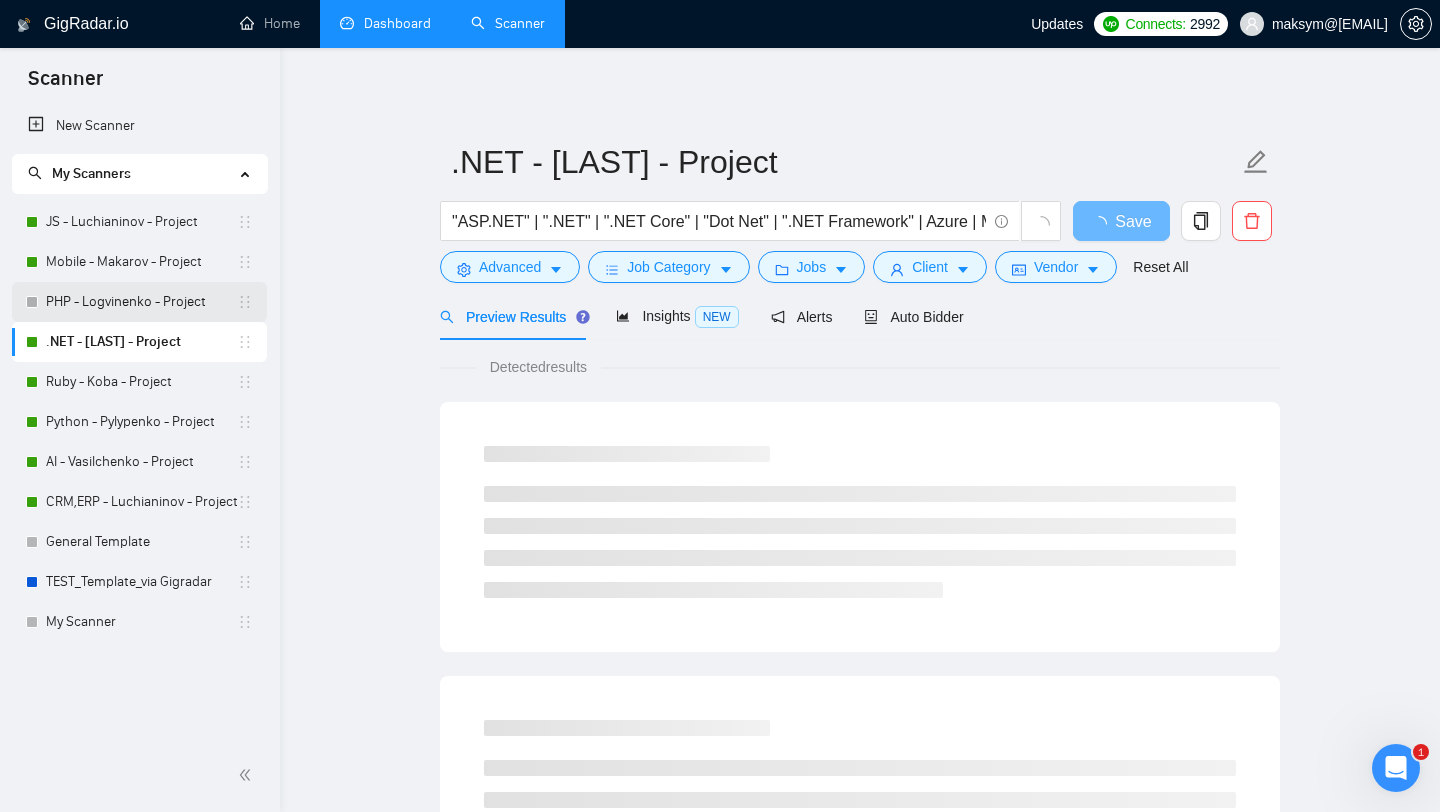 click on "PHP - Logvinenko - Project" at bounding box center (141, 302) 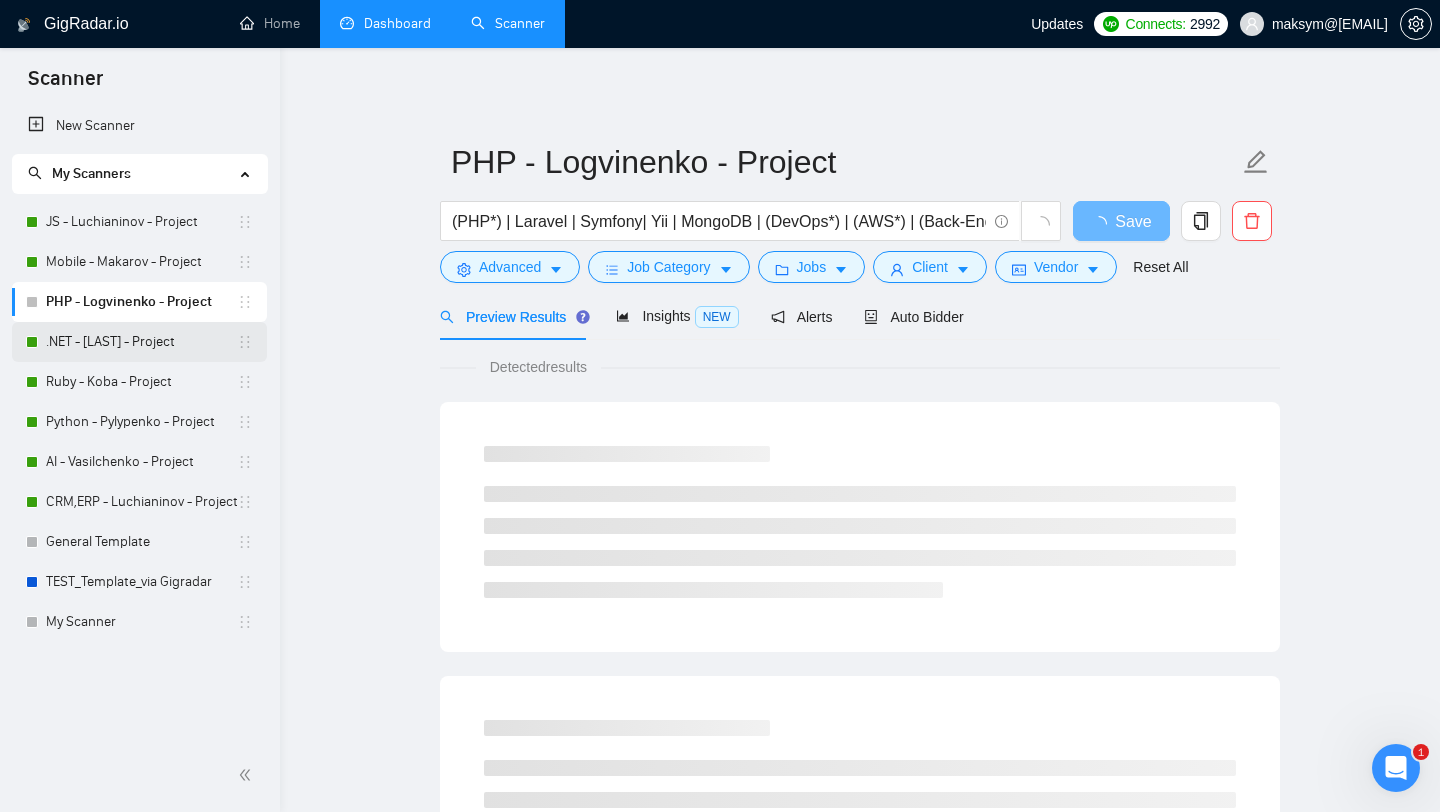 click on ".NET - [LAST] - Project" at bounding box center (141, 342) 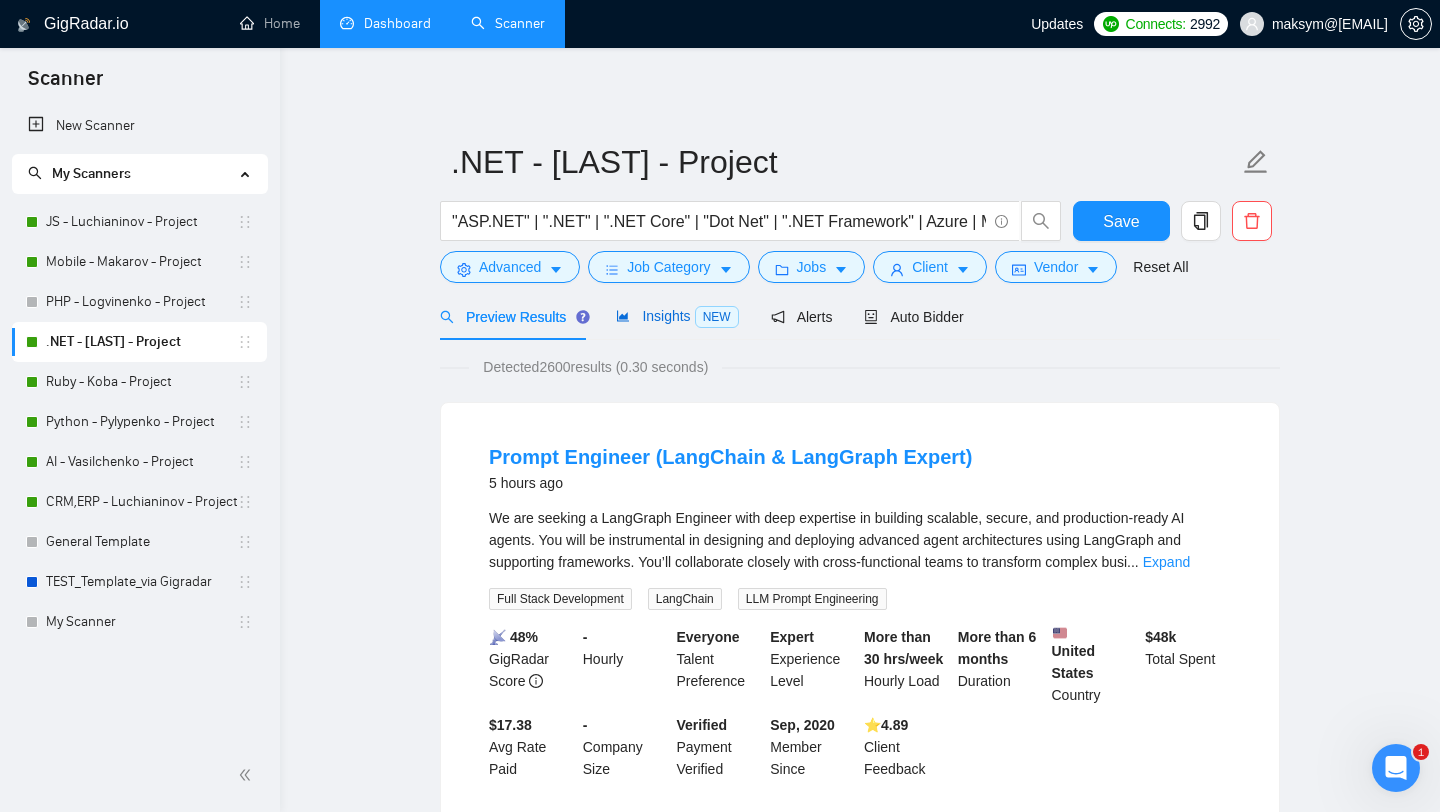click on "Insights NEW" at bounding box center (677, 316) 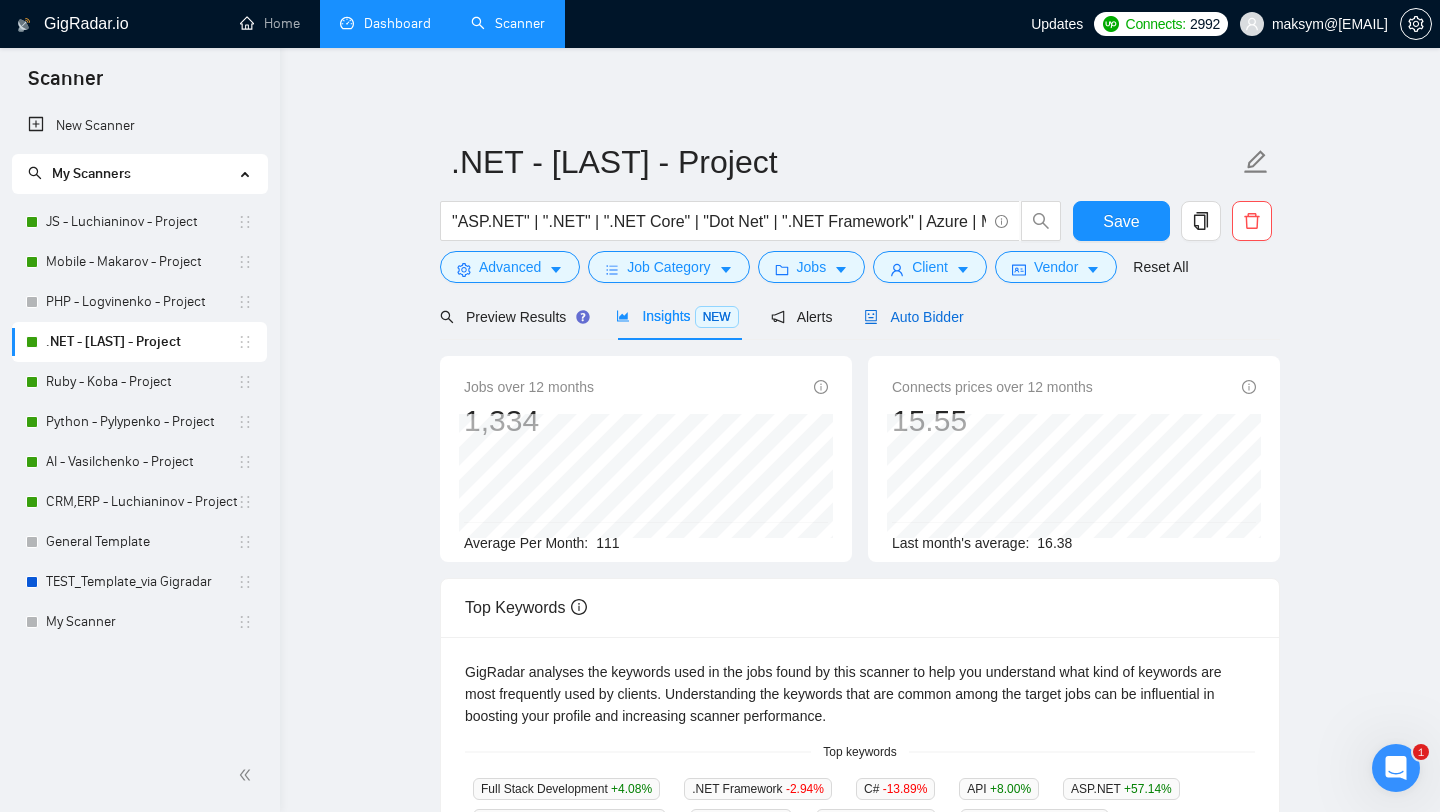 click on "Auto Bidder" at bounding box center (913, 317) 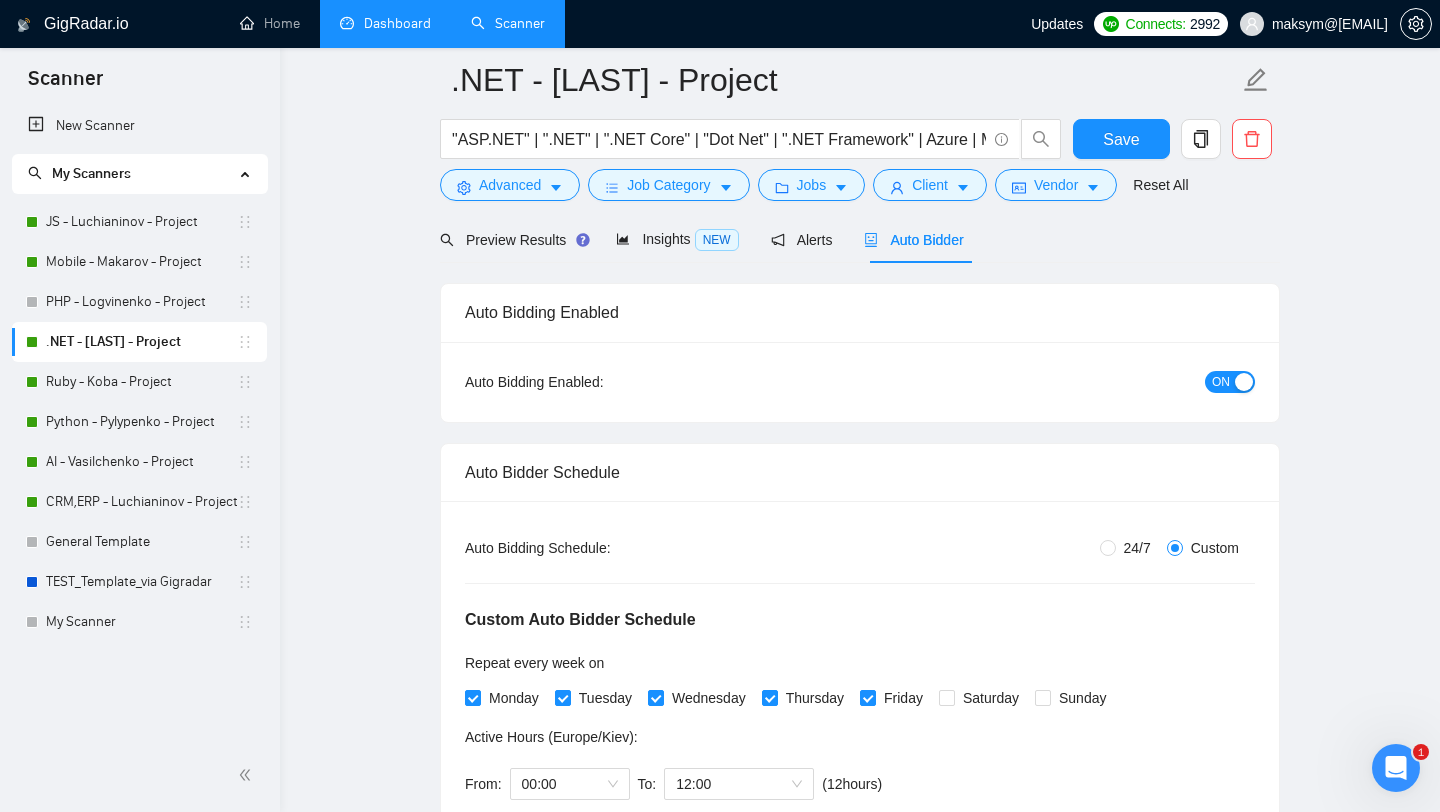 scroll, scrollTop: 133, scrollLeft: 0, axis: vertical 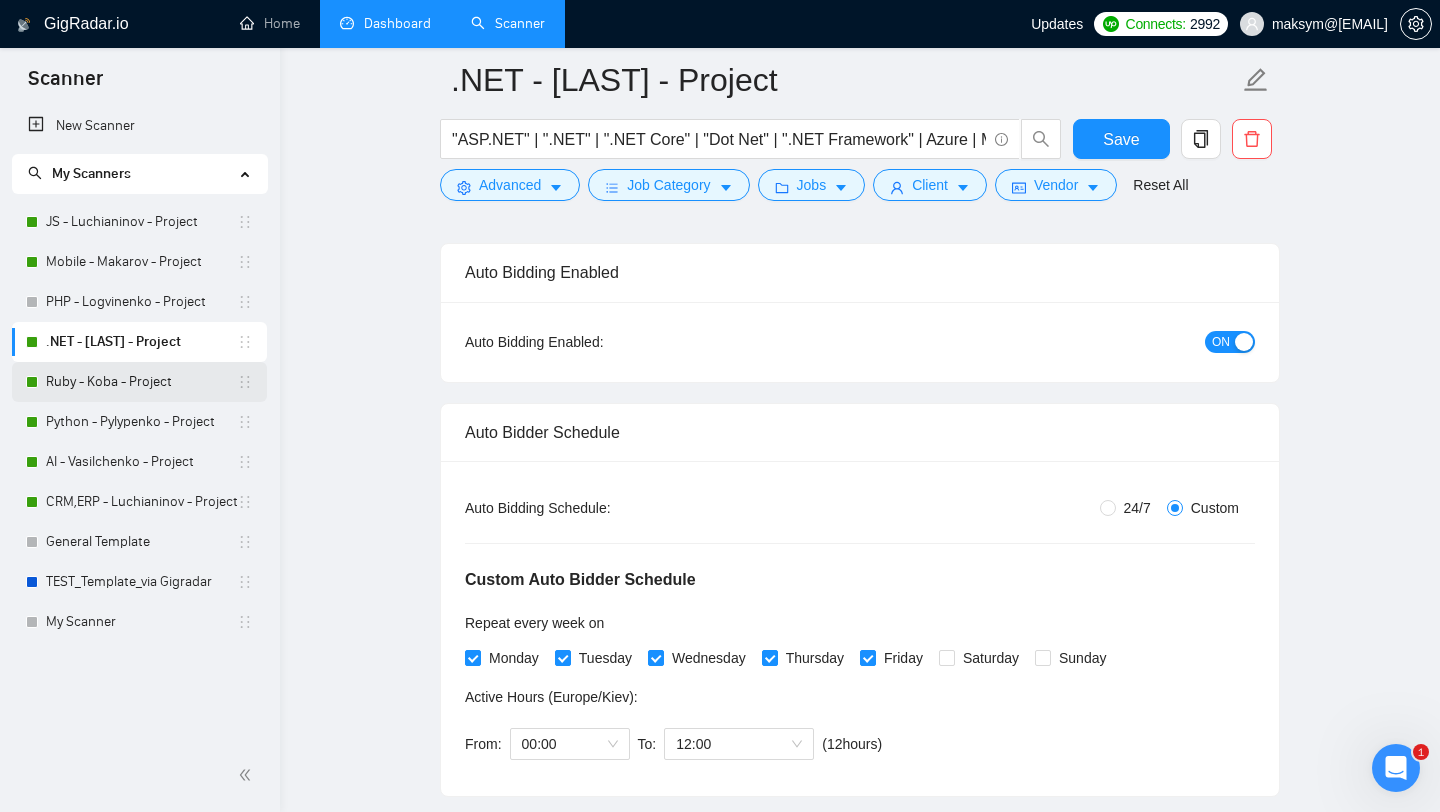 click on "Ruby - Koba - Project" at bounding box center (141, 382) 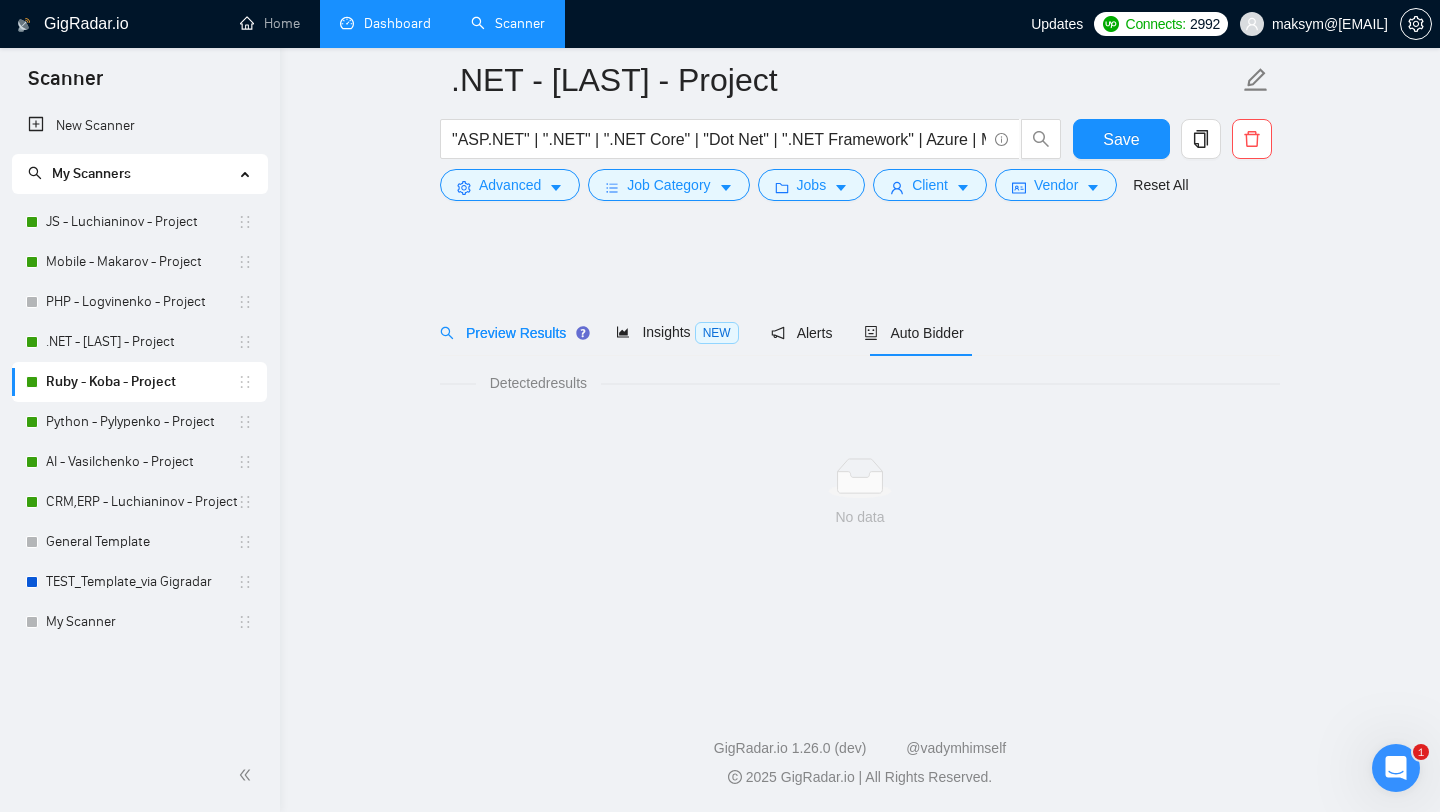 scroll, scrollTop: 0, scrollLeft: 0, axis: both 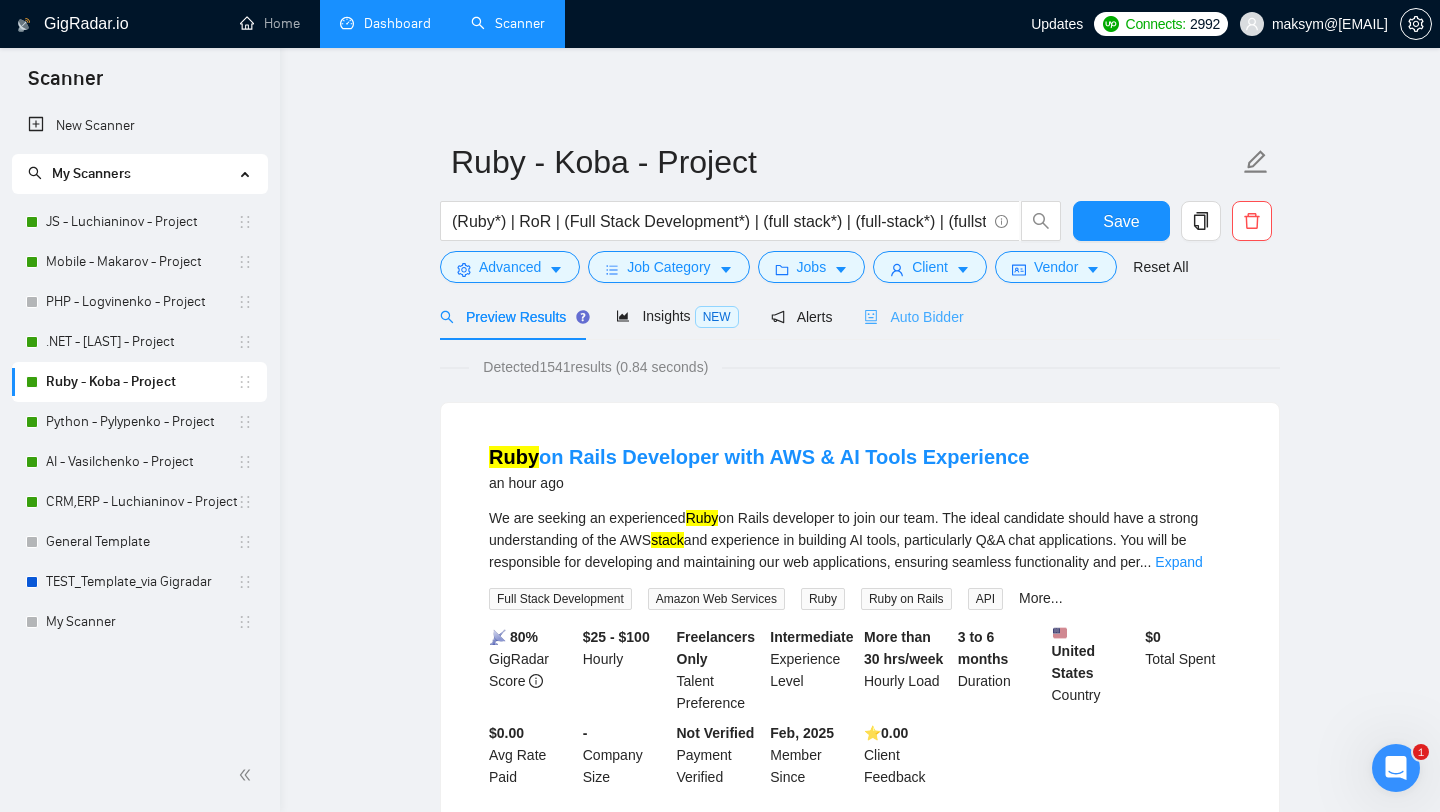 click on "Auto Bidder" at bounding box center [913, 316] 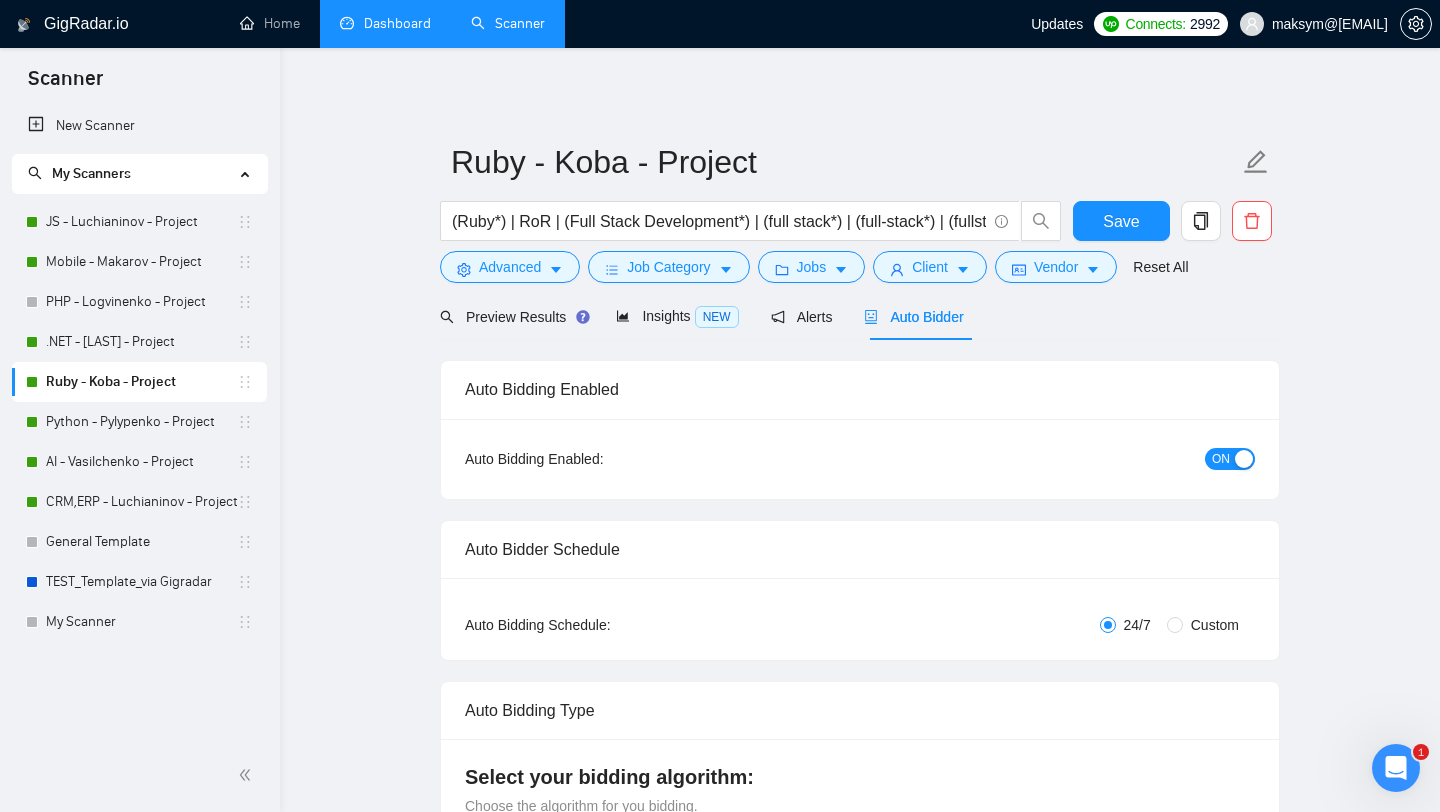 type 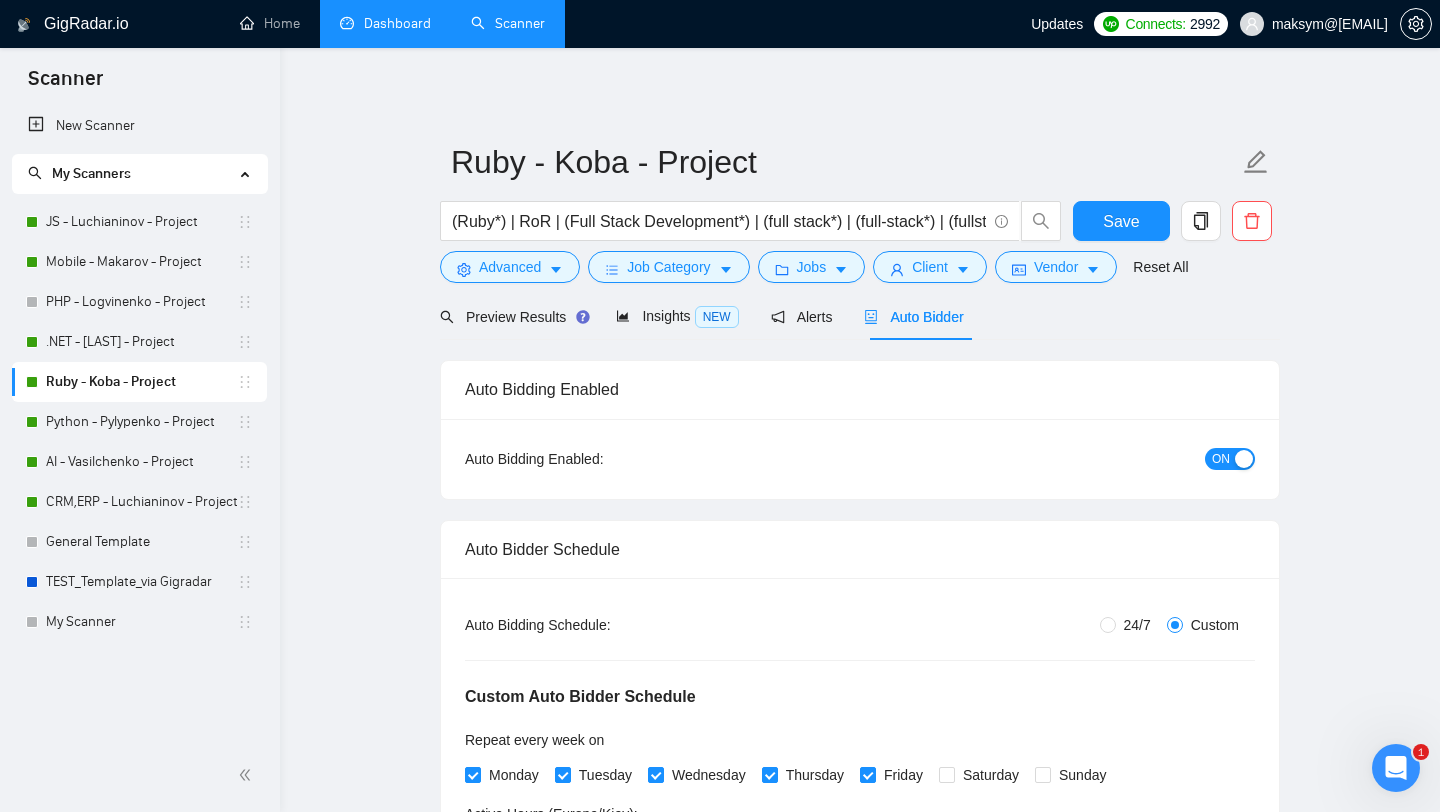 type 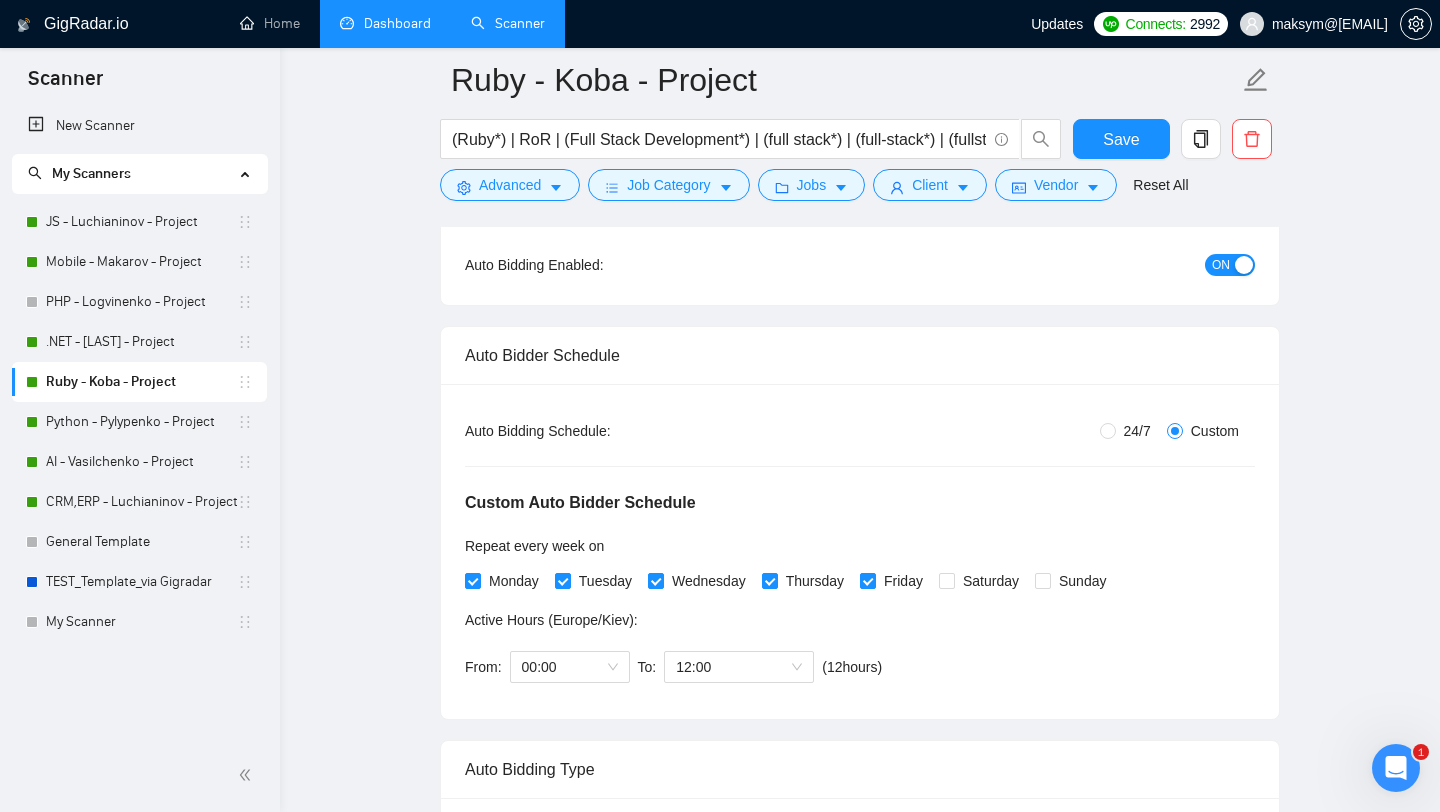 scroll, scrollTop: 225, scrollLeft: 0, axis: vertical 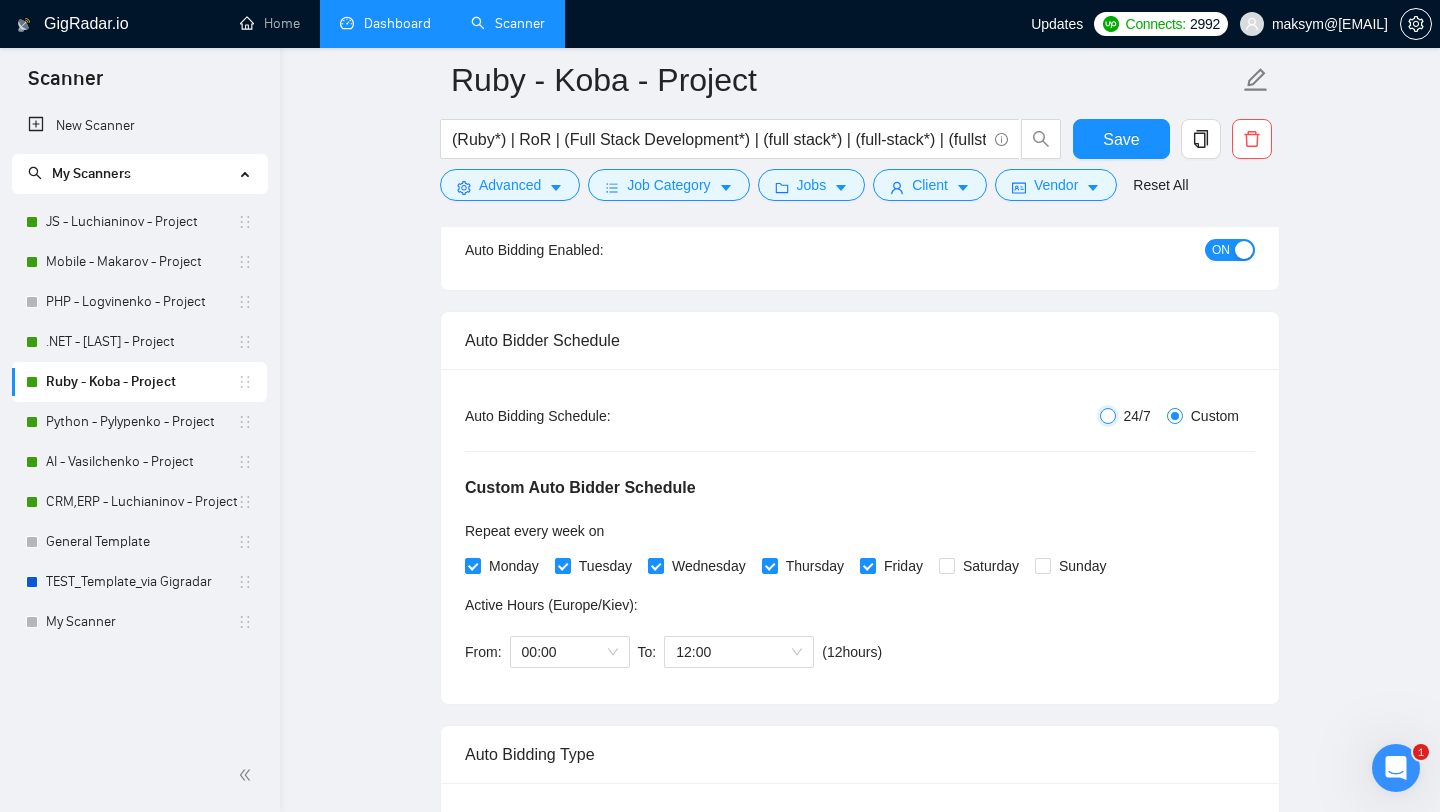 click on "24/7" at bounding box center (1108, 416) 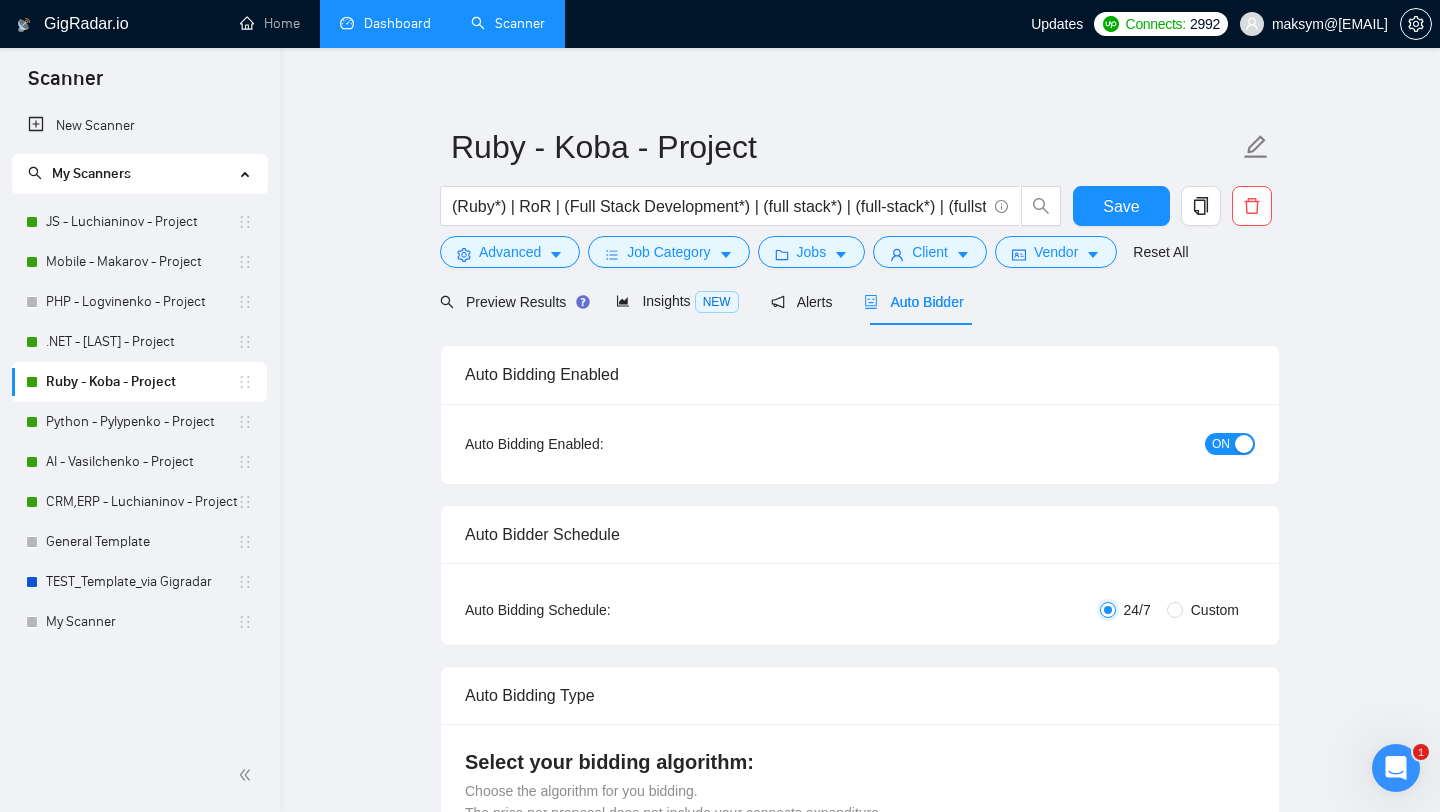 scroll, scrollTop: 0, scrollLeft: 0, axis: both 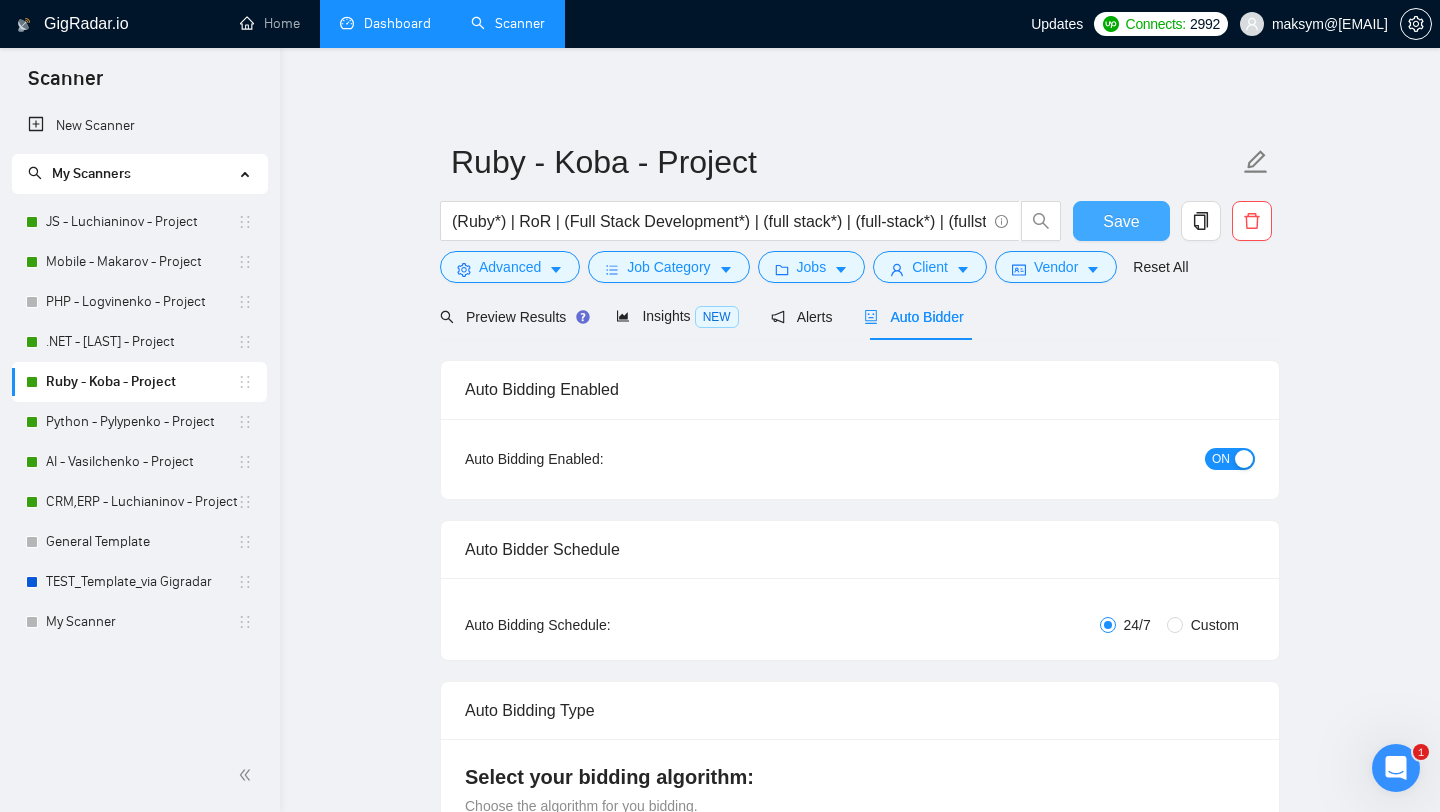 click on "Save" at bounding box center [1121, 221] 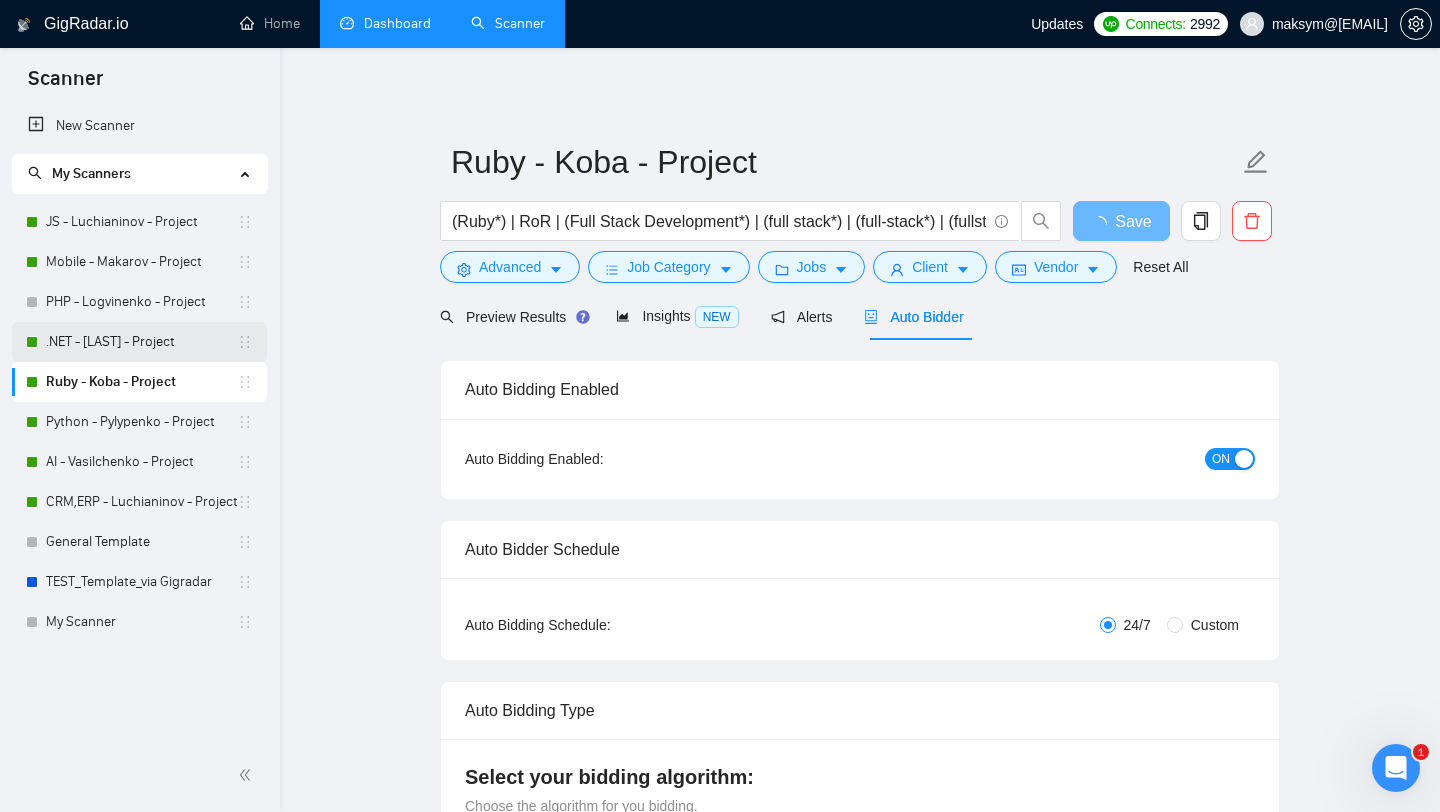 click on ".NET - [LAST] - Project" at bounding box center (141, 342) 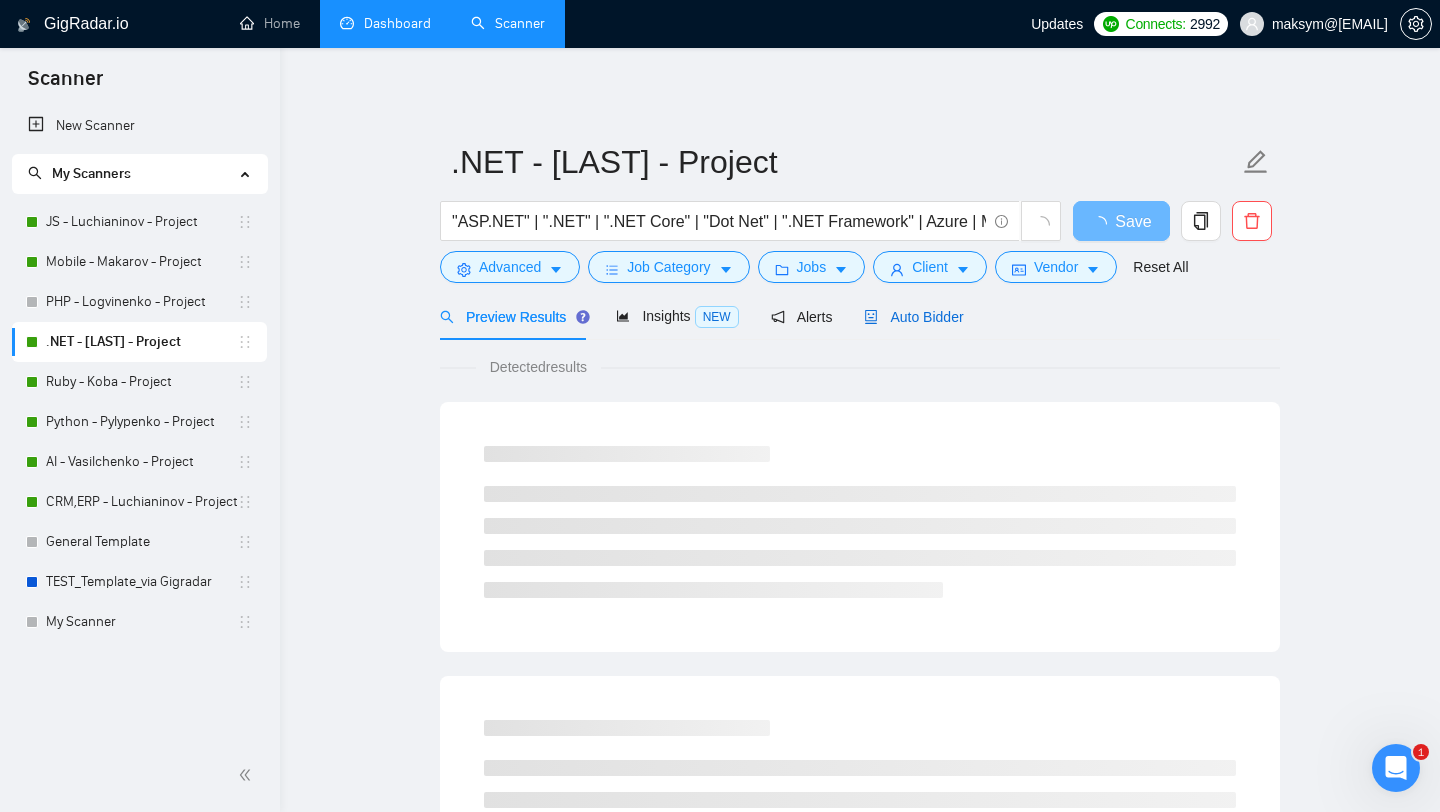 click on "Auto Bidder" at bounding box center [913, 317] 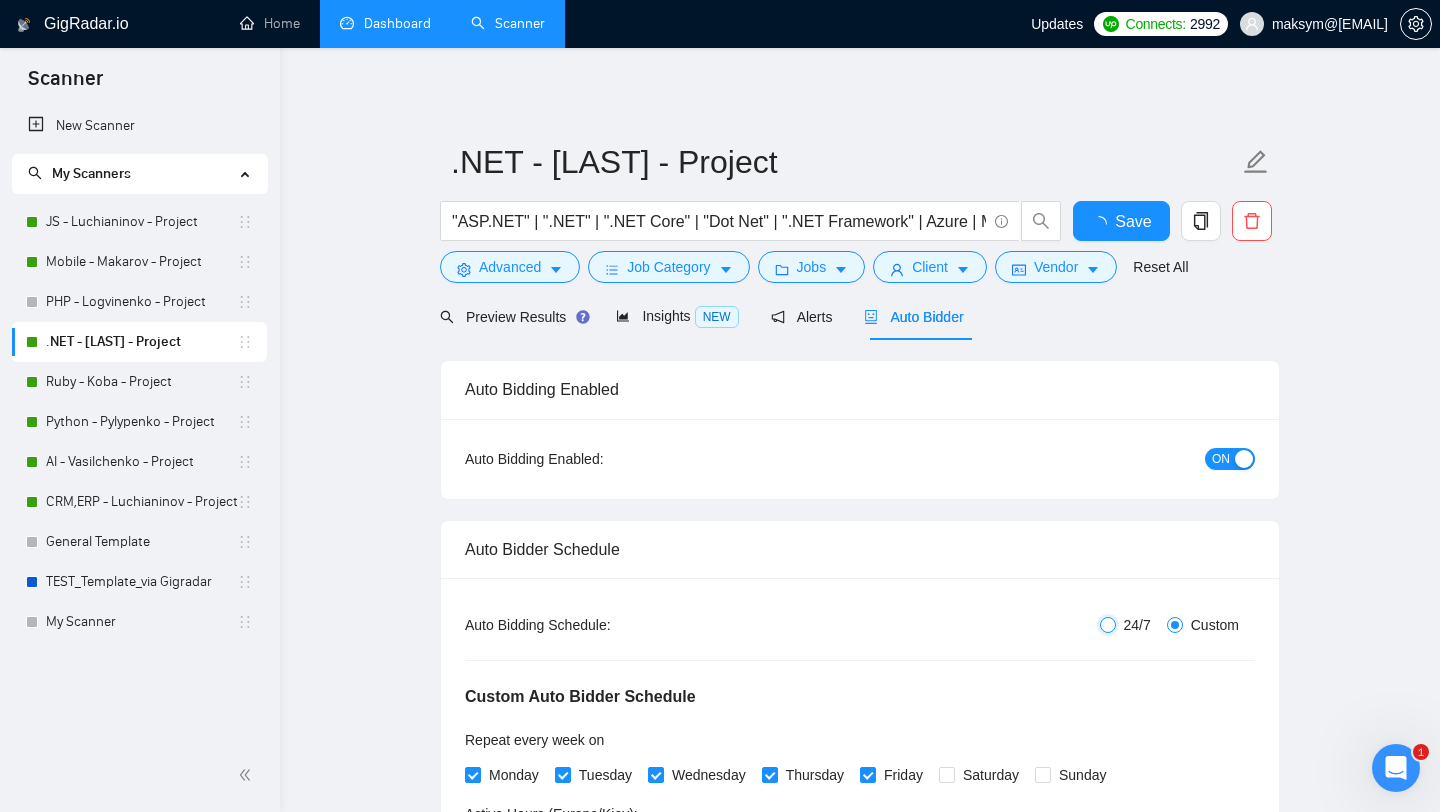 type 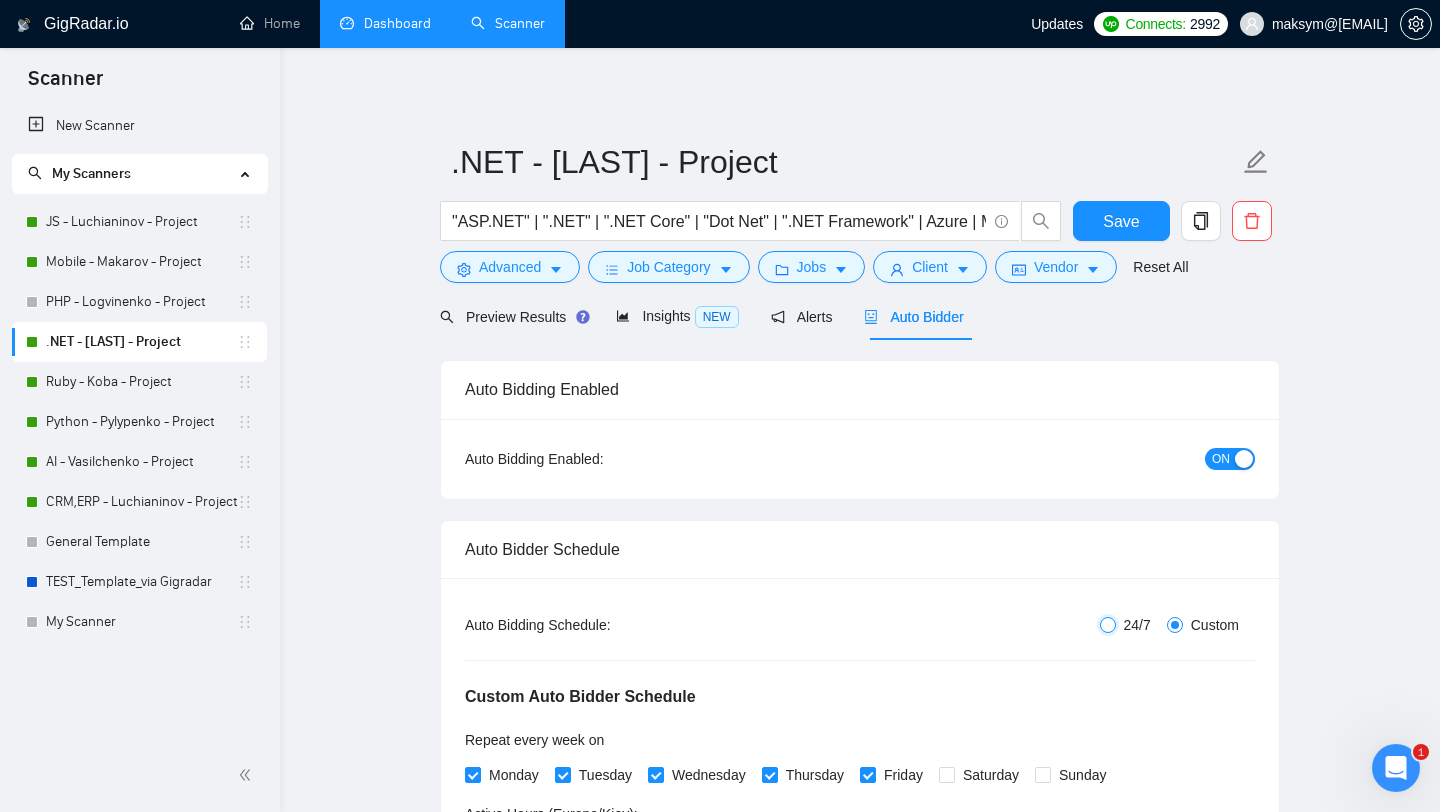 click on "24/7" at bounding box center (1108, 625) 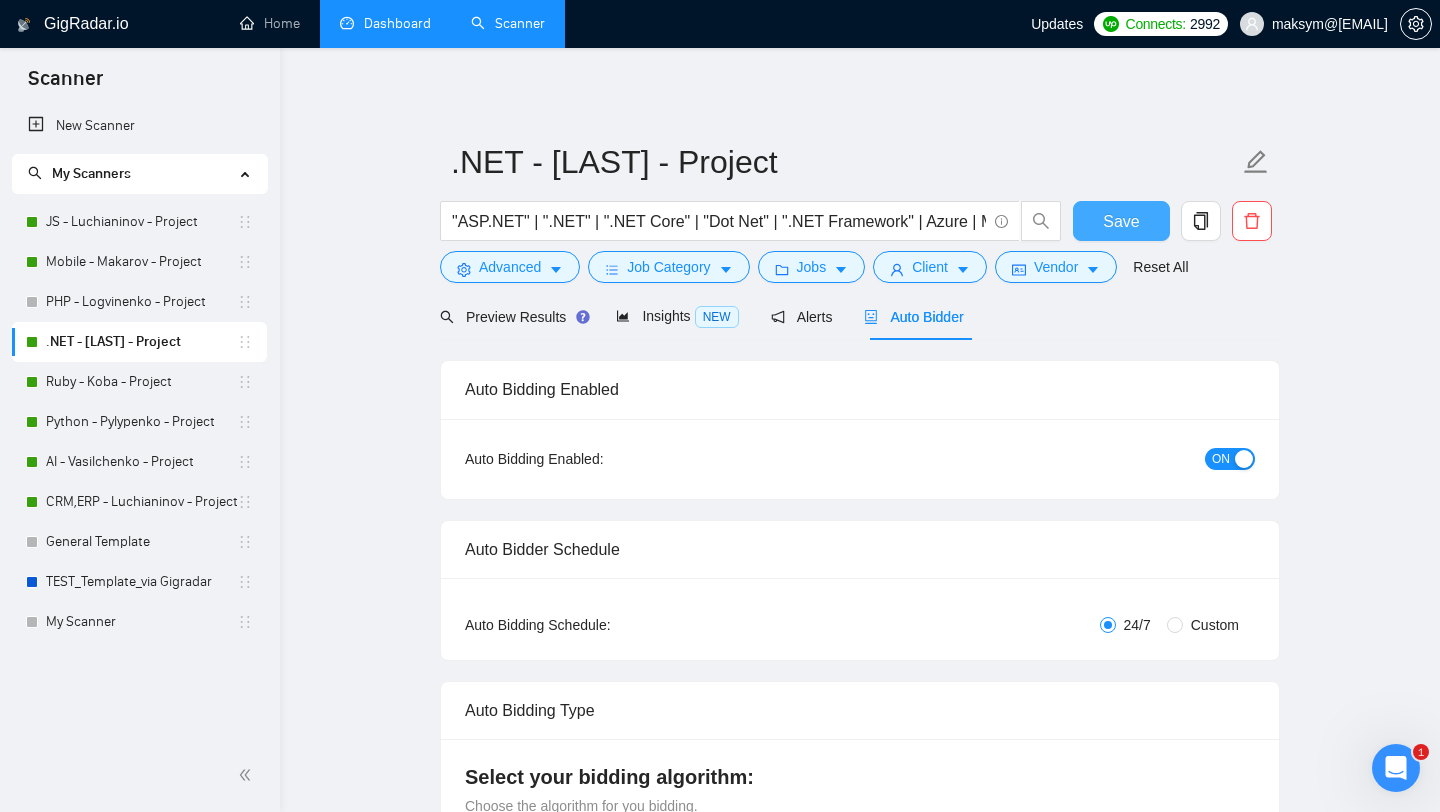 click on "Save" at bounding box center (1121, 221) 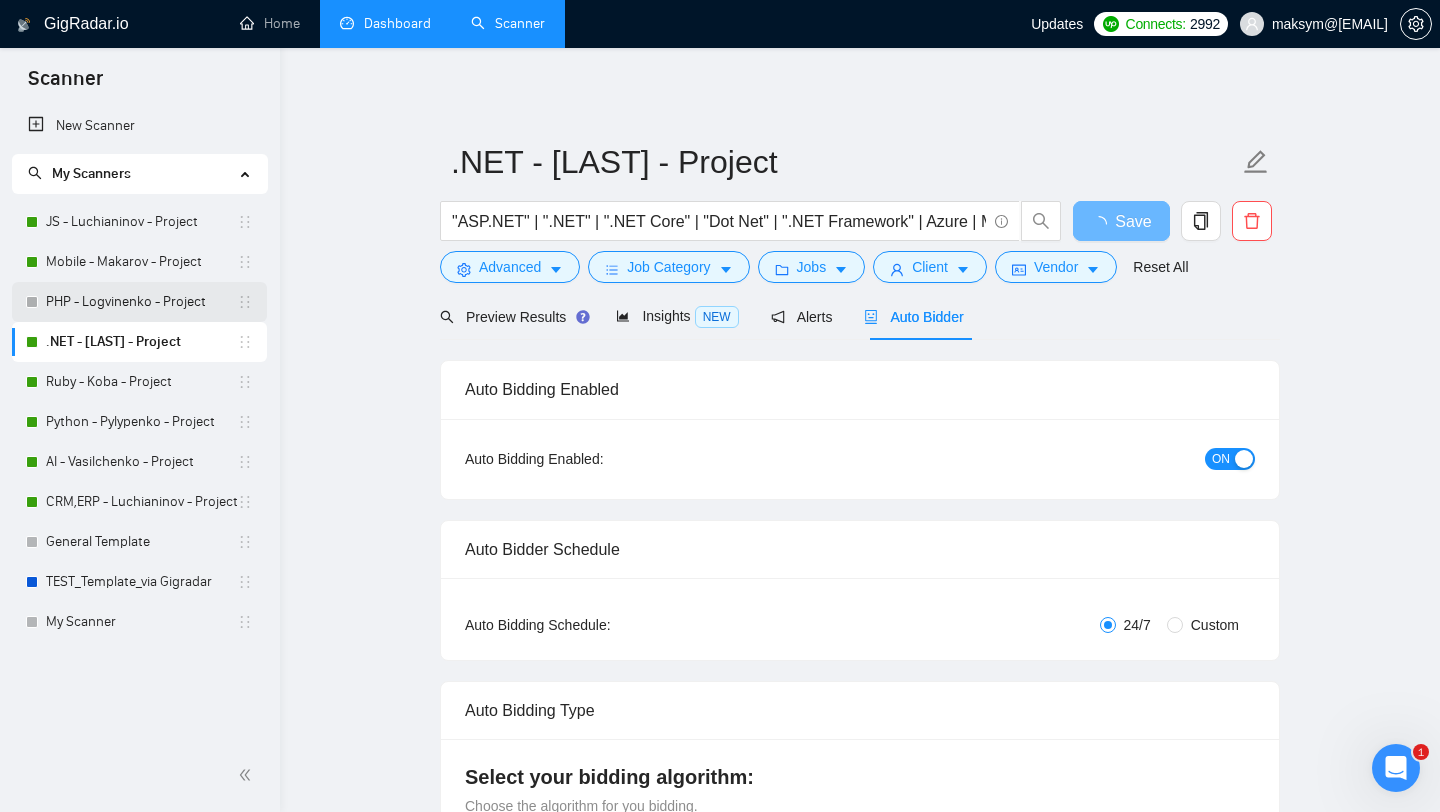 click on "PHP - Logvinenko - Project" at bounding box center [141, 302] 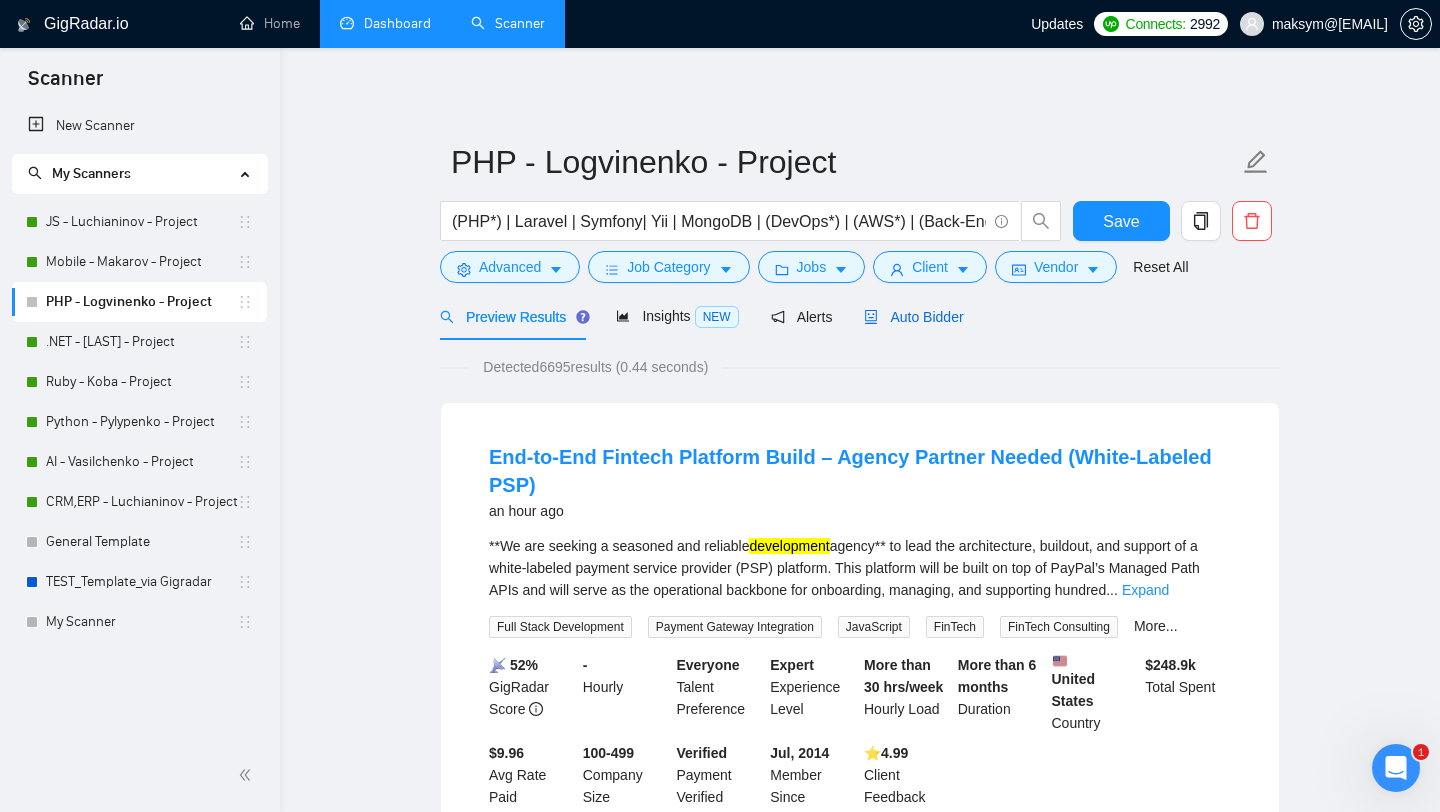 click on "Auto Bidder" at bounding box center [913, 317] 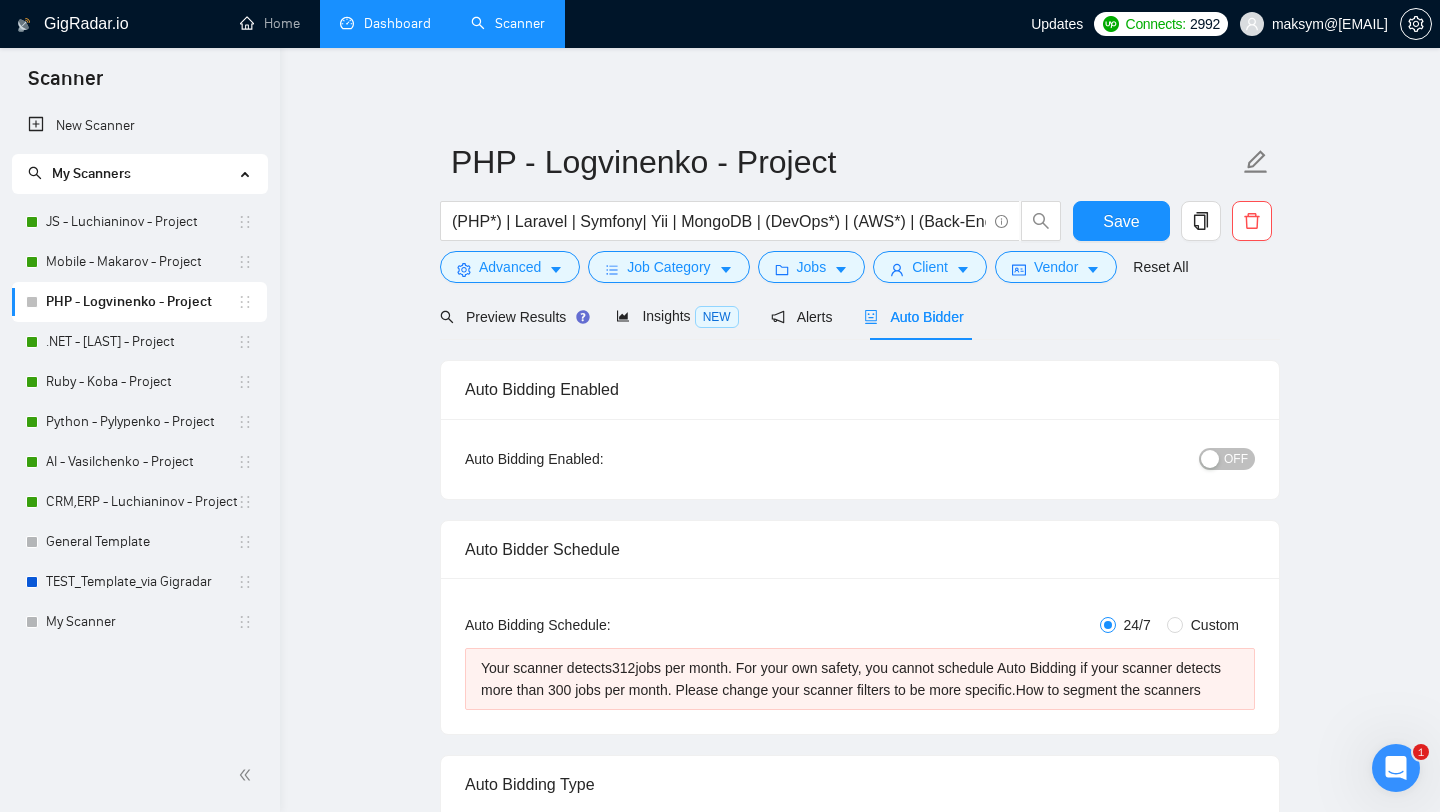 type 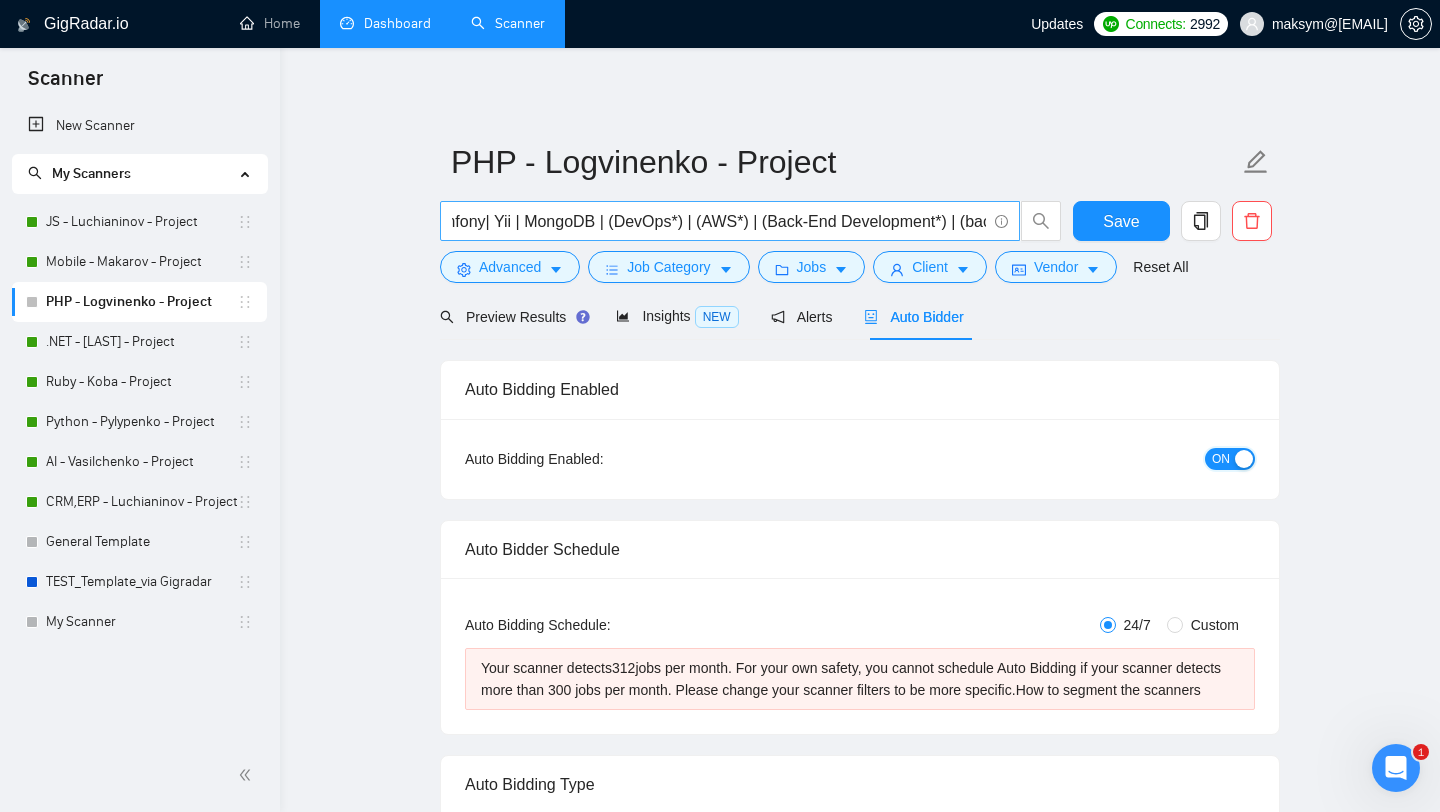 scroll, scrollTop: 0, scrollLeft: 214, axis: horizontal 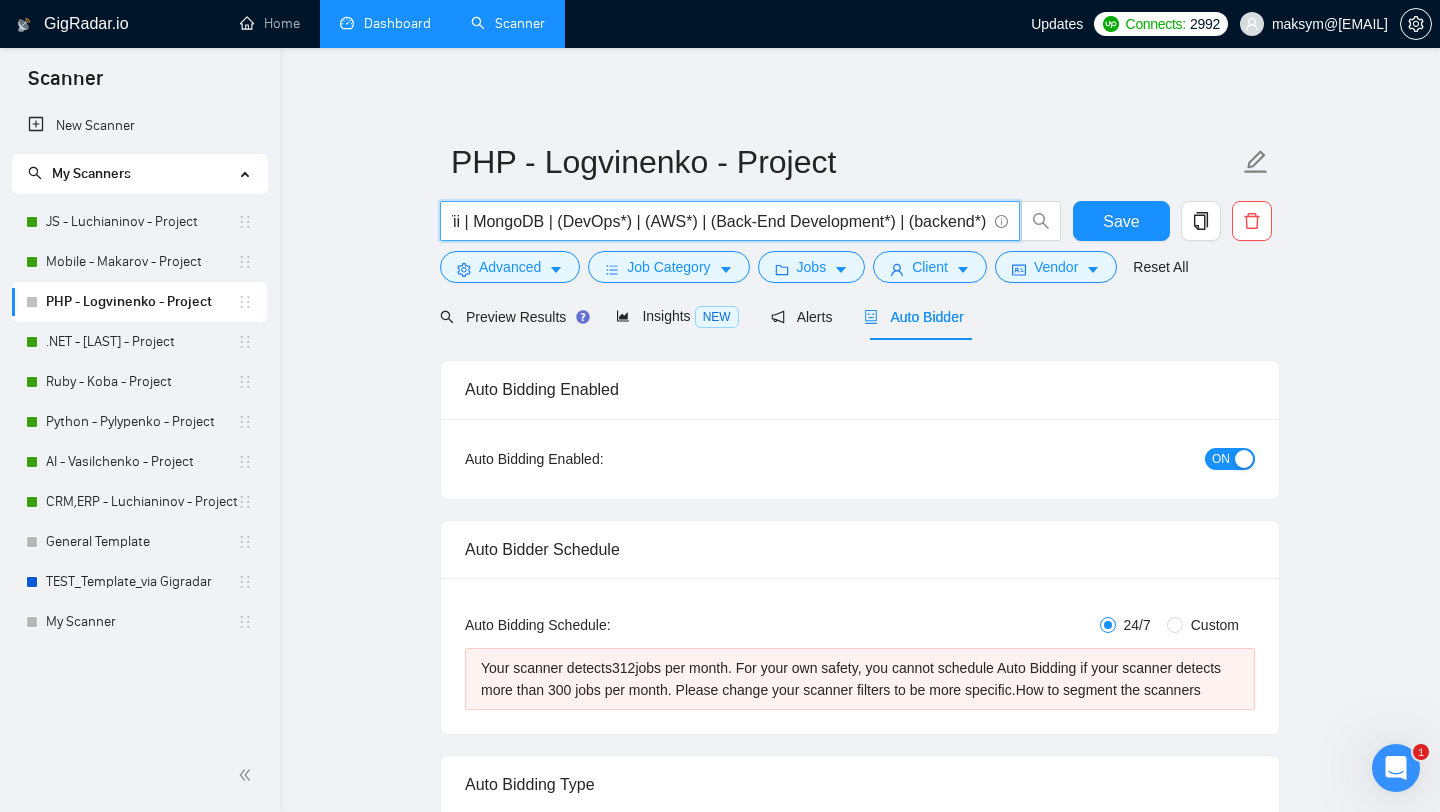 click on "(PHP*) | Laravel | Symfony| Yii | MongoDB | (DevOps*) | (AWS*) | (Back-End Development*) | (backend*)" at bounding box center [719, 221] 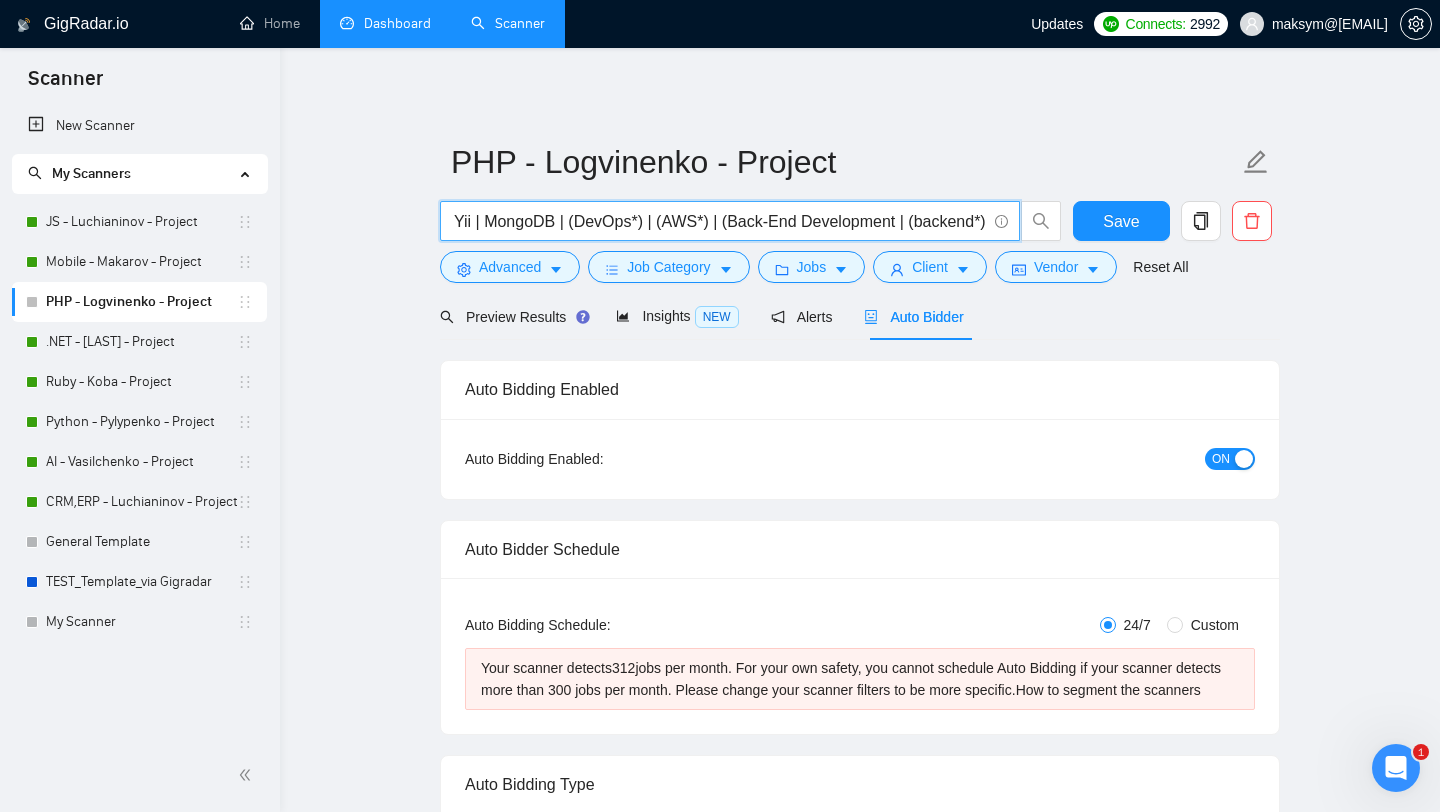 scroll, scrollTop: 0, scrollLeft: 201, axis: horizontal 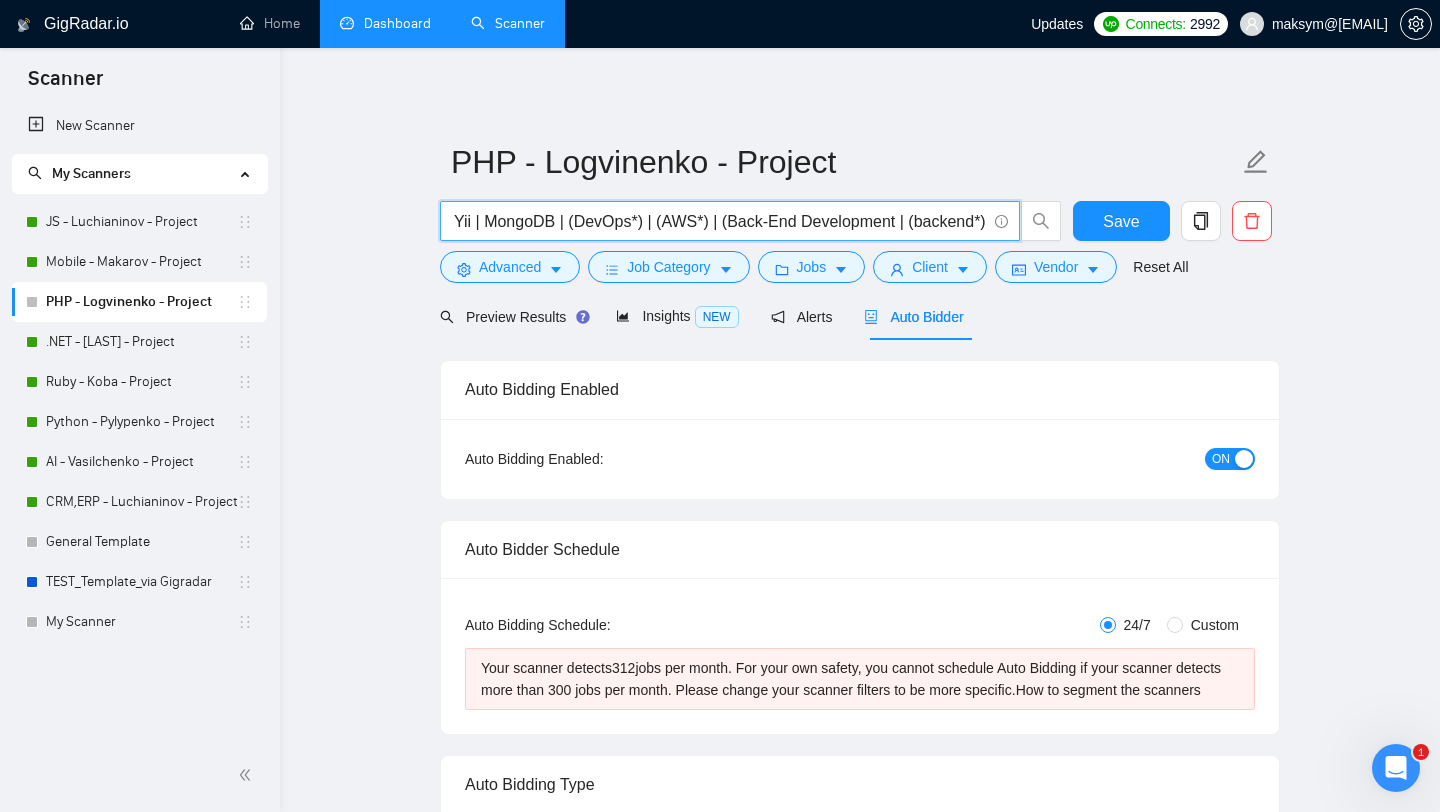 click on "(PHP*) | Laravel | Symfony| Yii | MongoDB | (DevOps*) | (AWS*) | (Back-End Development | (backend*)" at bounding box center [719, 221] 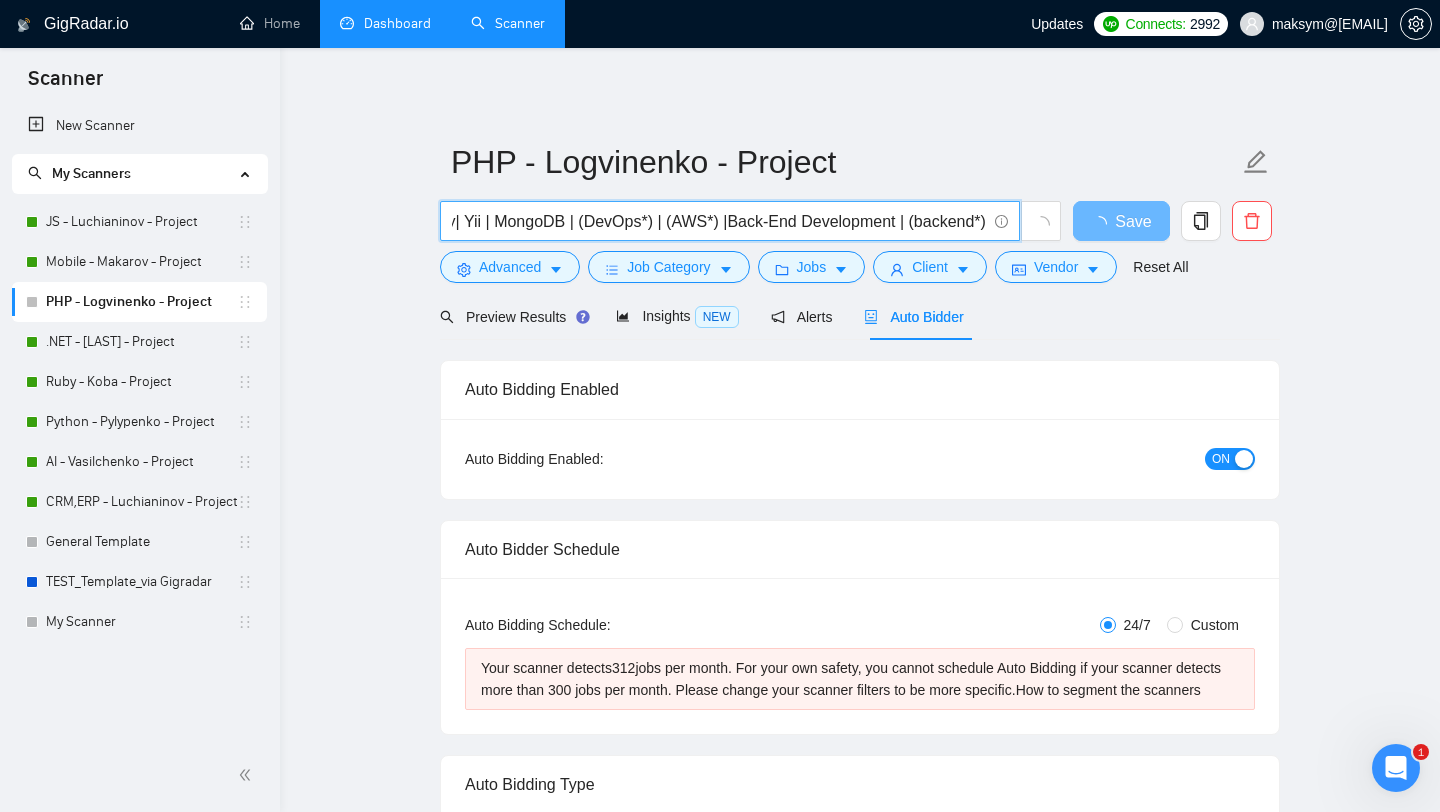 scroll, scrollTop: 0, scrollLeft: 191, axis: horizontal 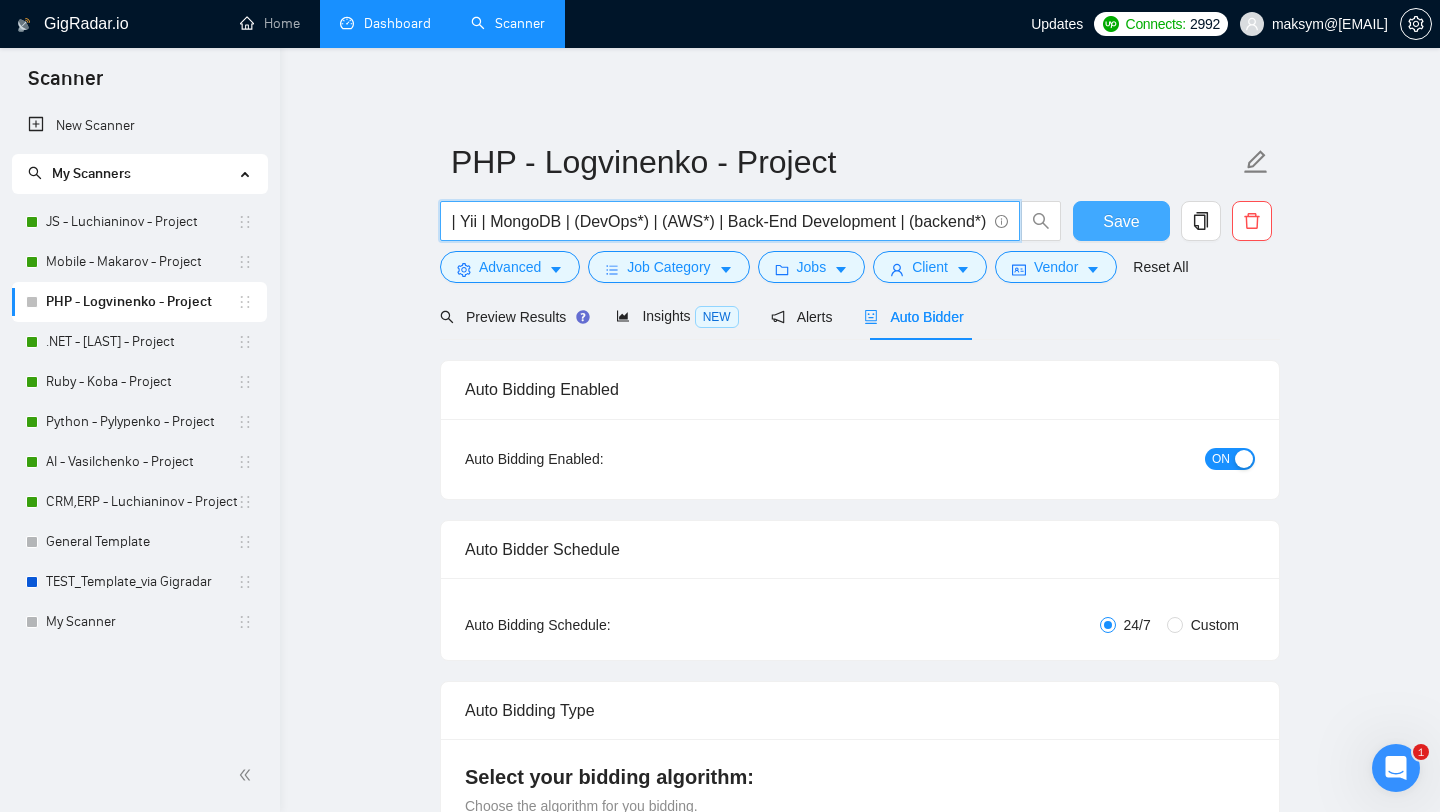 type on "(PHP*) | Laravel | Symfony| Yii | MongoDB | (DevOps*) | (AWS*) | Back-End Development | (backend*)" 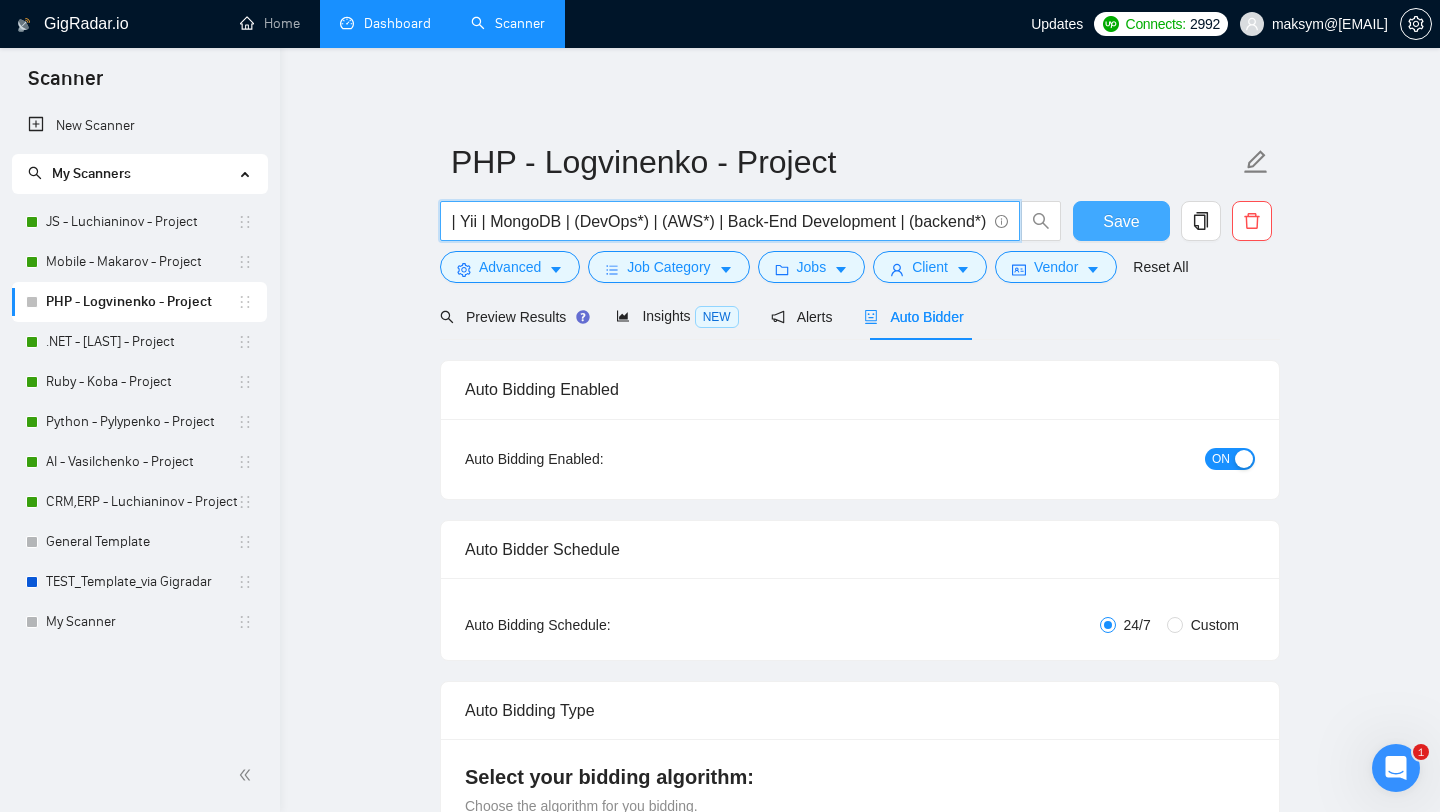 click on "Save" at bounding box center (1121, 221) 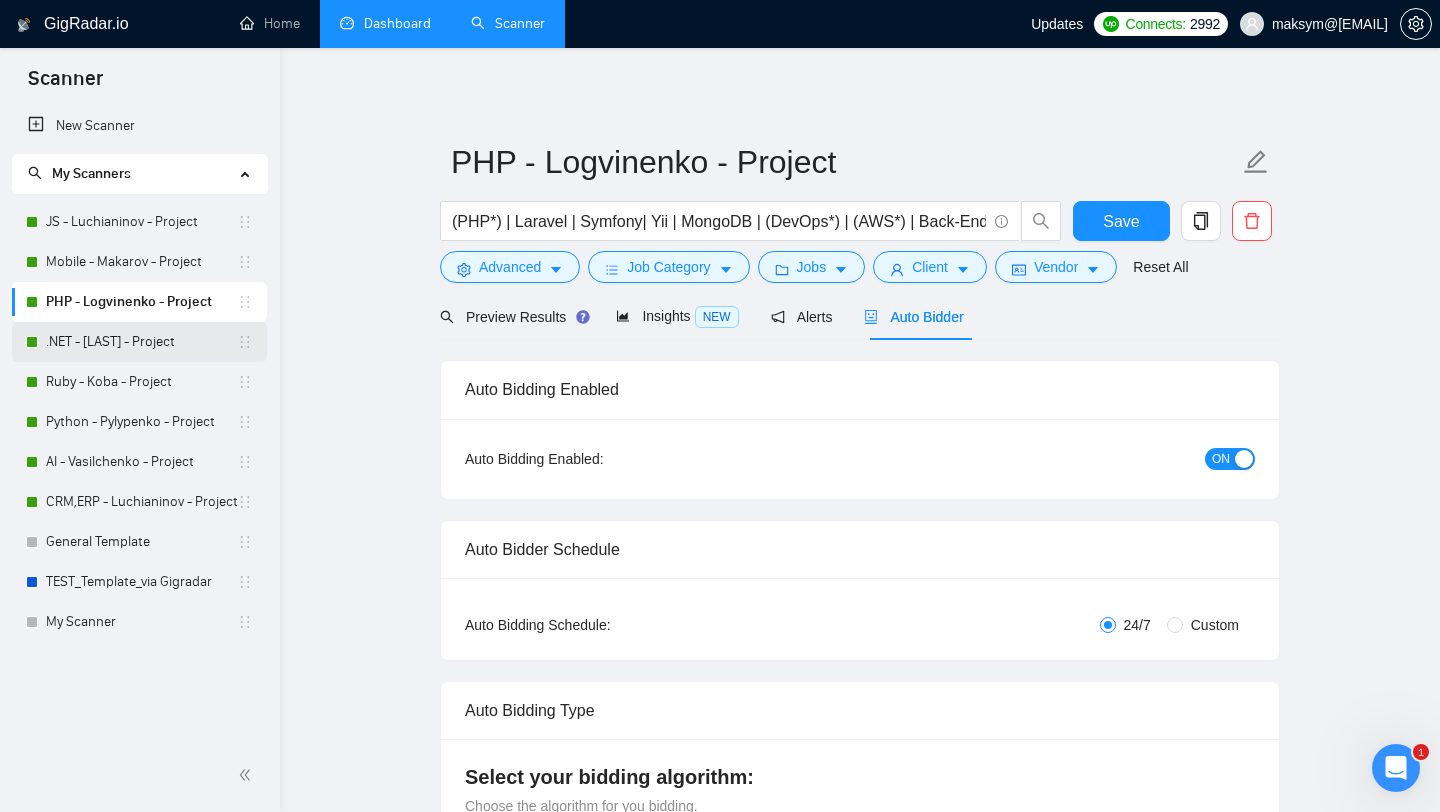 click on ".NET - [LAST] - Project" at bounding box center [141, 342] 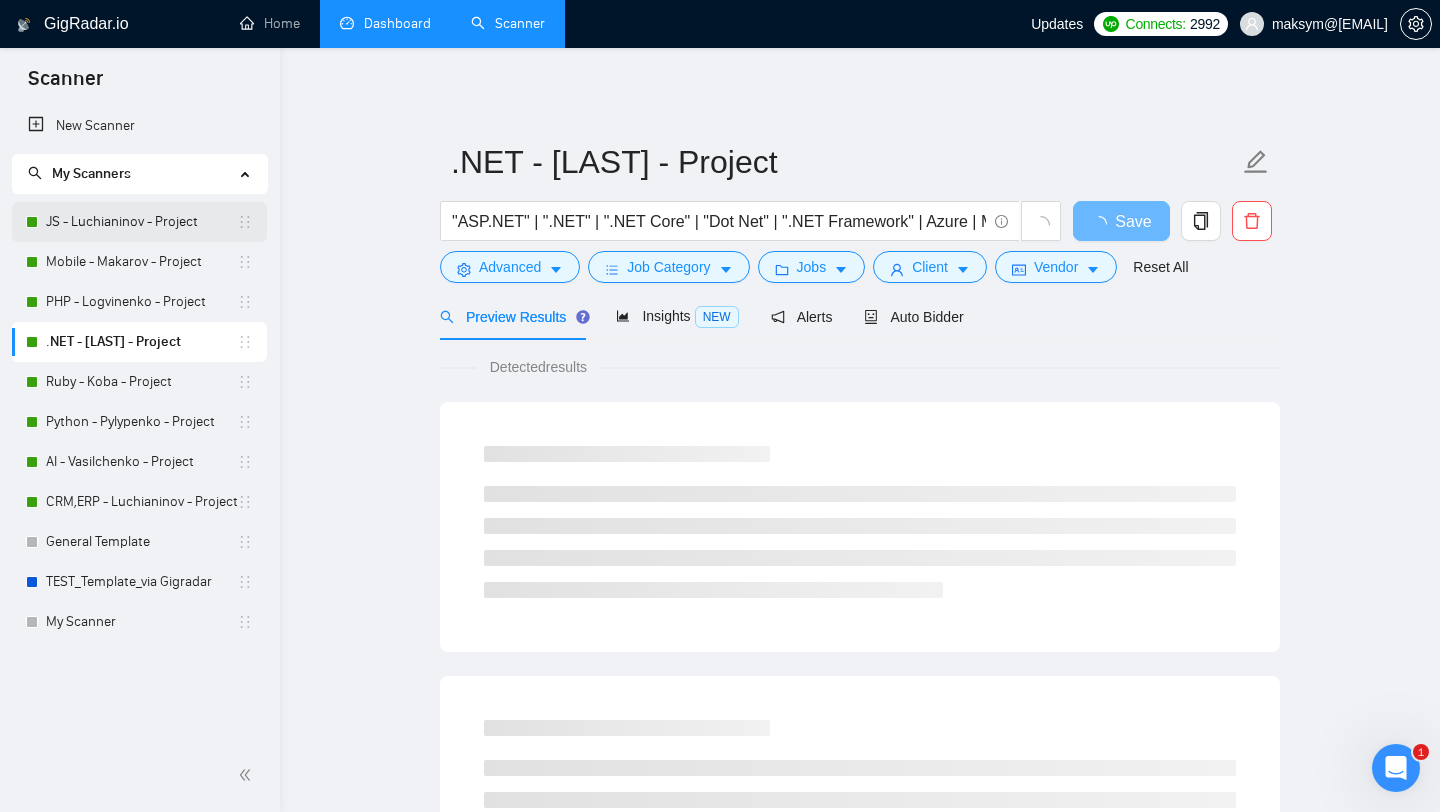 click on "JS - Luchianinov - Project" at bounding box center (141, 222) 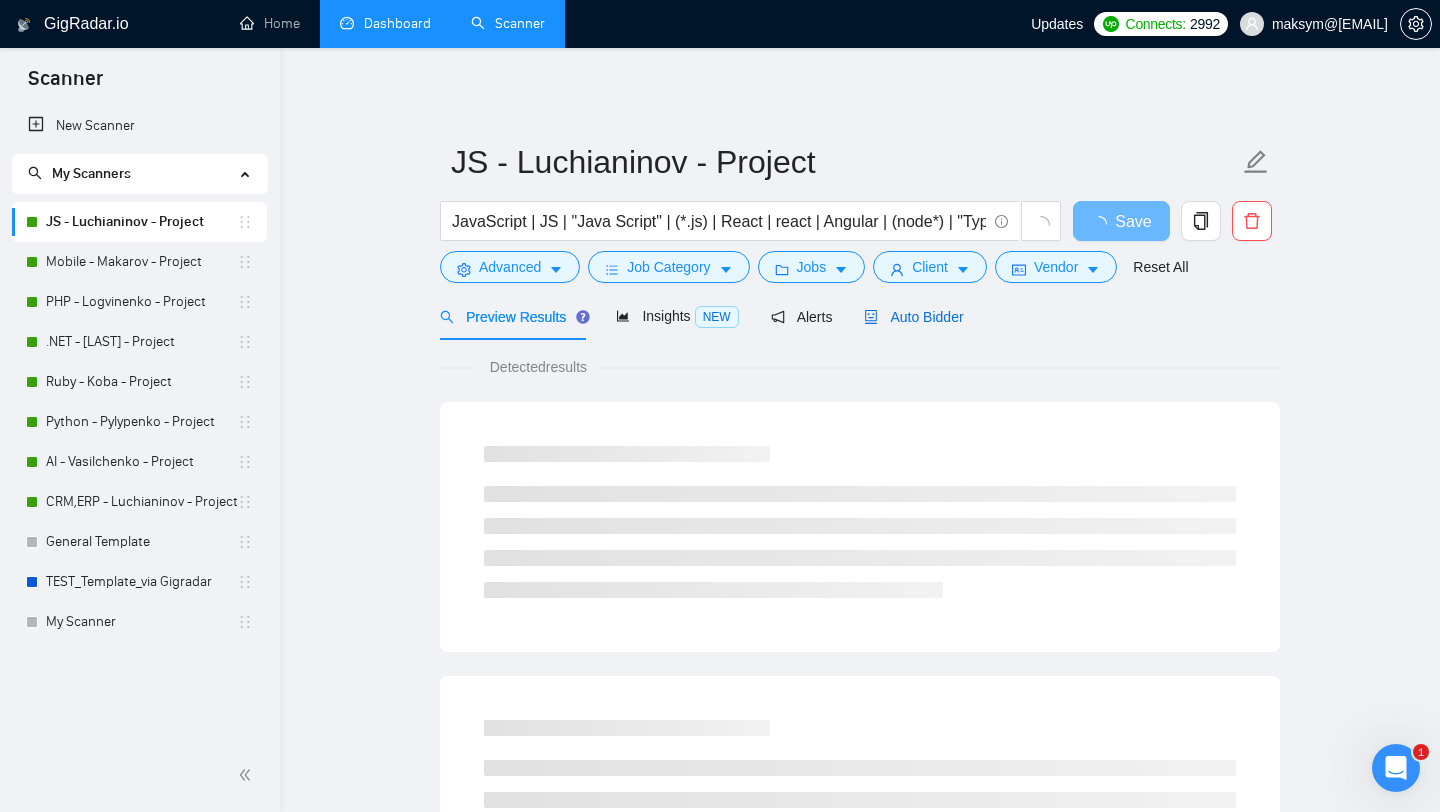 click on "Auto Bidder" at bounding box center (913, 317) 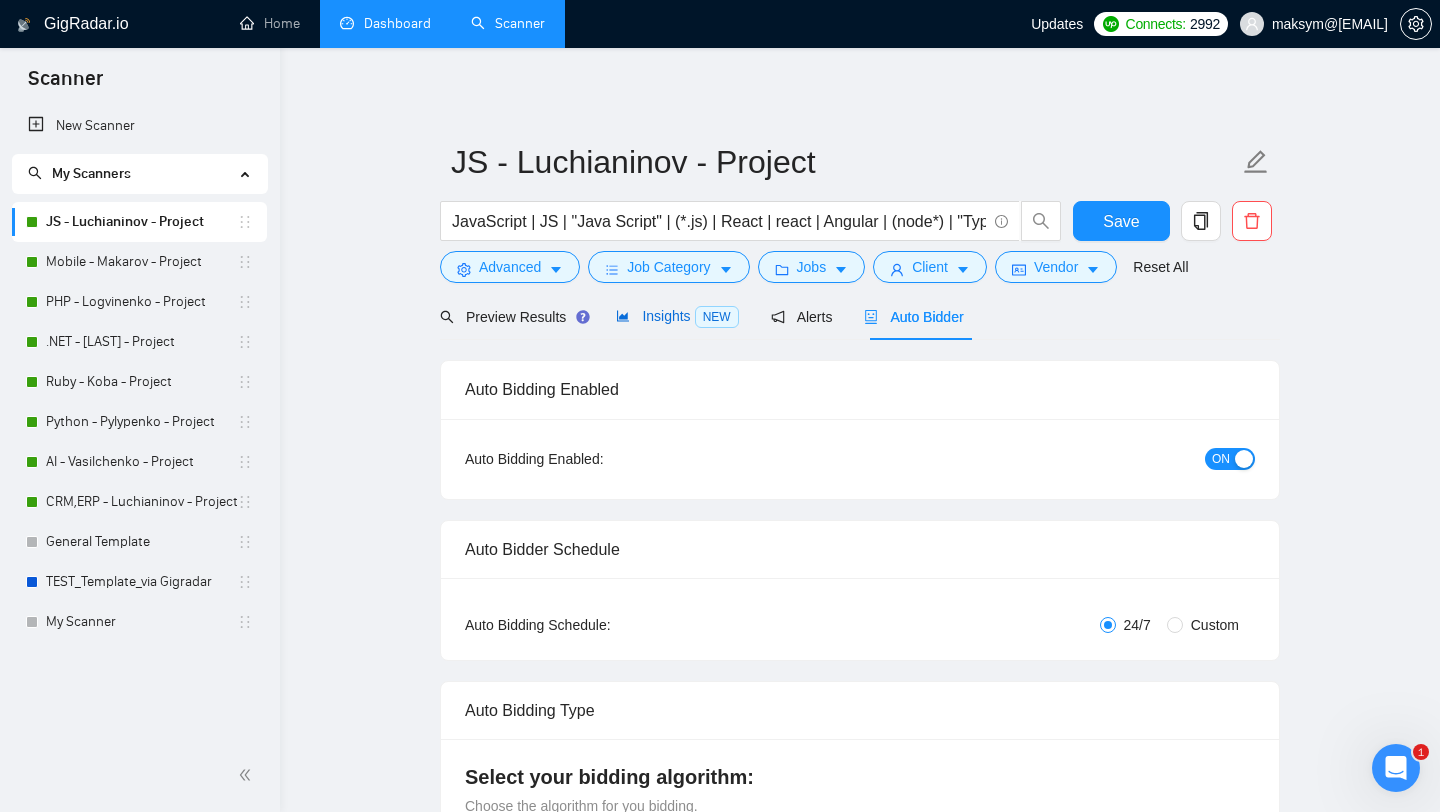 click on "Insights NEW" at bounding box center [677, 316] 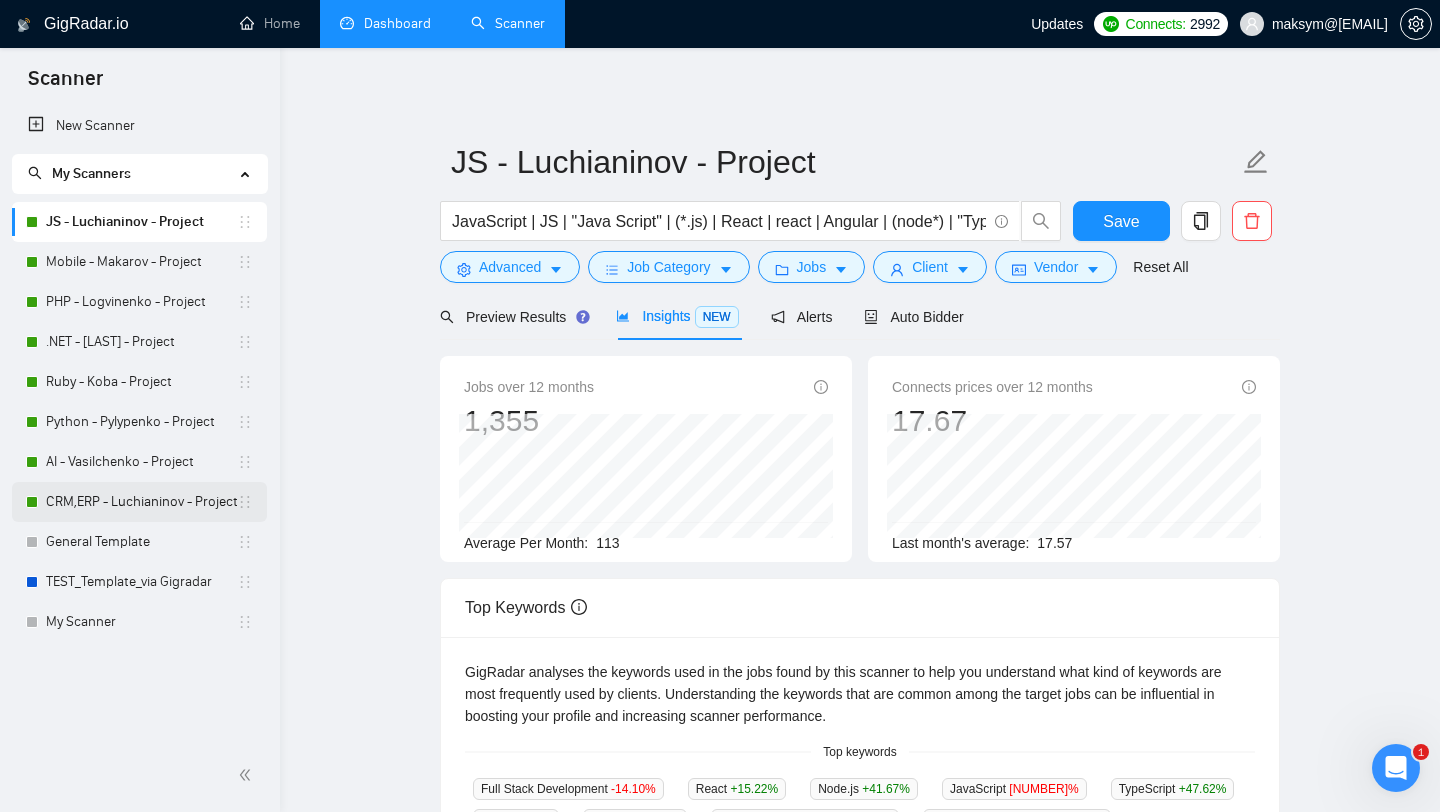 click on "CRM,ERP - Luchianinov - Project" at bounding box center (141, 502) 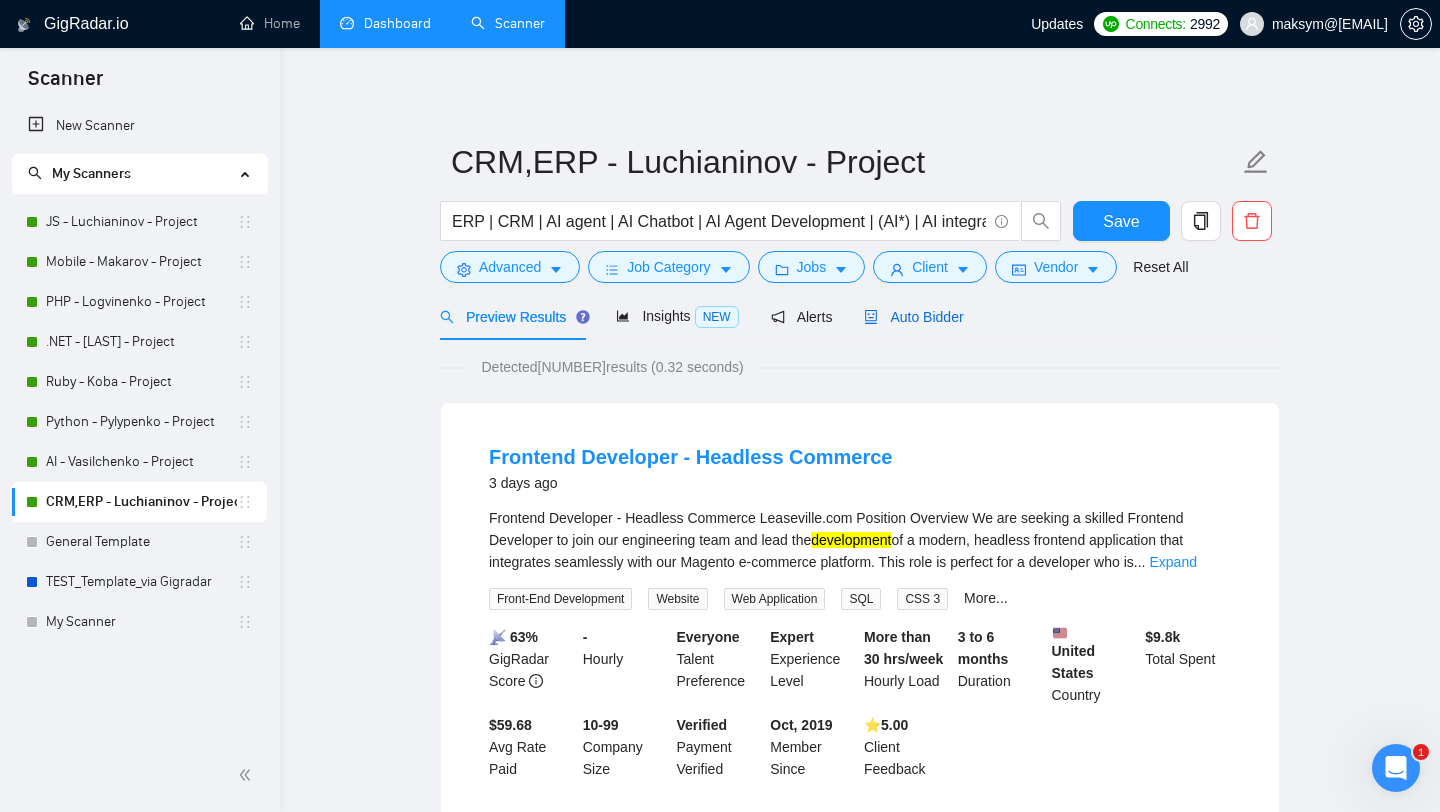 click on "Auto Bidder" at bounding box center (913, 317) 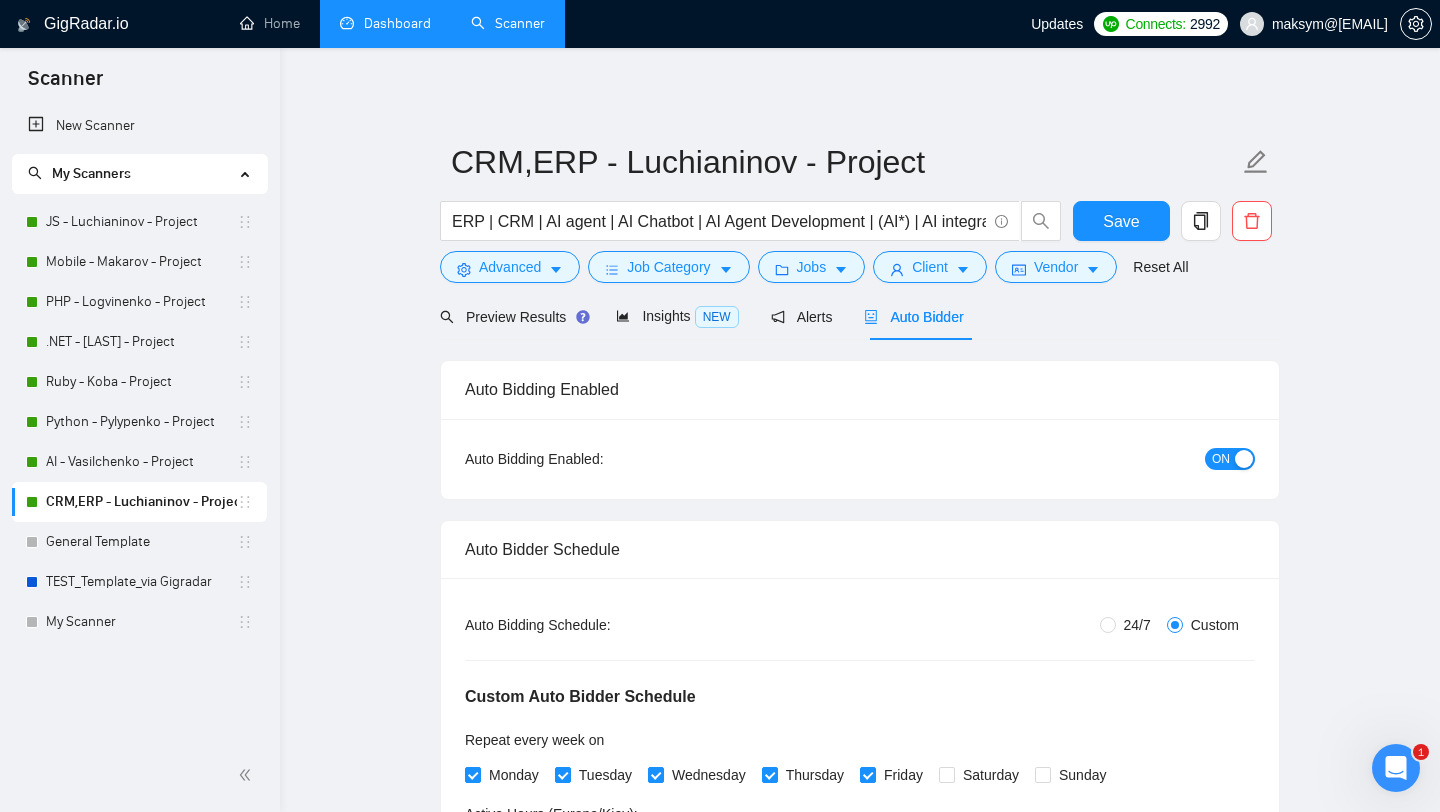 type 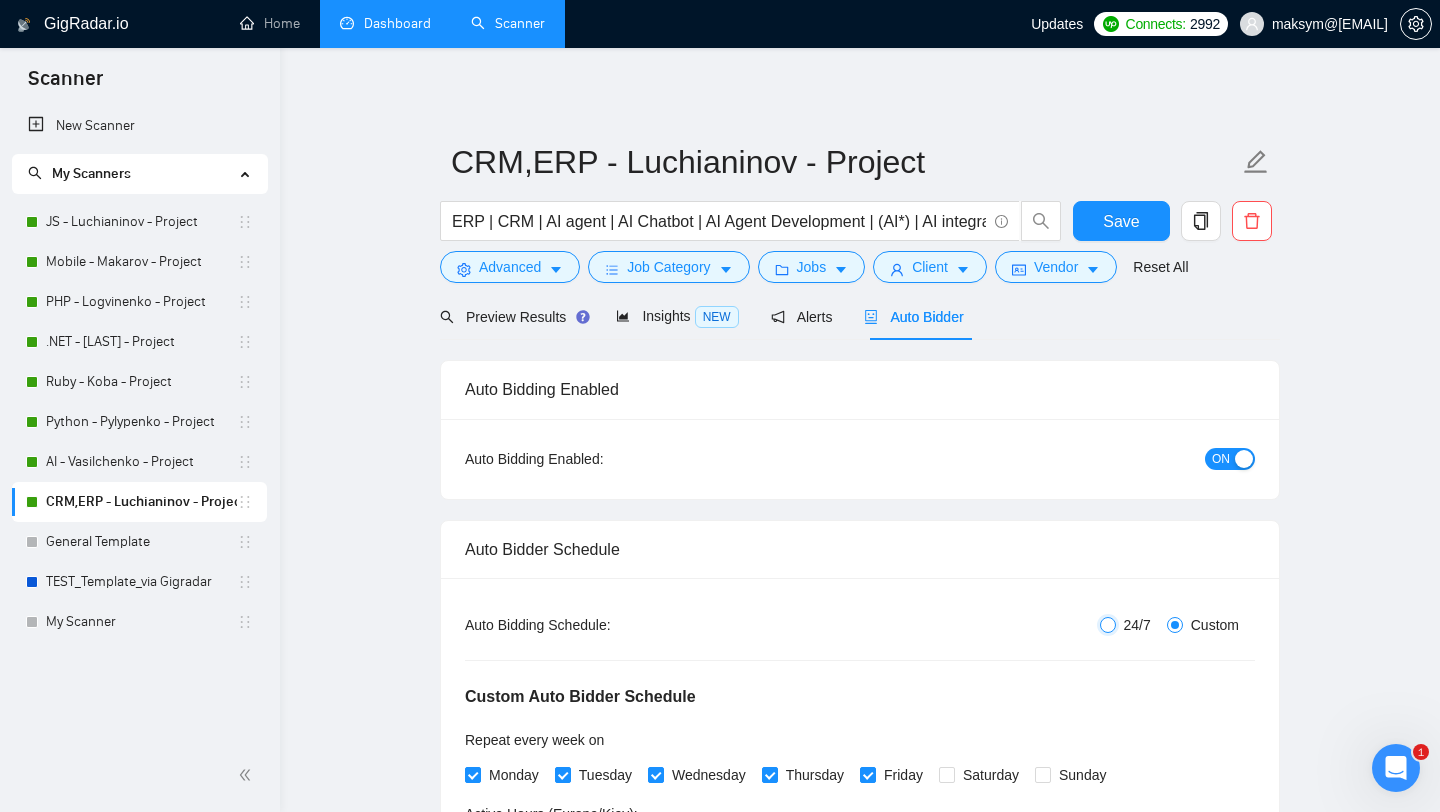 click on "24/7" at bounding box center (1108, 625) 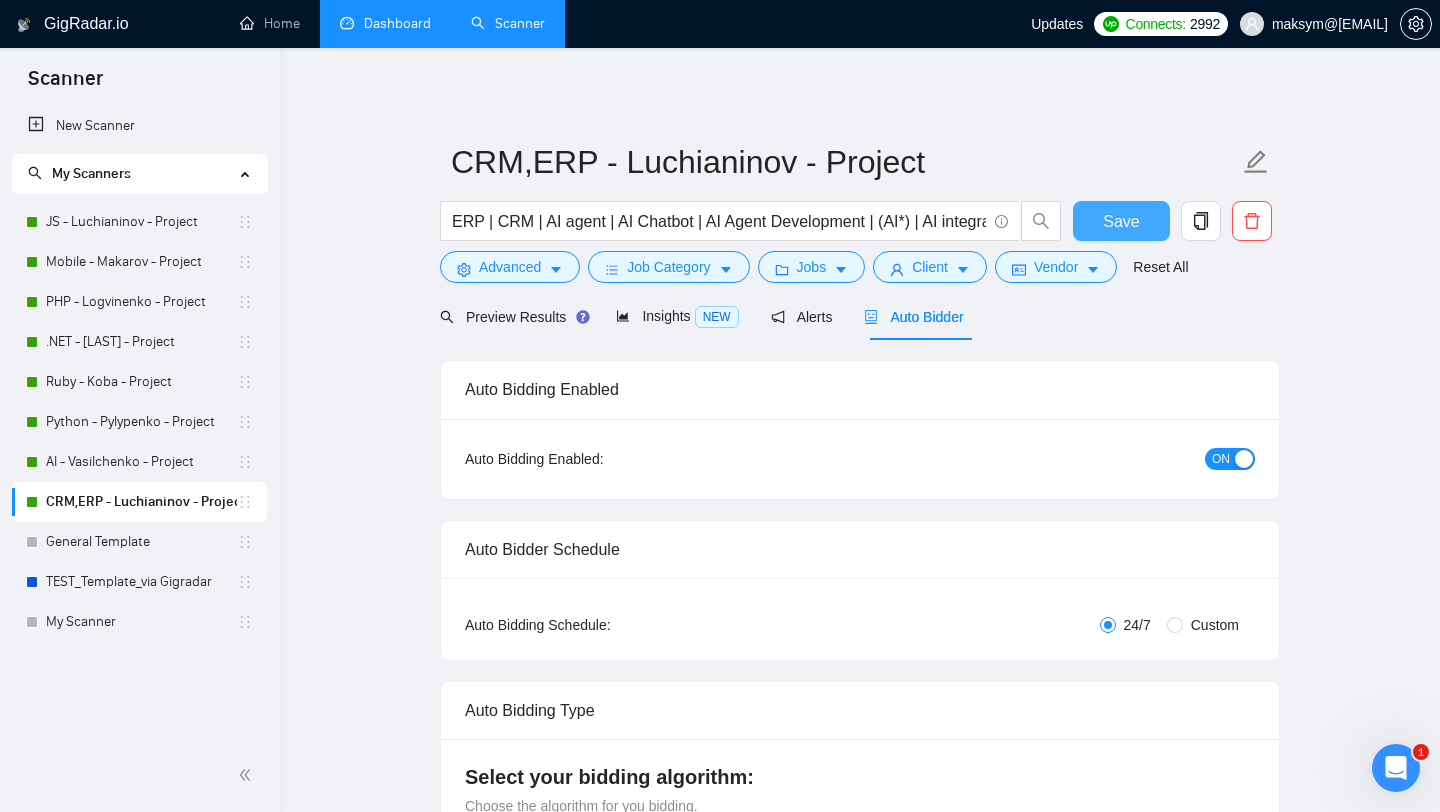 click on "Save" at bounding box center (1121, 221) 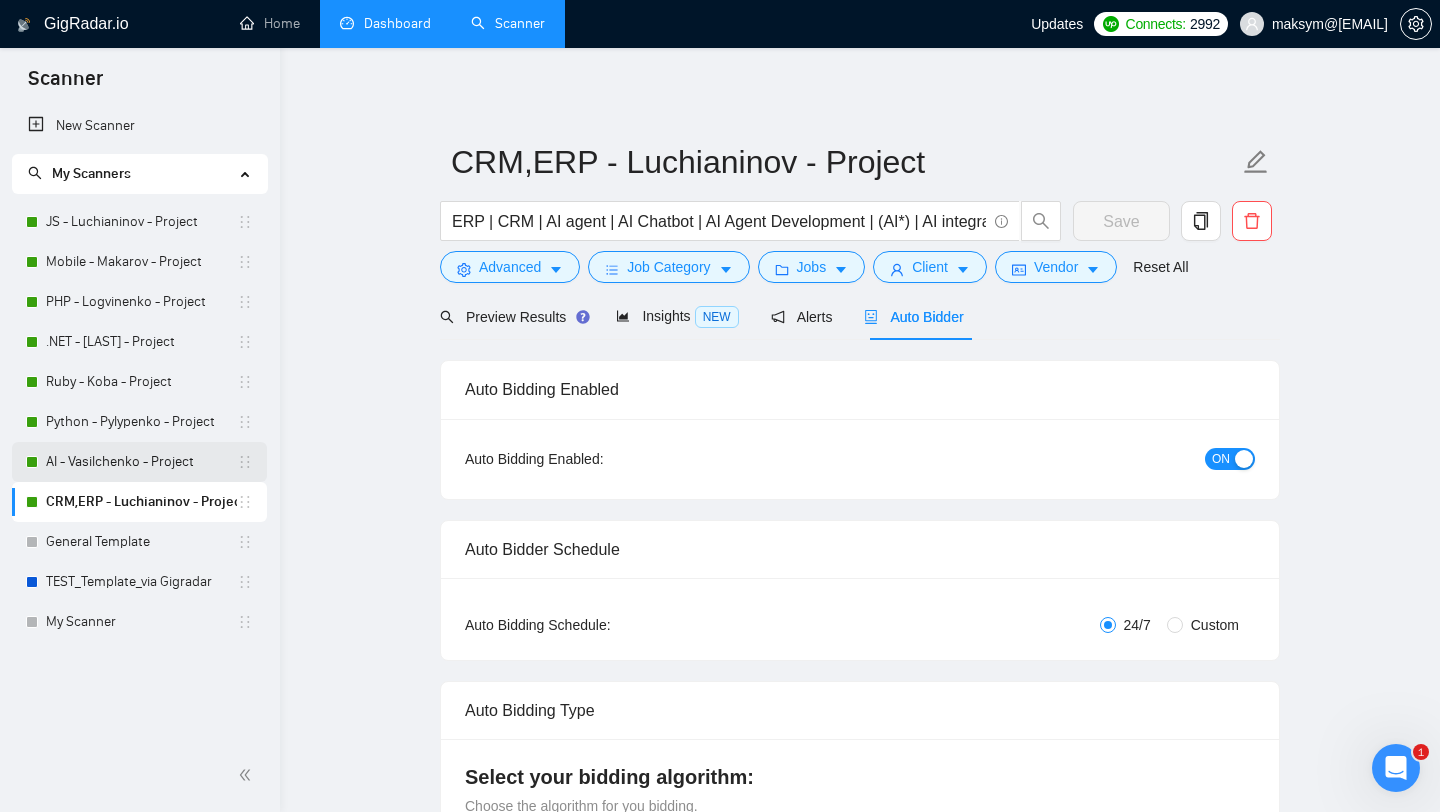 click on "AI - Vasilchenko - Project" at bounding box center [141, 462] 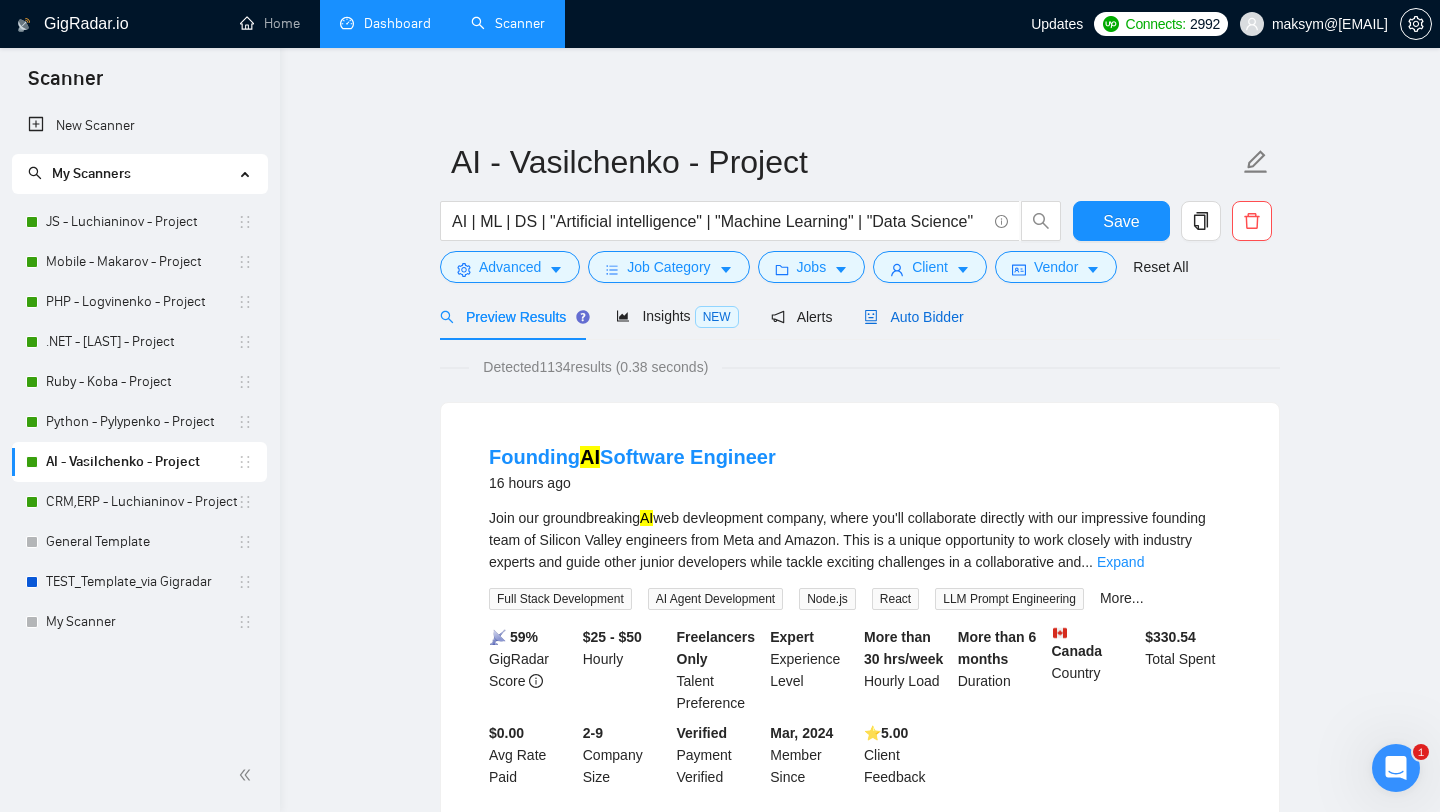 click on "Auto Bidder" at bounding box center [913, 317] 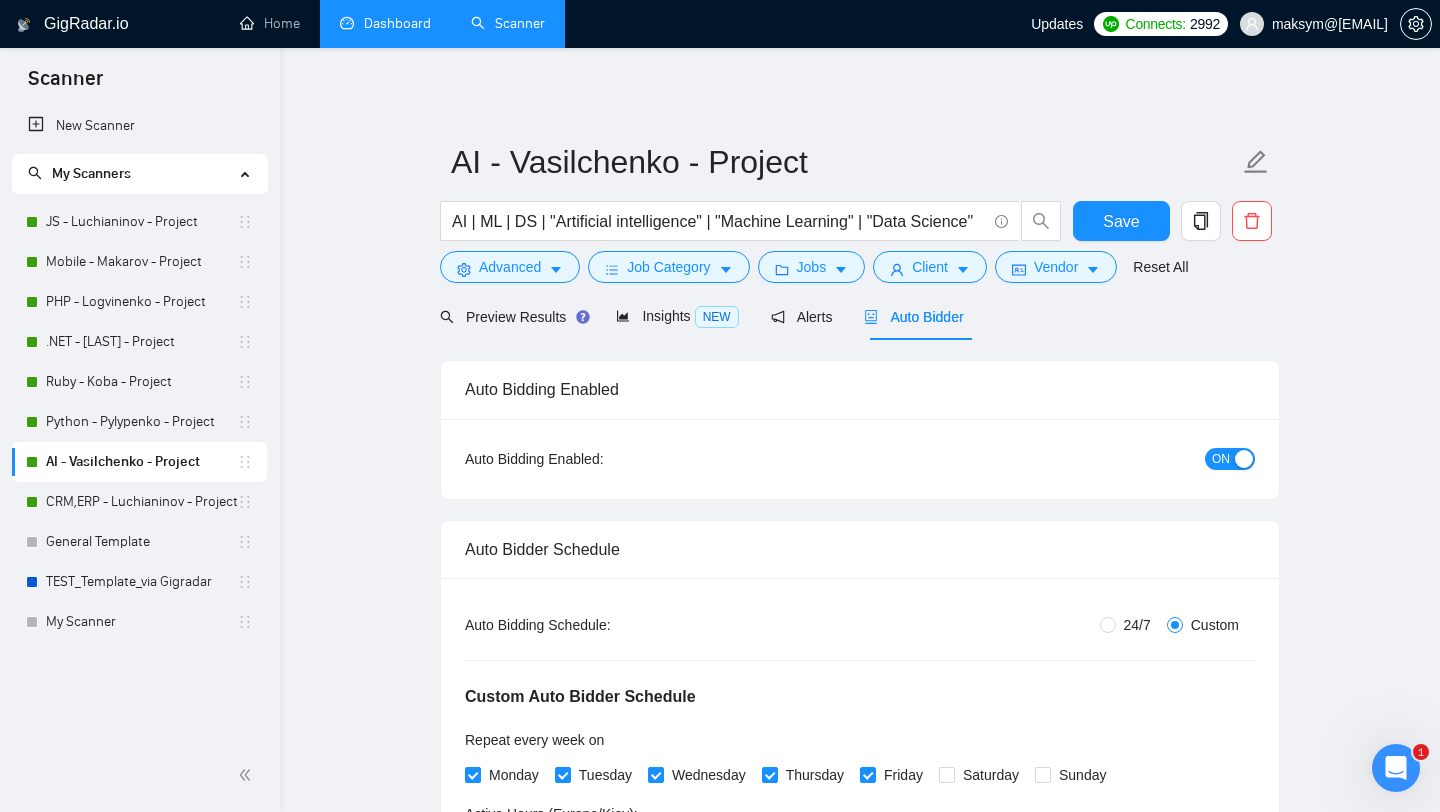 type 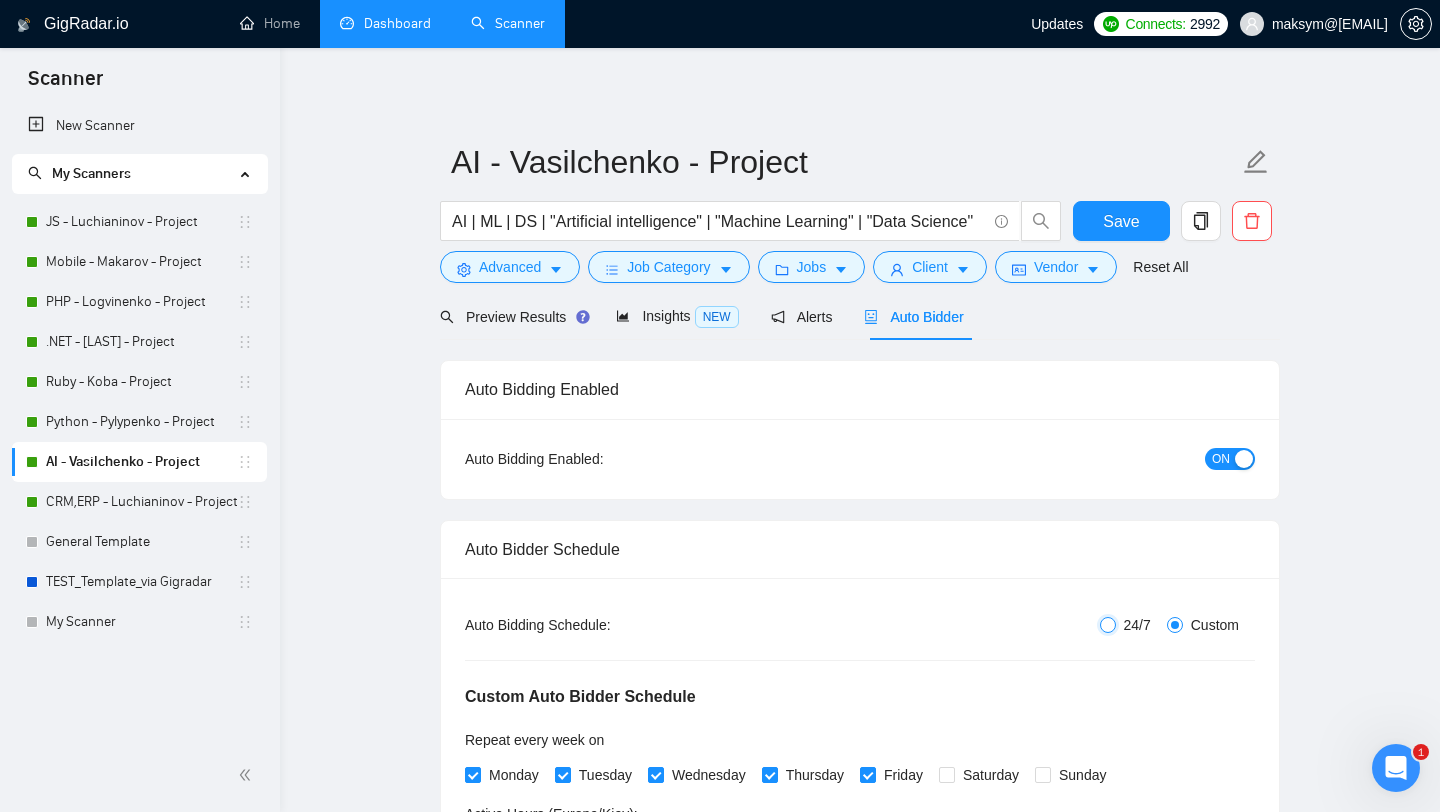 click on "24/7" at bounding box center [1108, 625] 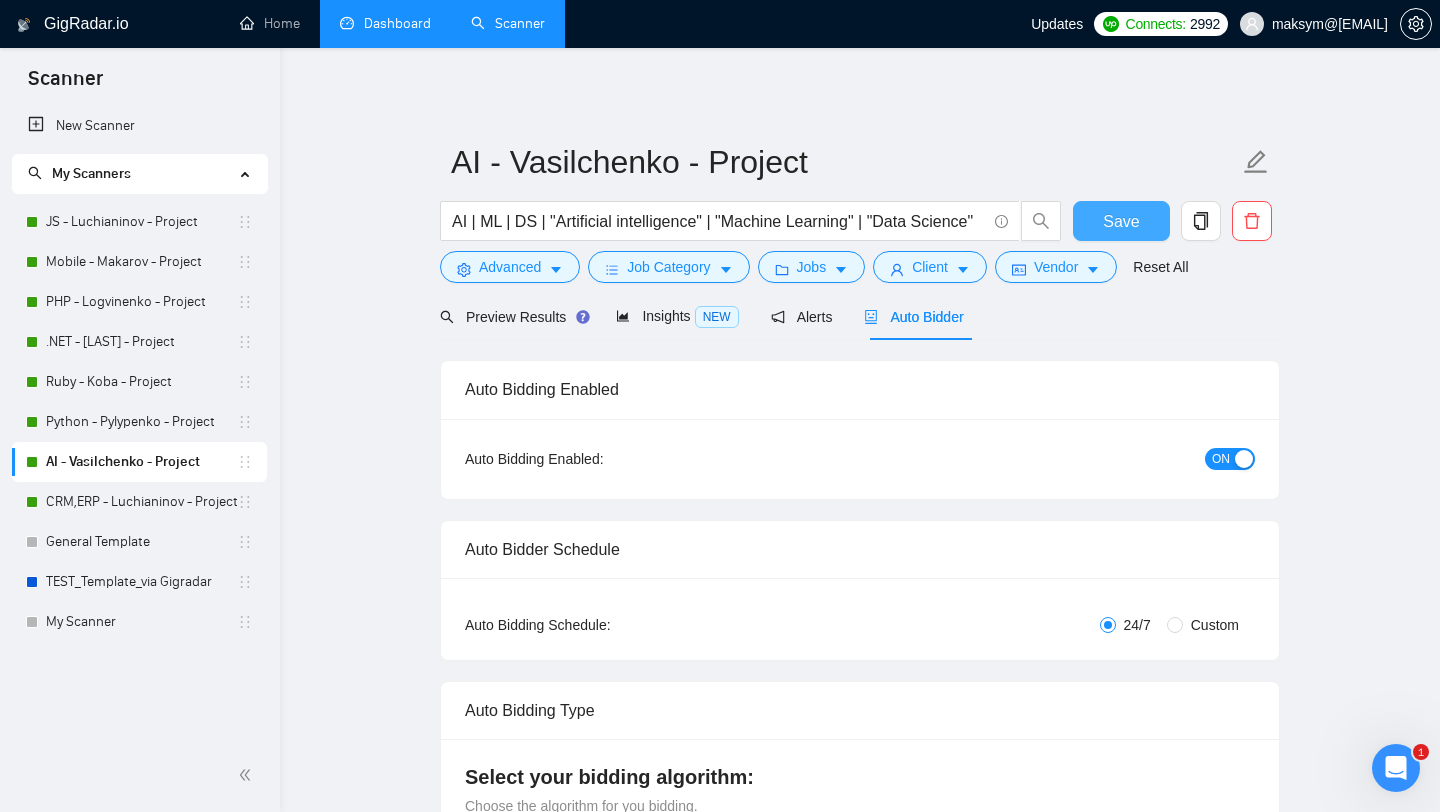 click on "Save" at bounding box center [1121, 221] 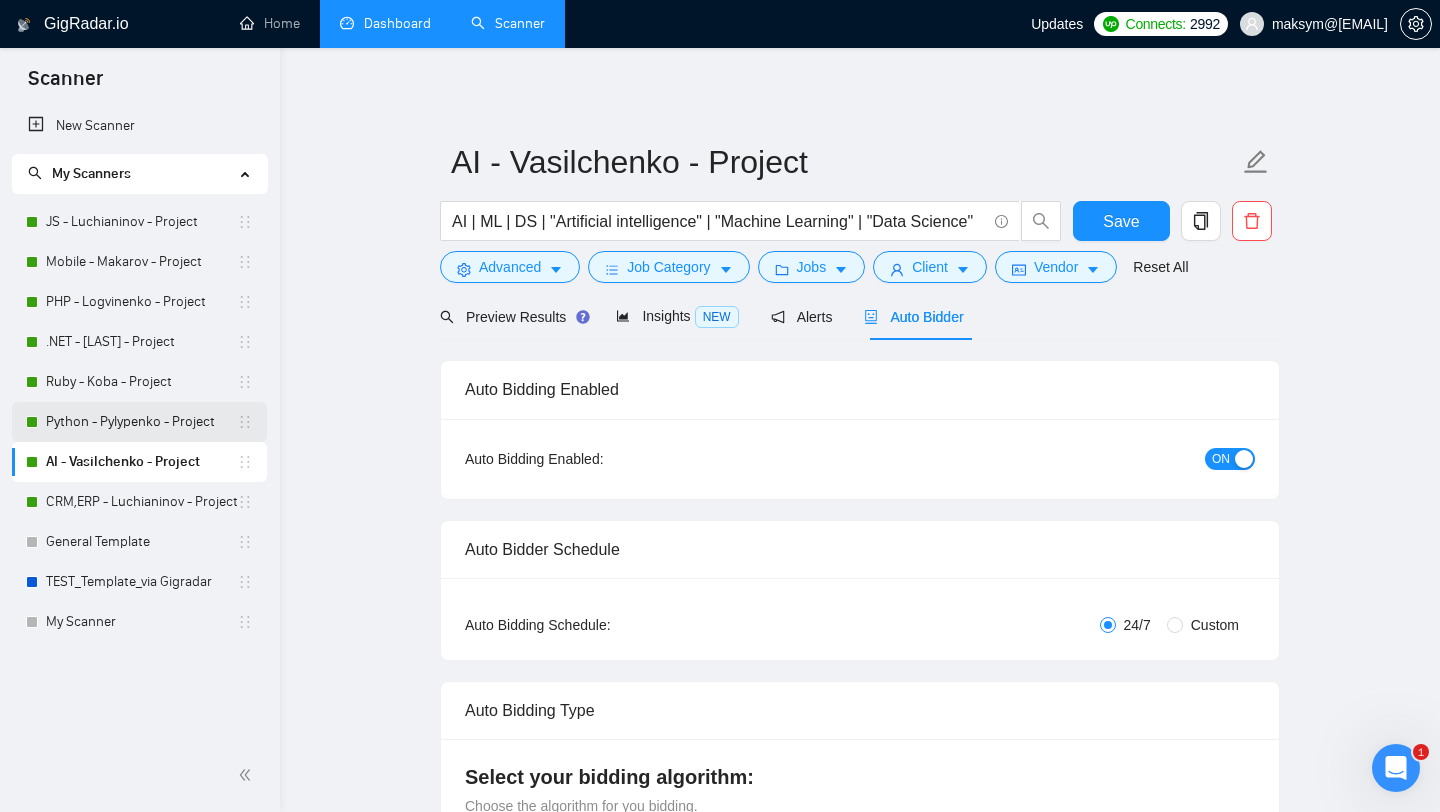 click on "Python - Pylypenko - Project" at bounding box center (141, 422) 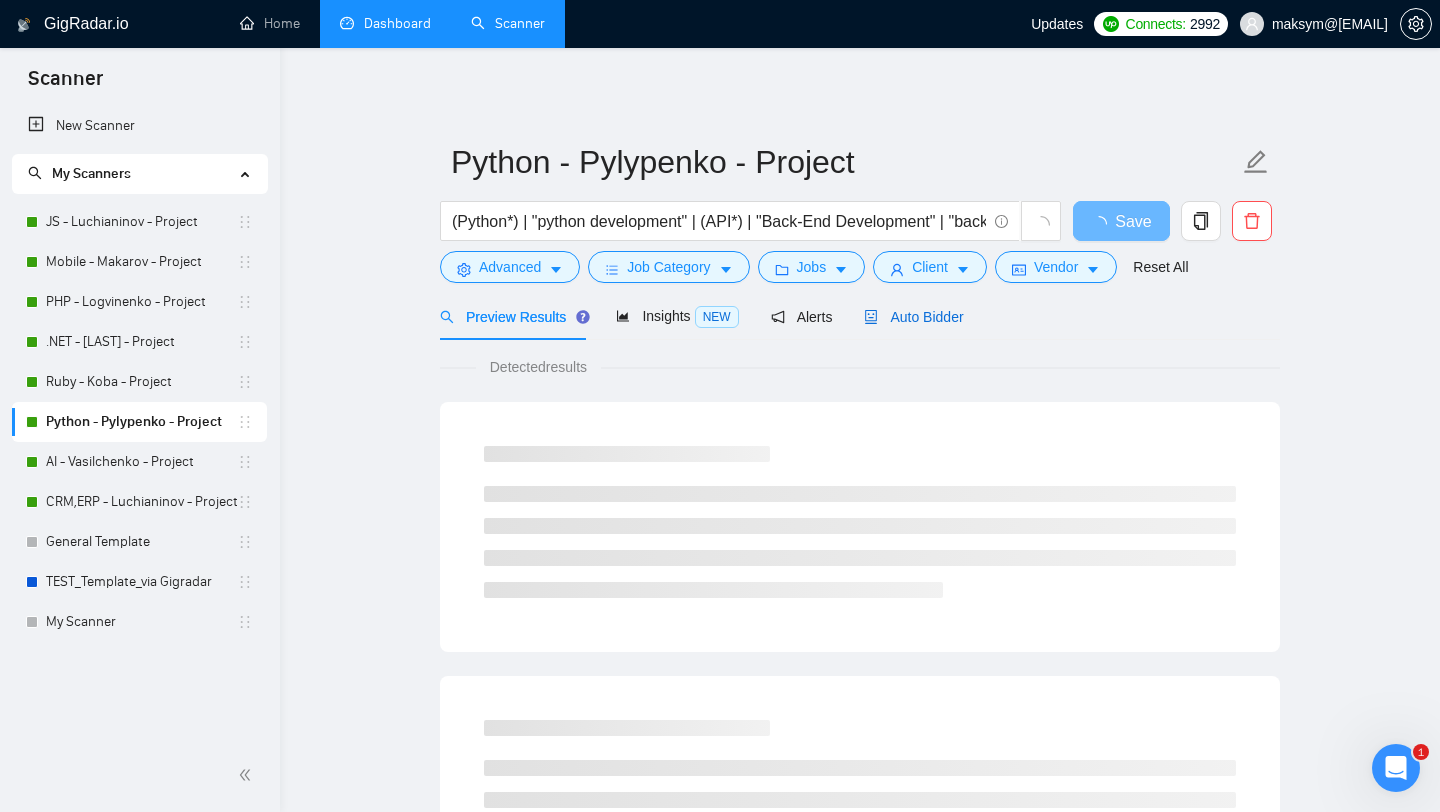 click on "Auto Bidder" at bounding box center [913, 317] 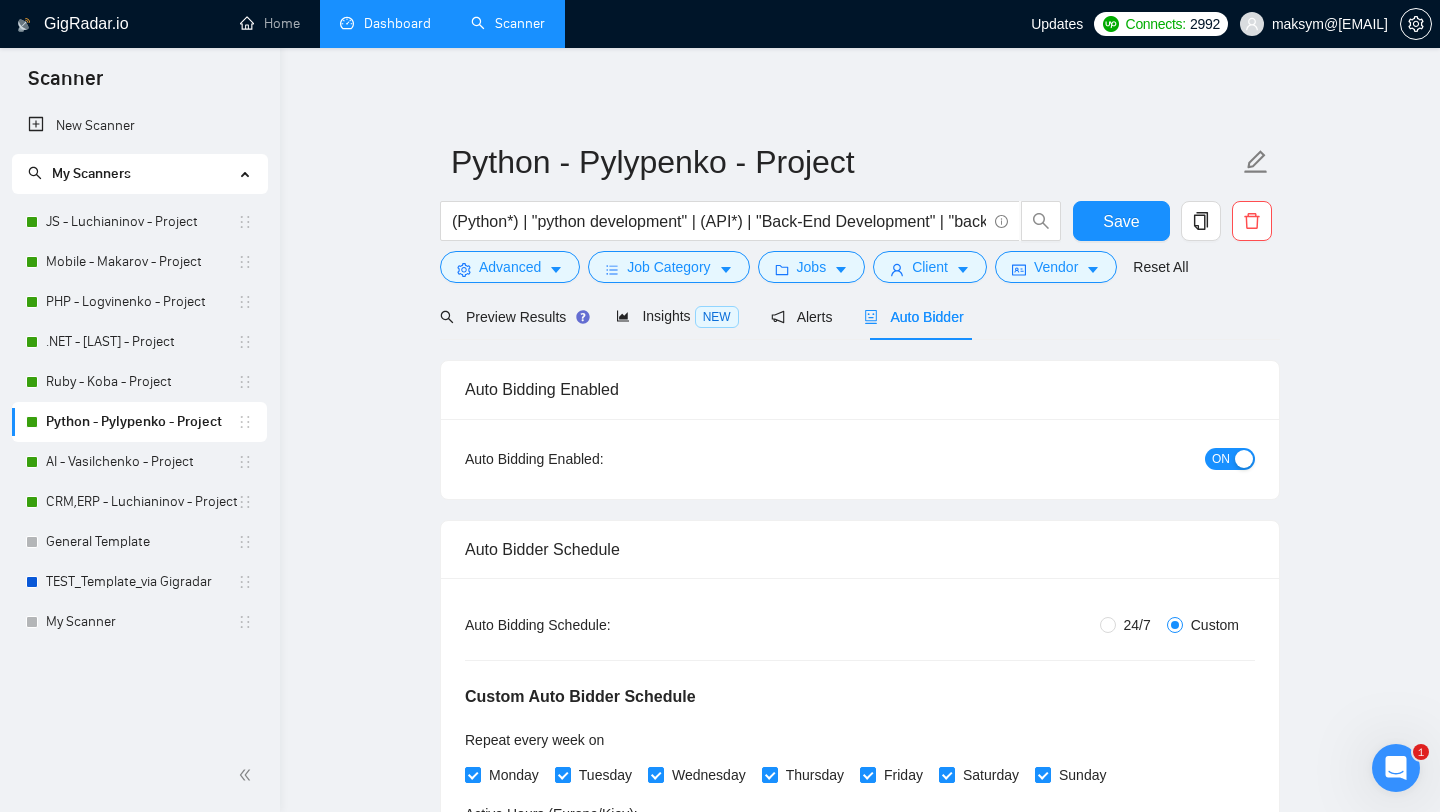 type 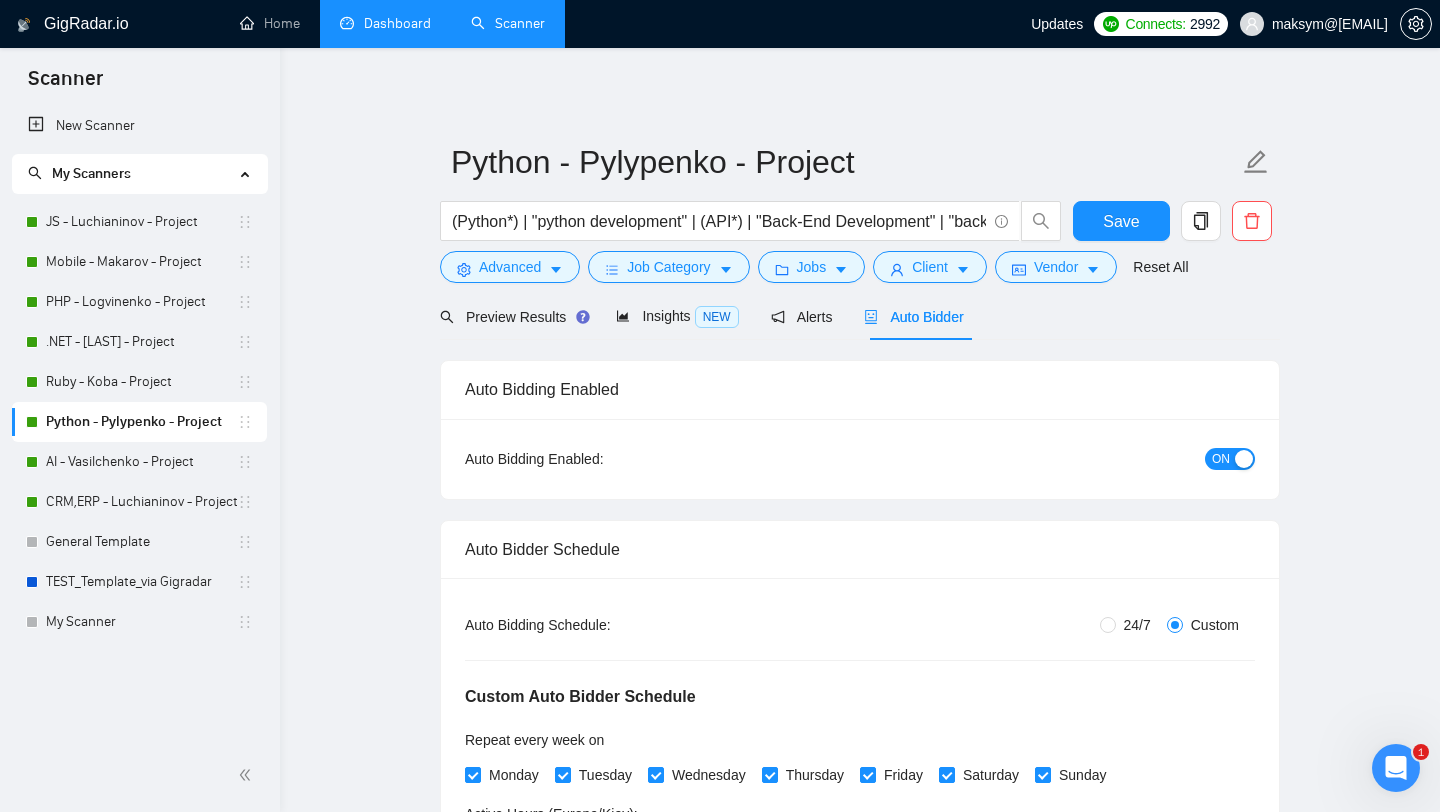 radio on "false" 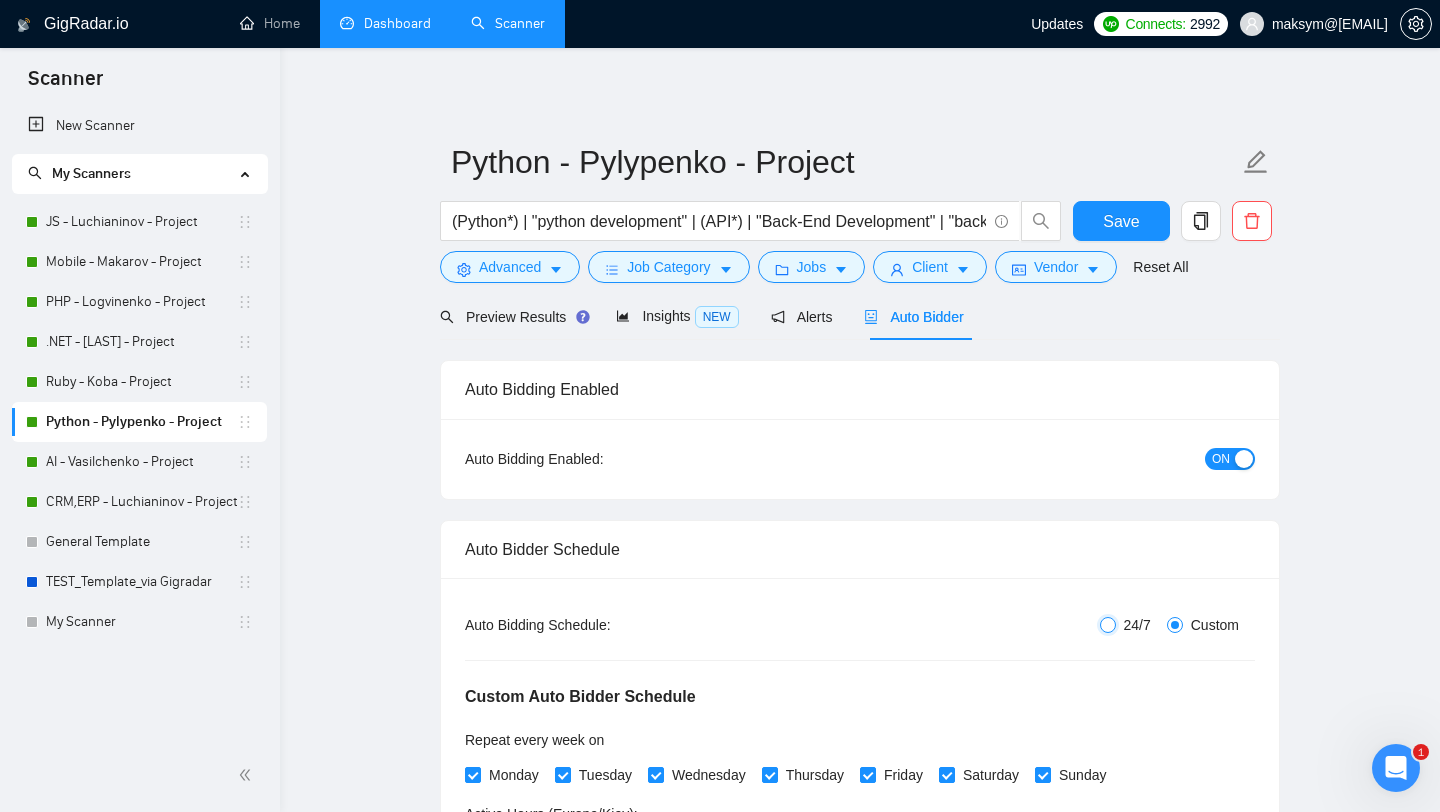 click on "24/7" at bounding box center (1108, 625) 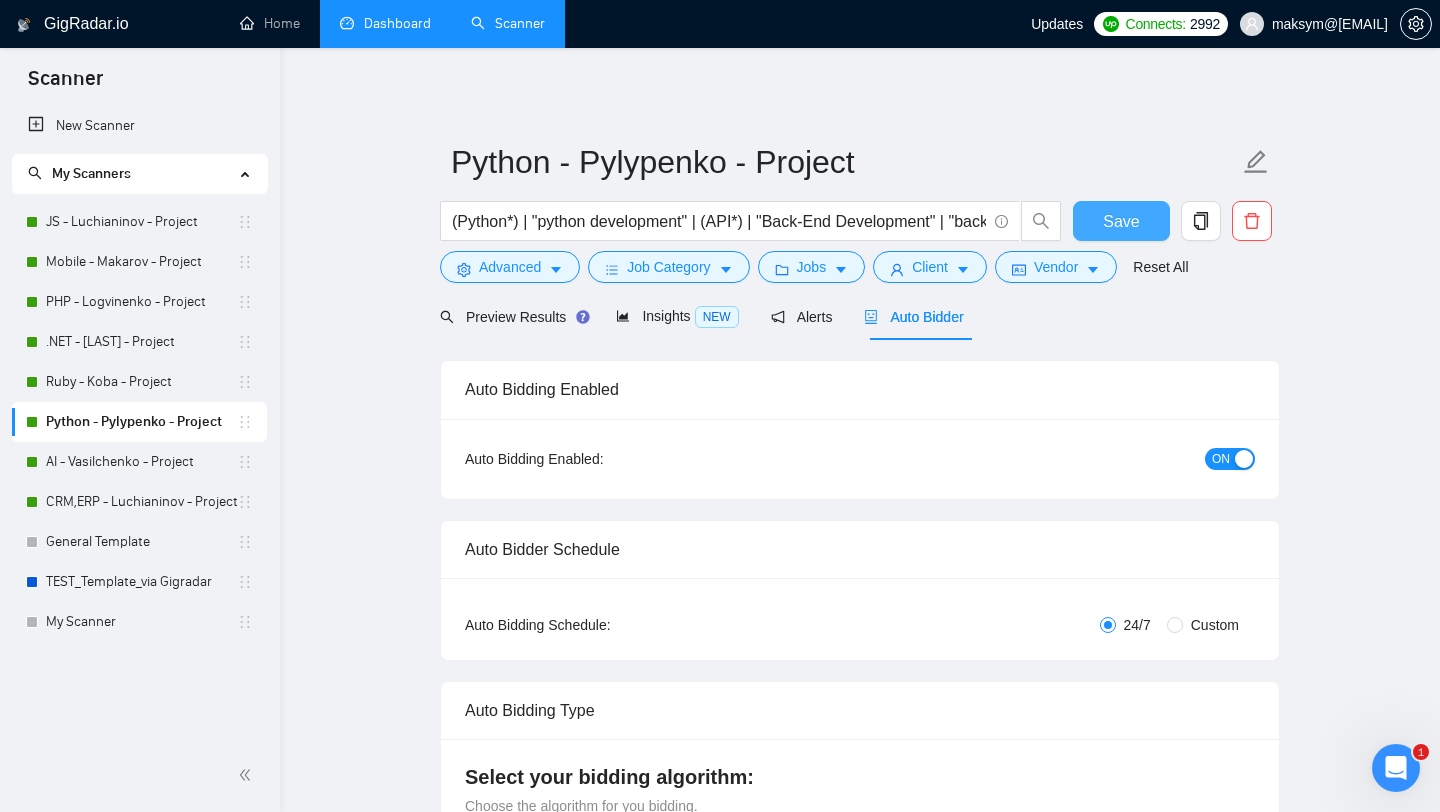 click on "Save" at bounding box center (1121, 221) 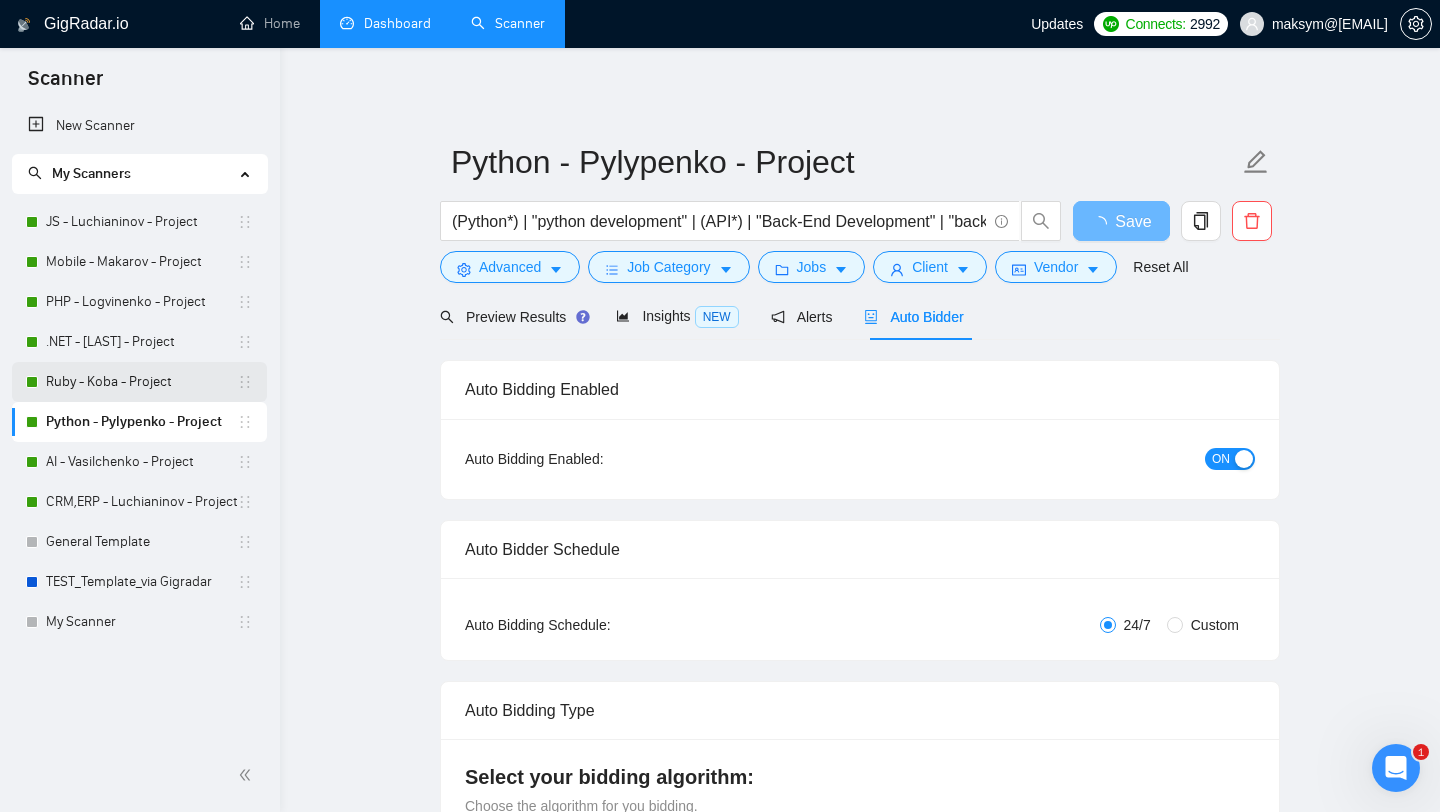 click on "Ruby - Koba - Project" at bounding box center (141, 382) 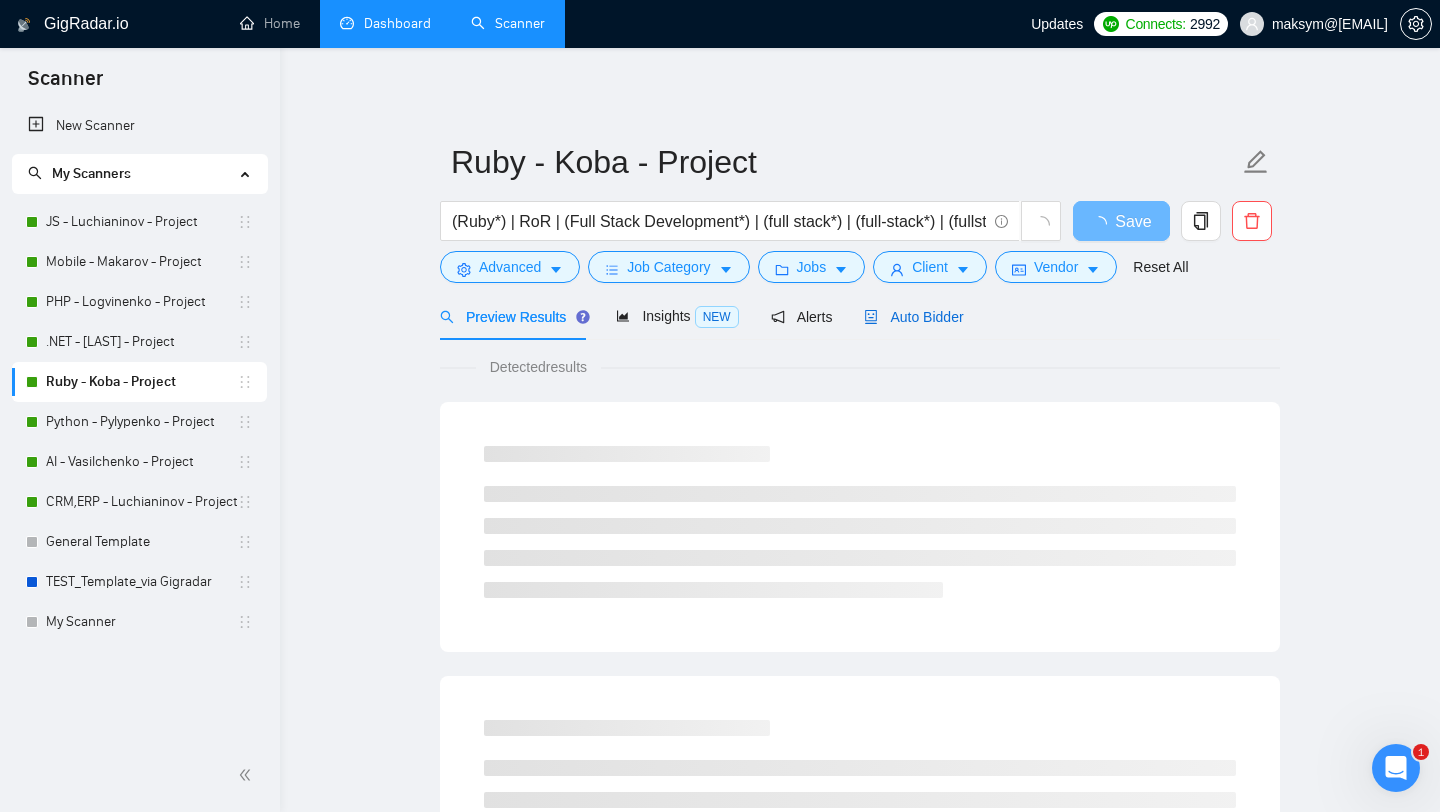 click on "Auto Bidder" at bounding box center (913, 317) 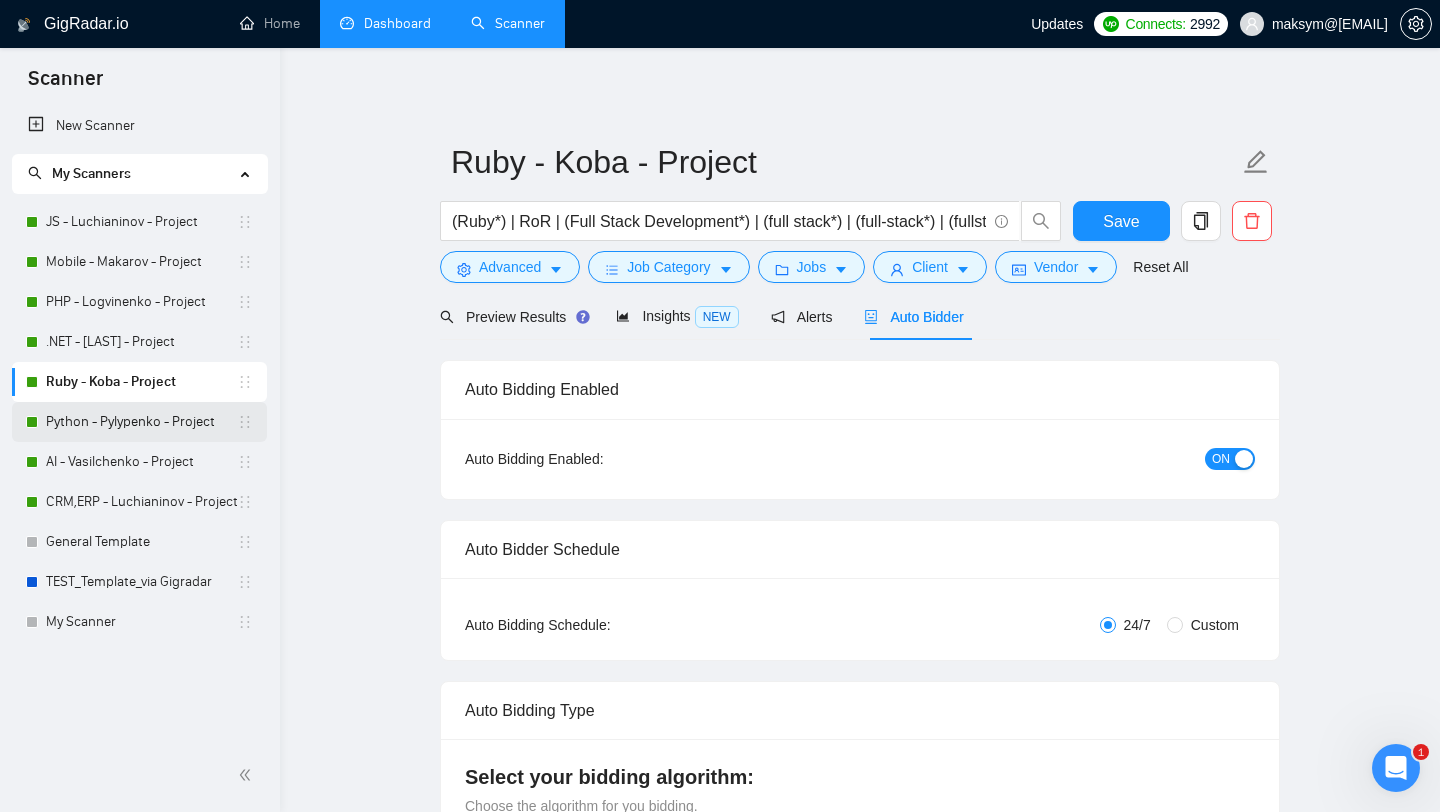 click on "Python - Pylypenko - Project" at bounding box center (141, 422) 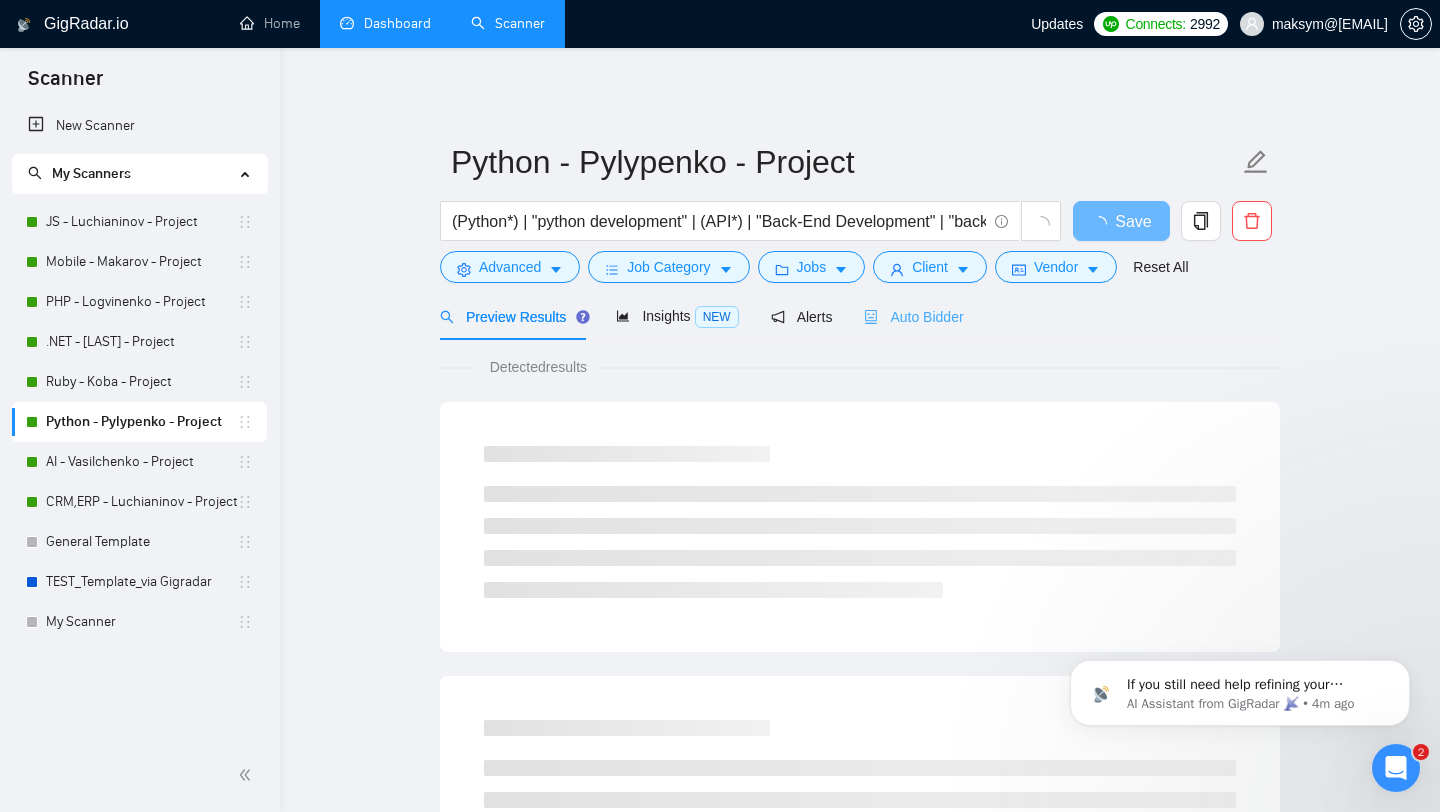 scroll, scrollTop: 0, scrollLeft: 0, axis: both 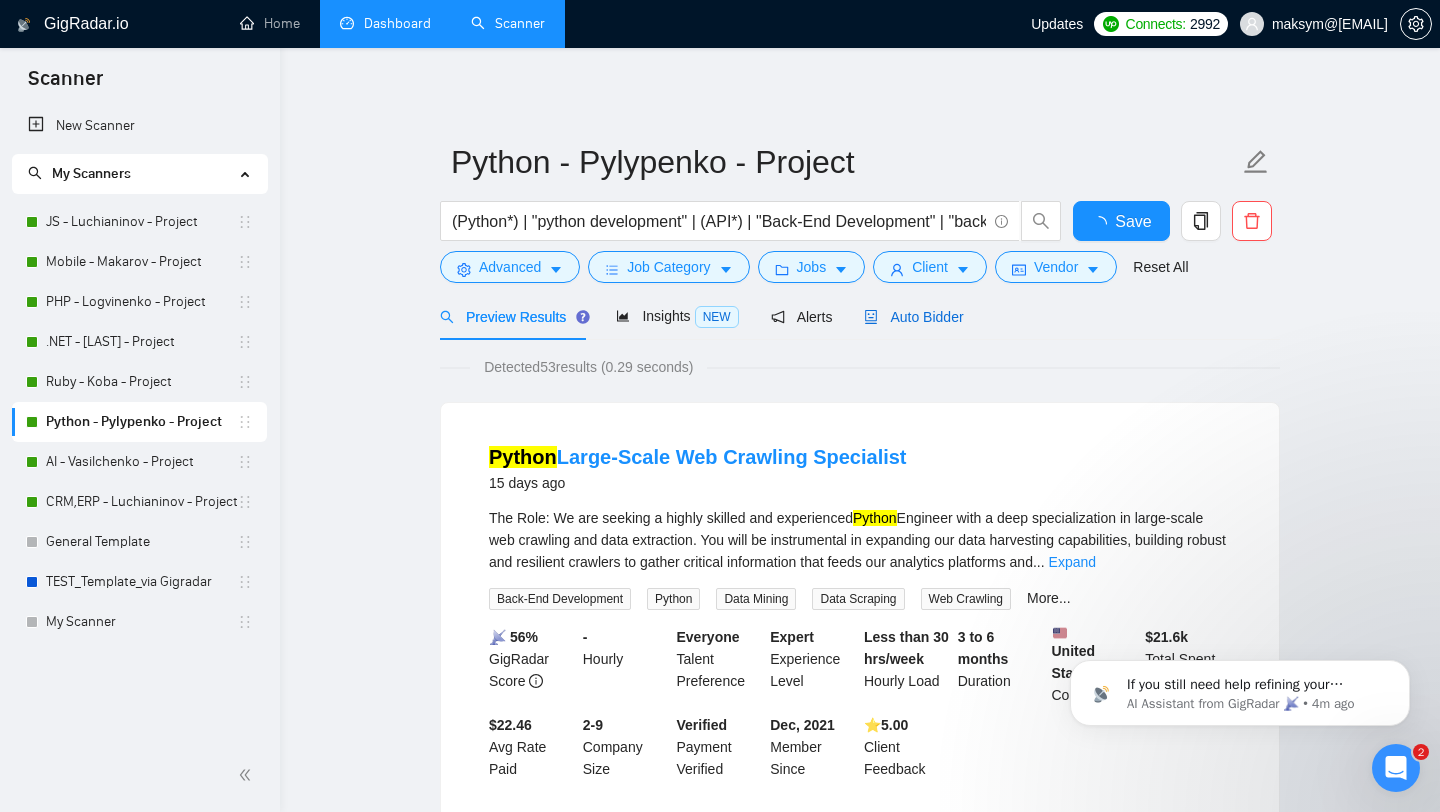 click on "Auto Bidder" at bounding box center (913, 317) 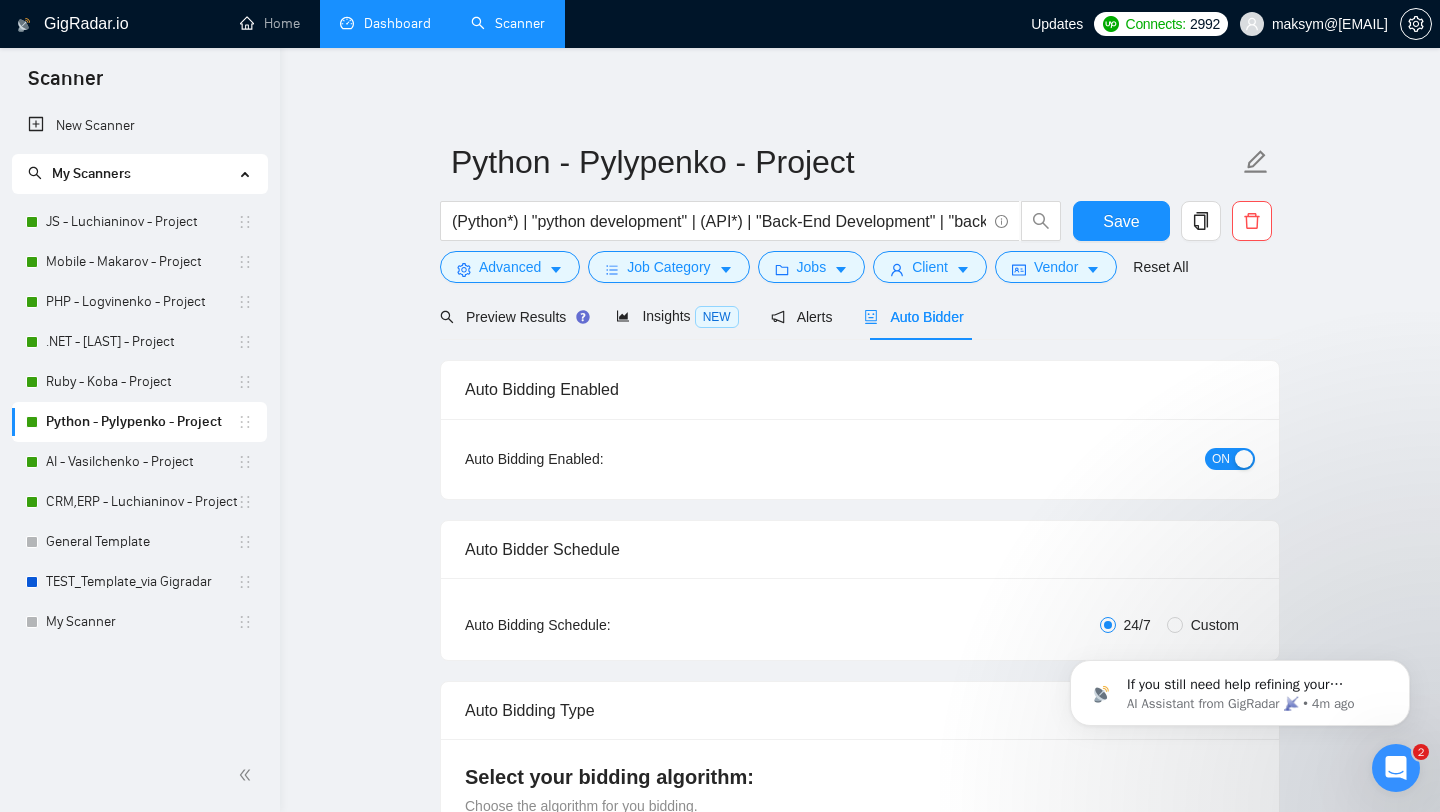 scroll, scrollTop: 10903, scrollLeft: 0, axis: vertical 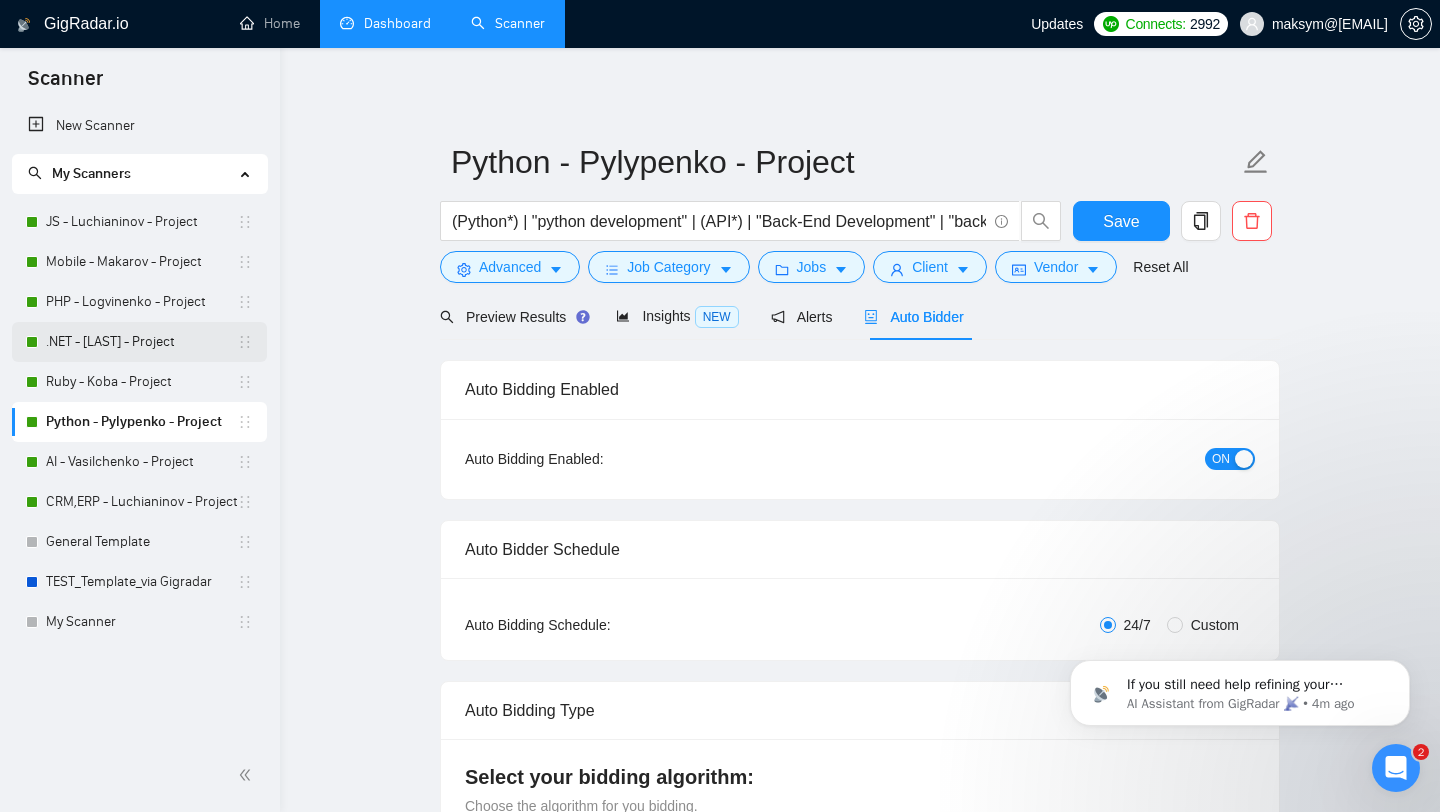 click on ".NET - [LAST] - Project" at bounding box center [141, 342] 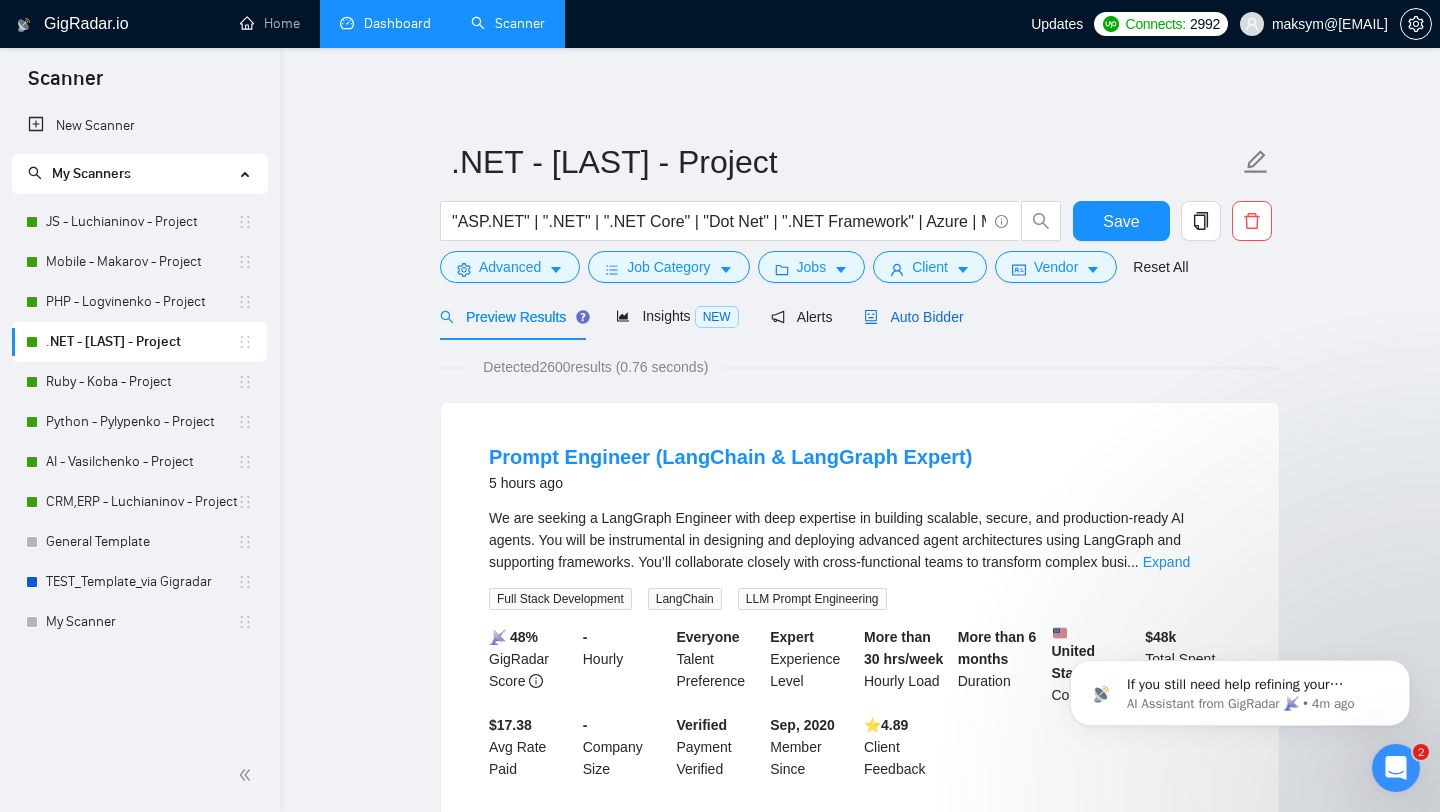 click on "Auto Bidder" at bounding box center (913, 317) 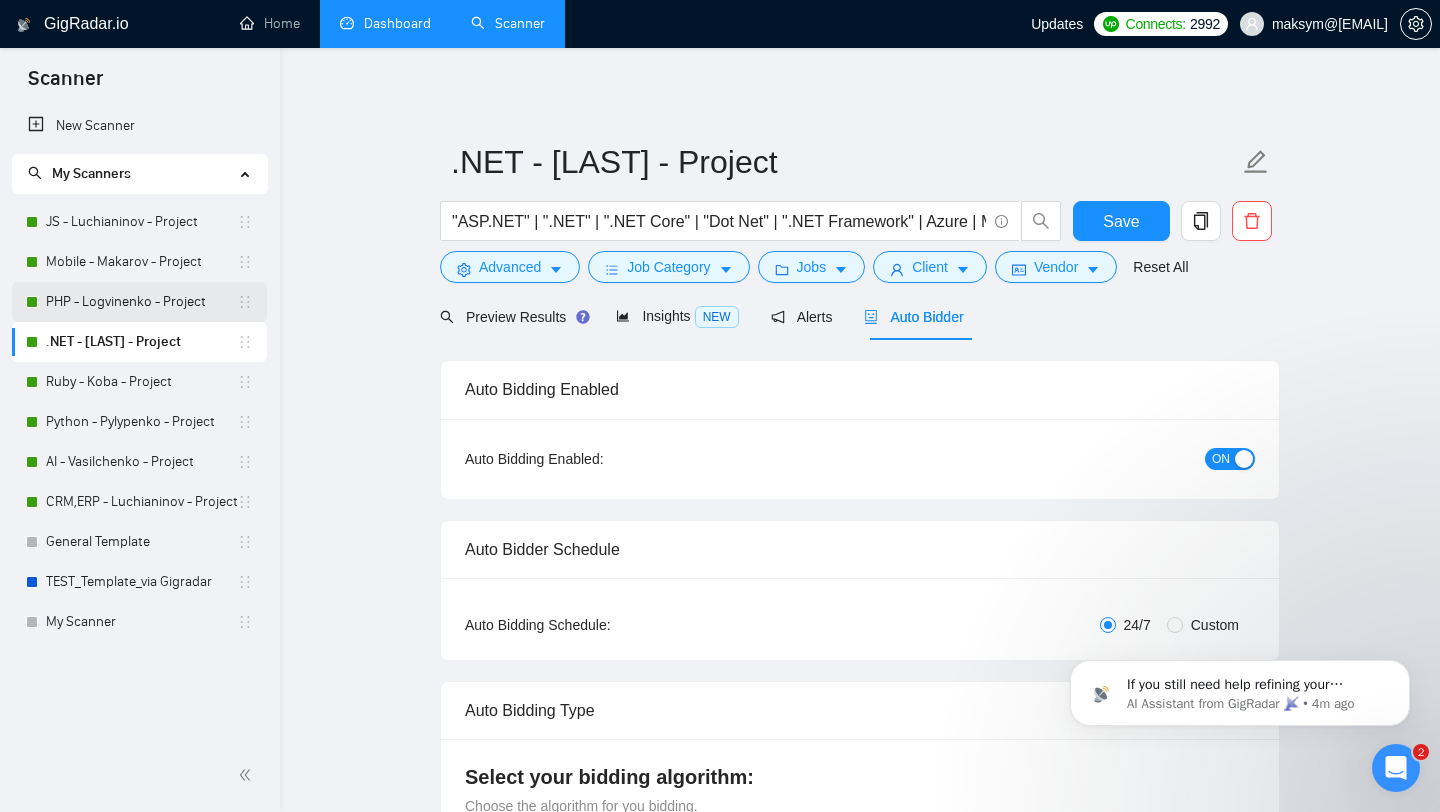 click on "PHP - Logvinenko - Project" at bounding box center (141, 302) 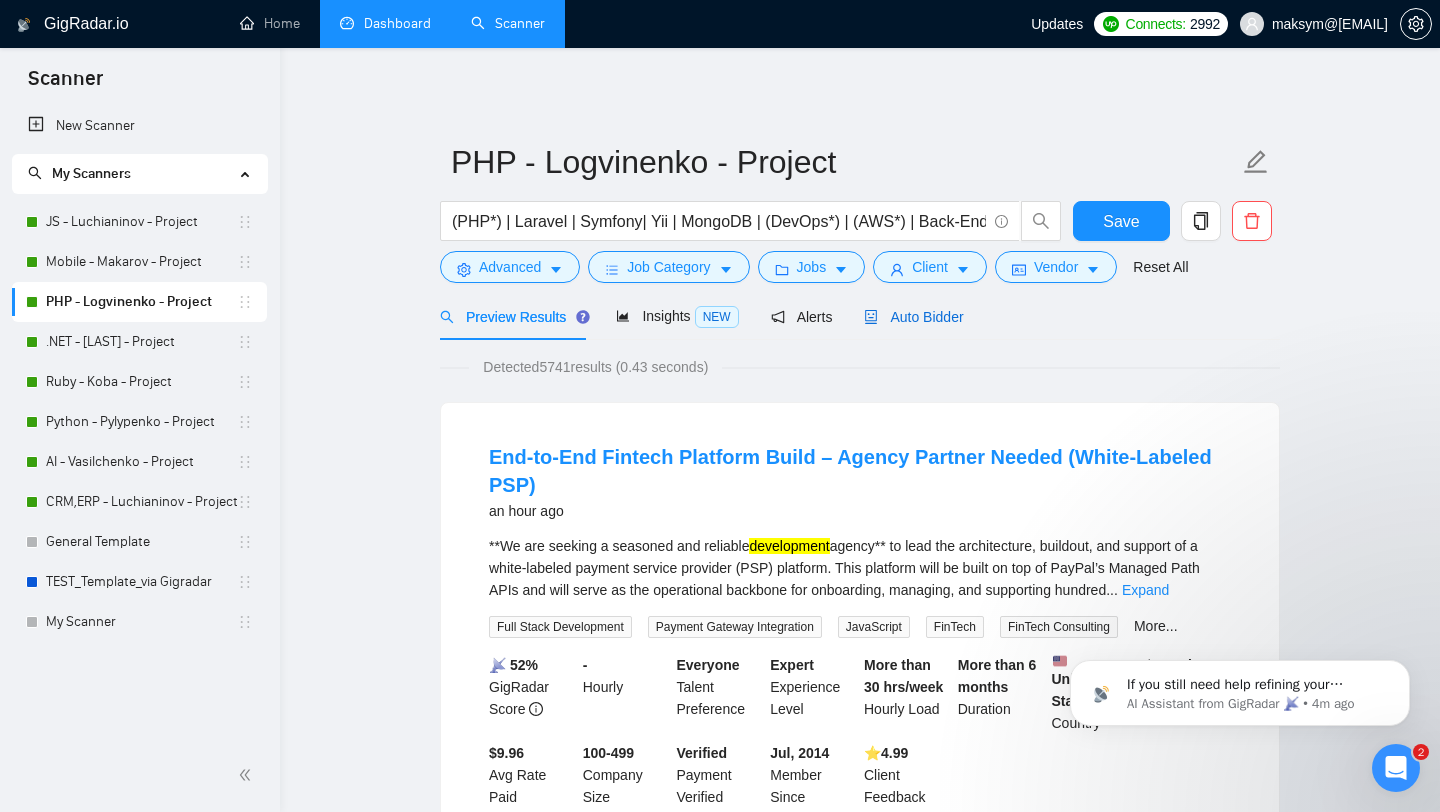 click on "Auto Bidder" at bounding box center (913, 317) 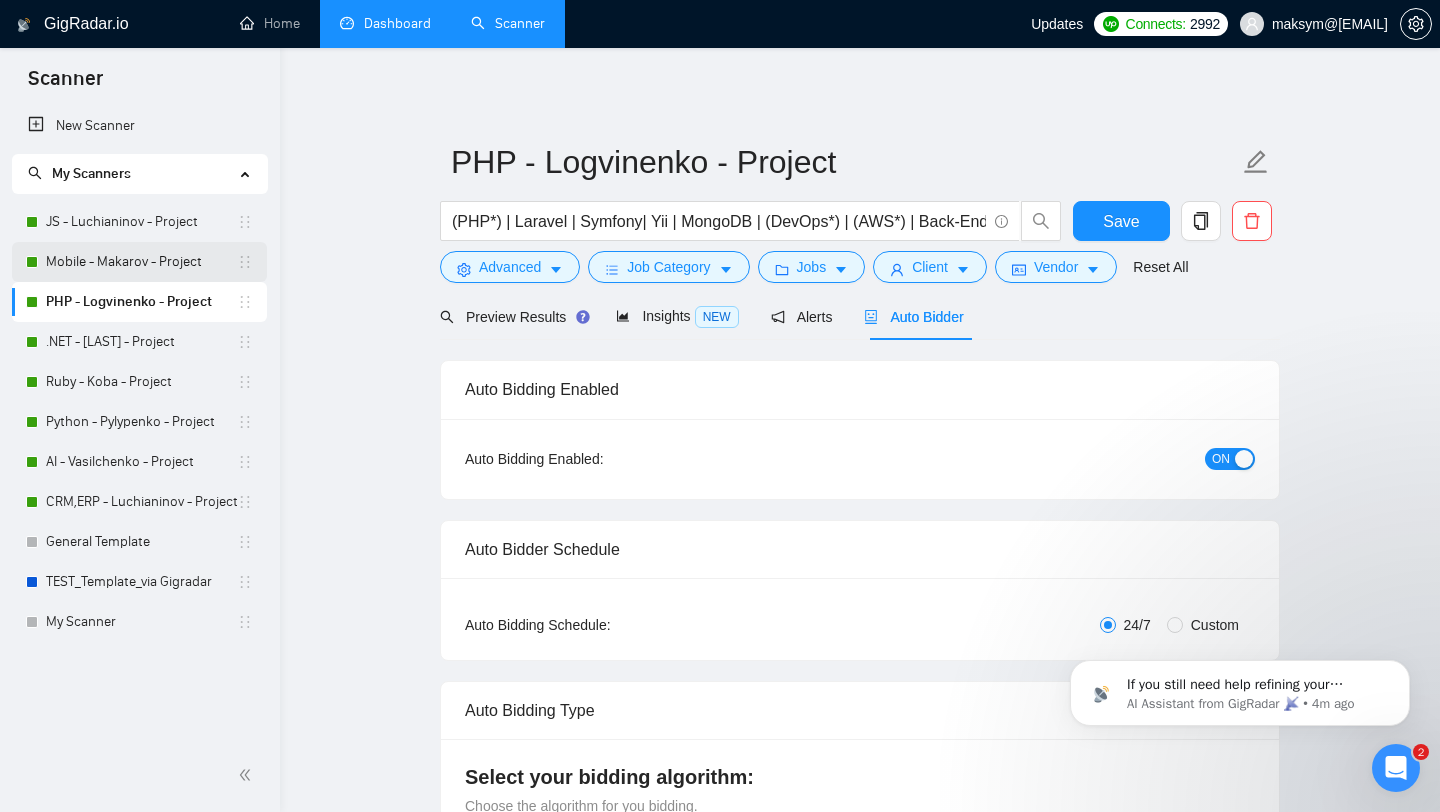 click on "Mobile - Makarov - Project" at bounding box center (141, 262) 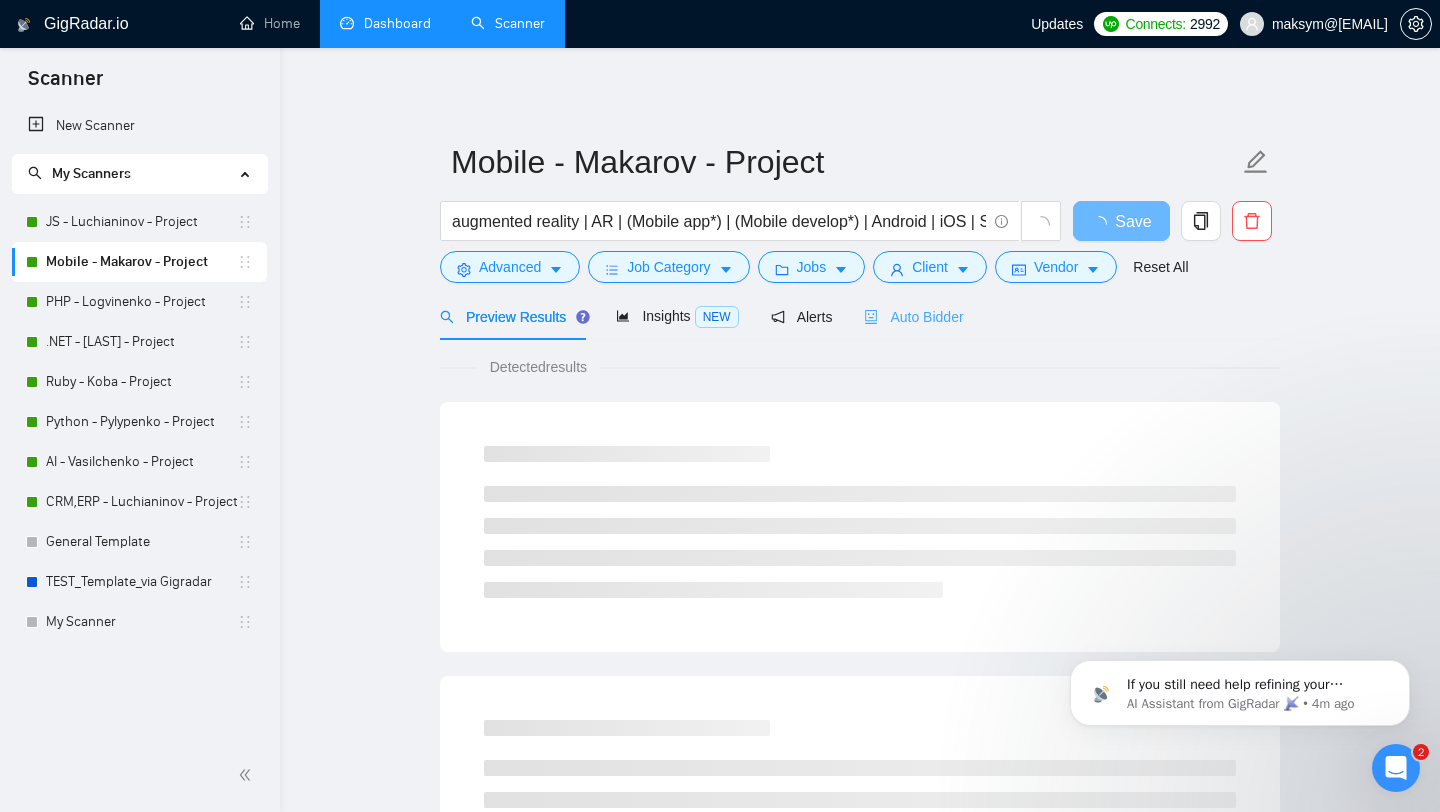 click on "Auto Bidder" at bounding box center (913, 316) 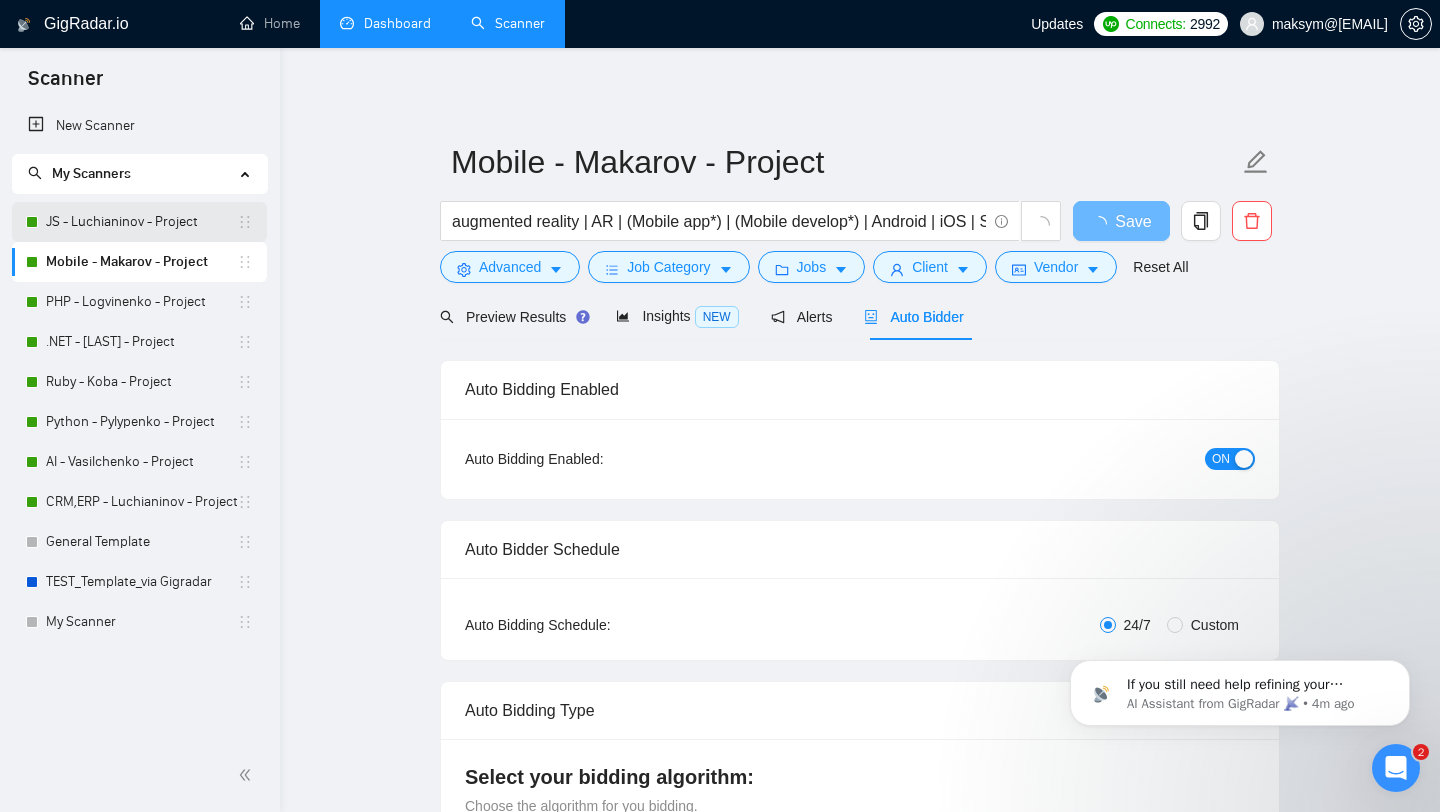 click on "JS - Luchianinov - Project" at bounding box center [141, 222] 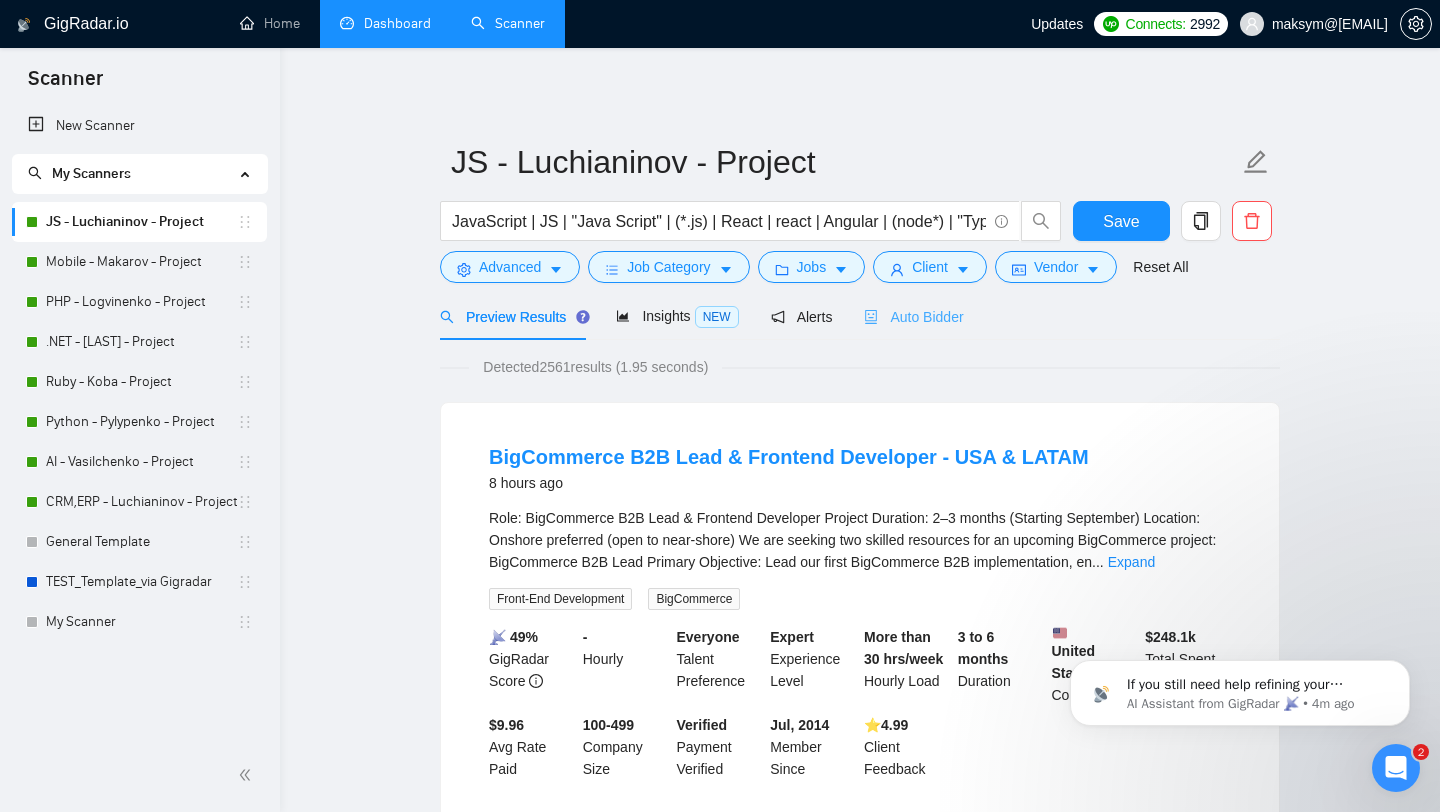 click on "Auto Bidder" at bounding box center (913, 316) 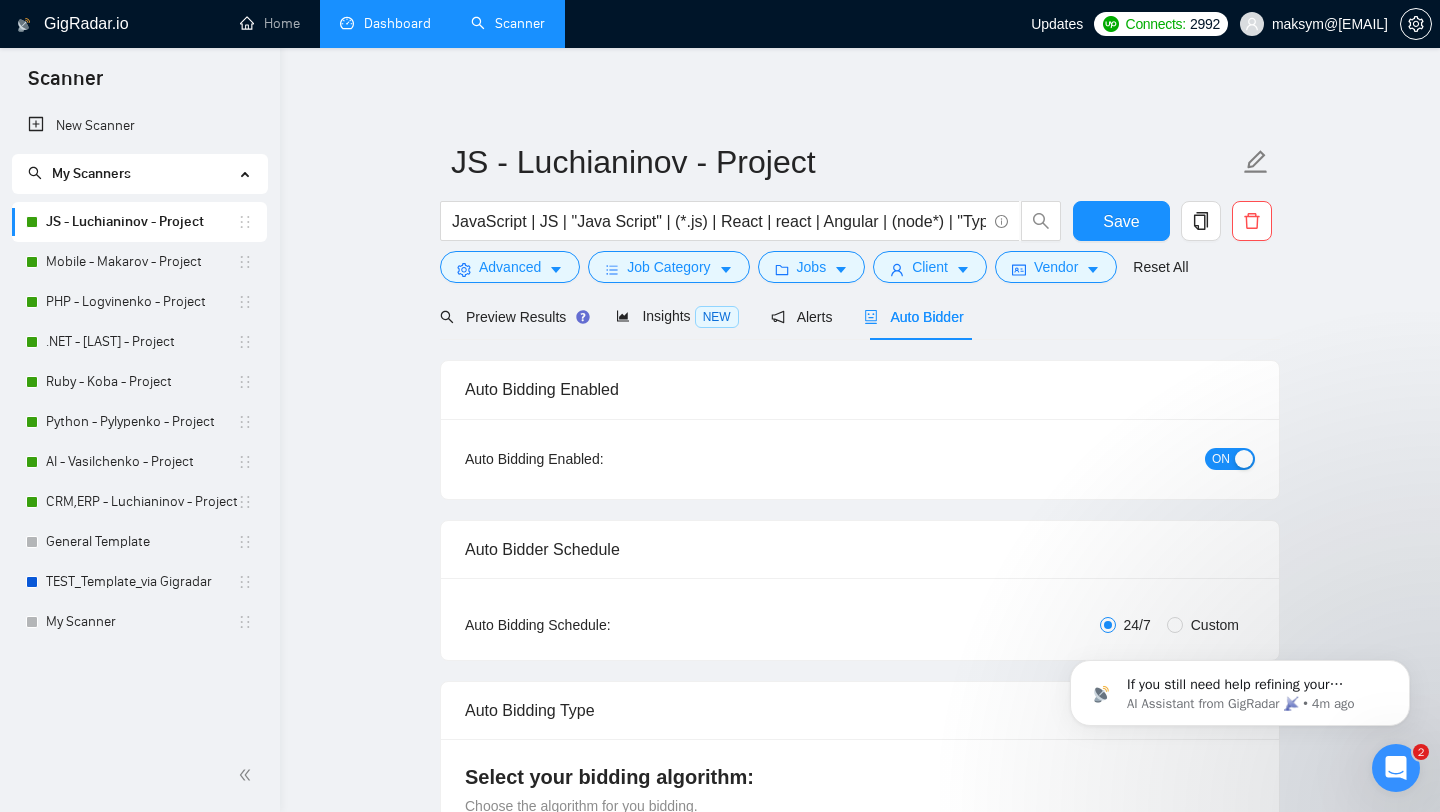 type 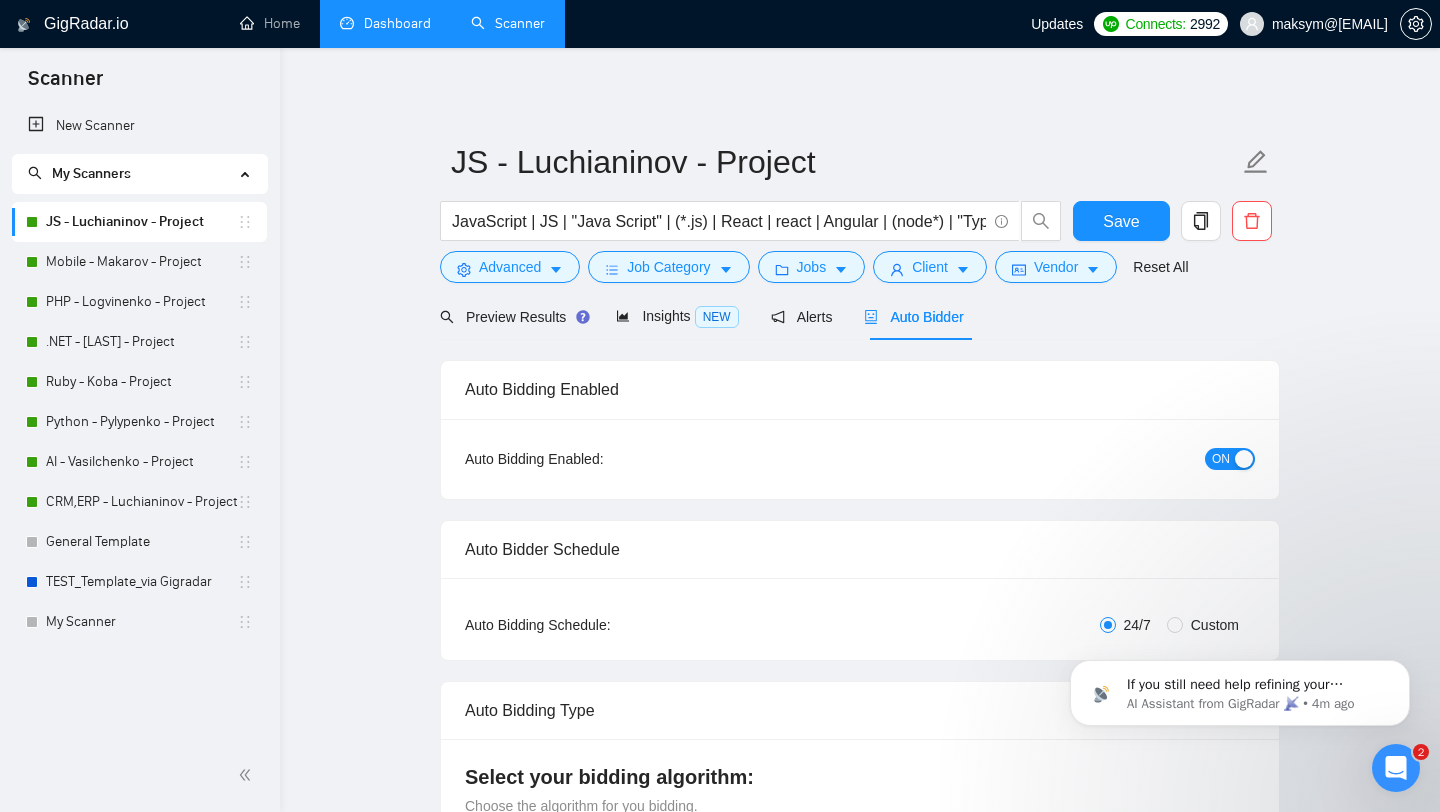 click on "Dashboard" at bounding box center (385, 23) 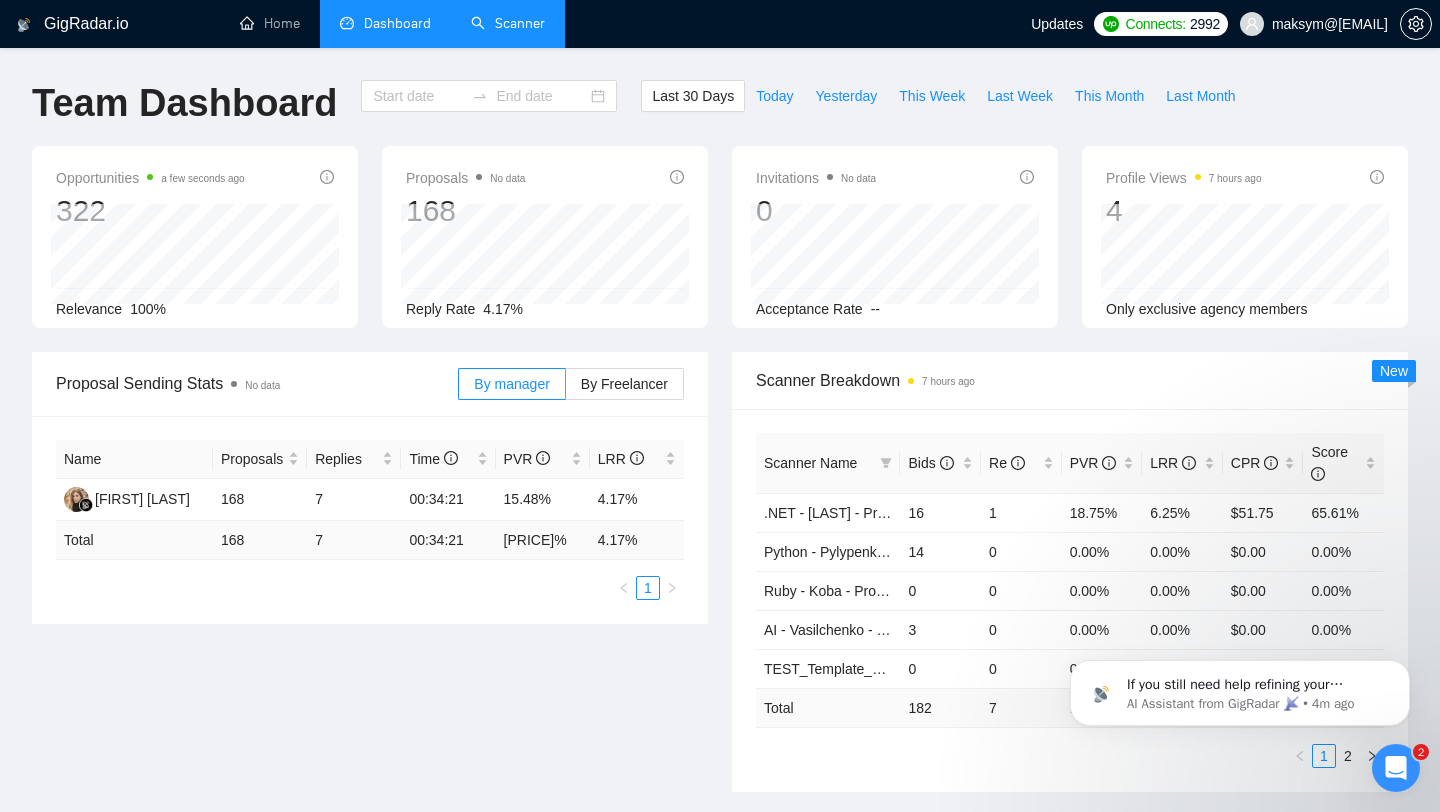 type on "2025-07-05" 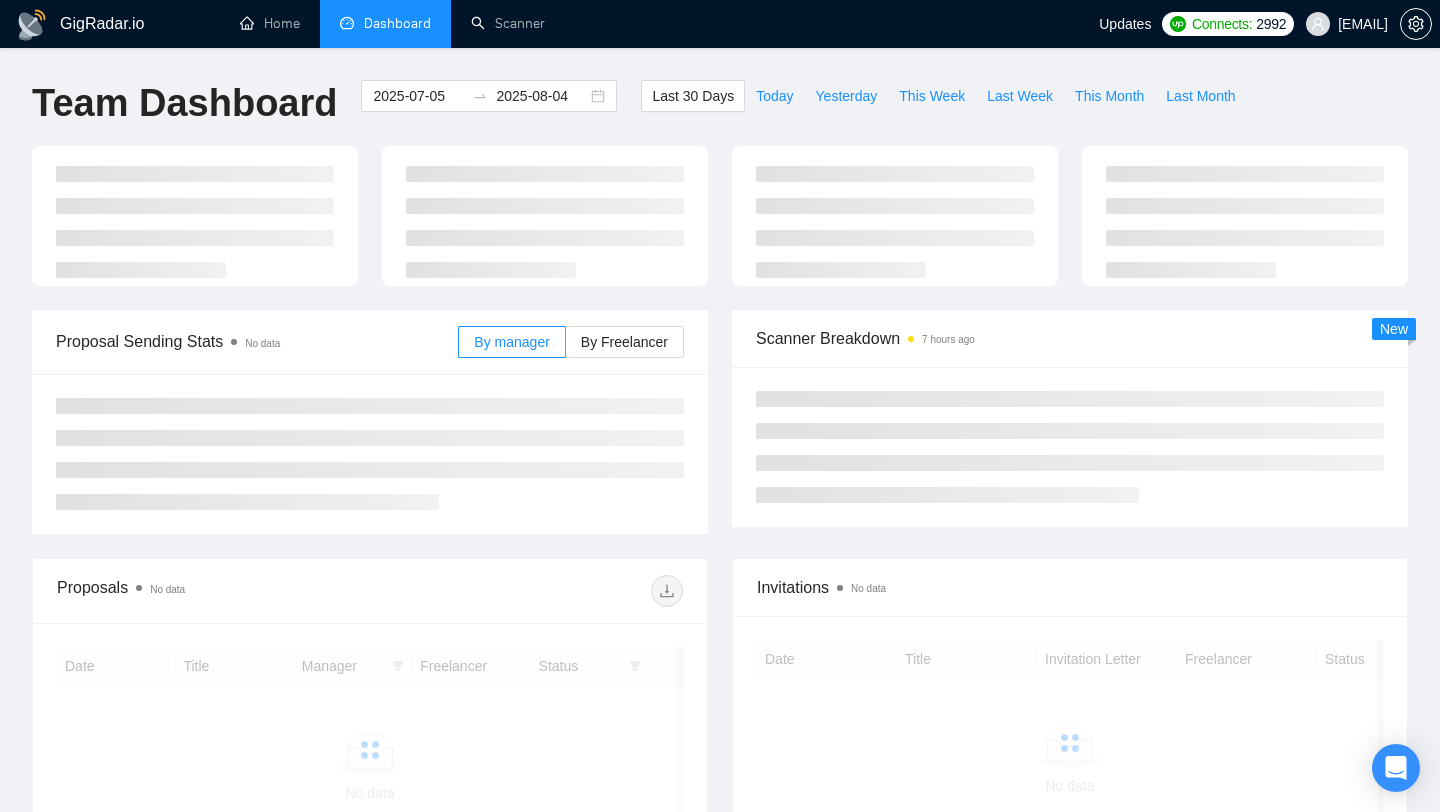 scroll, scrollTop: 0, scrollLeft: 0, axis: both 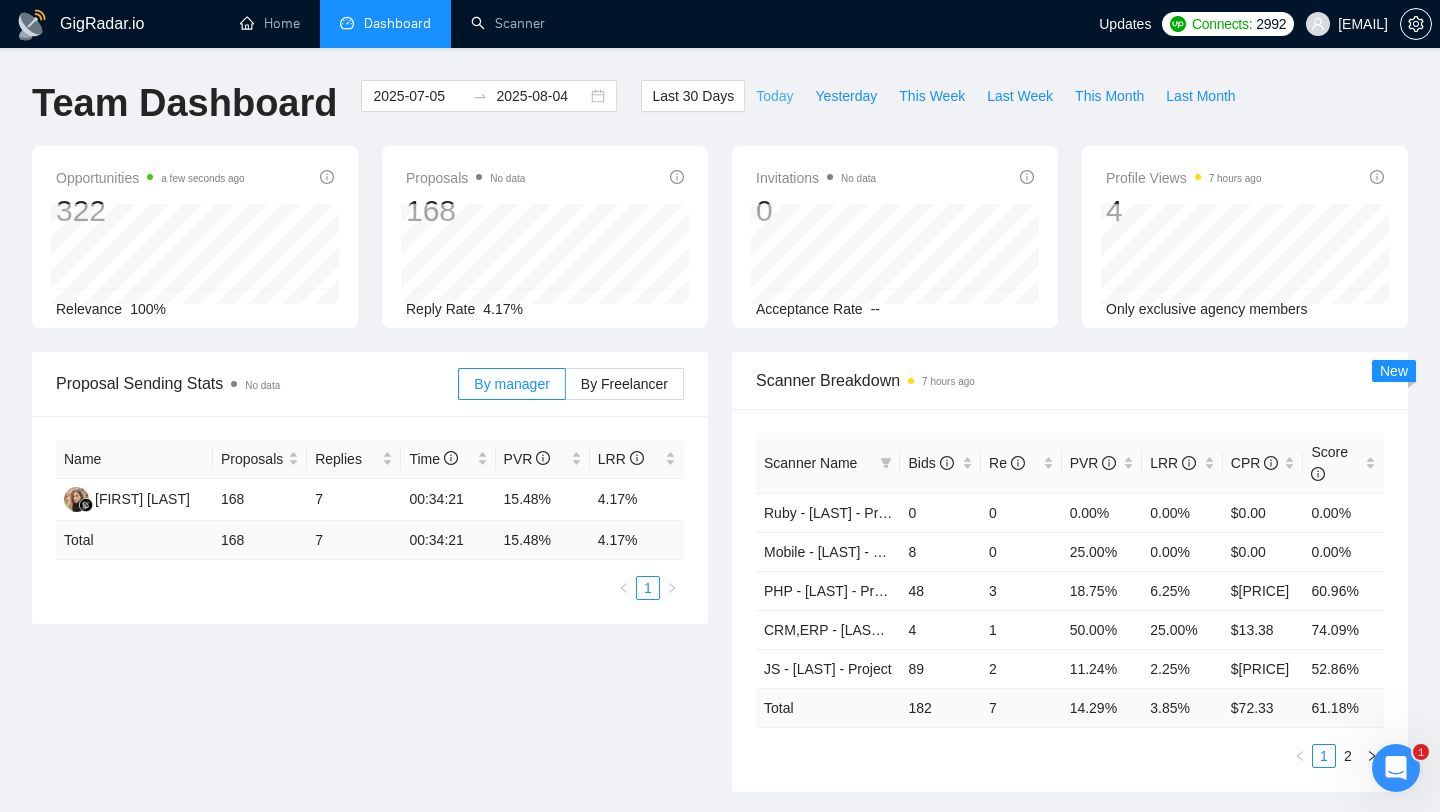 click on "Today" at bounding box center (774, 96) 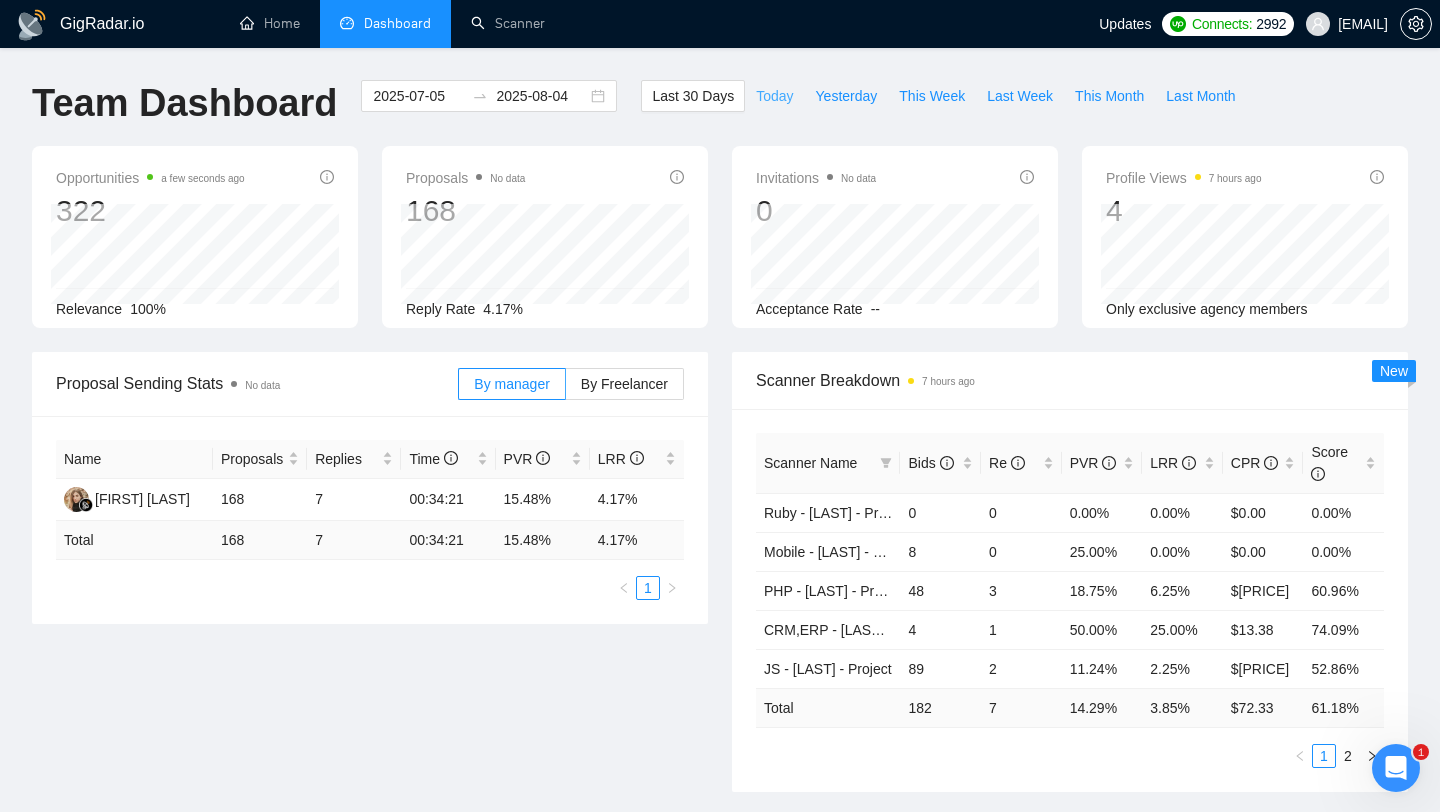 type on "2025-08-04" 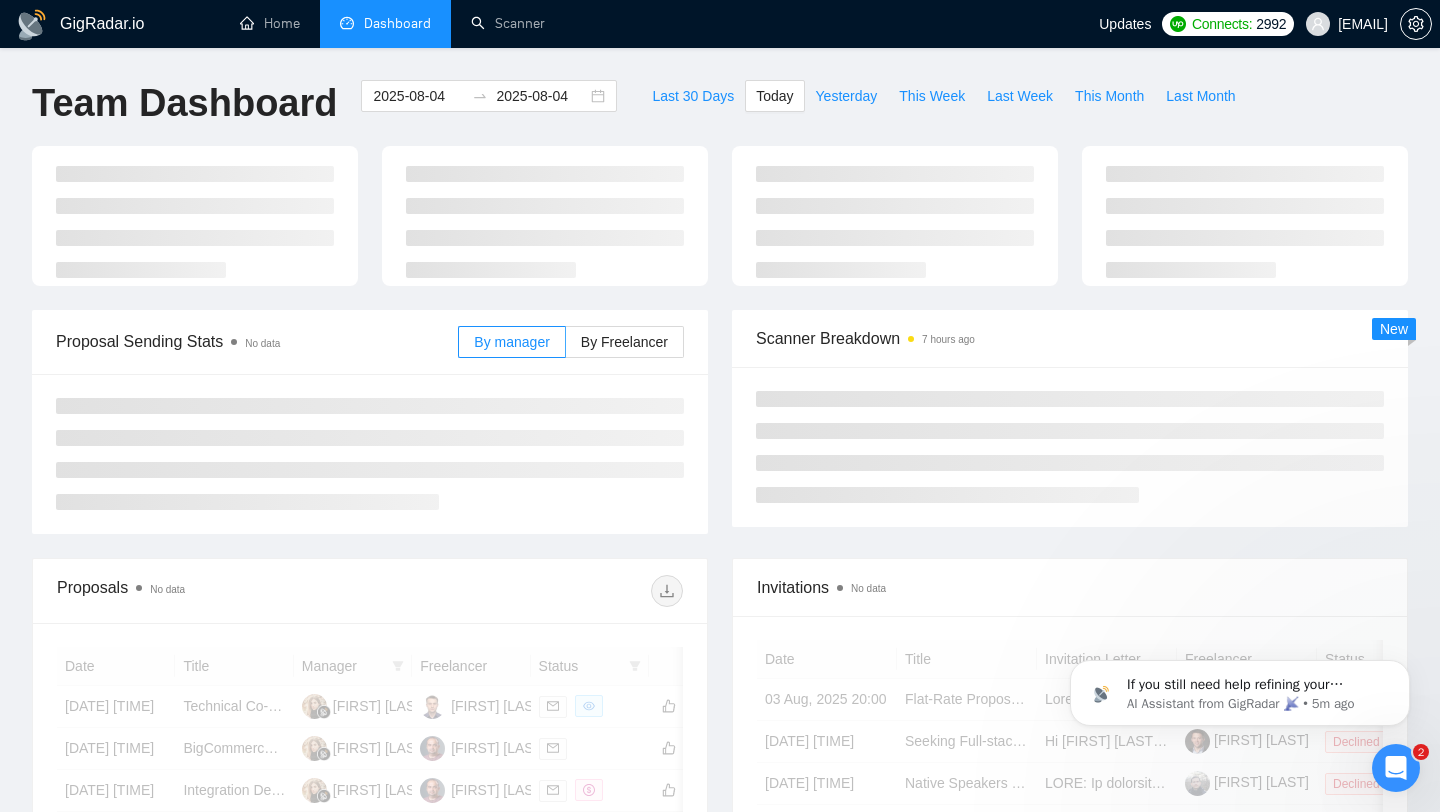 scroll, scrollTop: 0, scrollLeft: 0, axis: both 